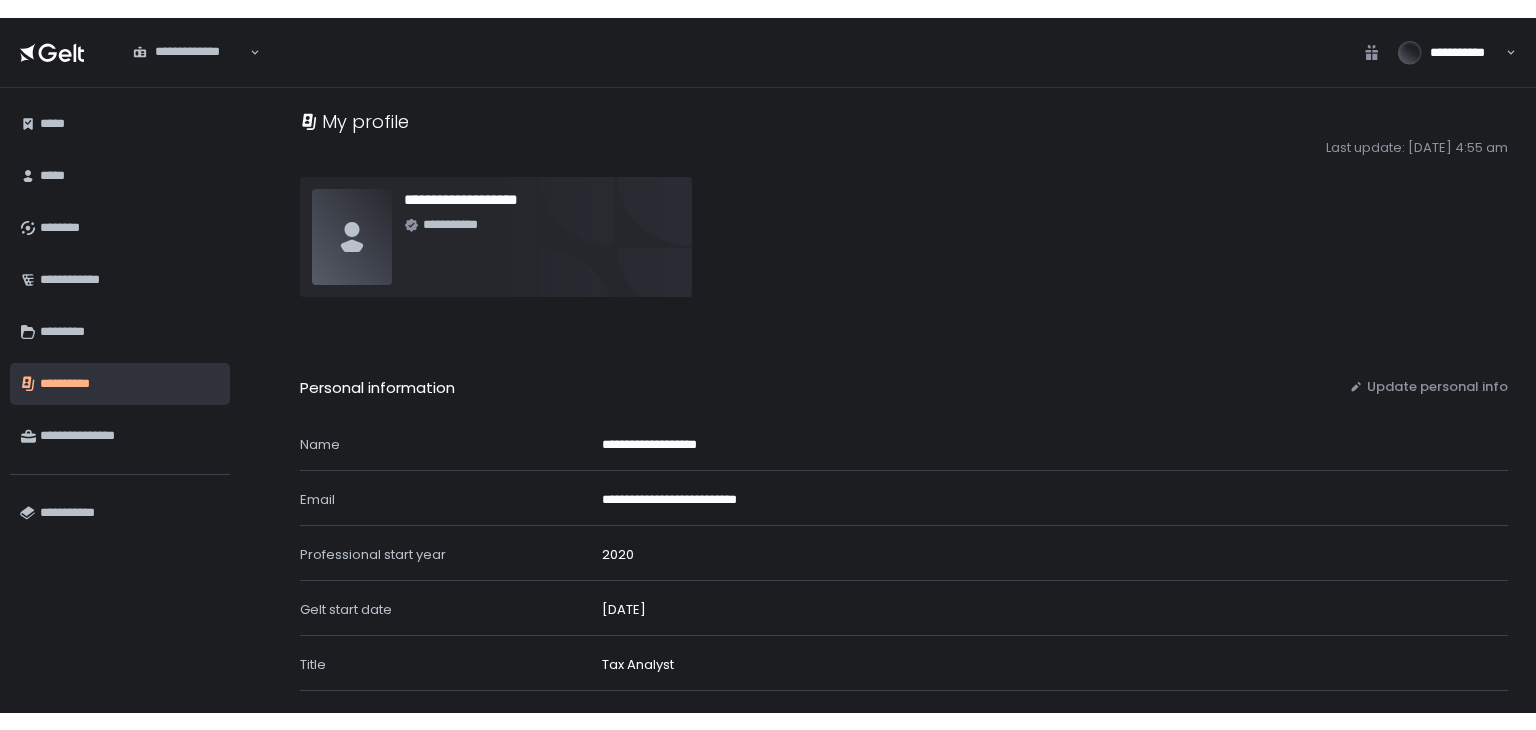 scroll, scrollTop: 0, scrollLeft: 0, axis: both 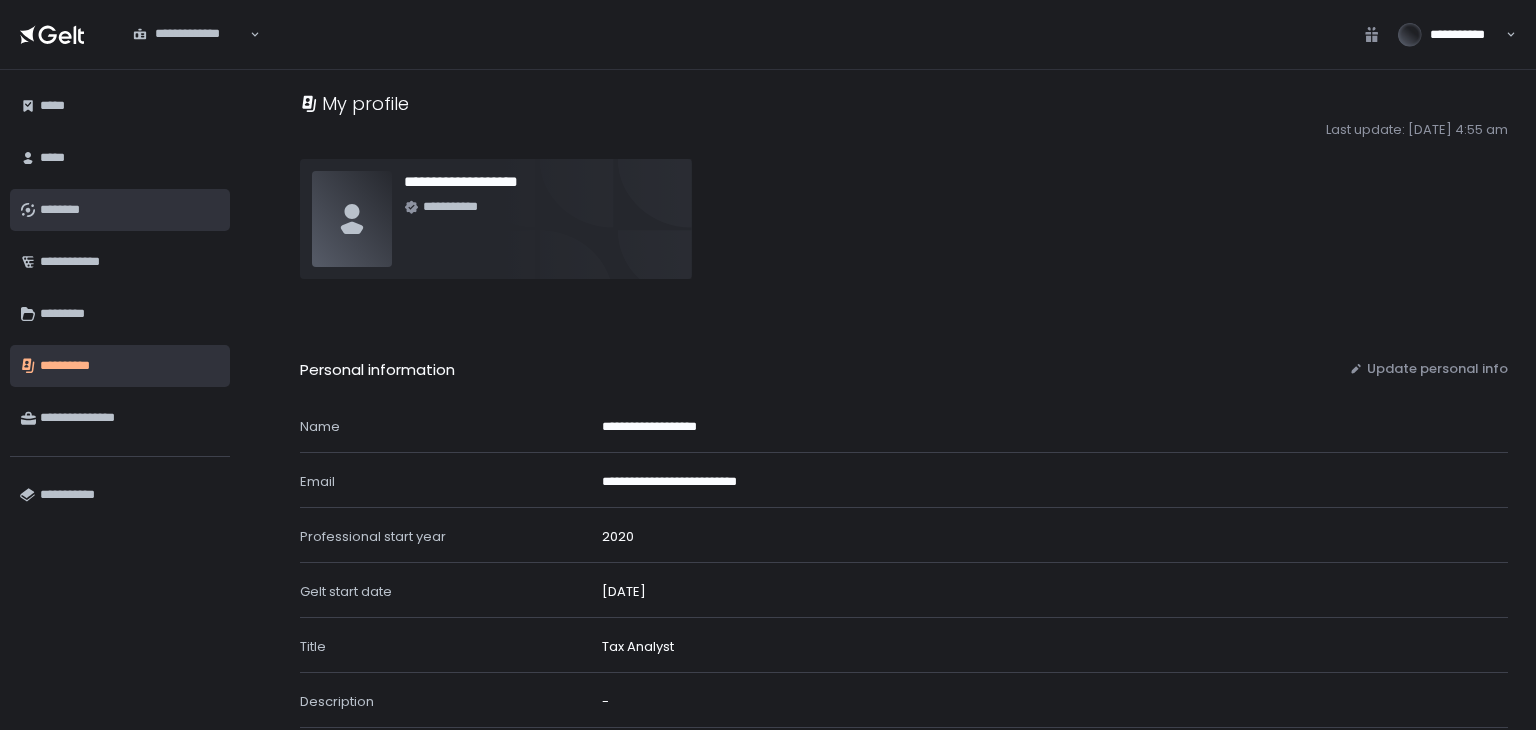 click on "********" at bounding box center [130, 210] 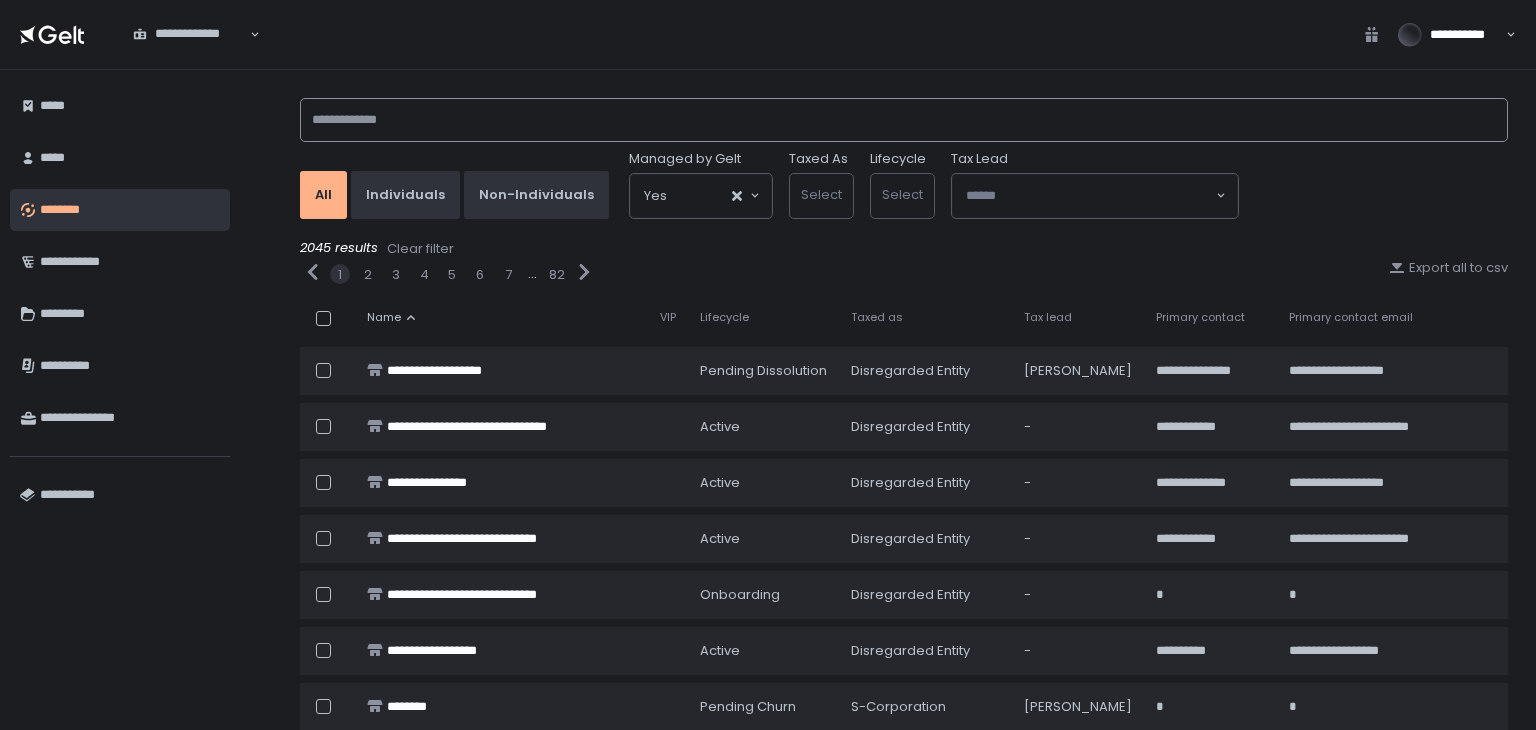 click 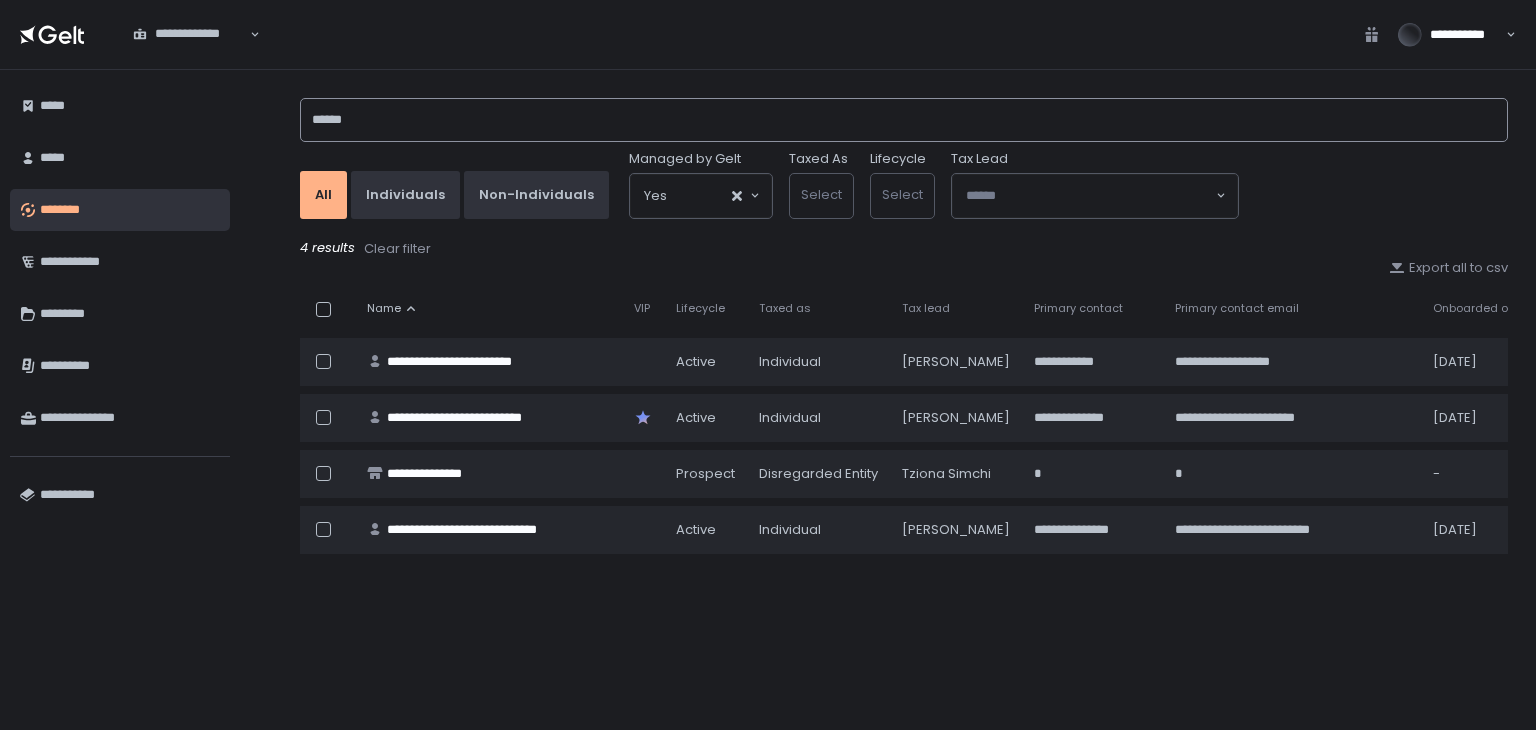 type on "******" 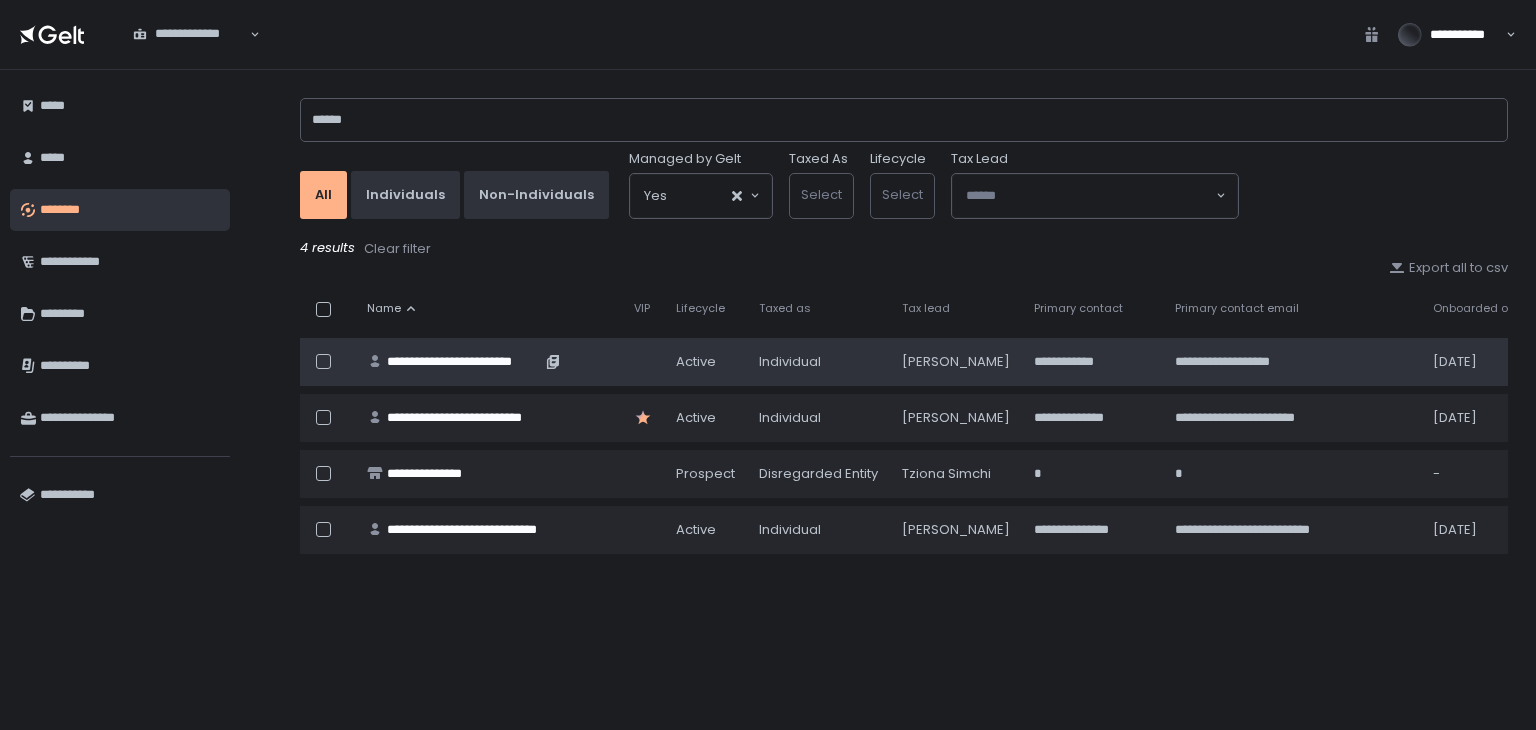click on "**********" at bounding box center (464, 362) 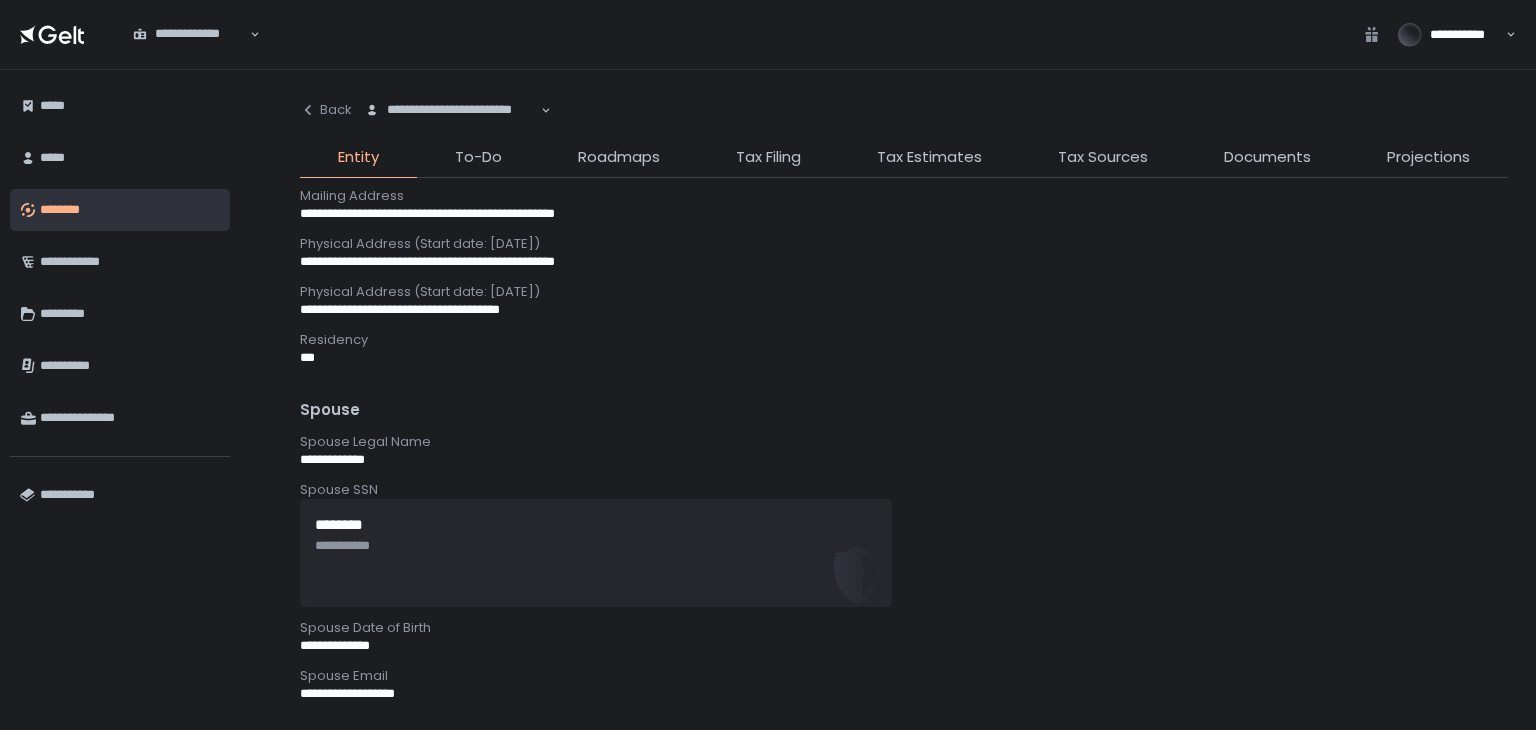 scroll, scrollTop: 900, scrollLeft: 0, axis: vertical 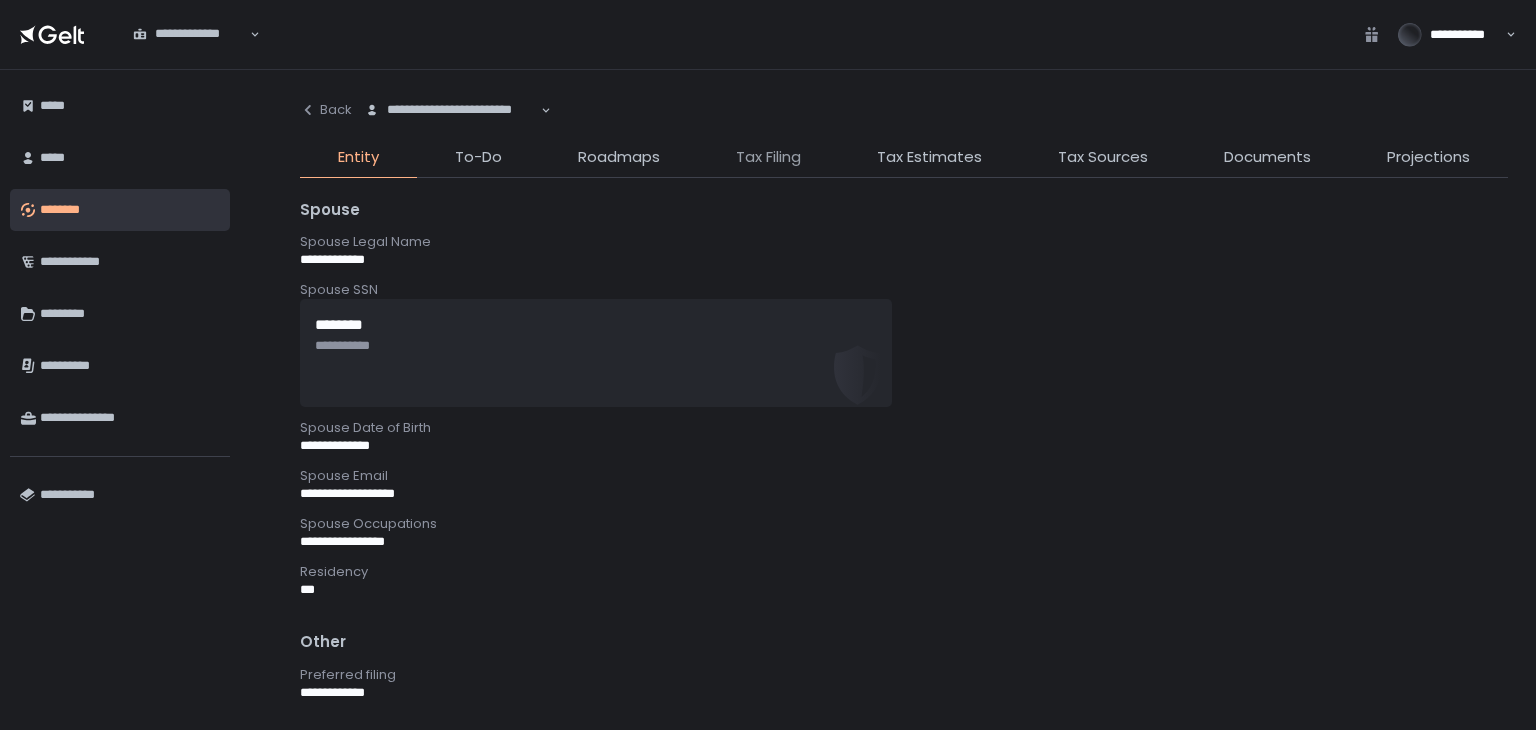 click on "Tax Filing" at bounding box center [768, 157] 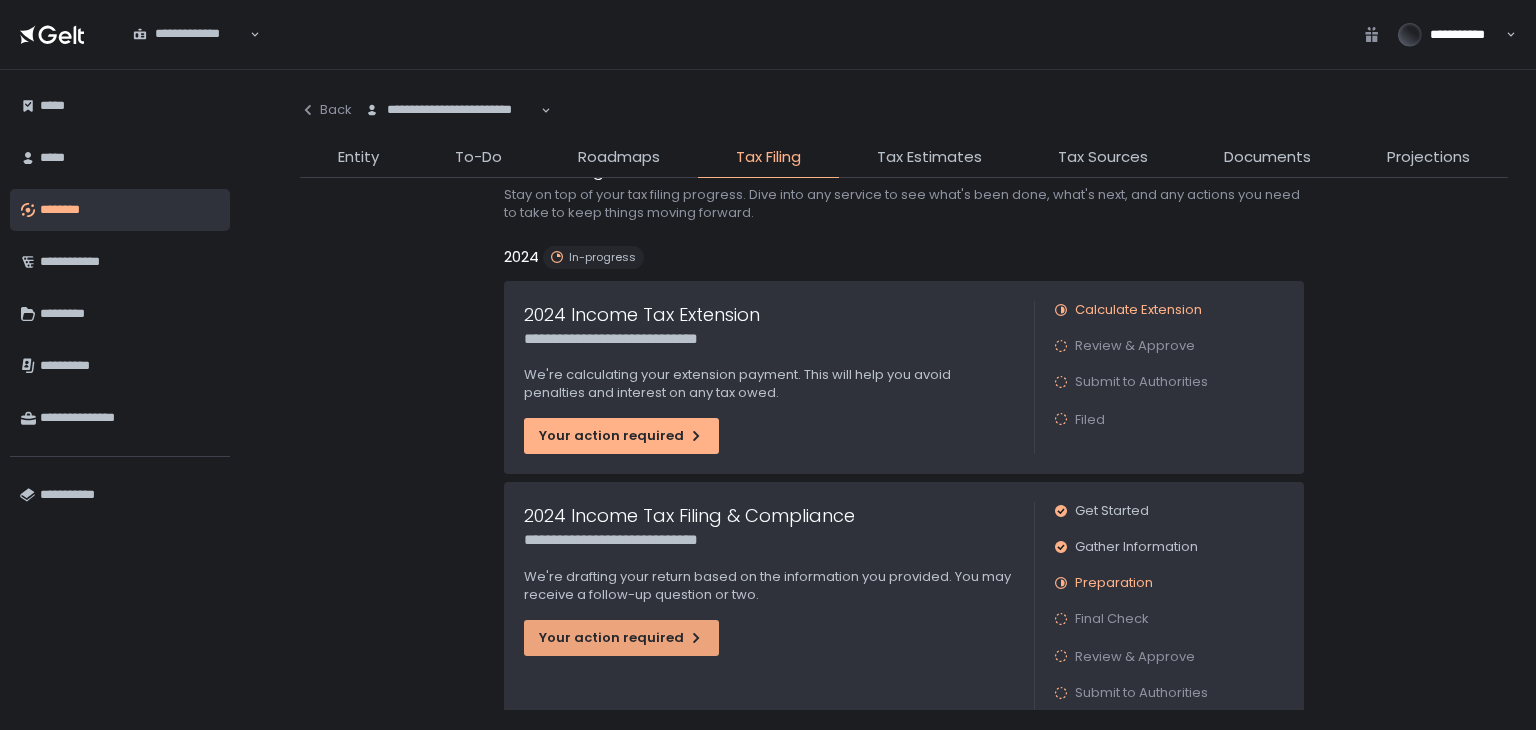 scroll, scrollTop: 100, scrollLeft: 0, axis: vertical 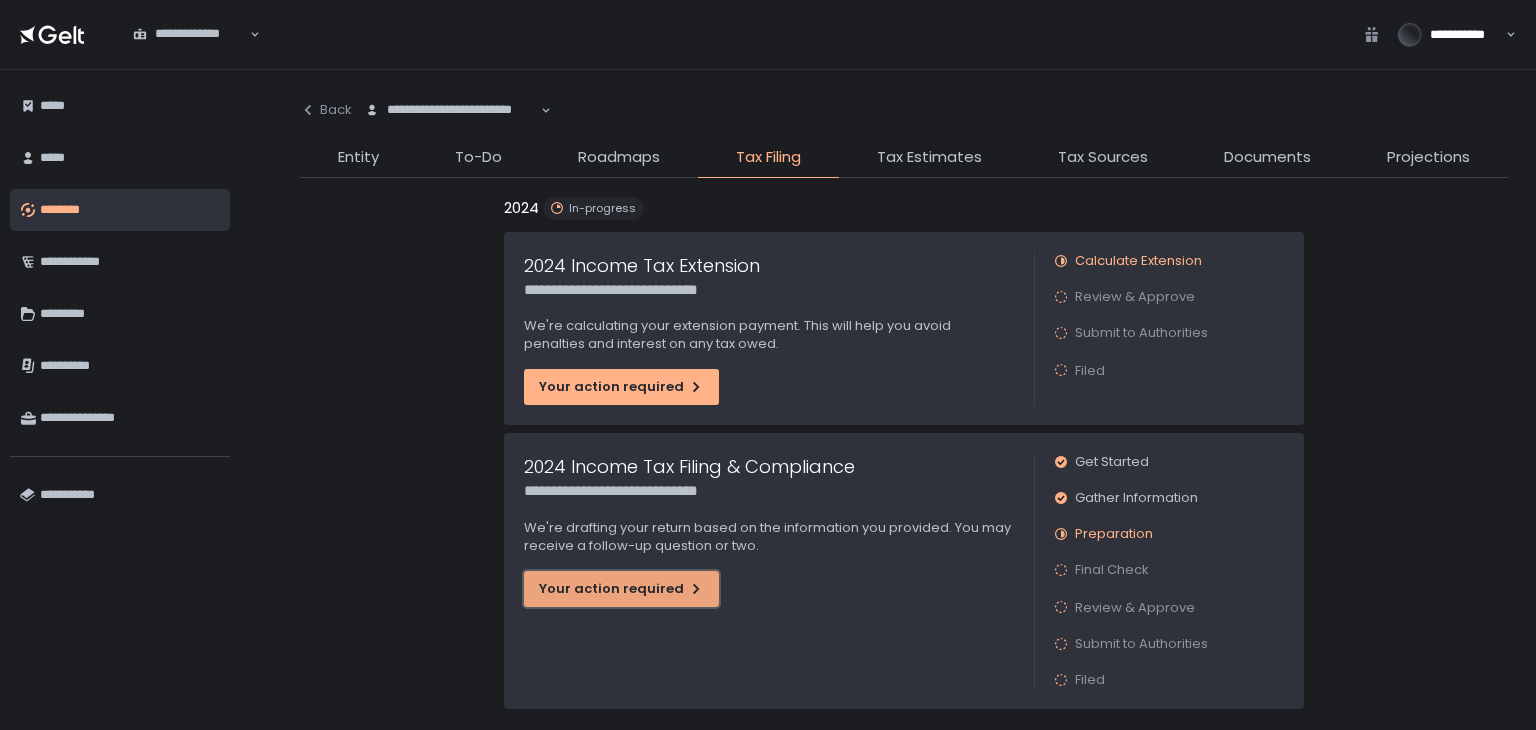 click on "Your action required" 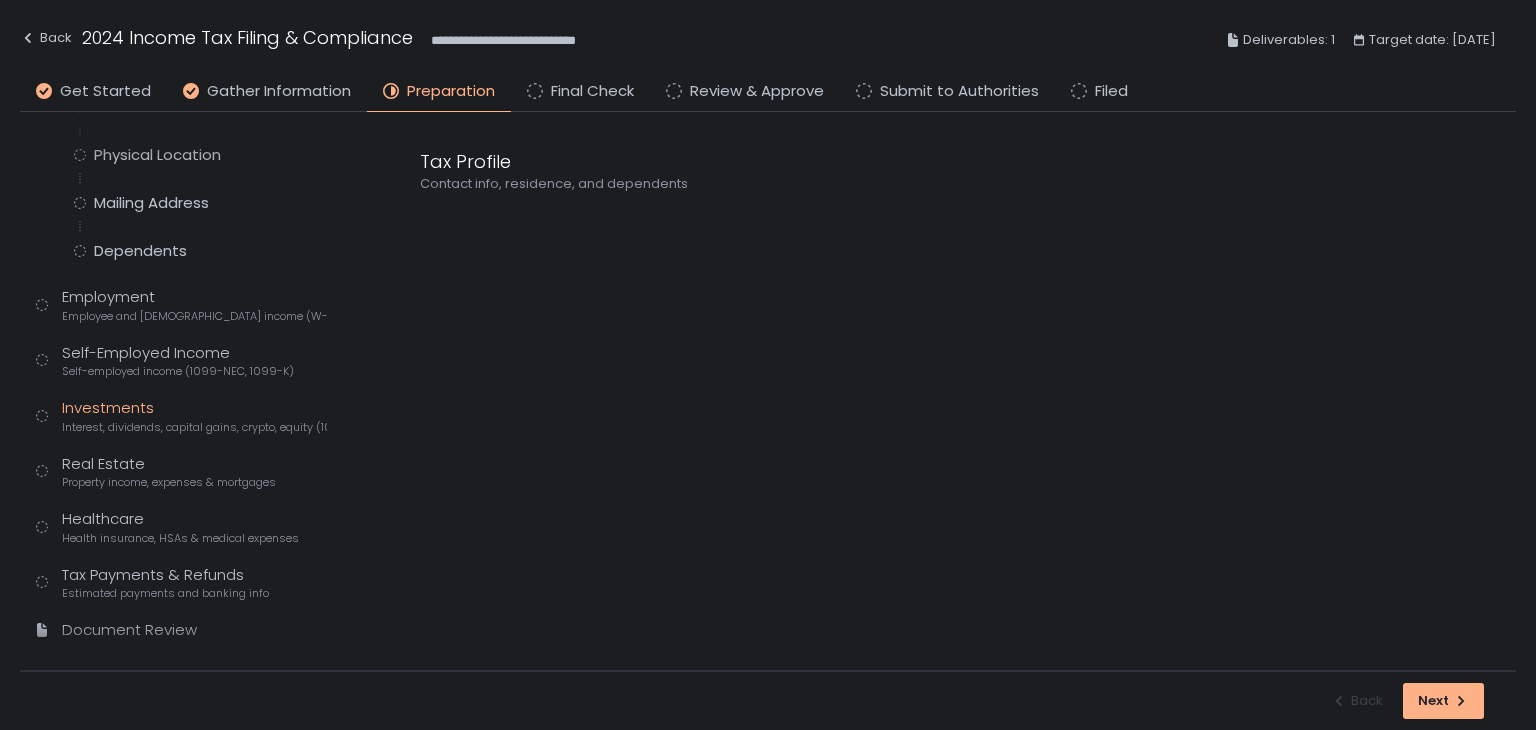 scroll, scrollTop: 309, scrollLeft: 0, axis: vertical 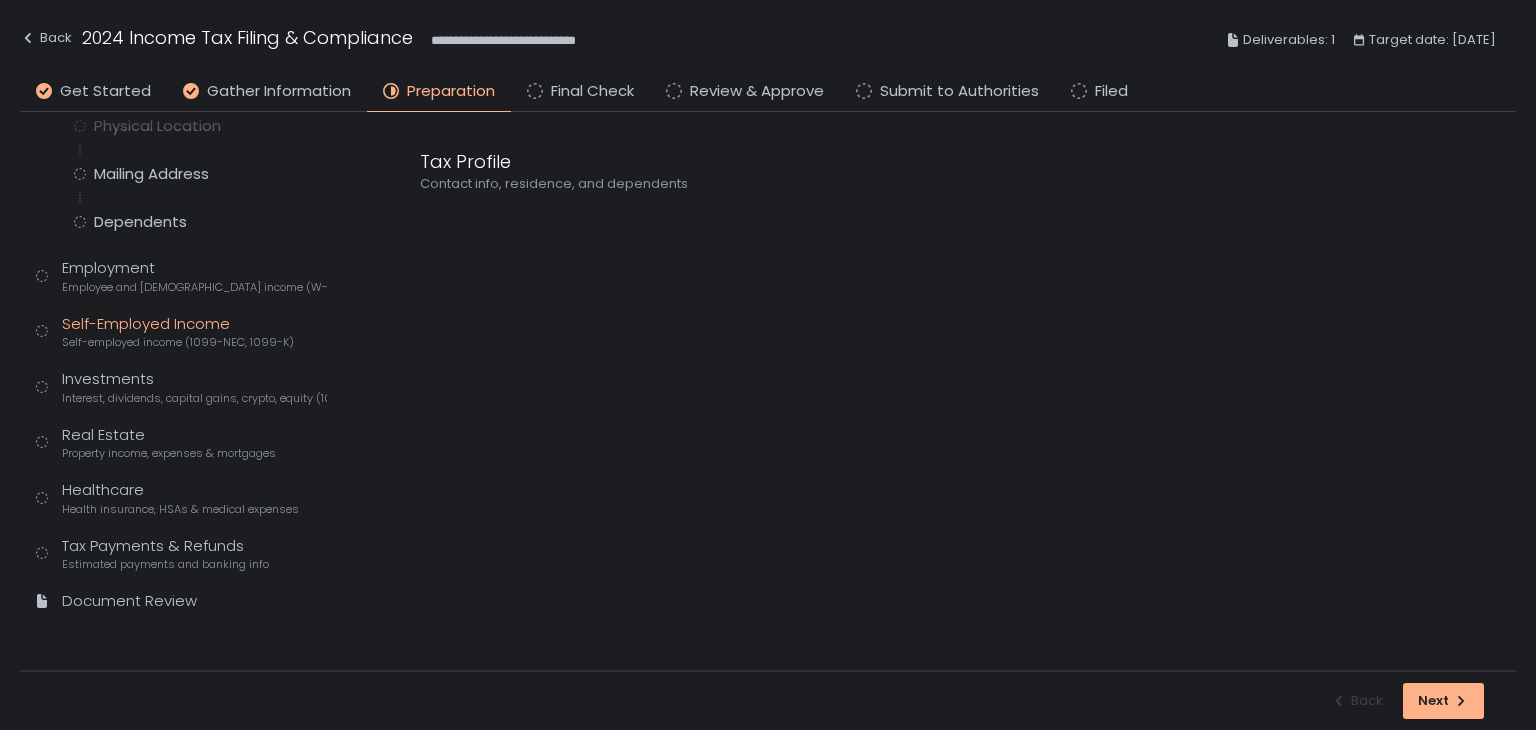 click on "Self-Employed Income Self-employed income (1099-NEC, 1099-K)" 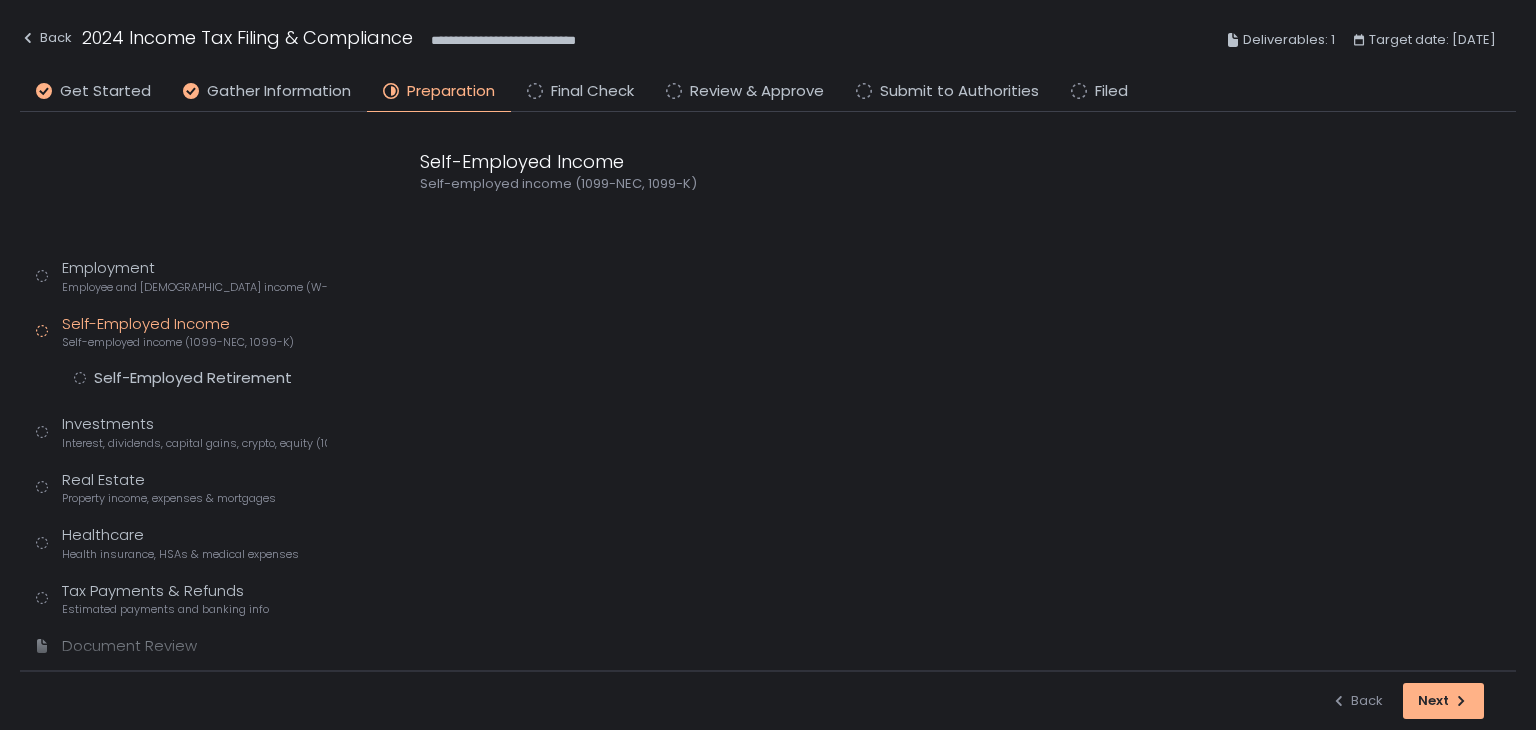 scroll, scrollTop: 120, scrollLeft: 0, axis: vertical 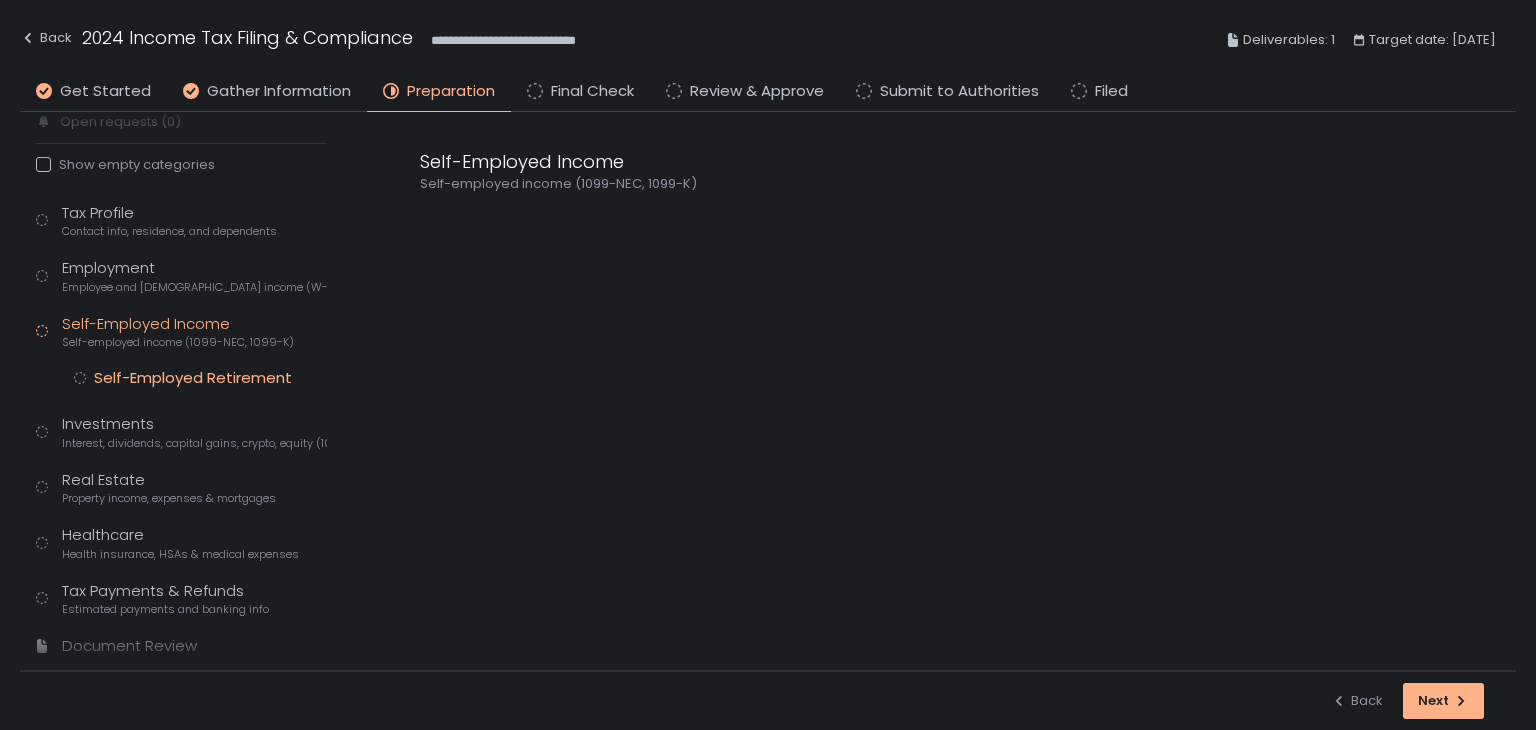click on "Self-Employed Retirement" 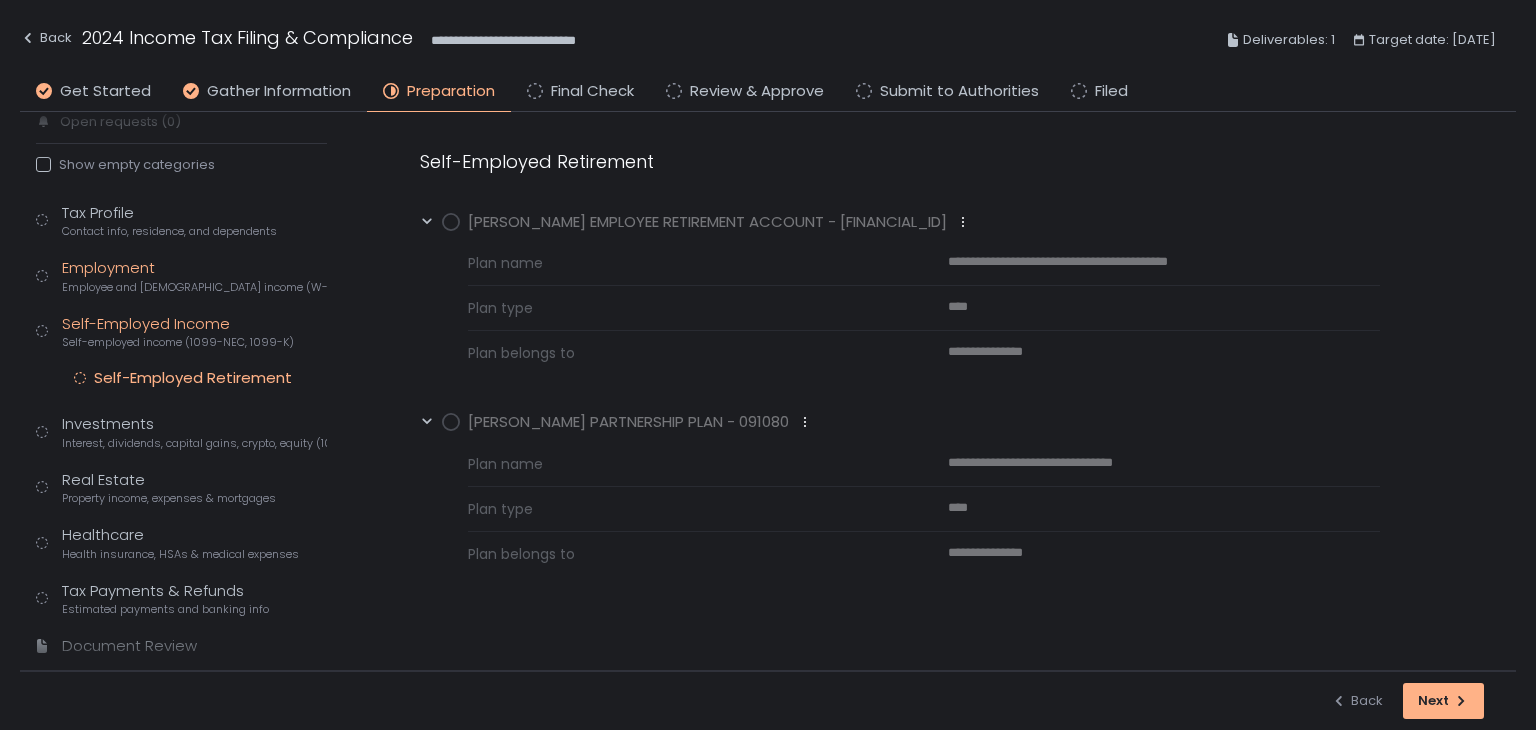 click on "Employment Employee and [DEMOGRAPHIC_DATA] income (W-2s)" 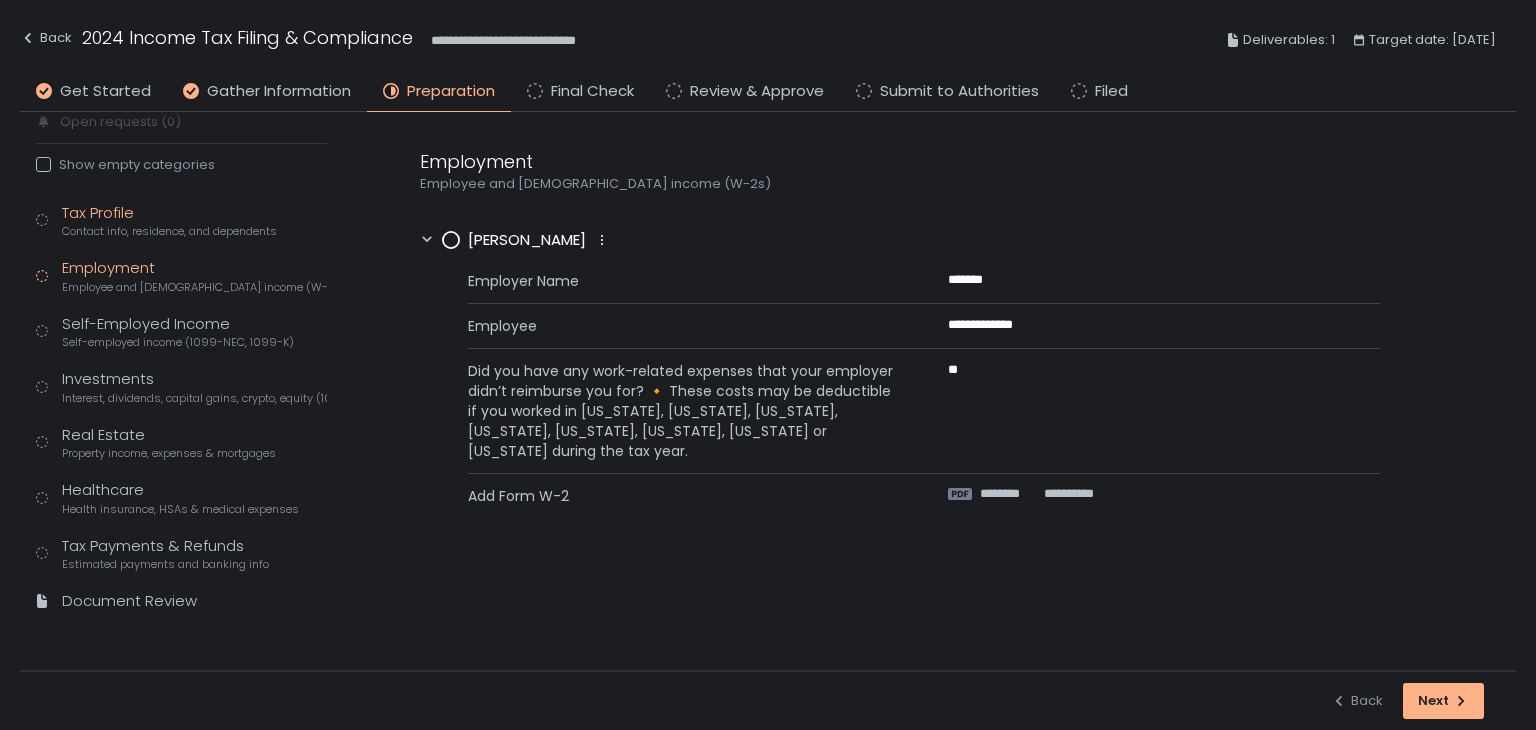 click on "Tax Profile Contact info, residence, and dependents" 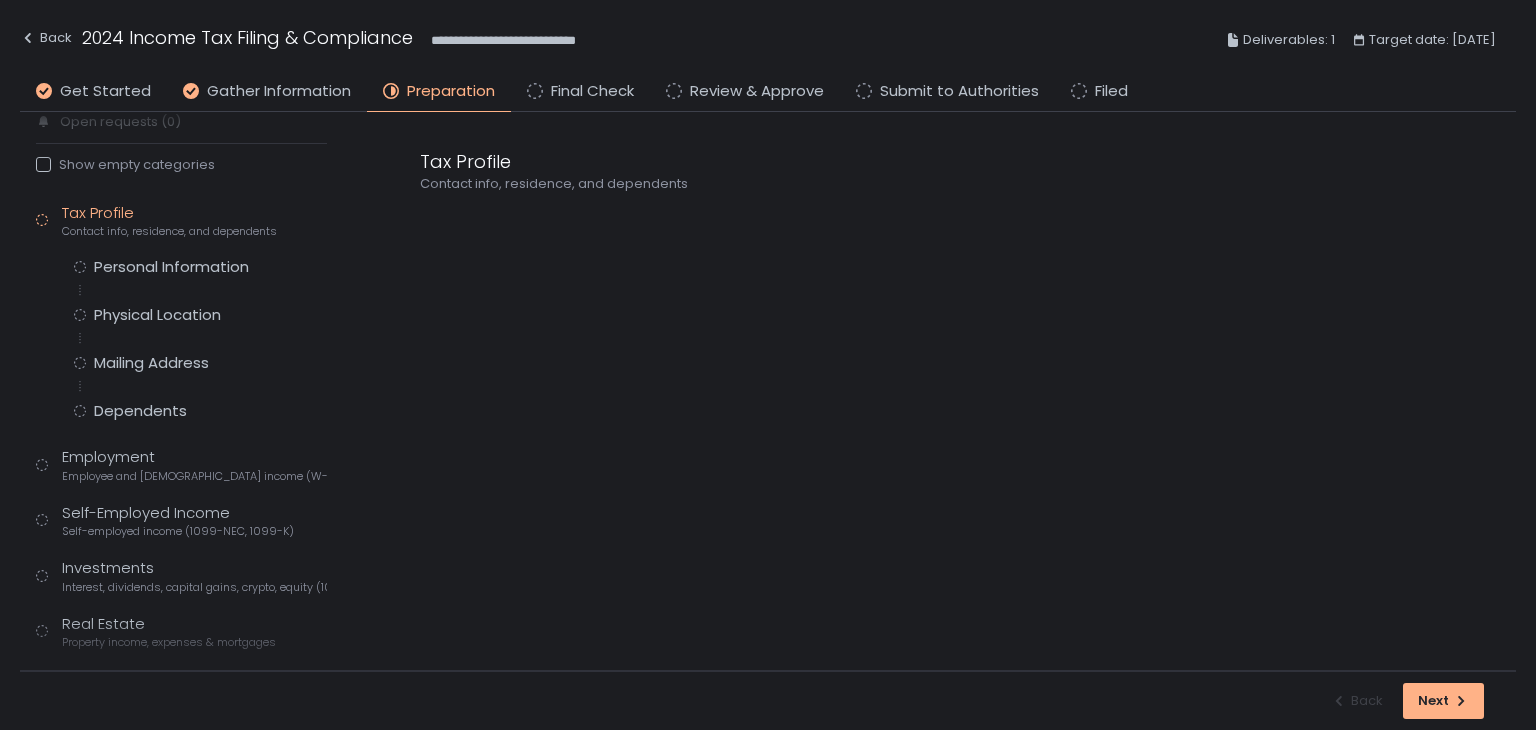 scroll, scrollTop: 309, scrollLeft: 0, axis: vertical 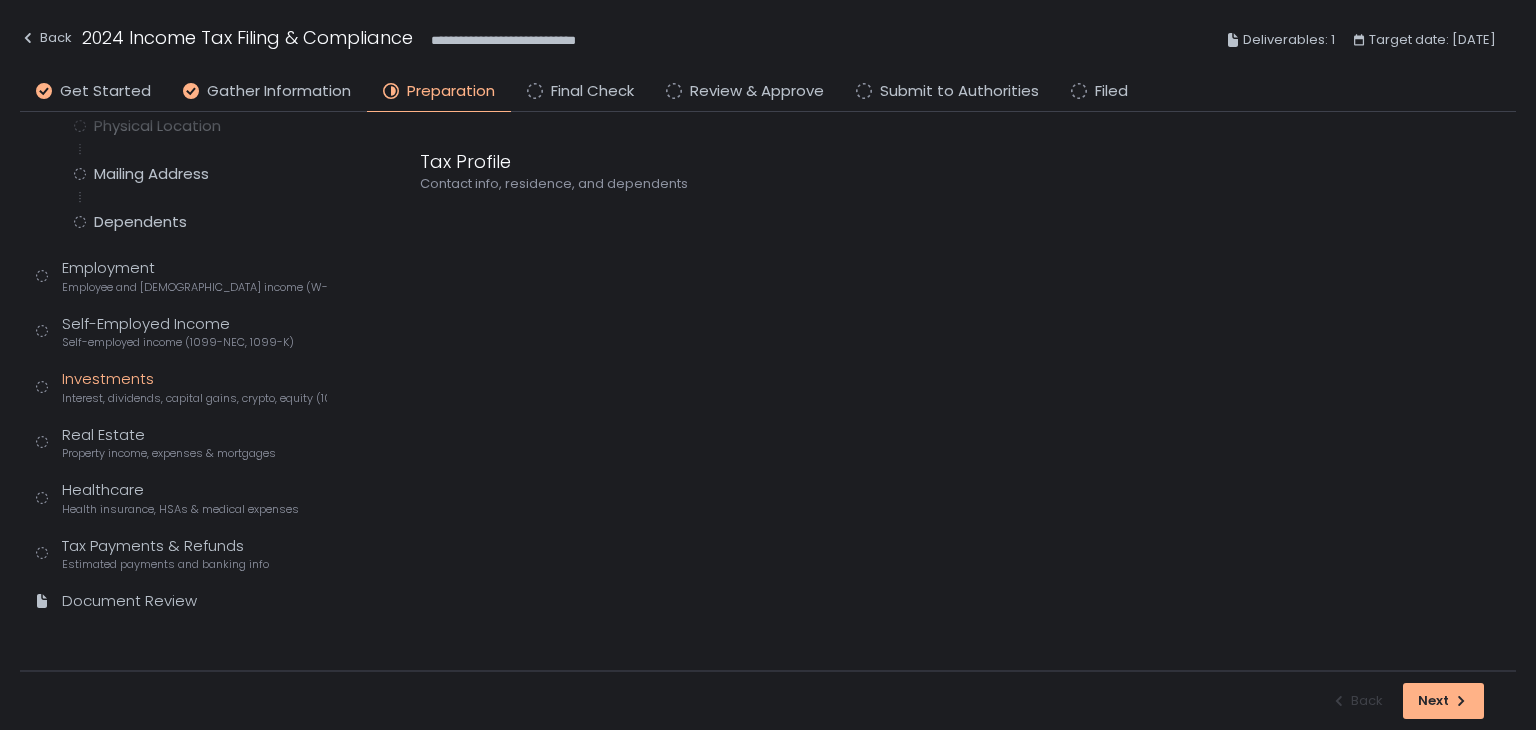 click on "Interest, dividends, capital gains, crypto, equity (1099s, K-1s)" 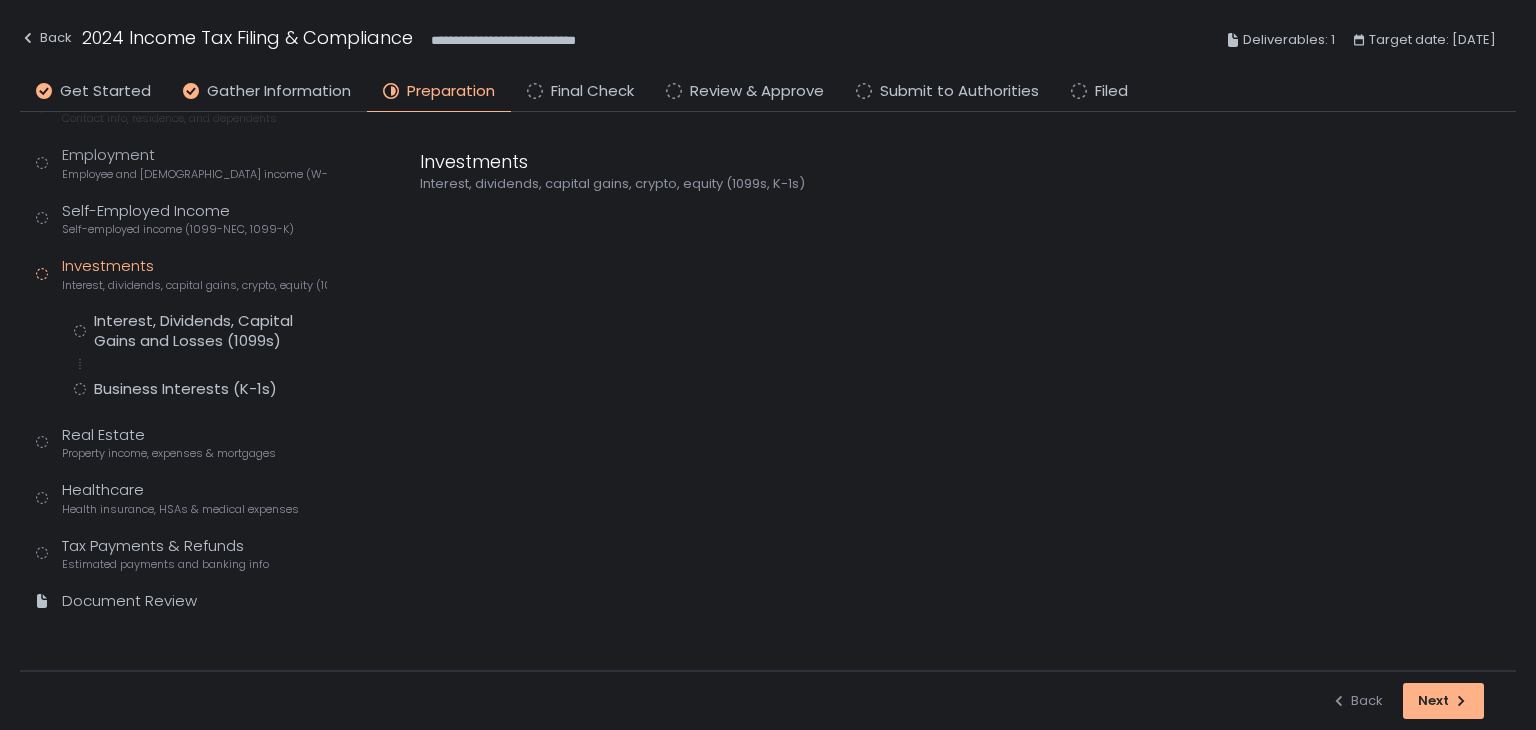 scroll, scrollTop: 120, scrollLeft: 0, axis: vertical 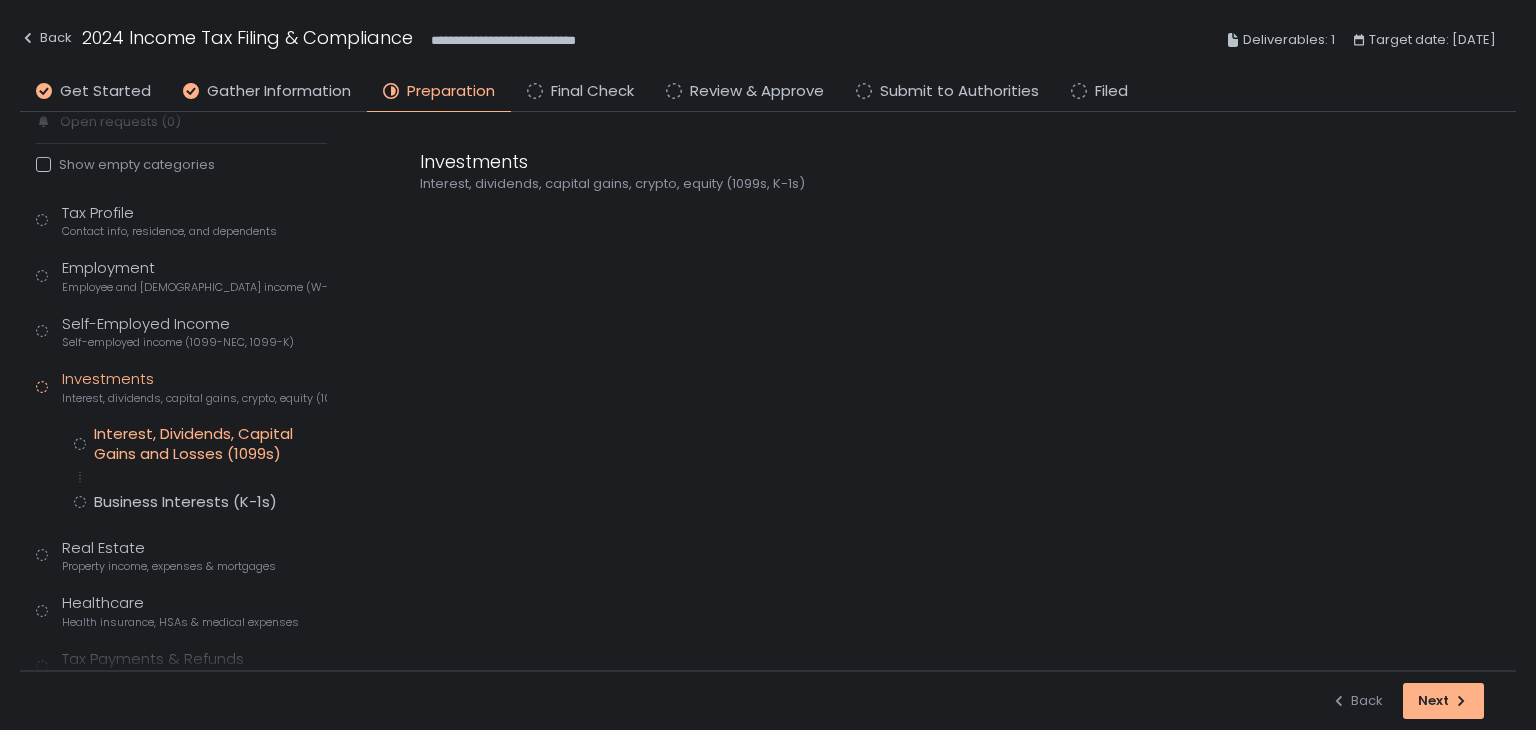 click on "Interest, Dividends, Capital Gains and Losses (1099s)" 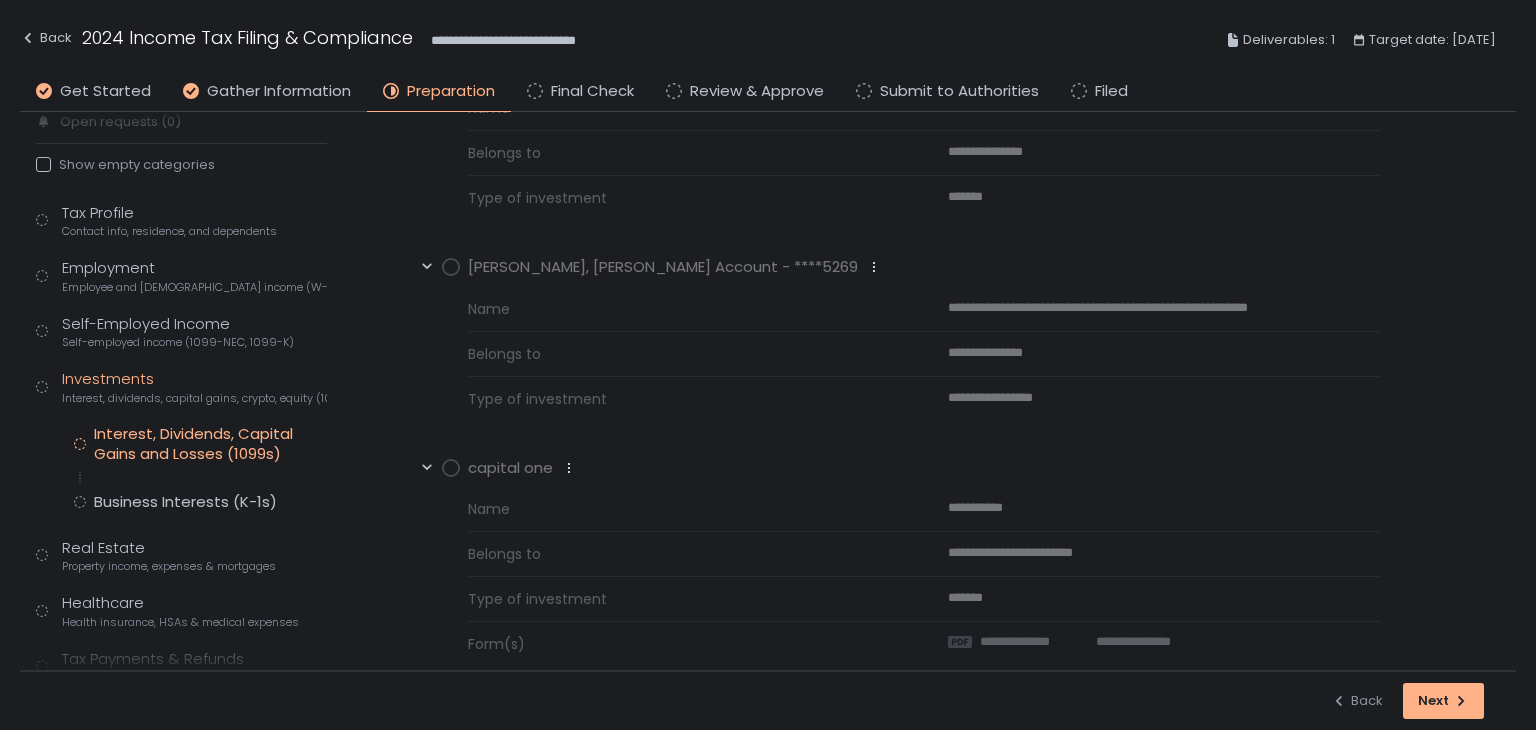 scroll, scrollTop: 585, scrollLeft: 0, axis: vertical 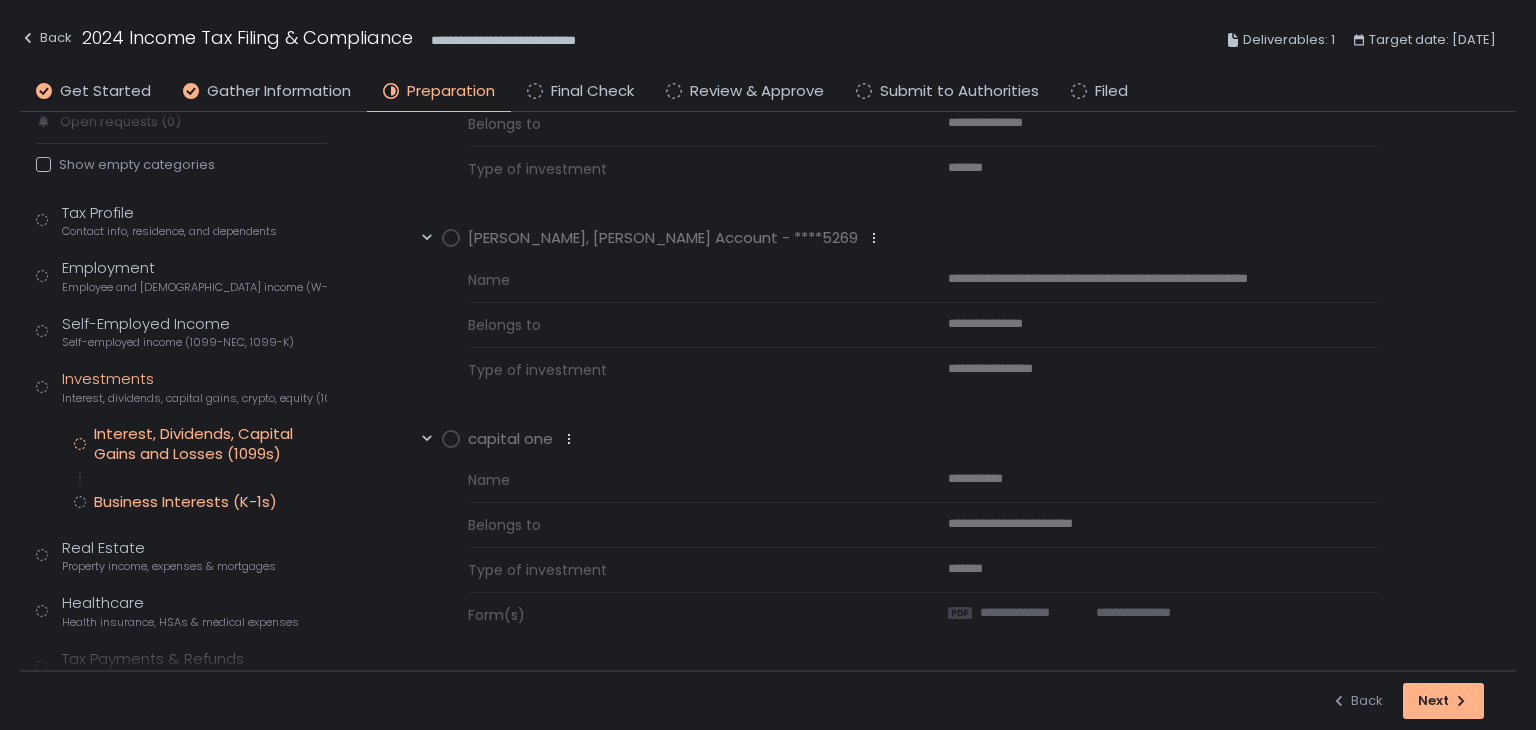 click on "Business Interests (K-1s)" 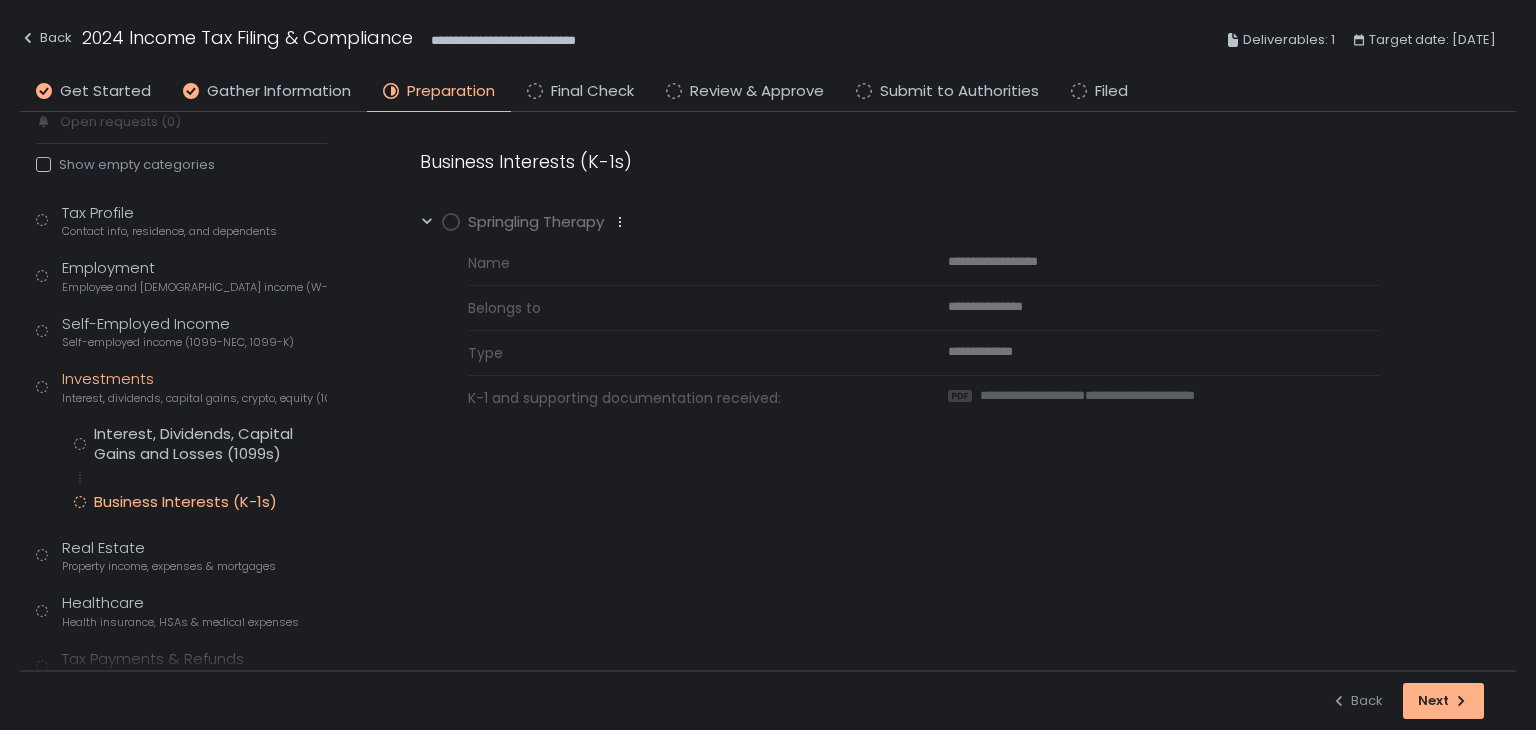 scroll, scrollTop: 0, scrollLeft: 0, axis: both 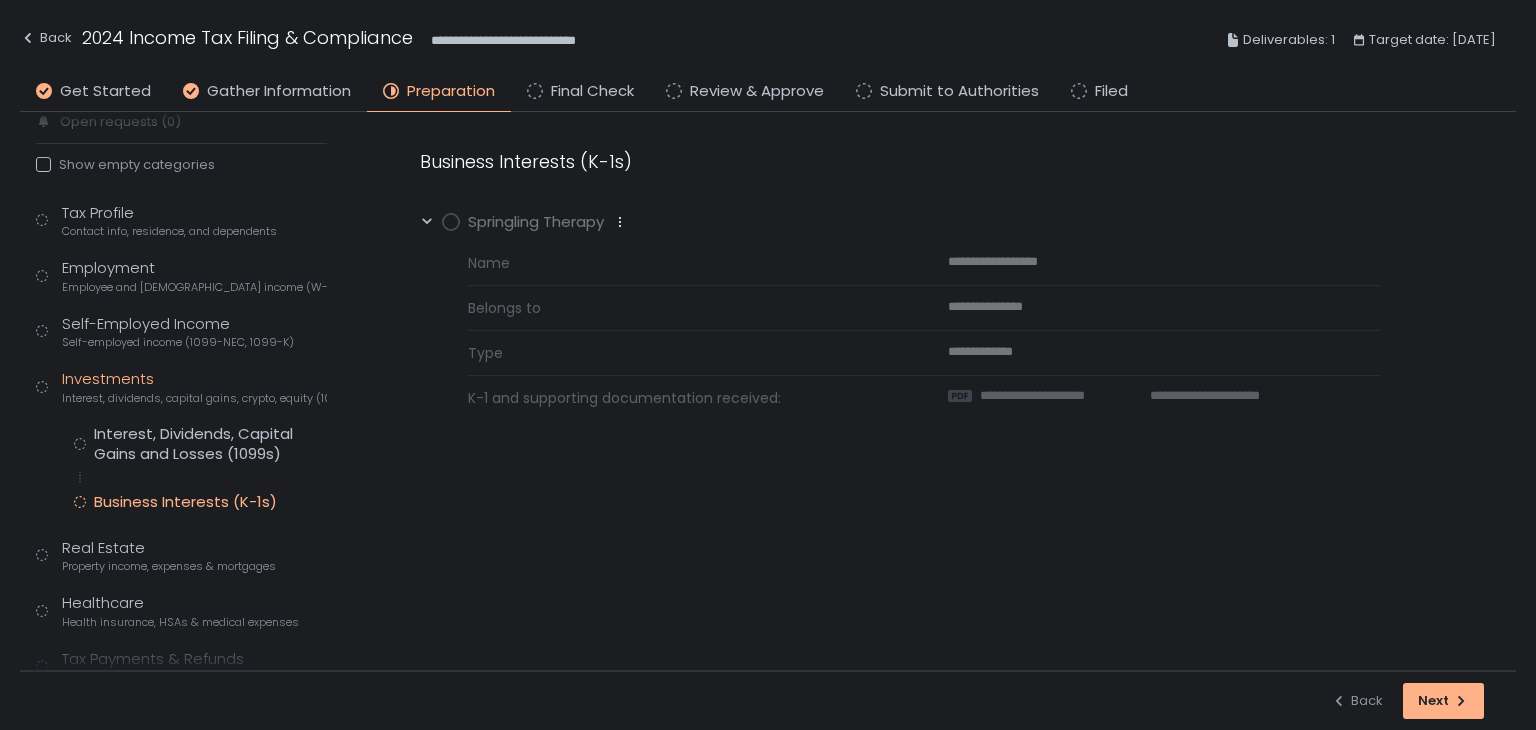 click on "**********" at bounding box center [948, 391] 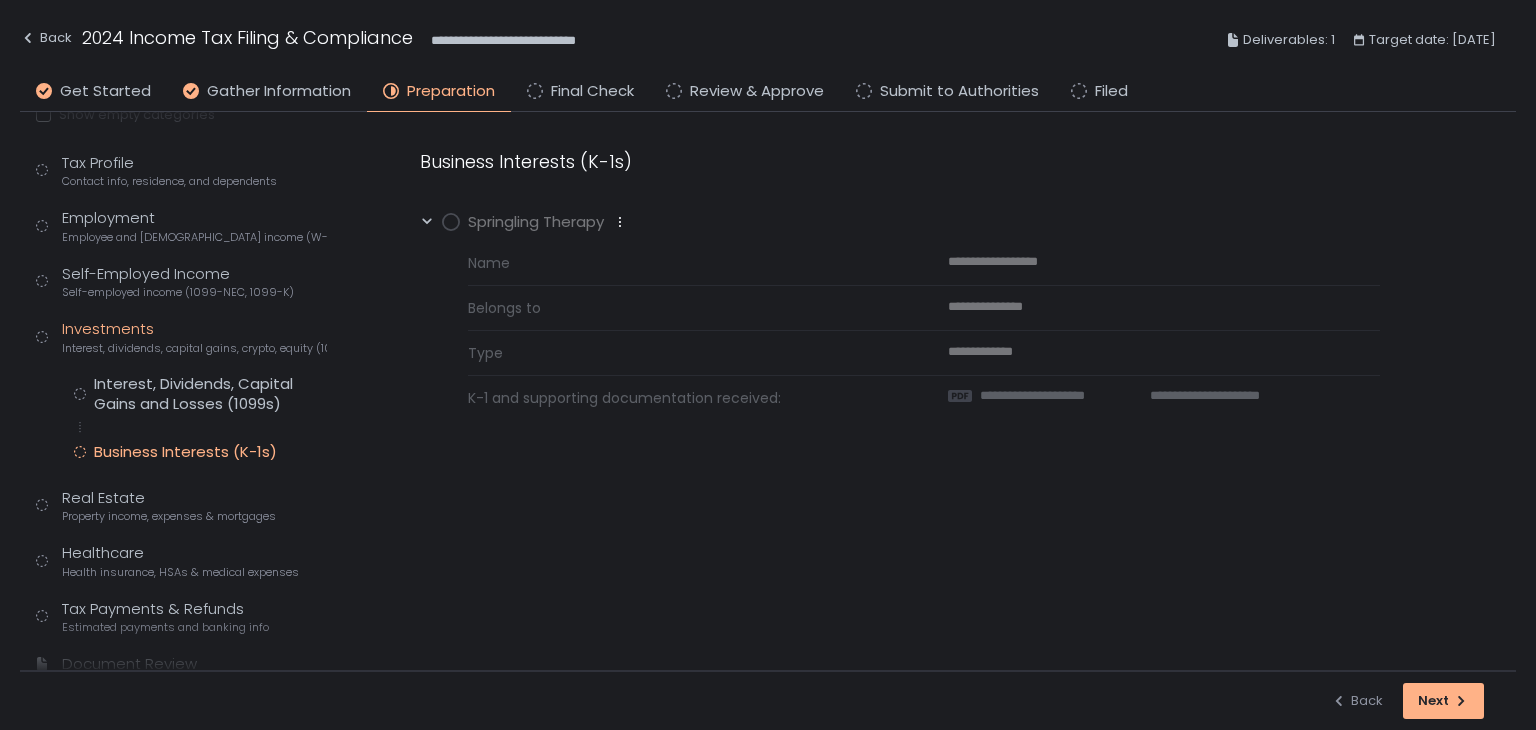scroll, scrollTop: 233, scrollLeft: 0, axis: vertical 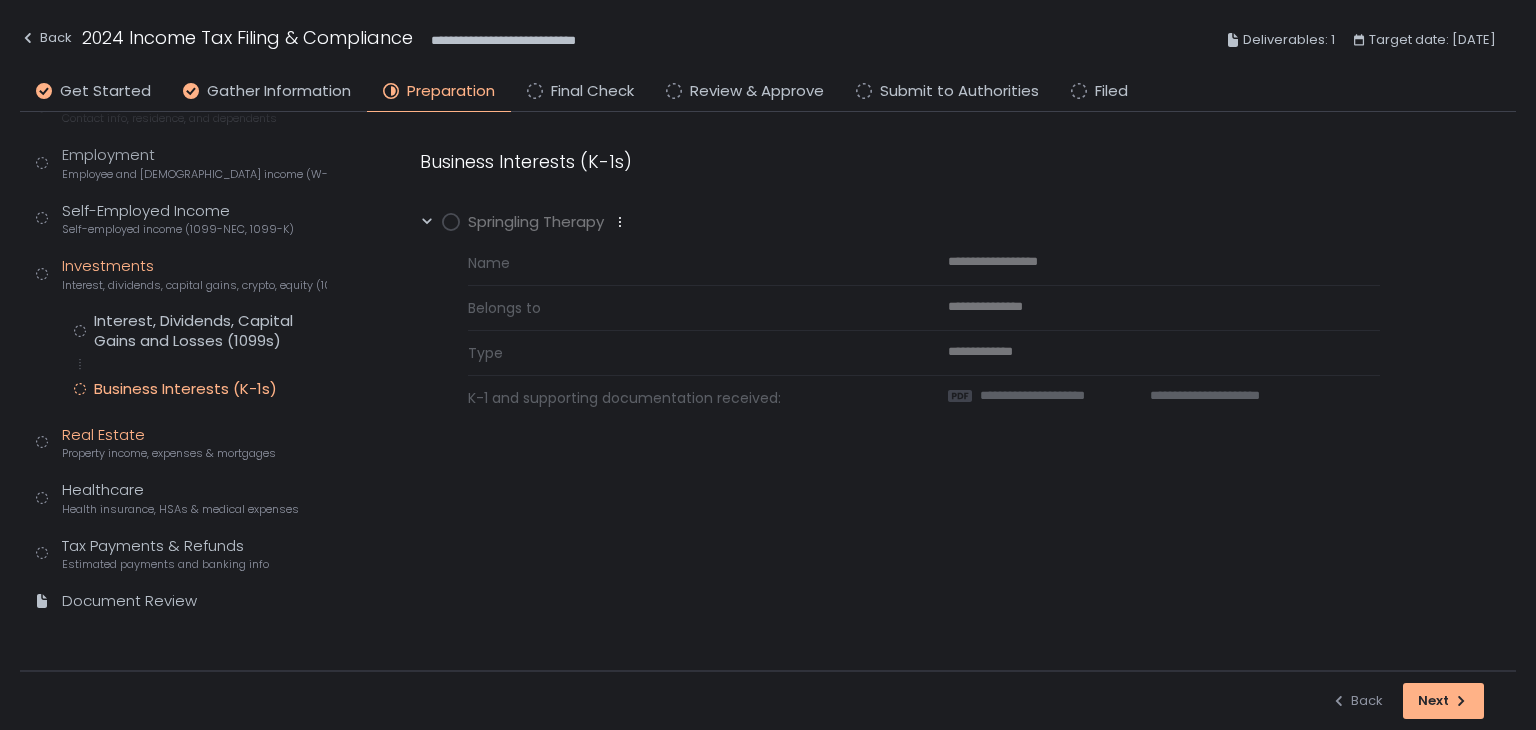 click on "Property income, expenses & mortgages" 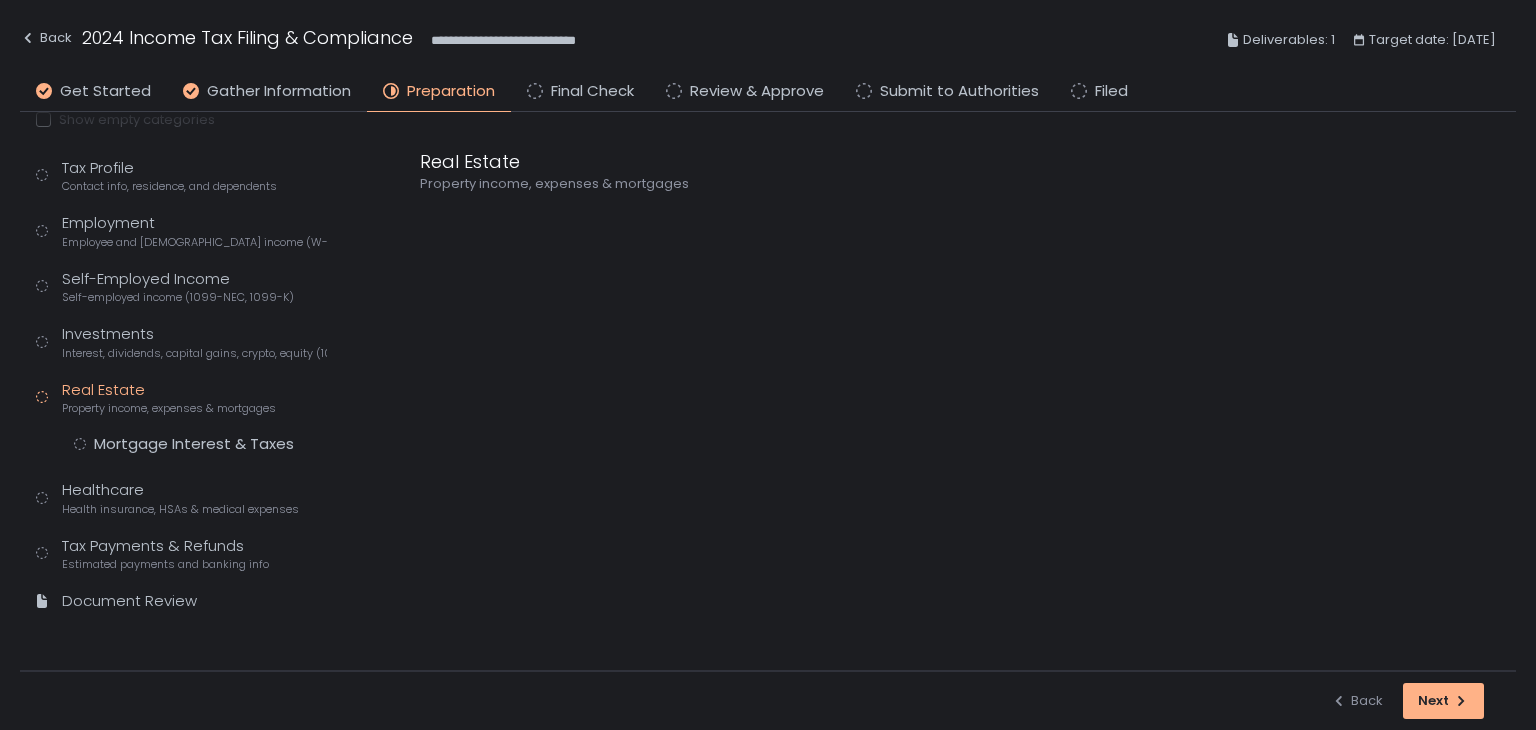 scroll, scrollTop: 165, scrollLeft: 0, axis: vertical 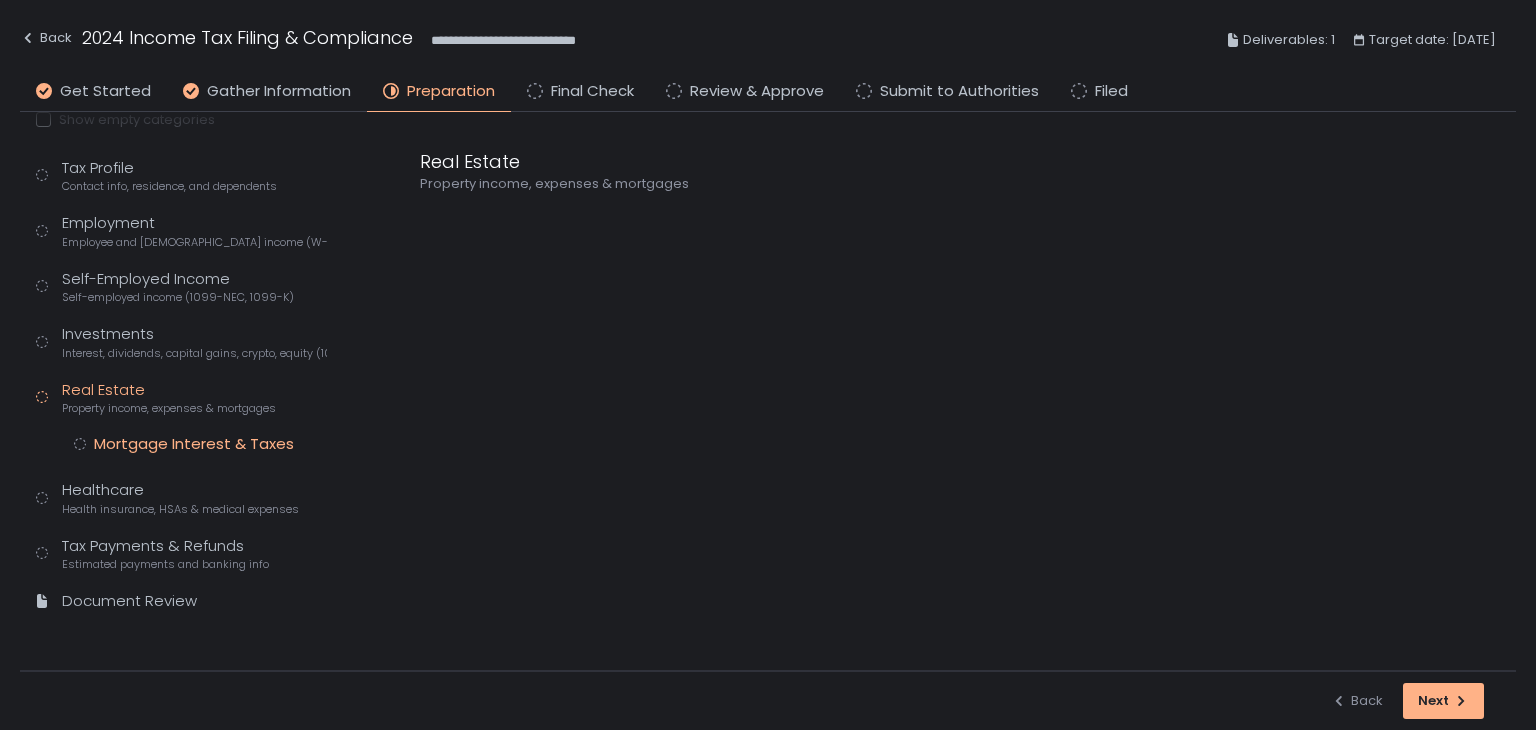 drag, startPoint x: 183, startPoint y: 430, endPoint x: 182, endPoint y: 448, distance: 18.027756 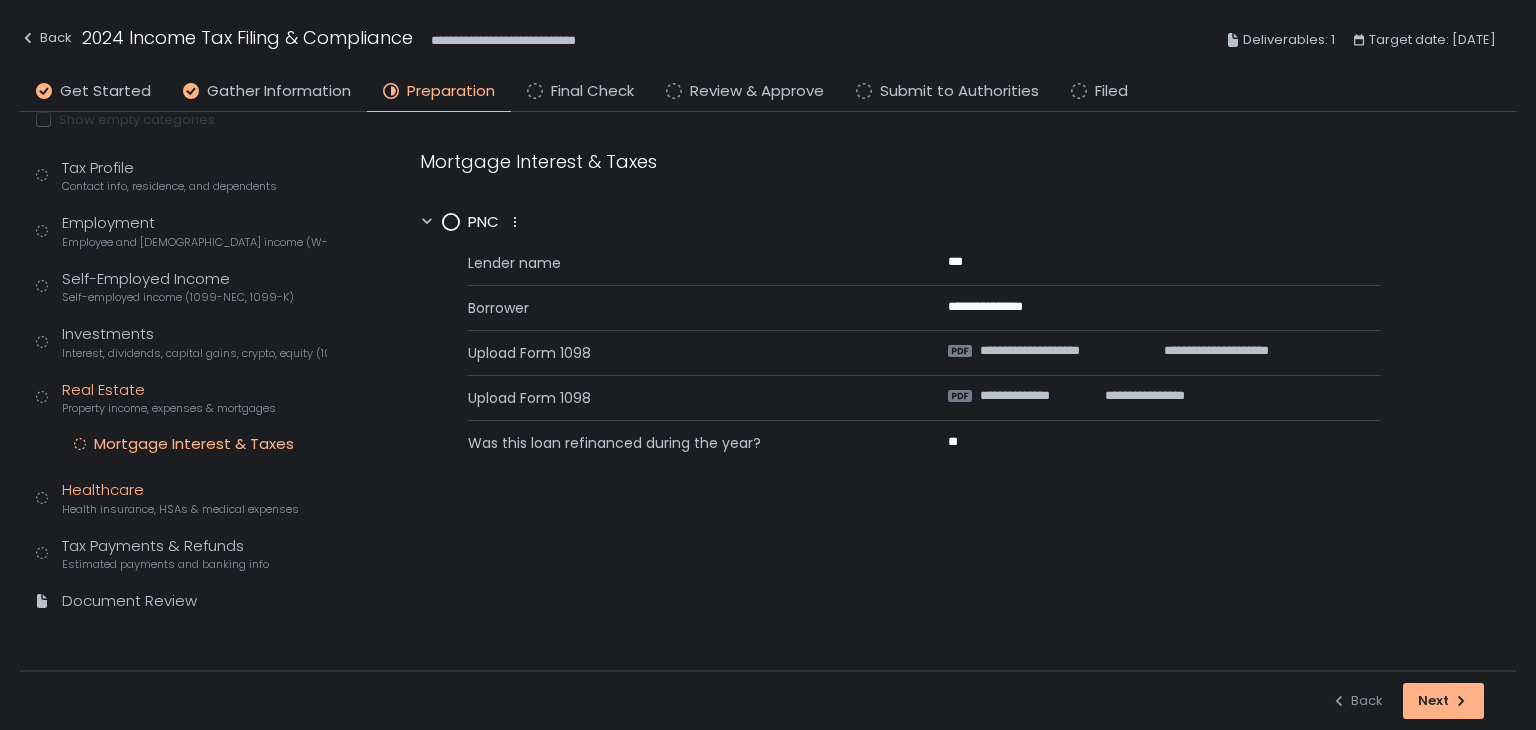 click on "Health insurance, HSAs & medical expenses" 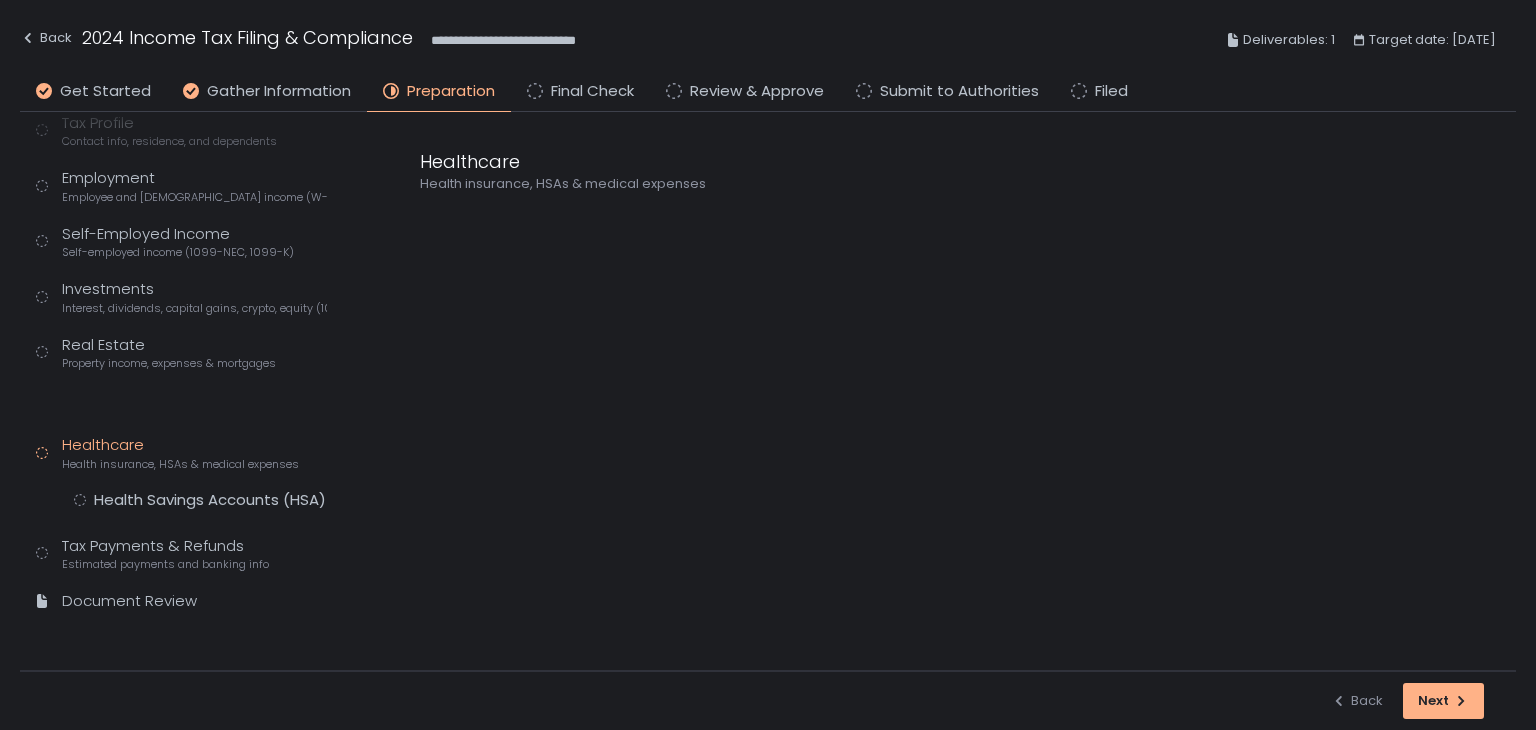 scroll, scrollTop: 165, scrollLeft: 0, axis: vertical 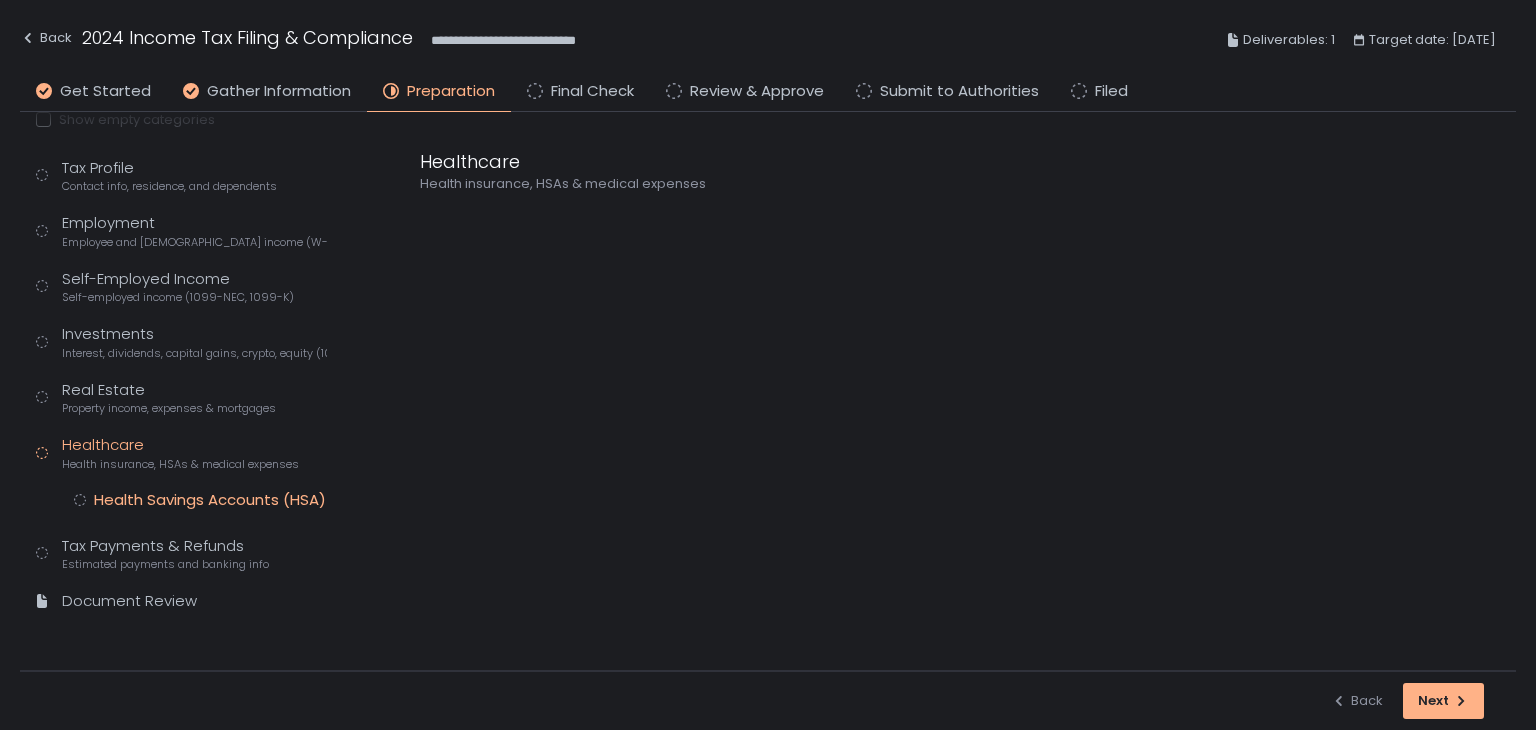 click on "Health Savings Accounts (HSA)" 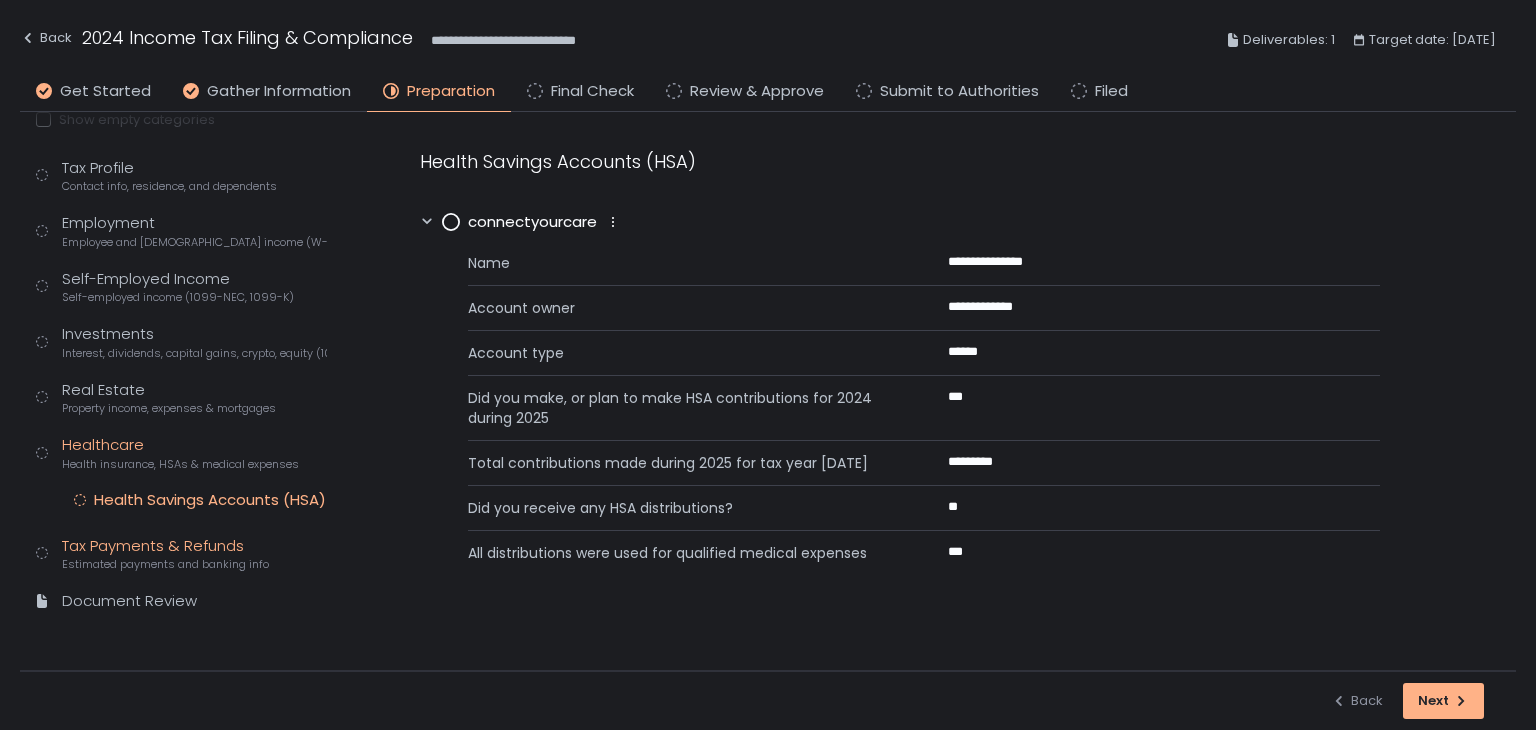 click on "Tax Payments & Refunds Estimated payments and banking info" 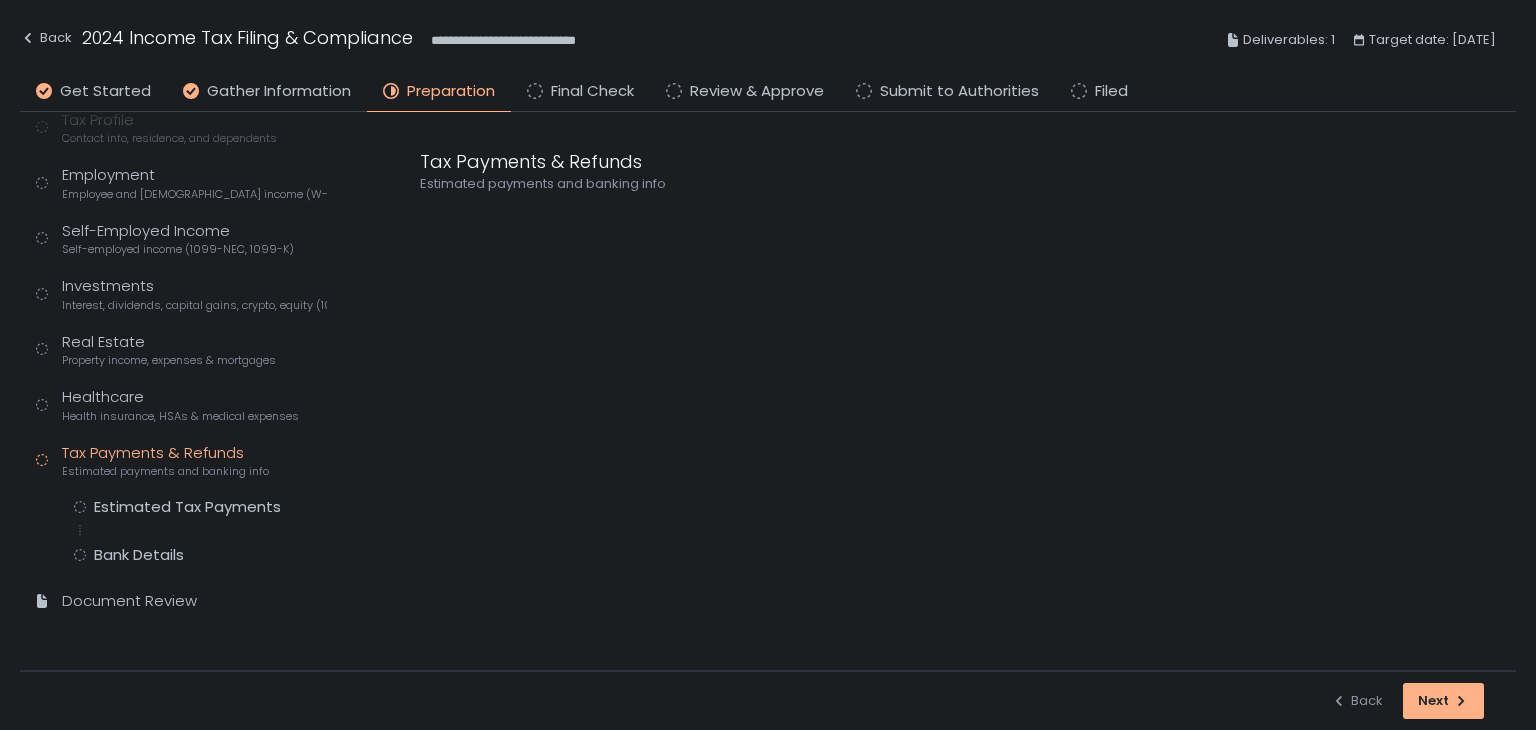 scroll, scrollTop: 213, scrollLeft: 0, axis: vertical 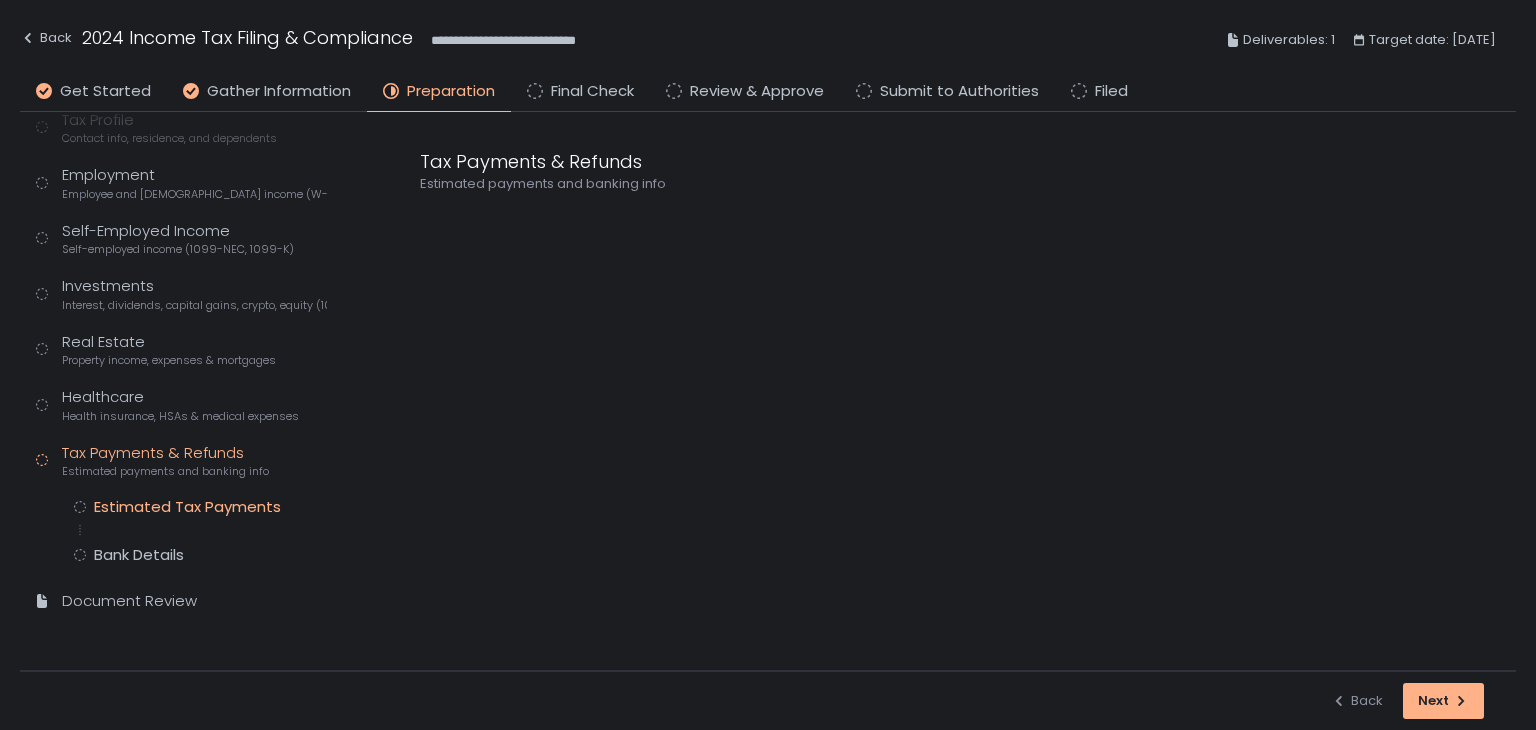 click on "Estimated Tax Payments" 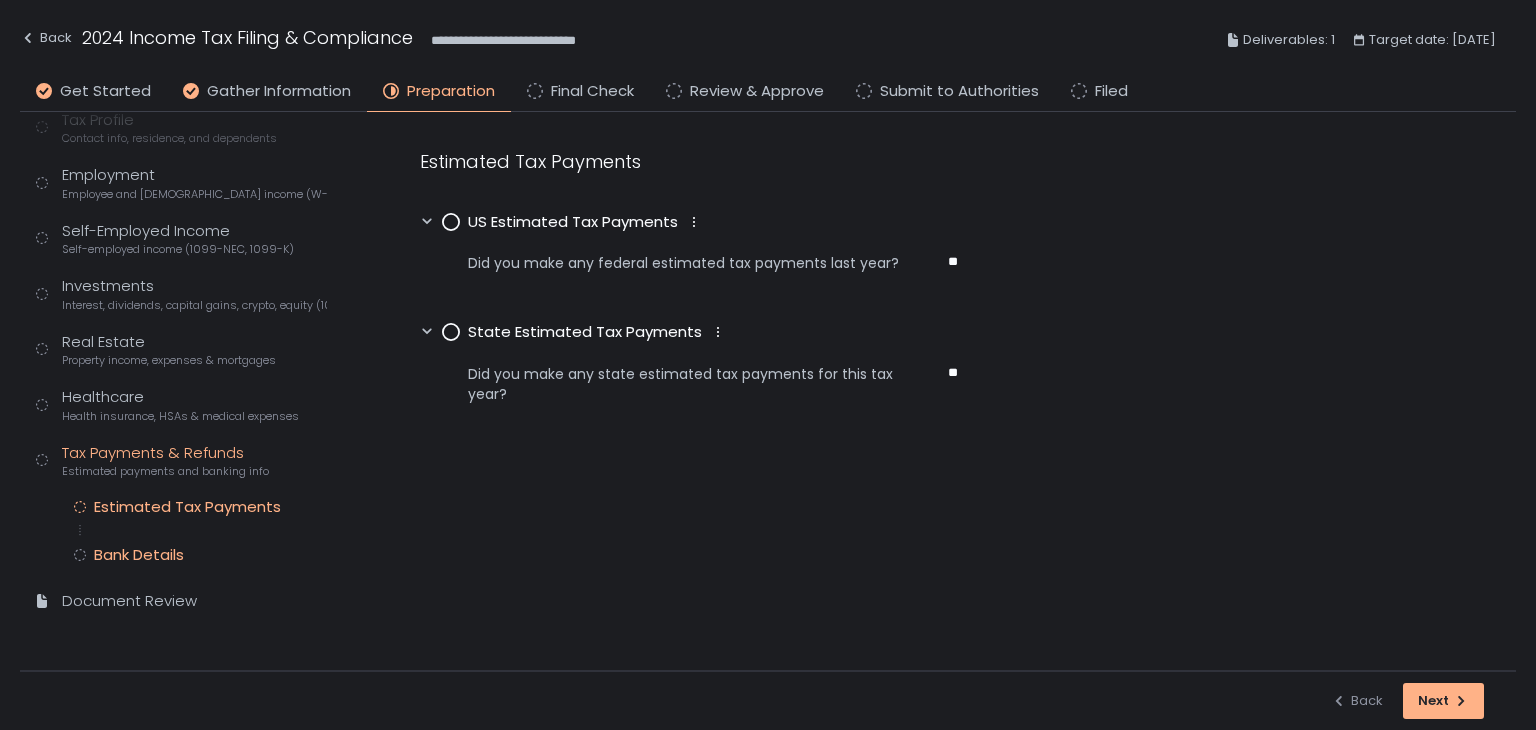 click on "Bank Details" 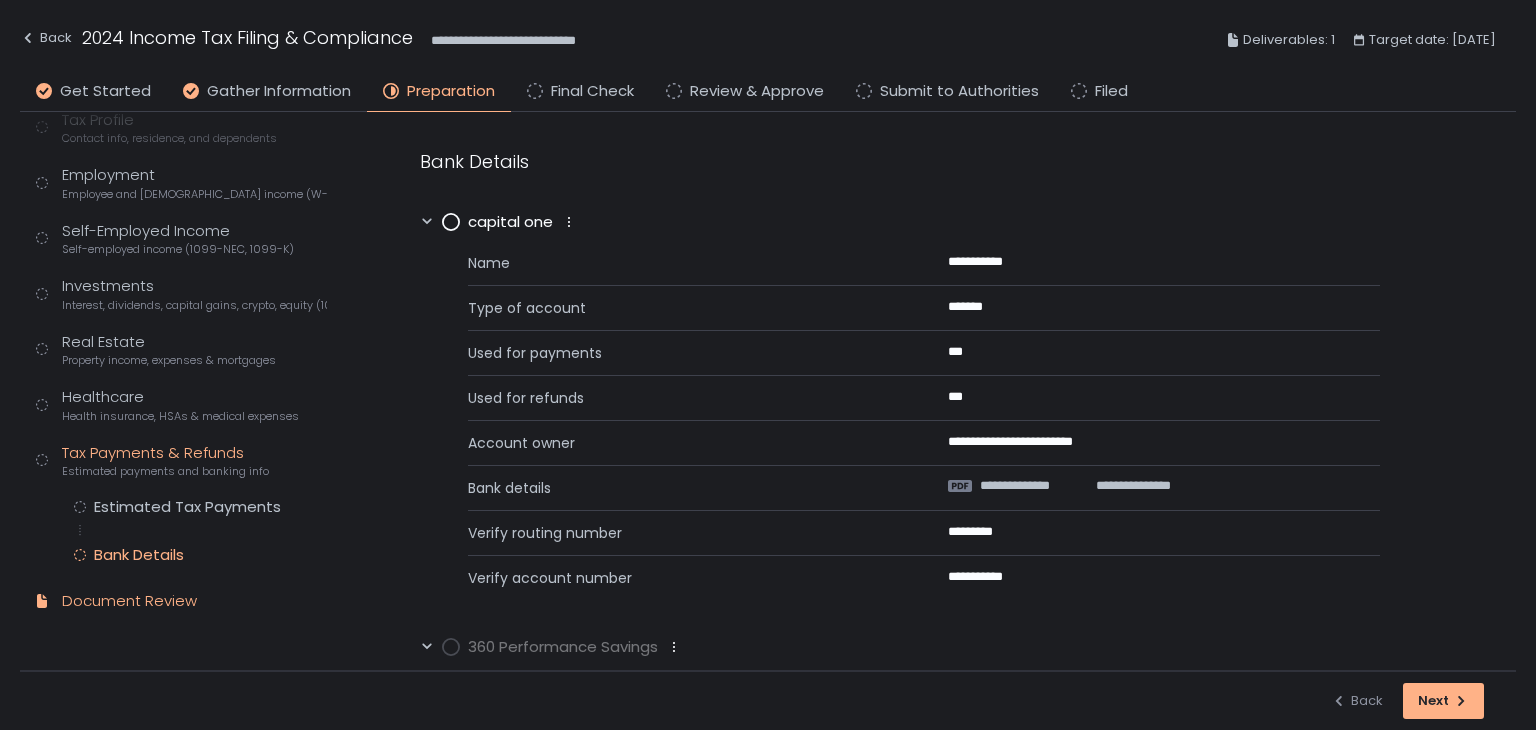 click on "Document Review" 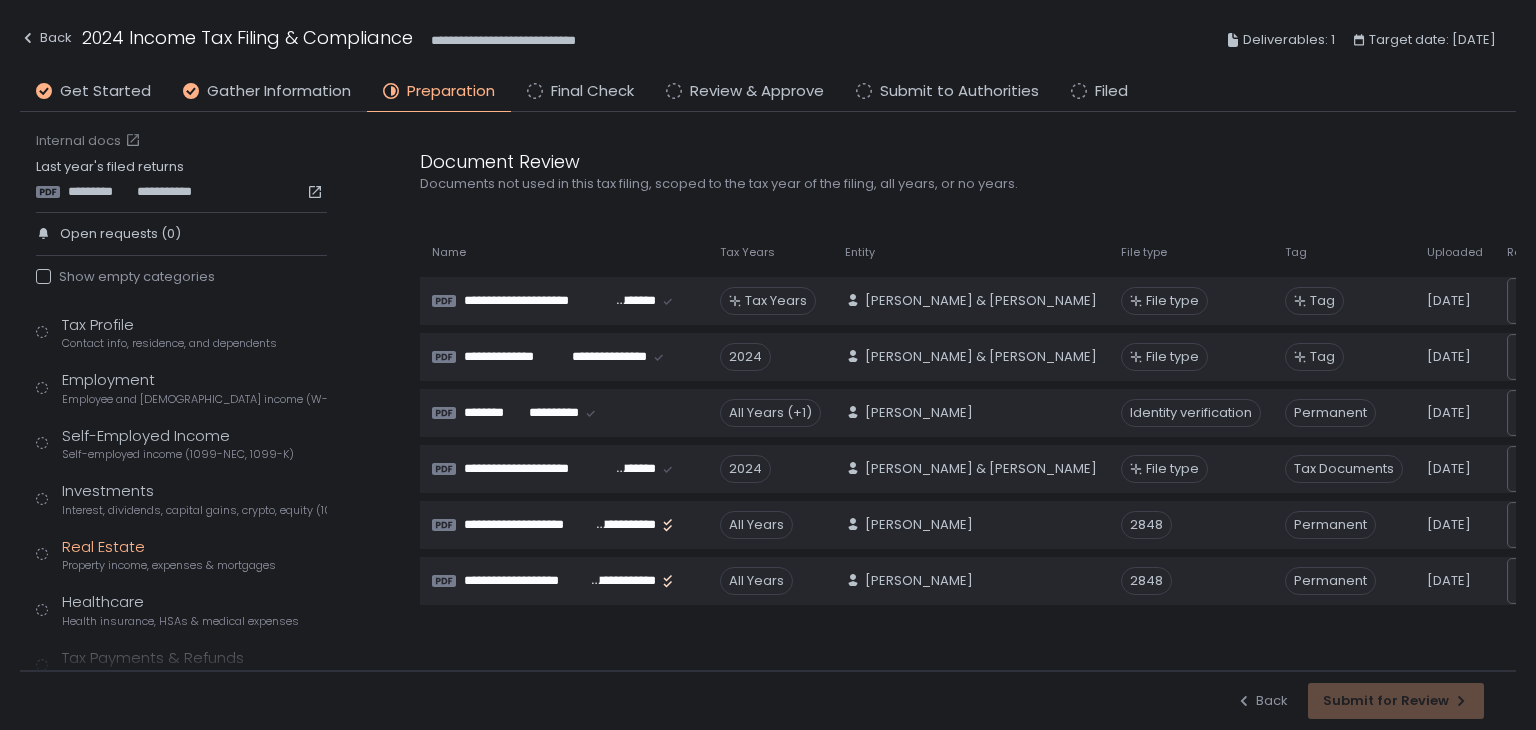 scroll, scrollTop: 0, scrollLeft: 0, axis: both 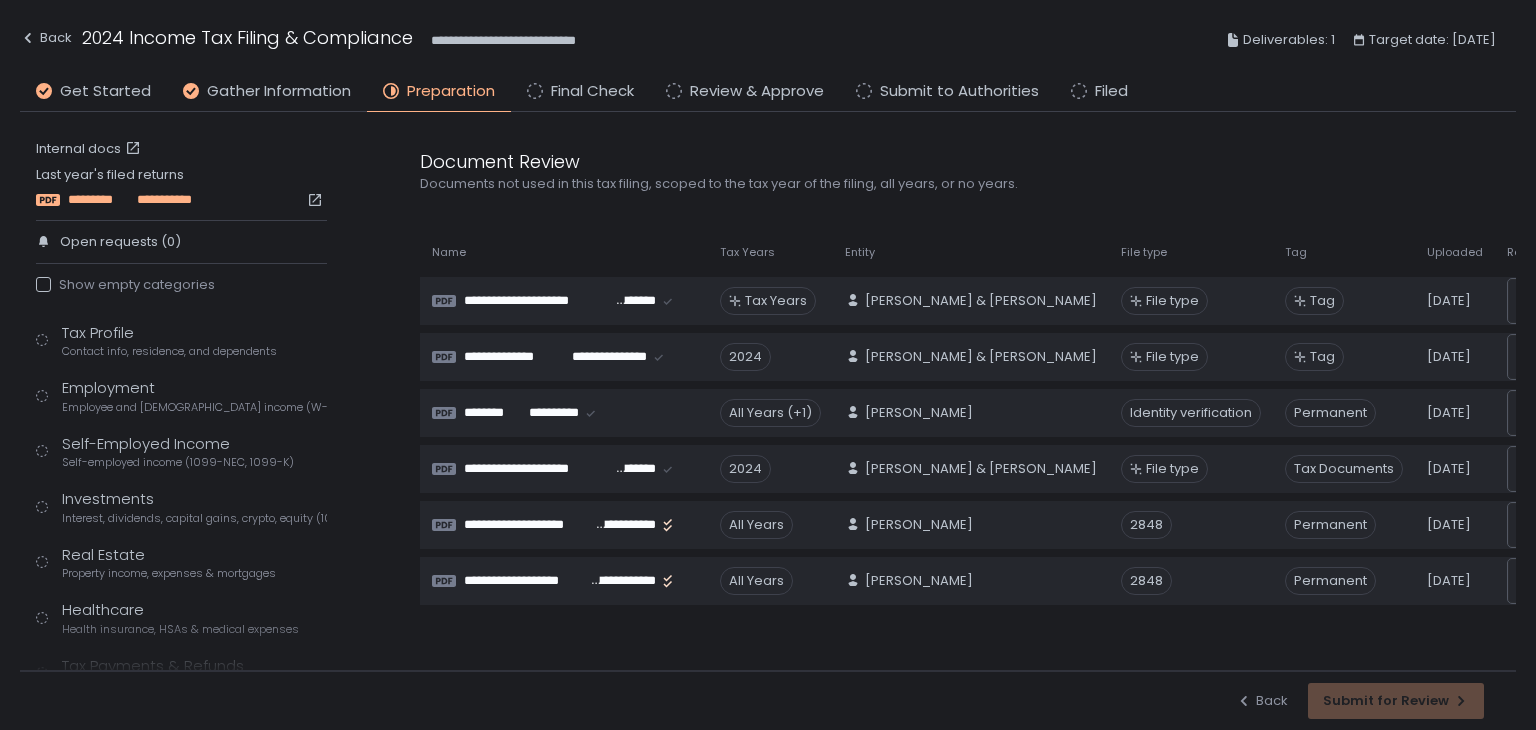 click on "**********" at bounding box center [163, 200] 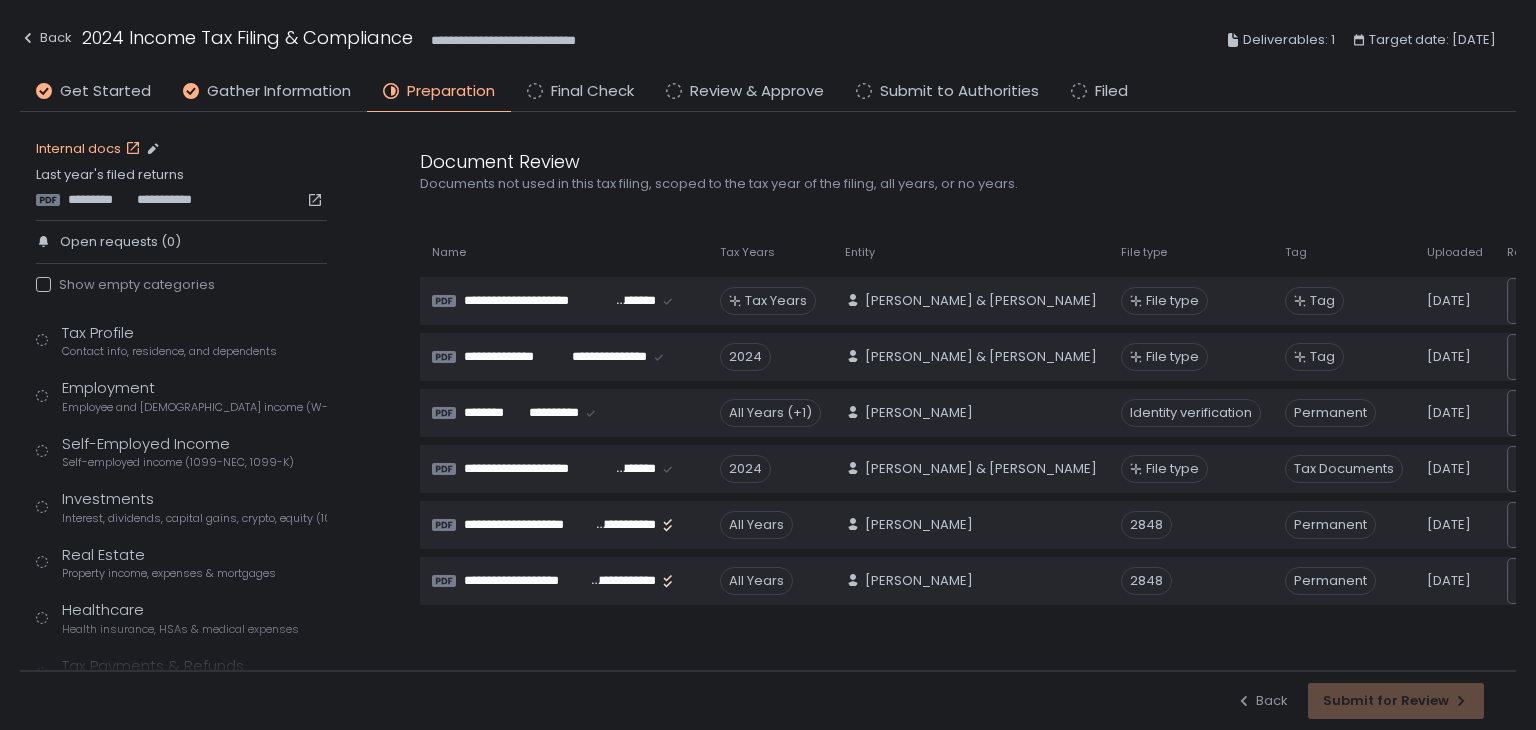 click on "Internal docs" at bounding box center [90, 149] 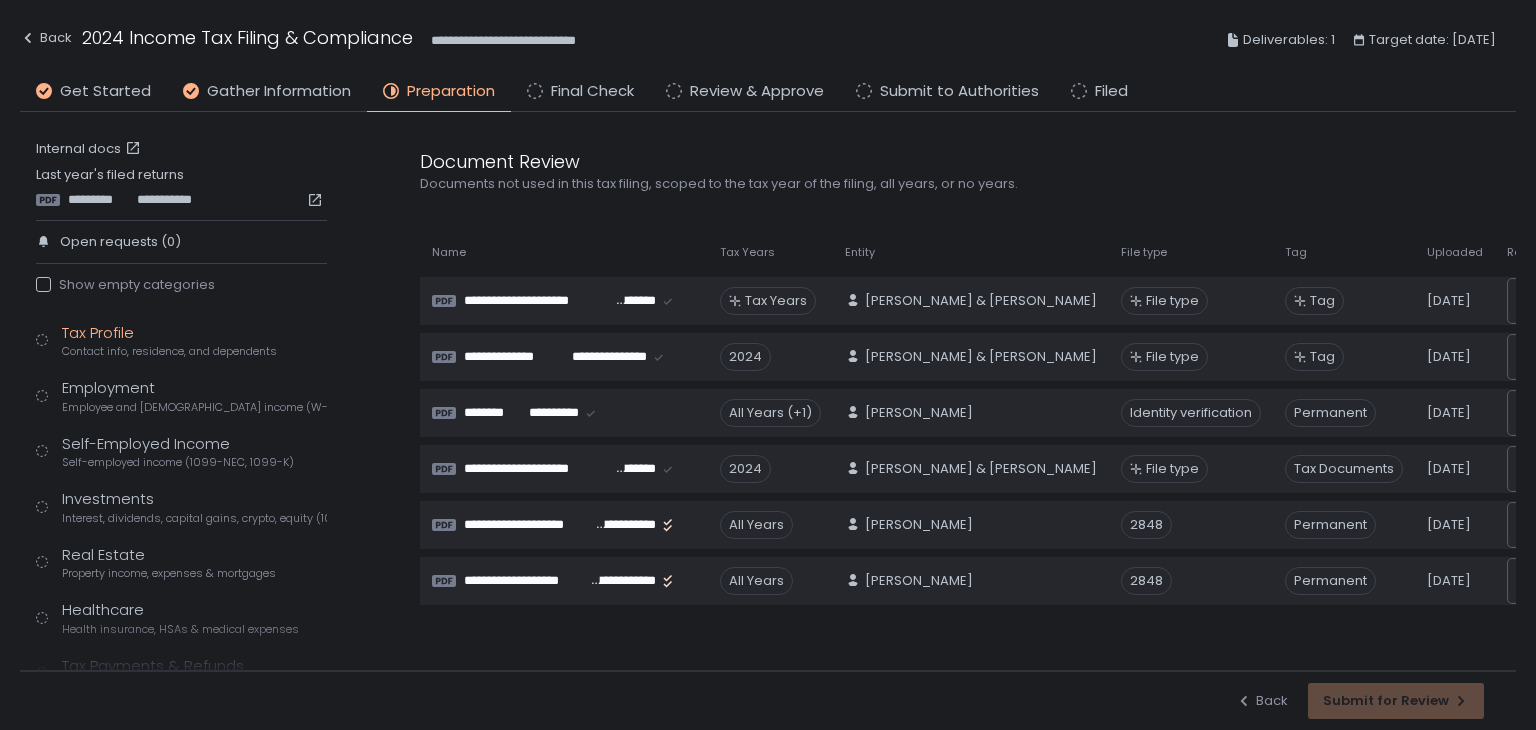 click on "Tax Profile Contact info, residence, and dependents" 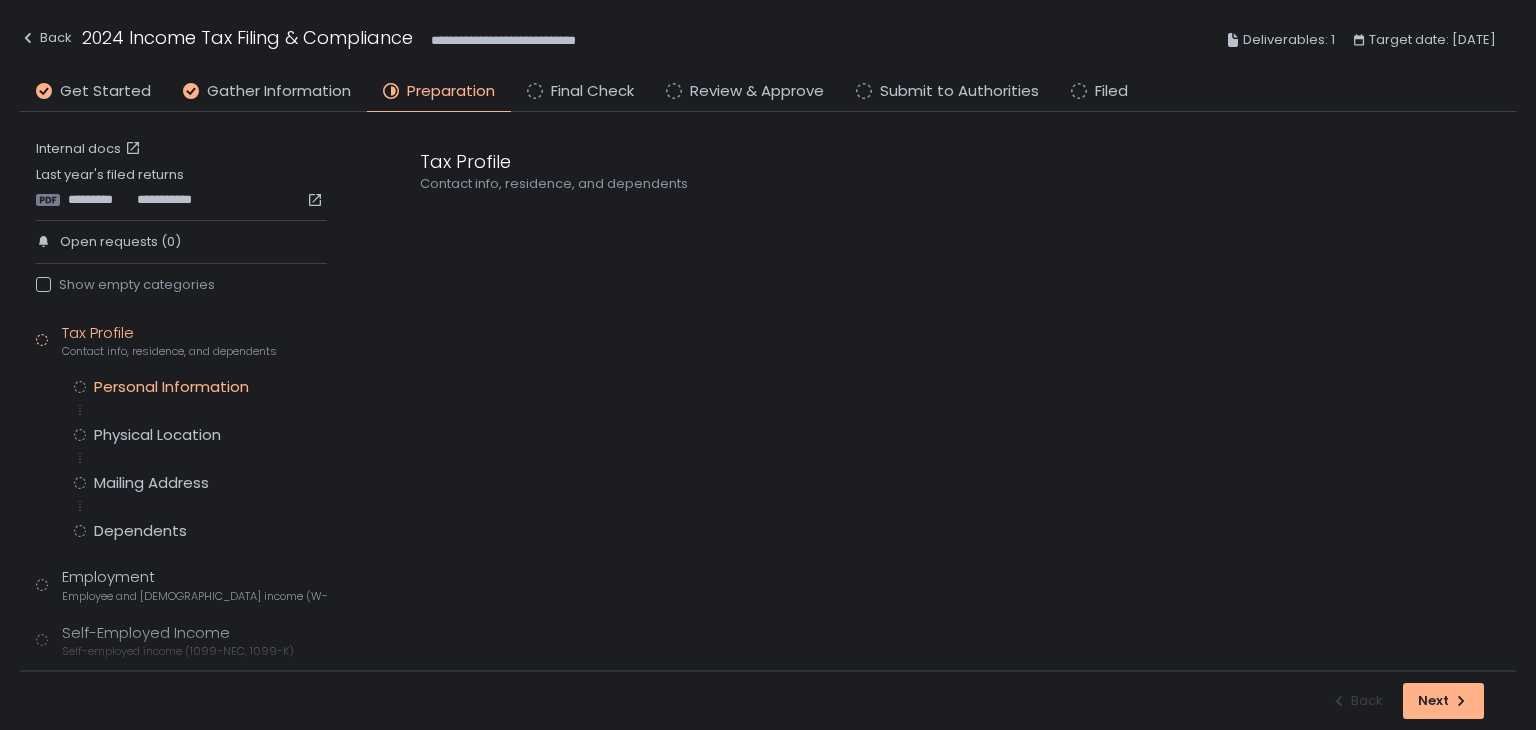 click on "Personal Information" 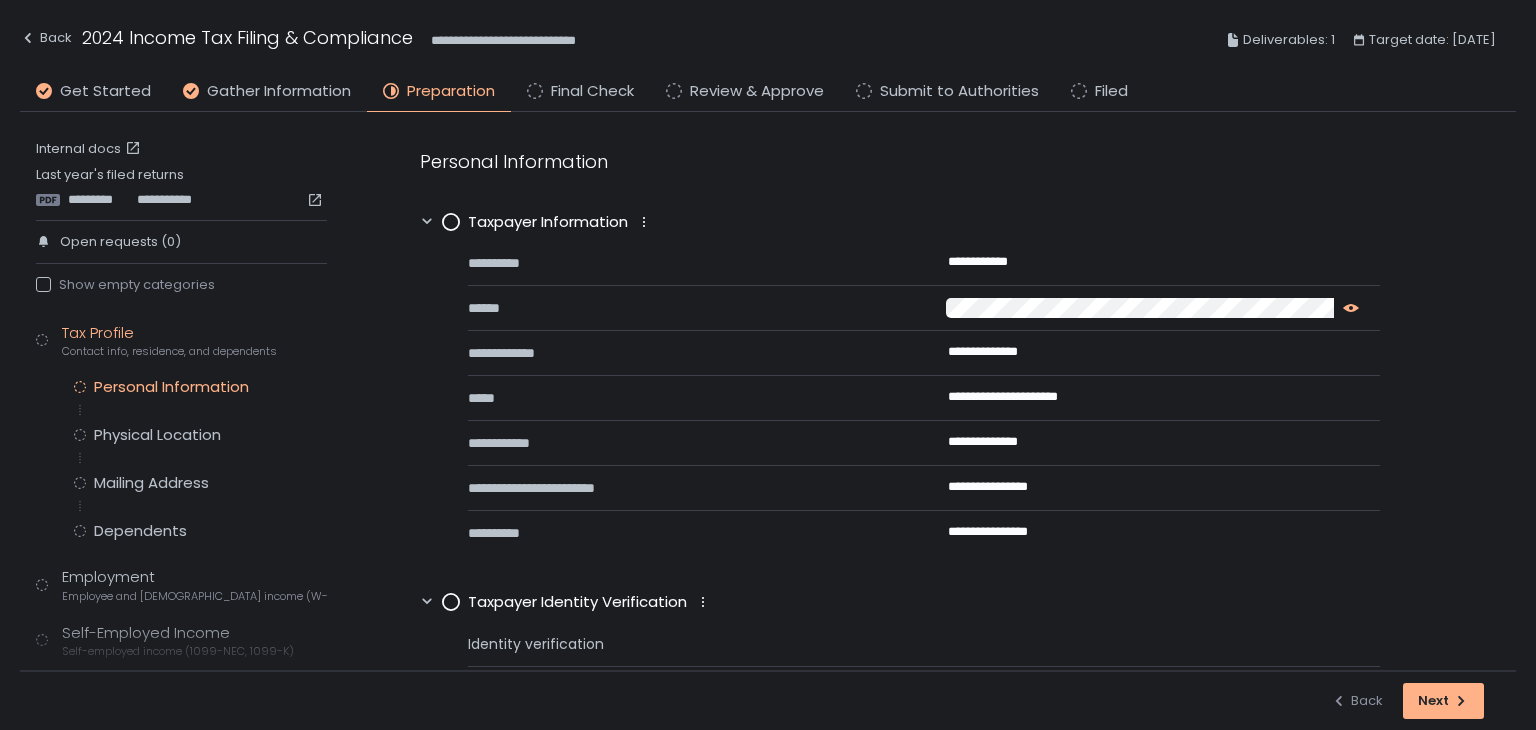 click 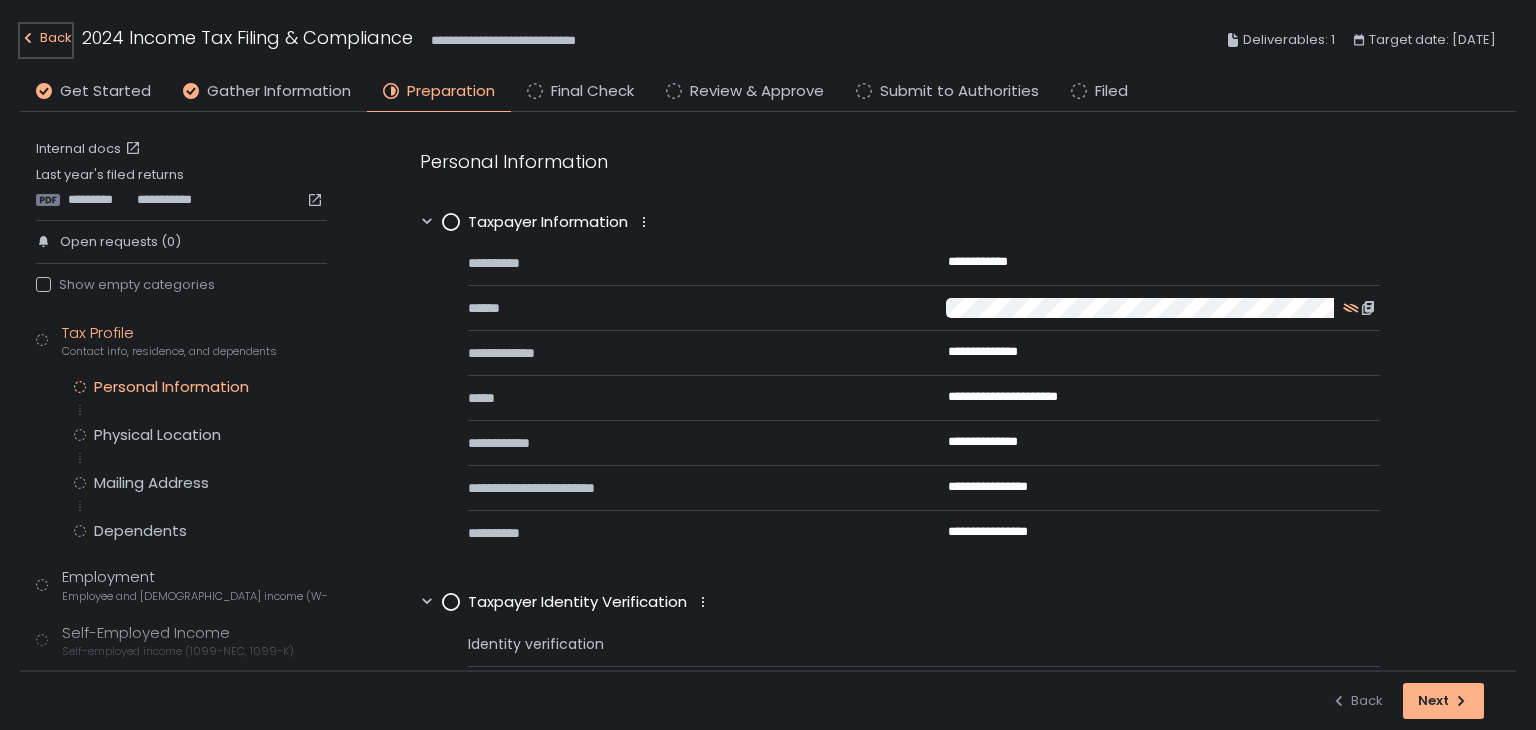 click on "Back" 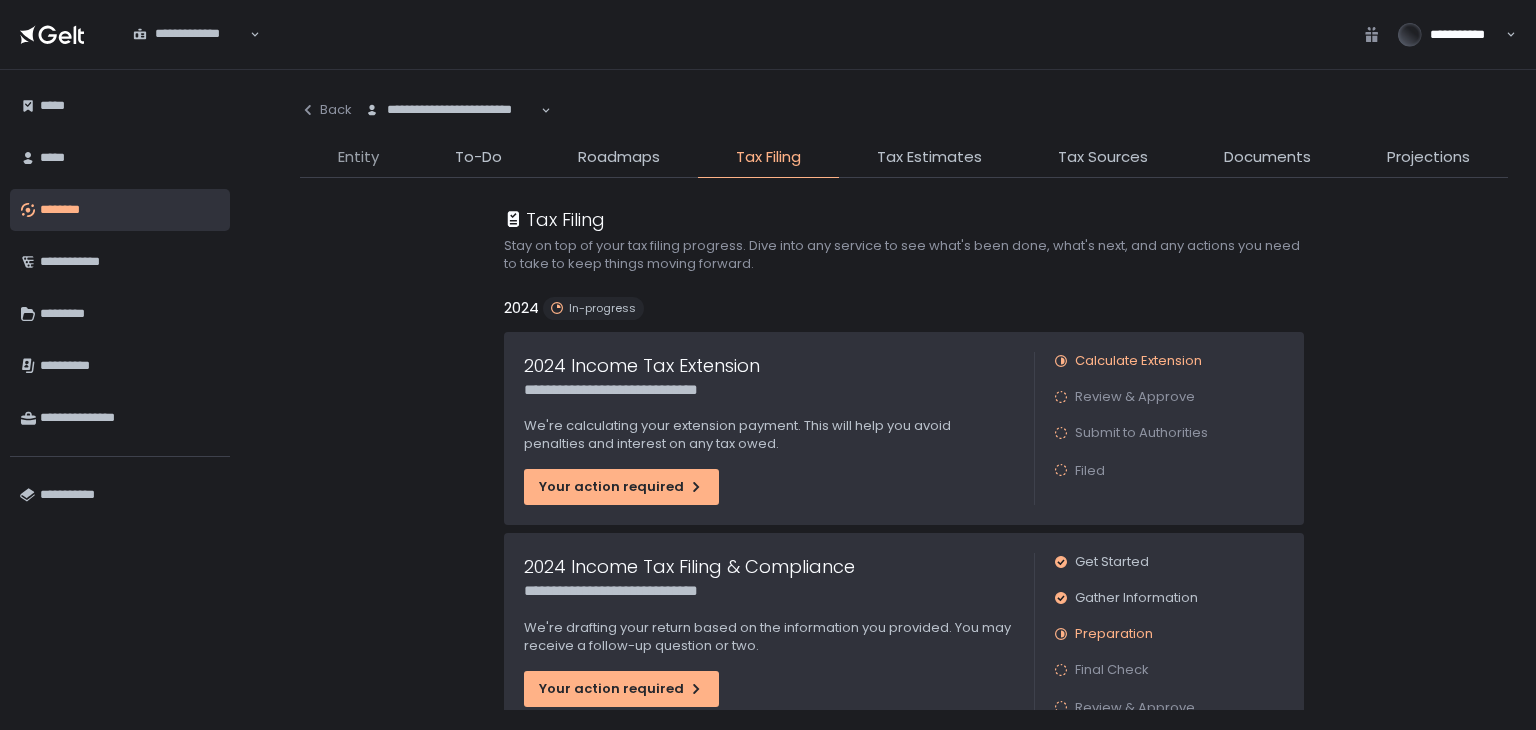 click on "Entity" at bounding box center [358, 157] 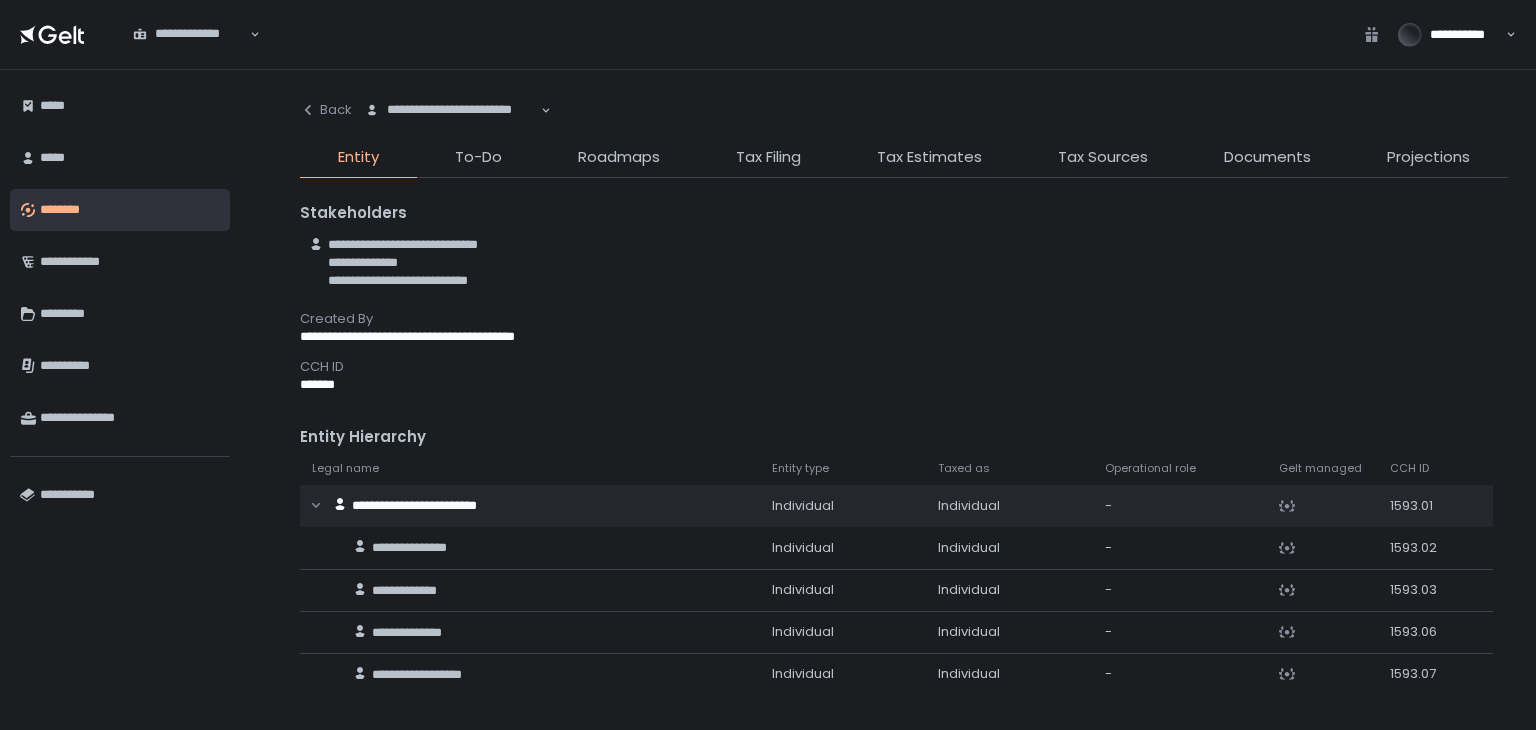 click on "**********" at bounding box center [904, 263] 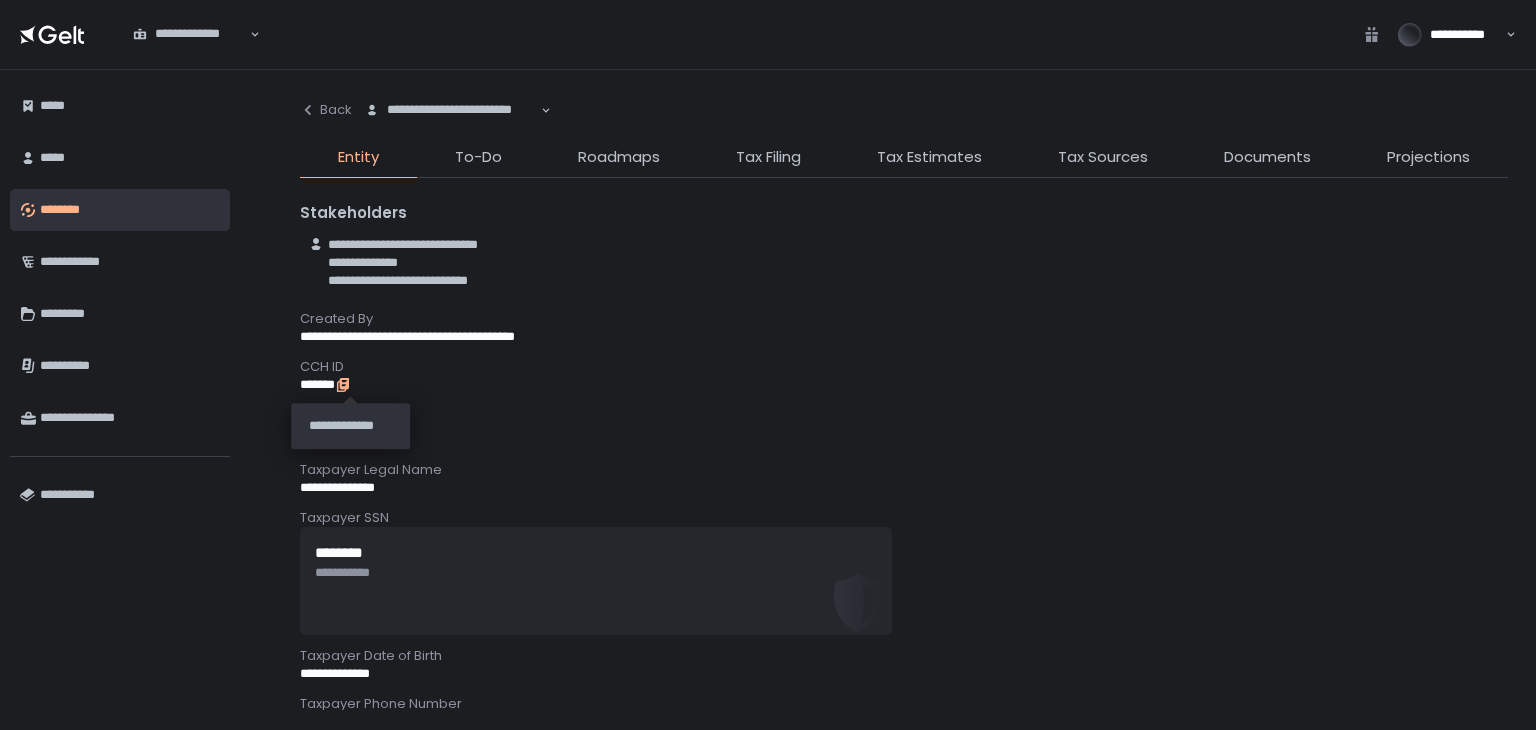 click 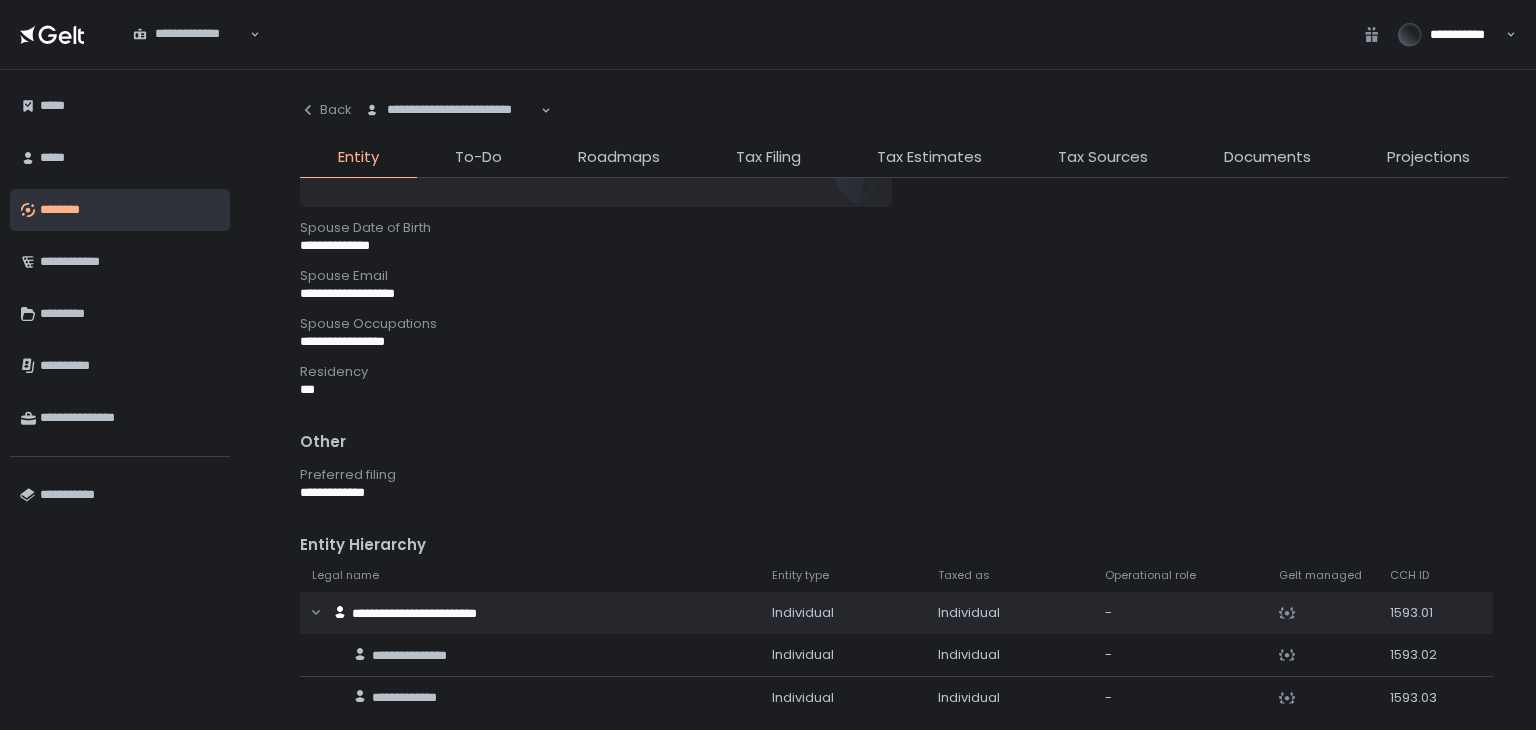 scroll, scrollTop: 1300, scrollLeft: 0, axis: vertical 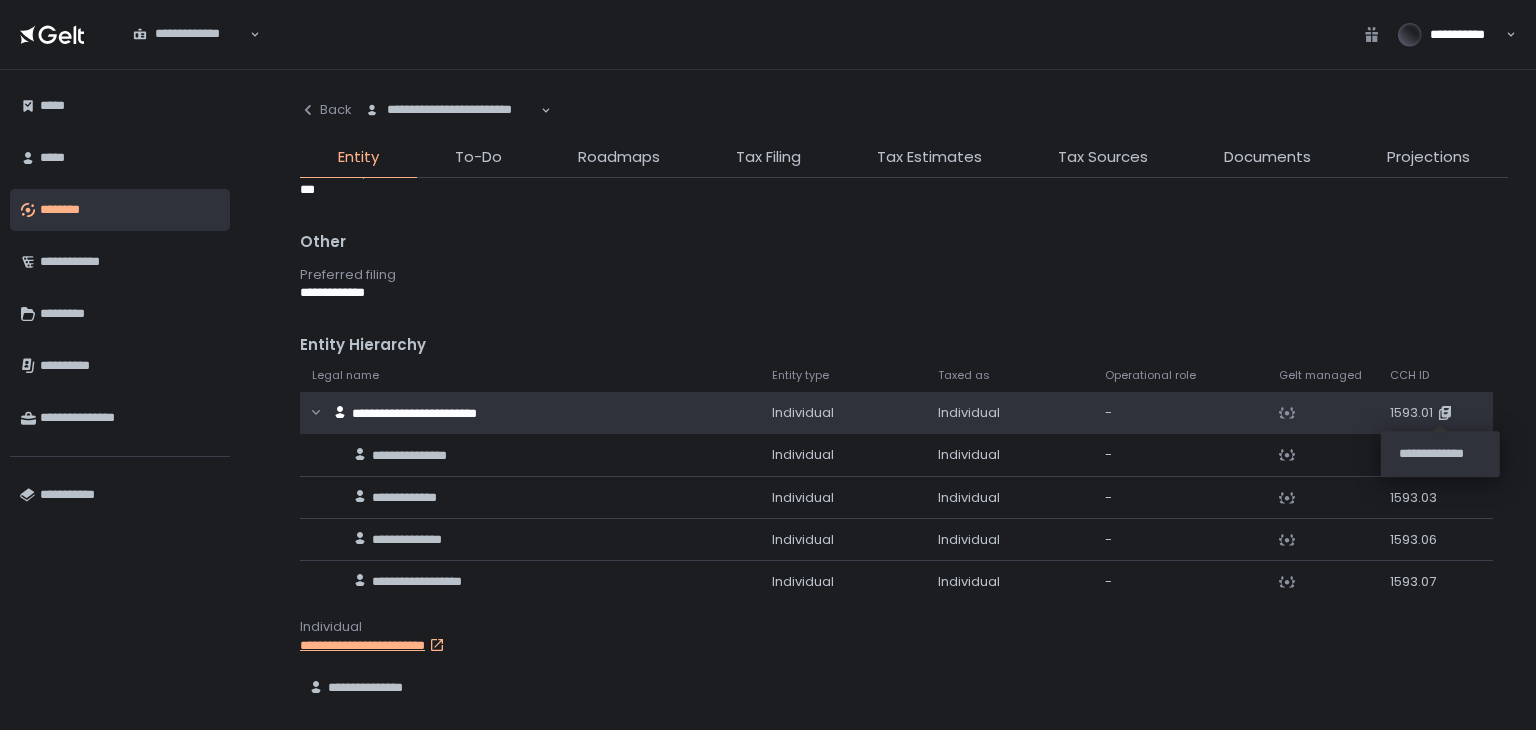 click 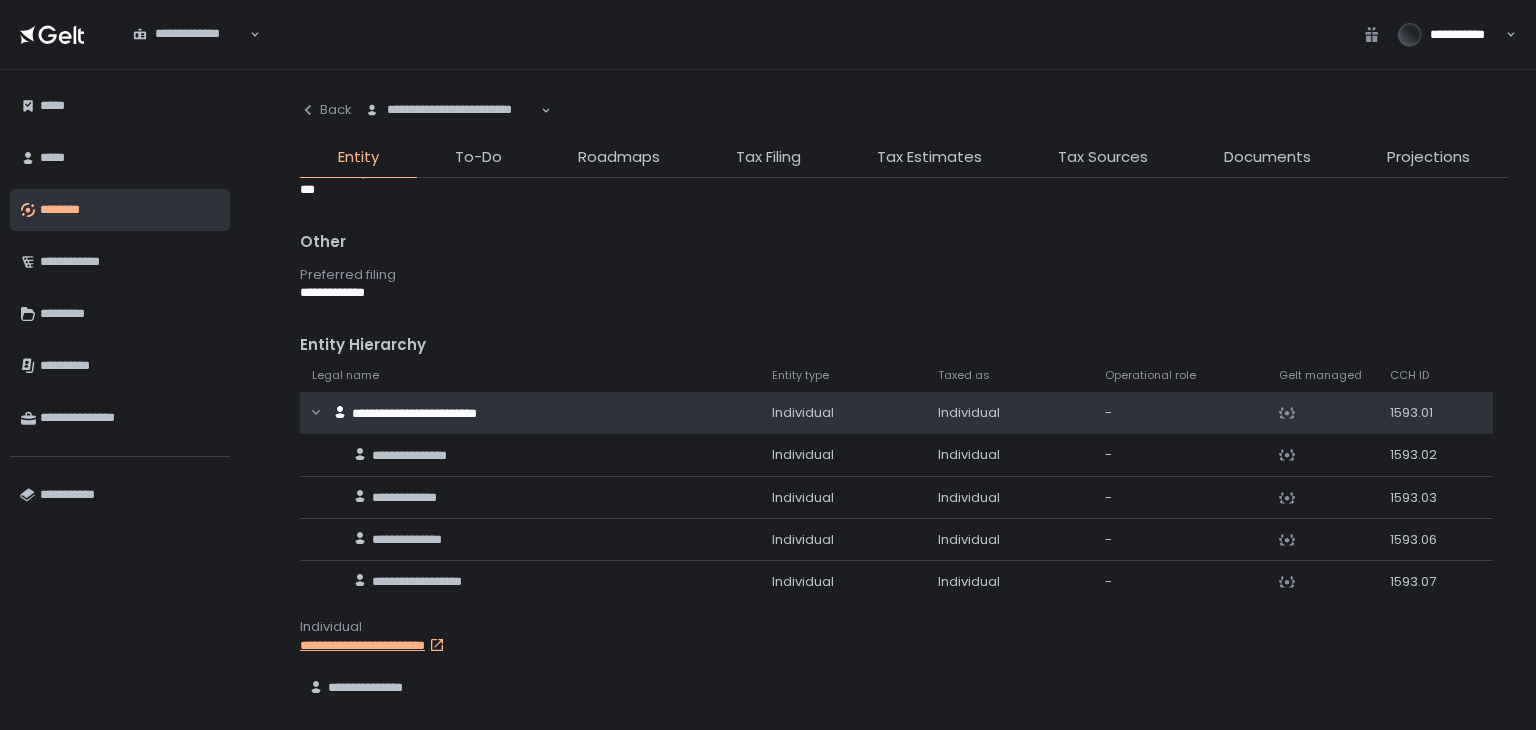 drag, startPoint x: 525, startPoint y: 411, endPoint x: 391, endPoint y: 405, distance: 134.13426 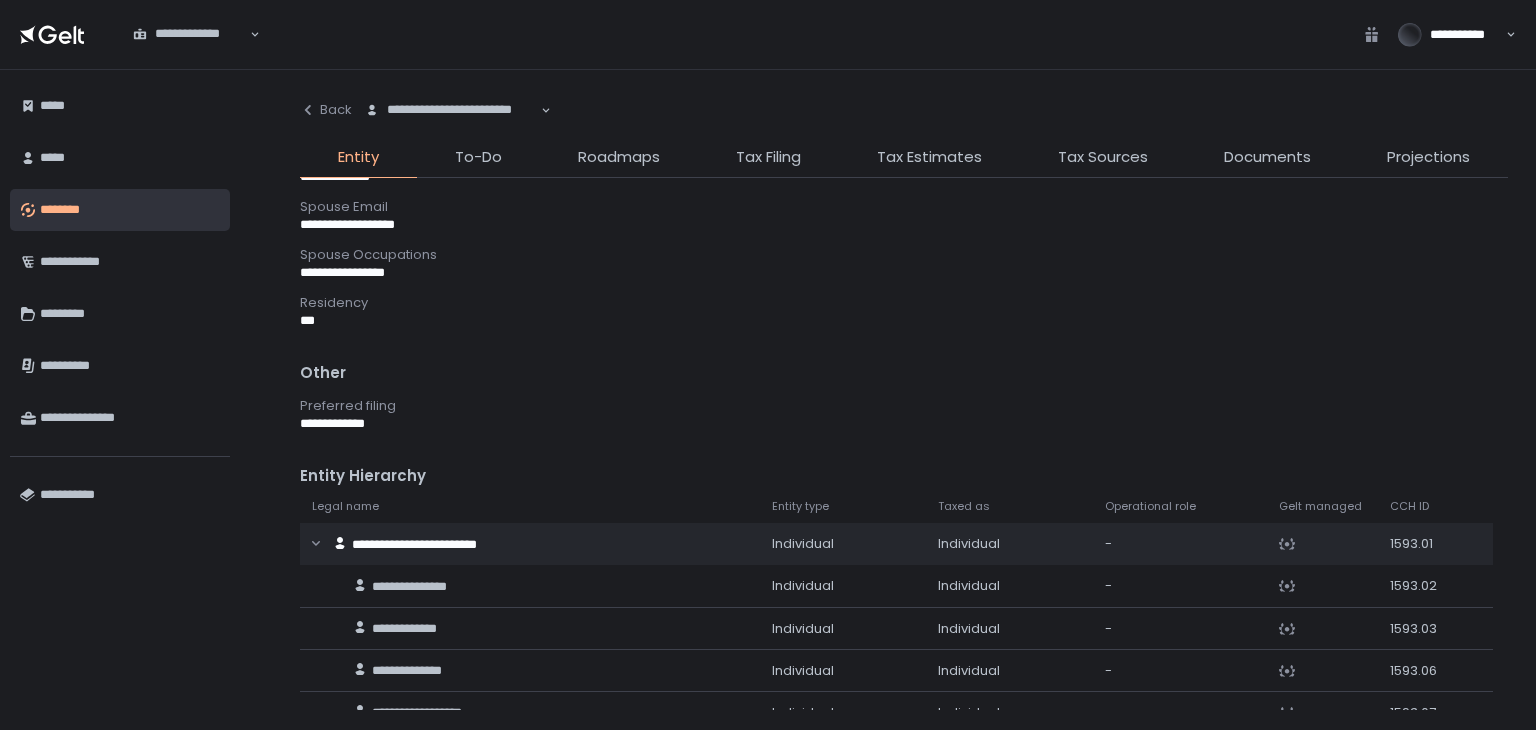 scroll, scrollTop: 900, scrollLeft: 0, axis: vertical 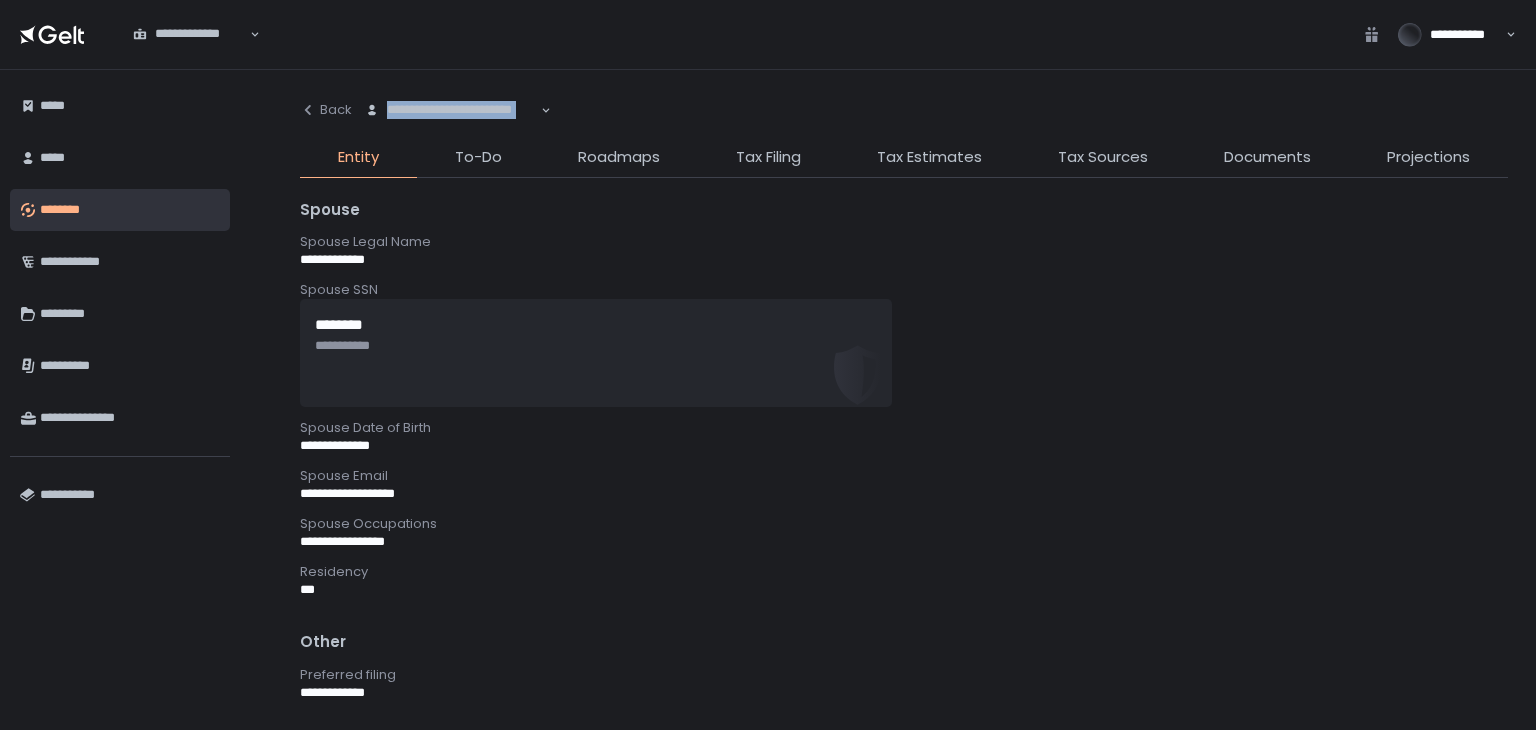 drag, startPoint x: 562, startPoint y: 110, endPoint x: 388, endPoint y: 113, distance: 174.02586 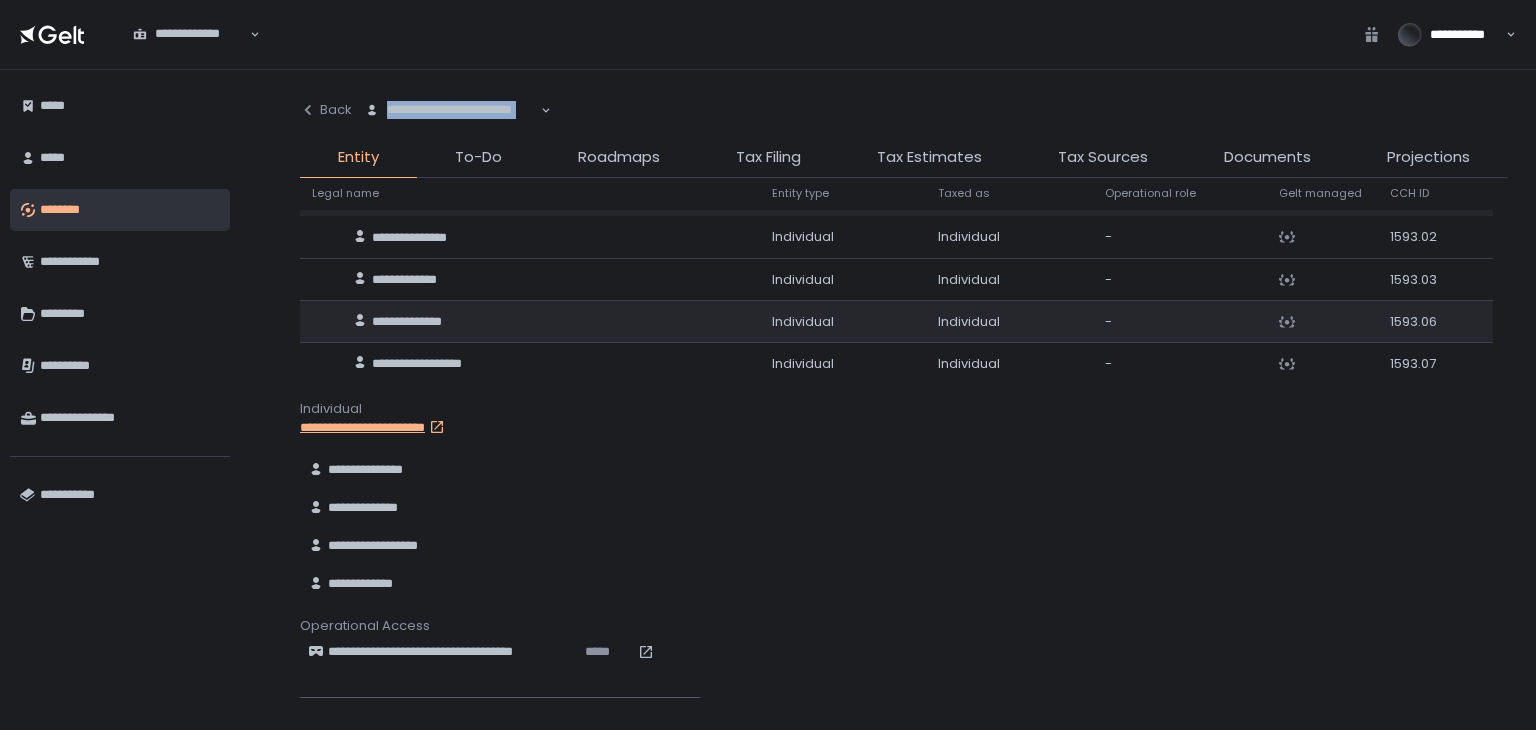 scroll, scrollTop: 1420, scrollLeft: 0, axis: vertical 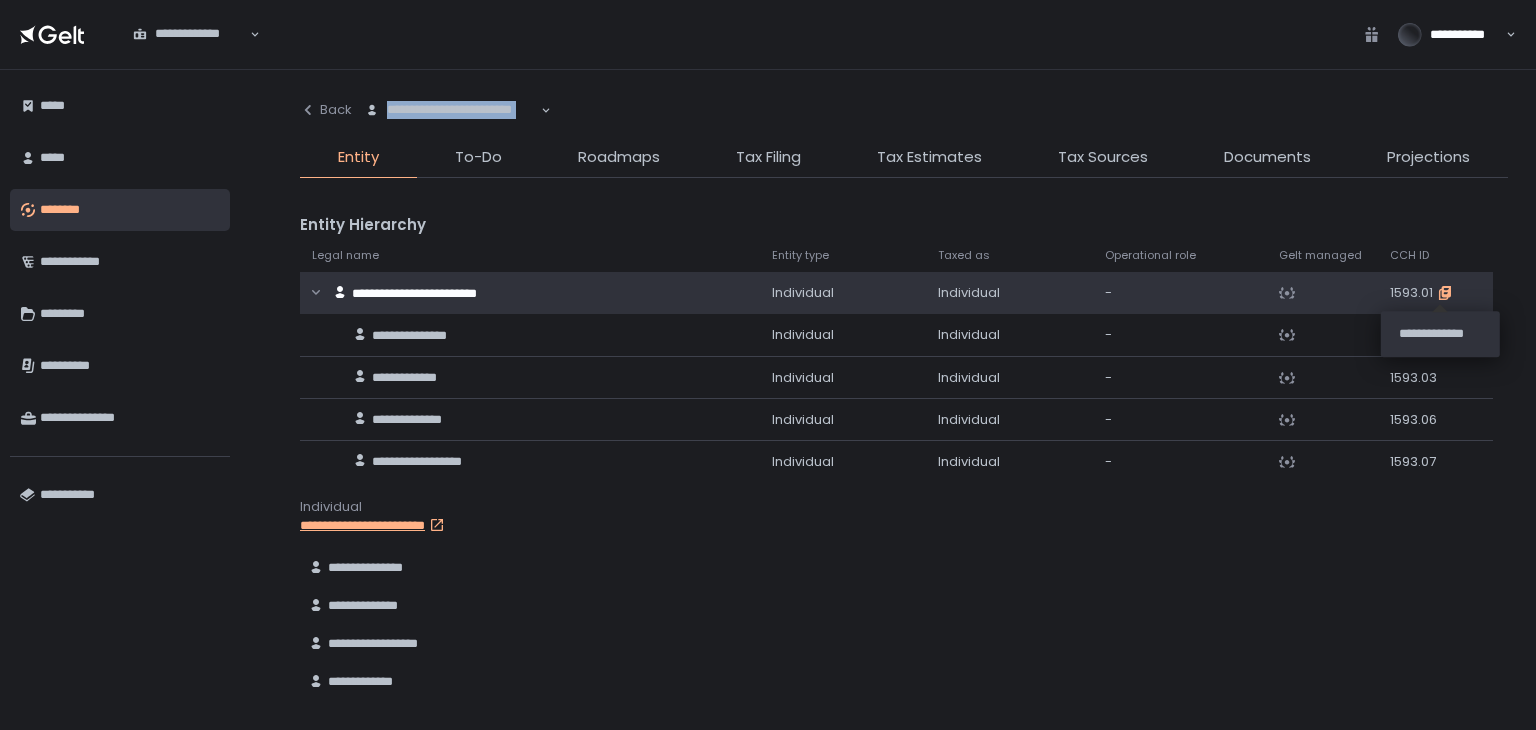 click 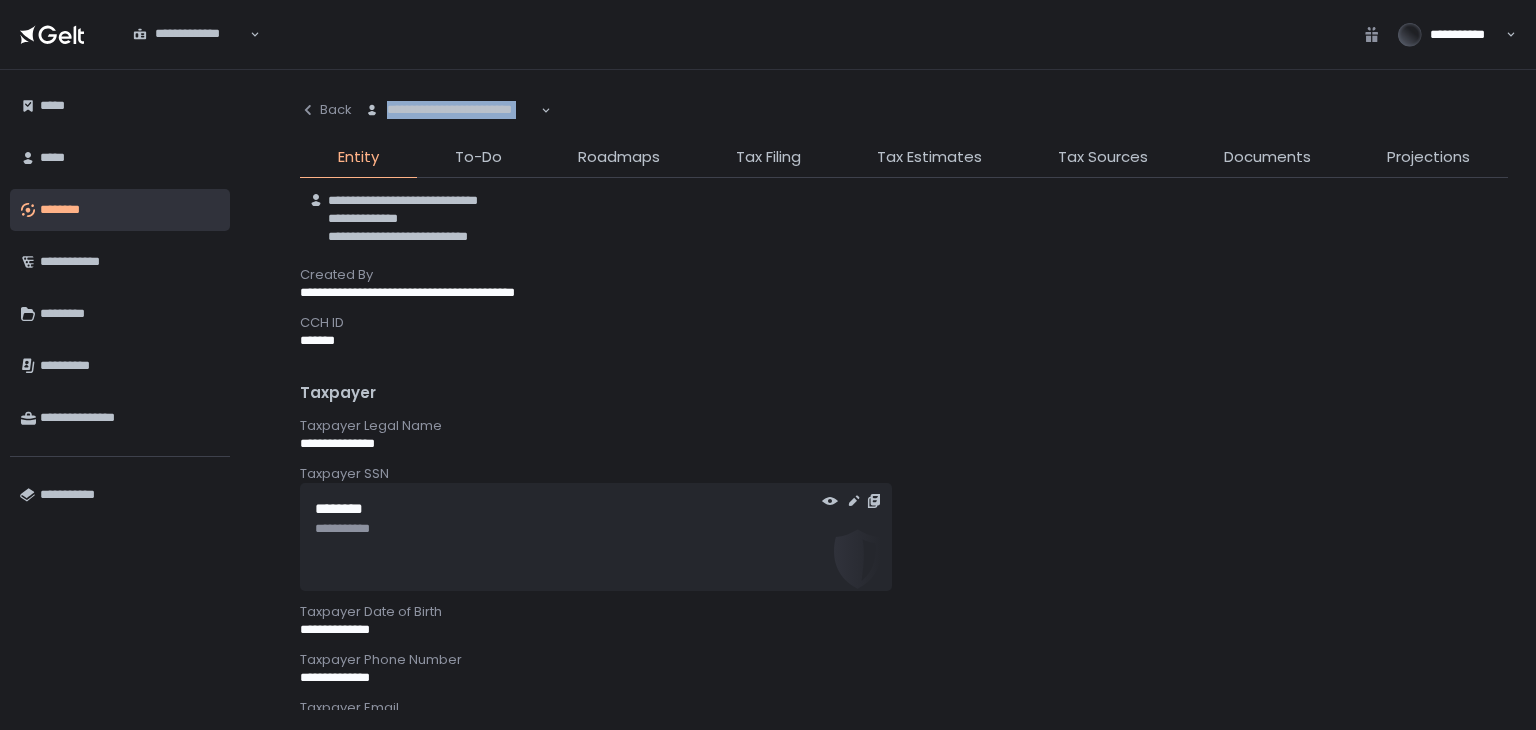 scroll, scrollTop: 0, scrollLeft: 0, axis: both 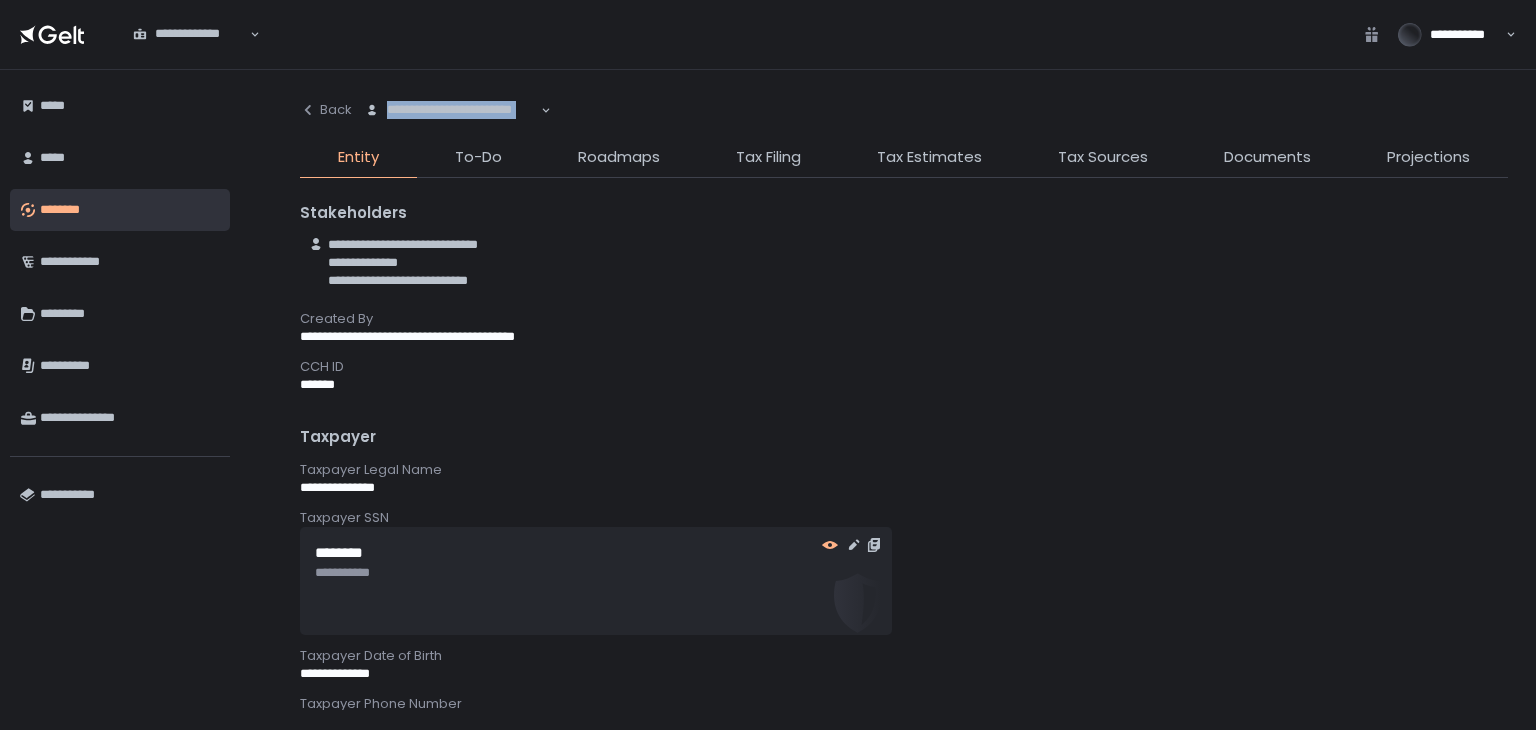 click 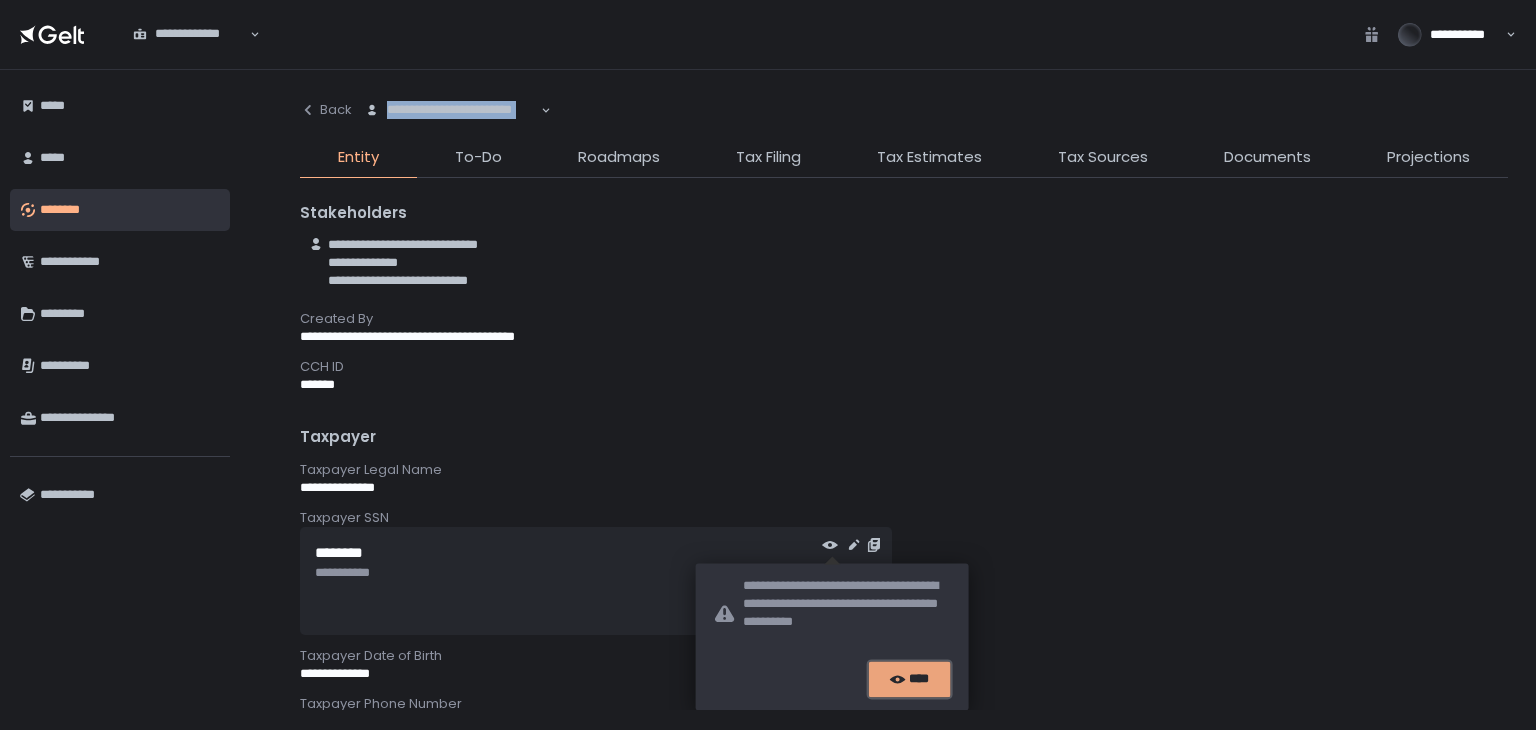 click on "****" 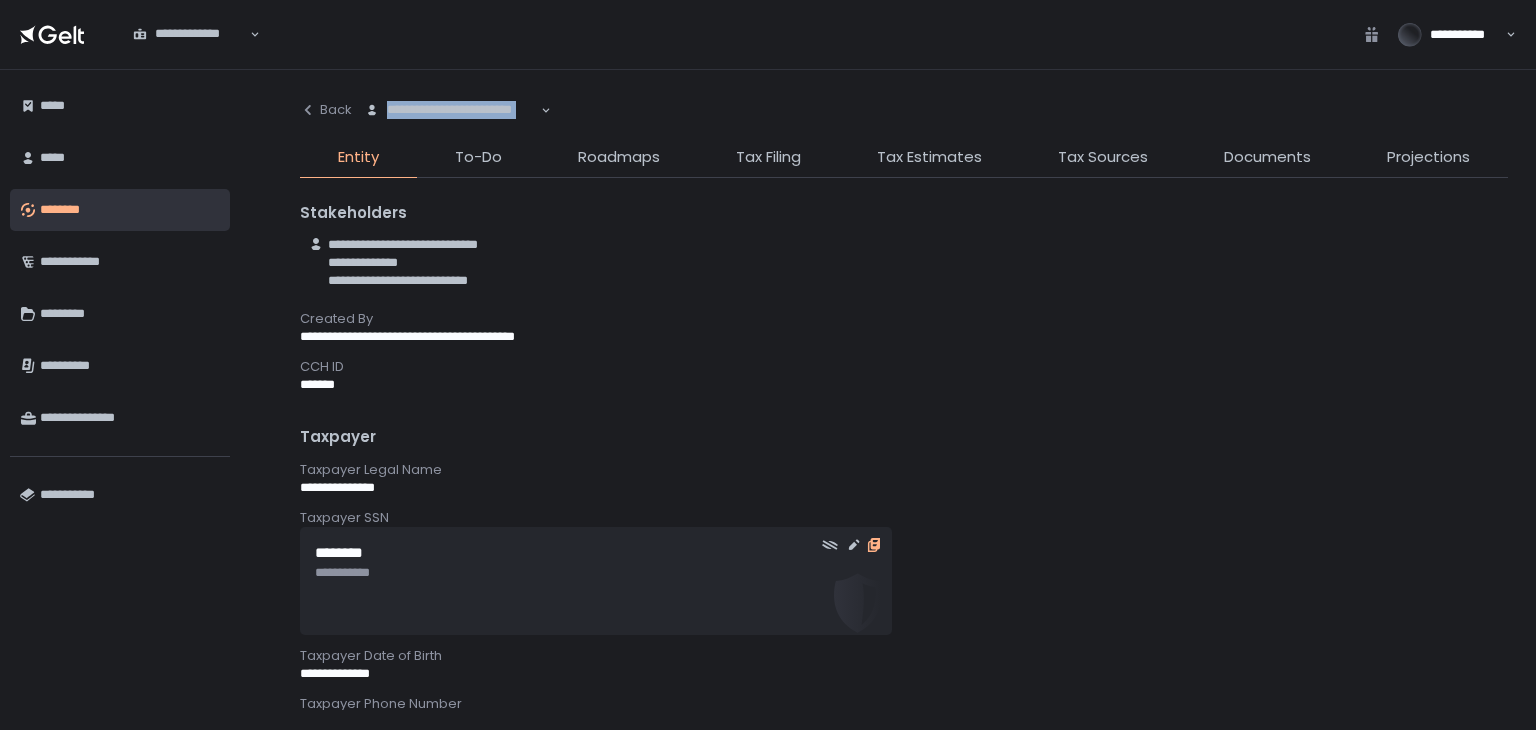 click 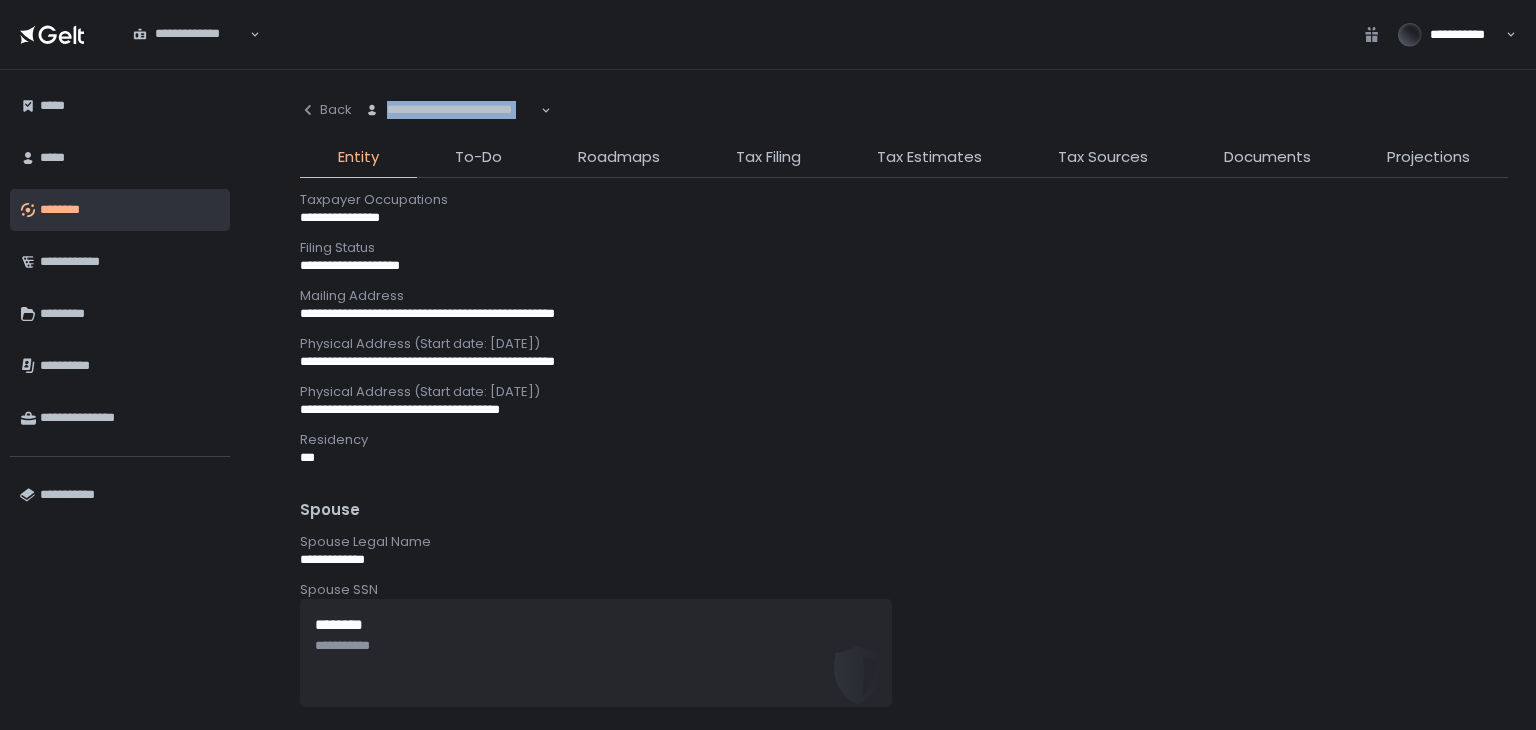 scroll, scrollTop: 800, scrollLeft: 0, axis: vertical 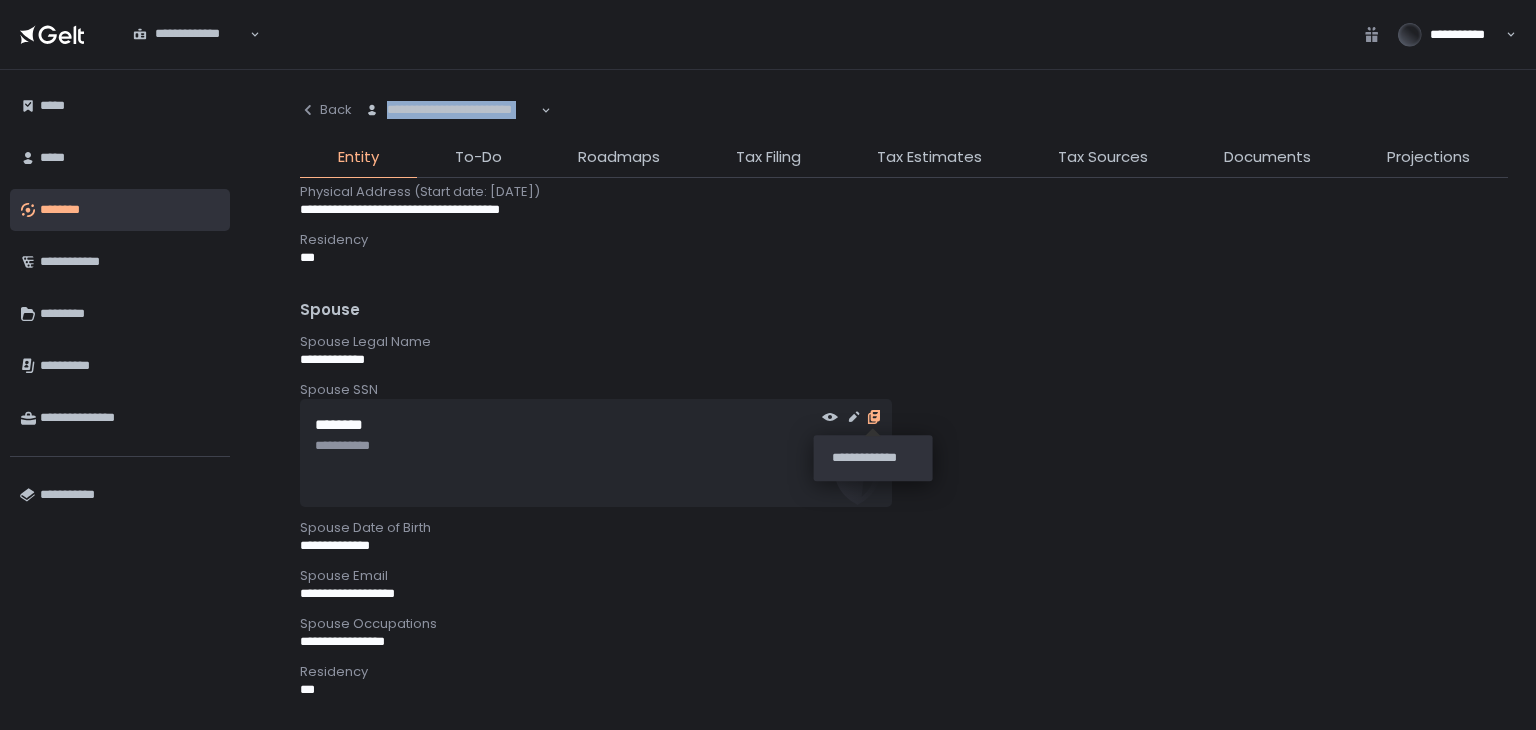 click 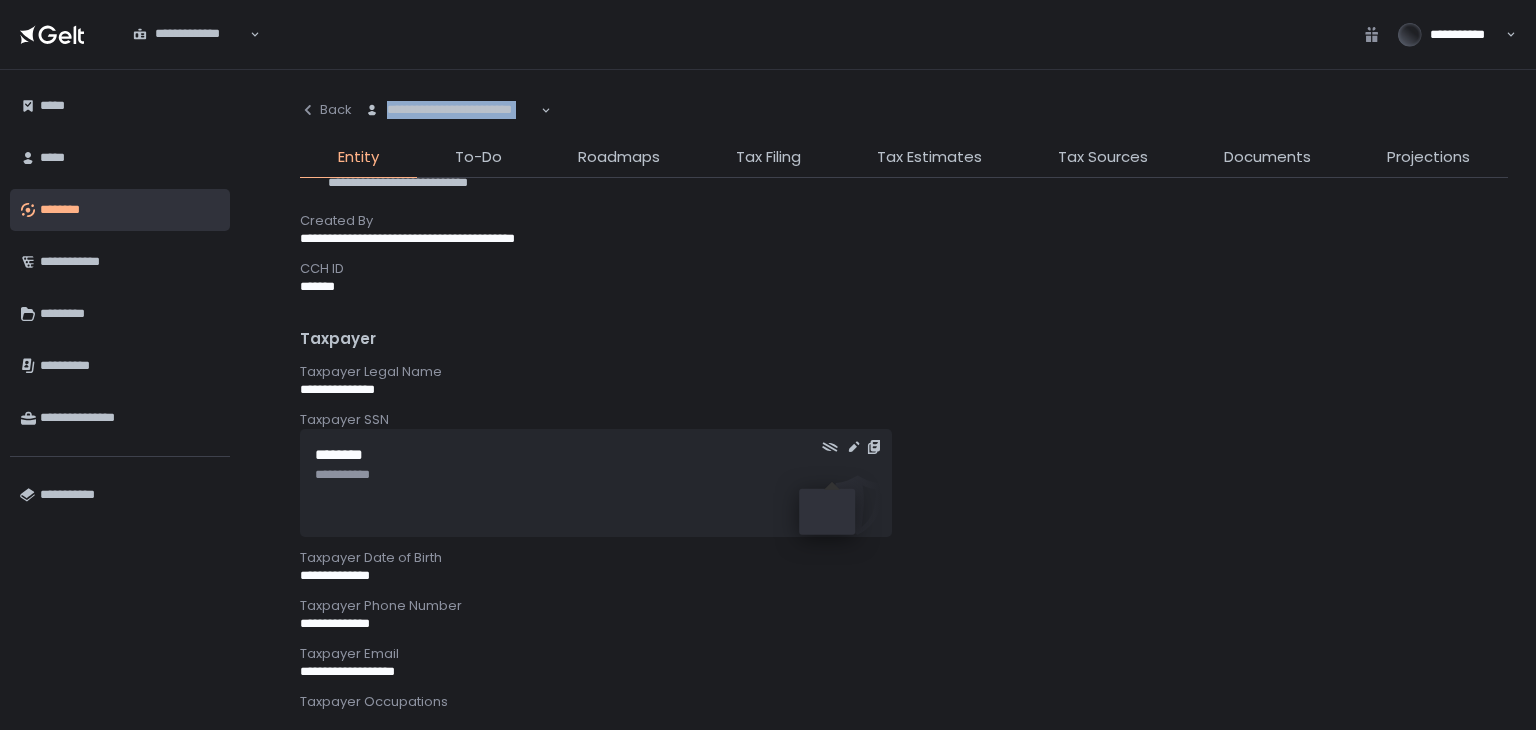 scroll, scrollTop: 0, scrollLeft: 0, axis: both 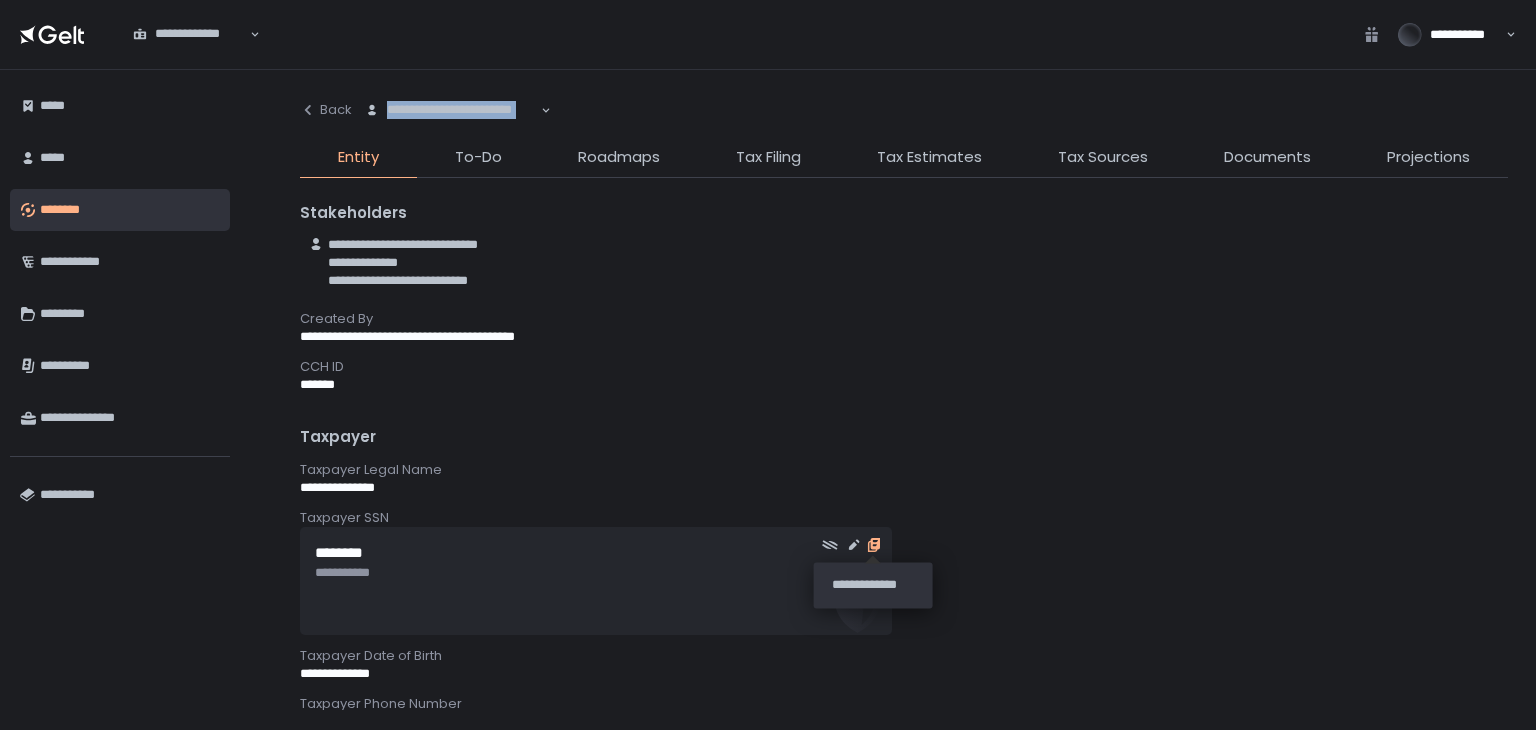 click 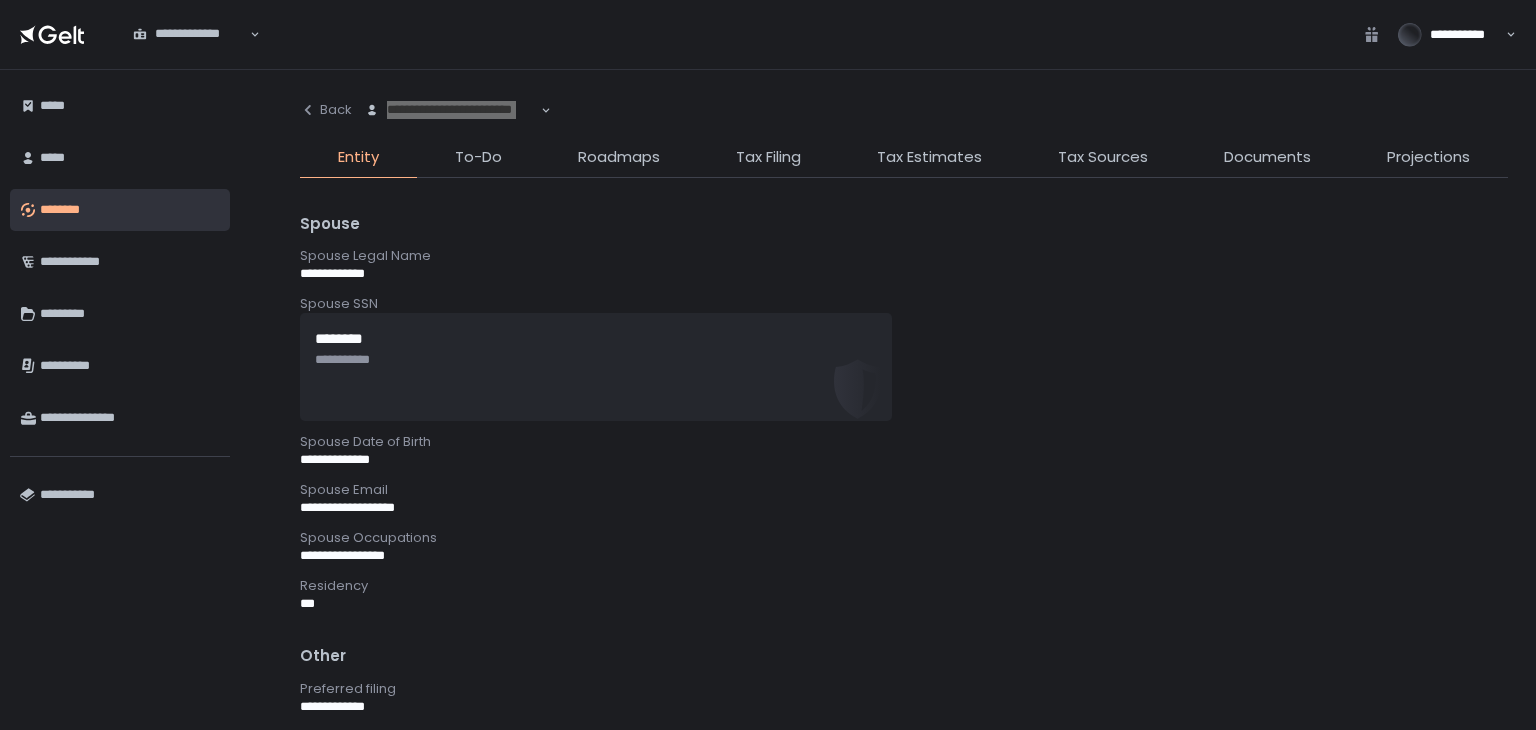 scroll, scrollTop: 900, scrollLeft: 0, axis: vertical 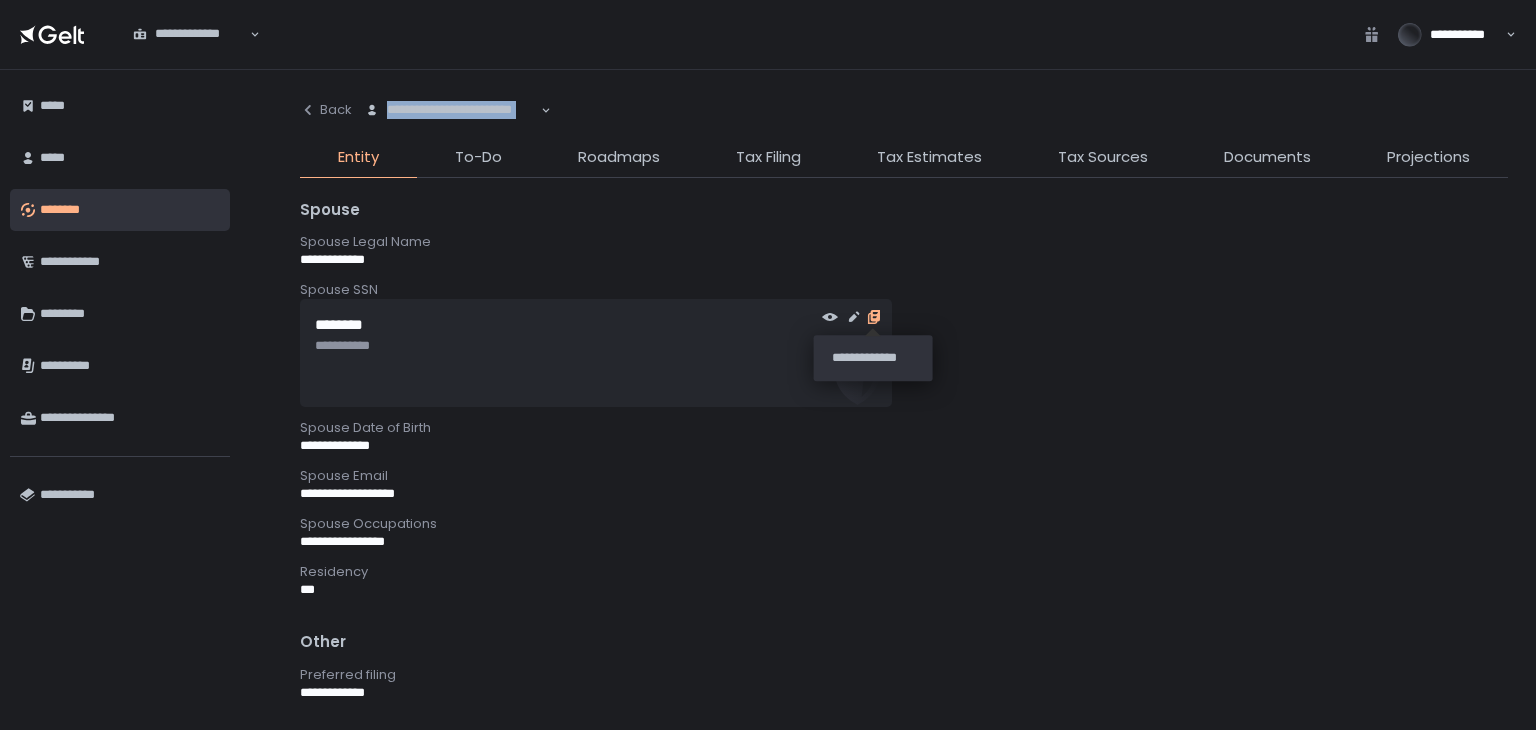 click 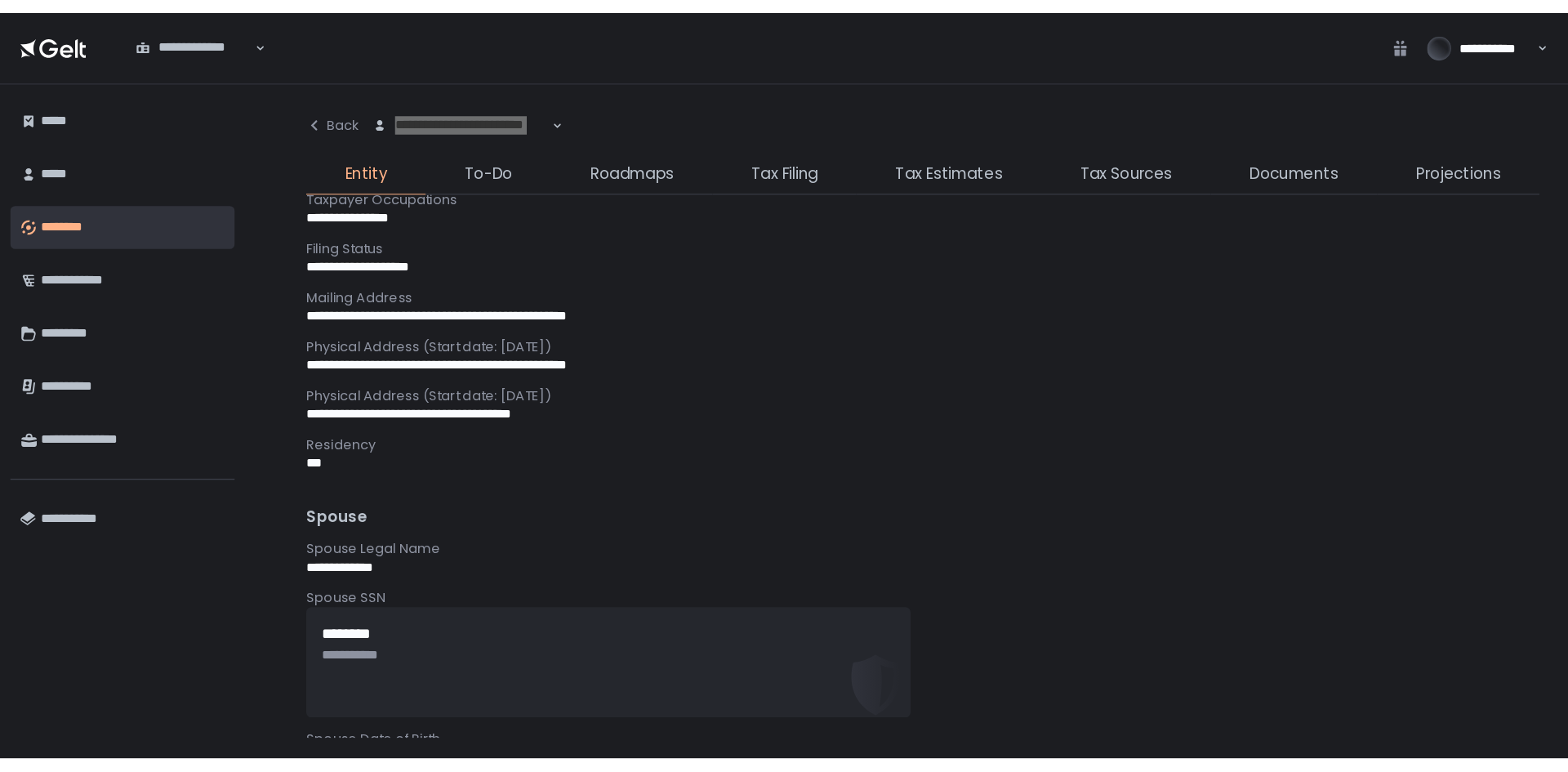 scroll, scrollTop: 572, scrollLeft: 0, axis: vertical 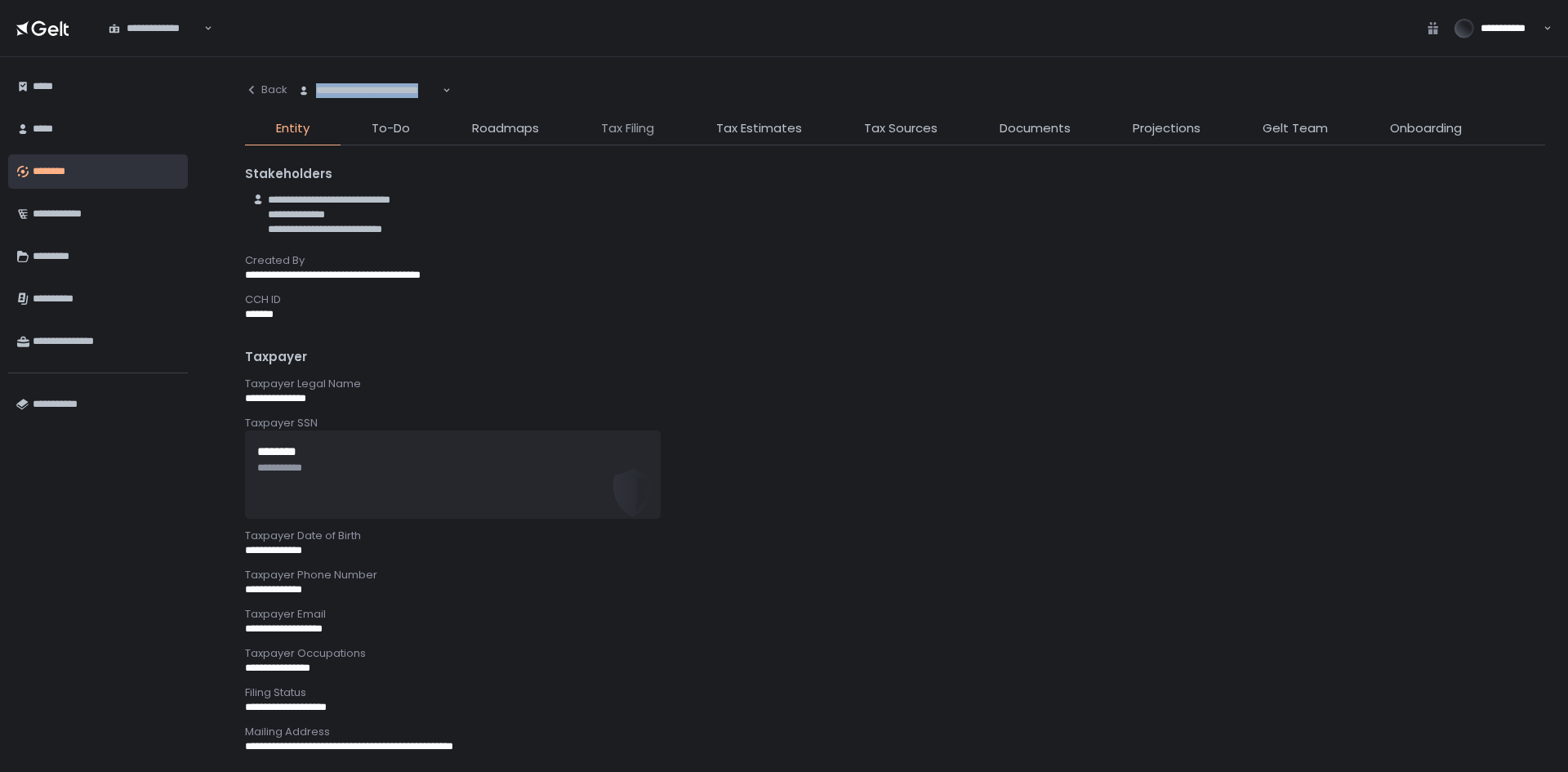 click on "Tax Filing" at bounding box center [627, 128] 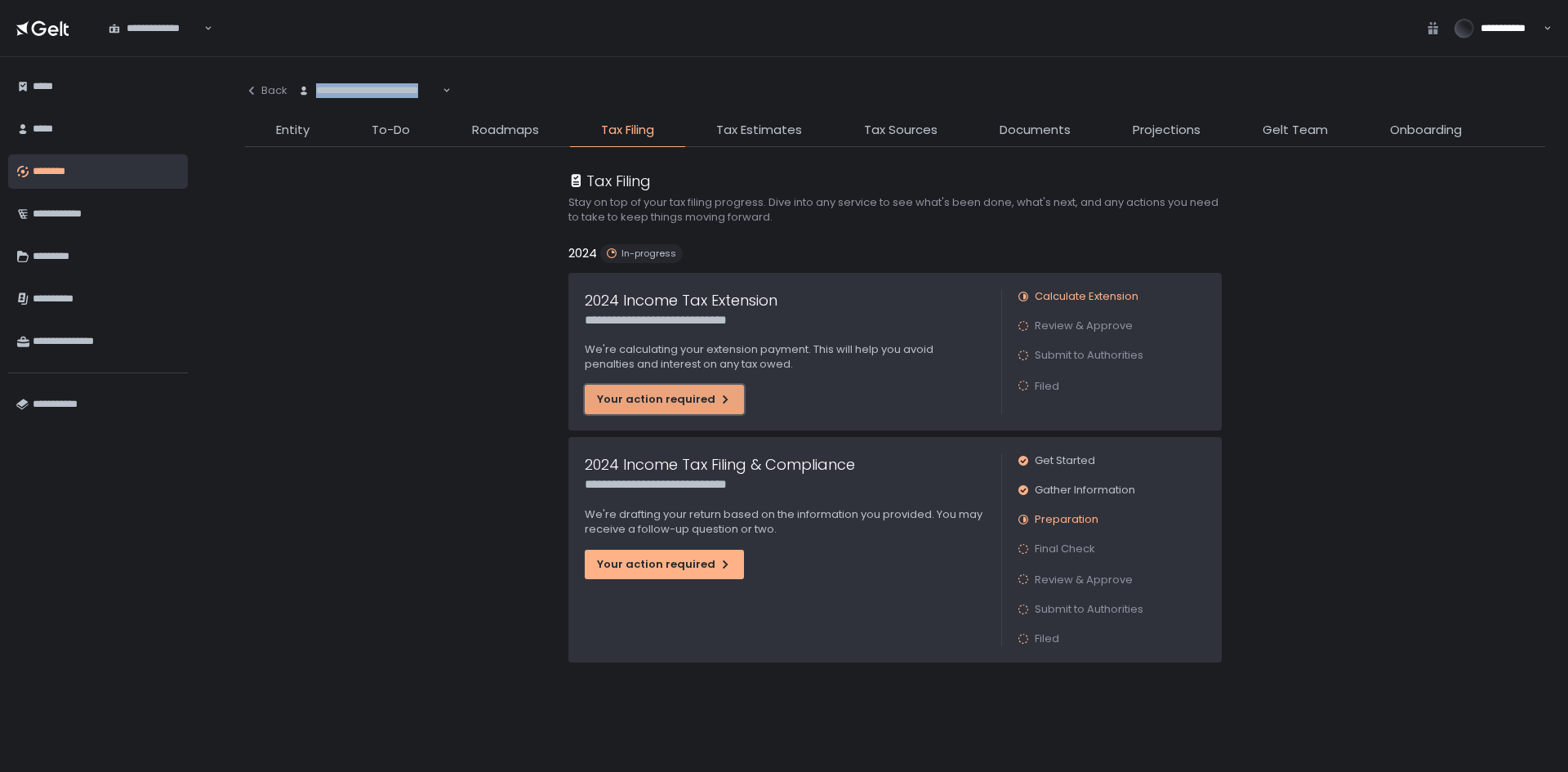 click on "Your action required" 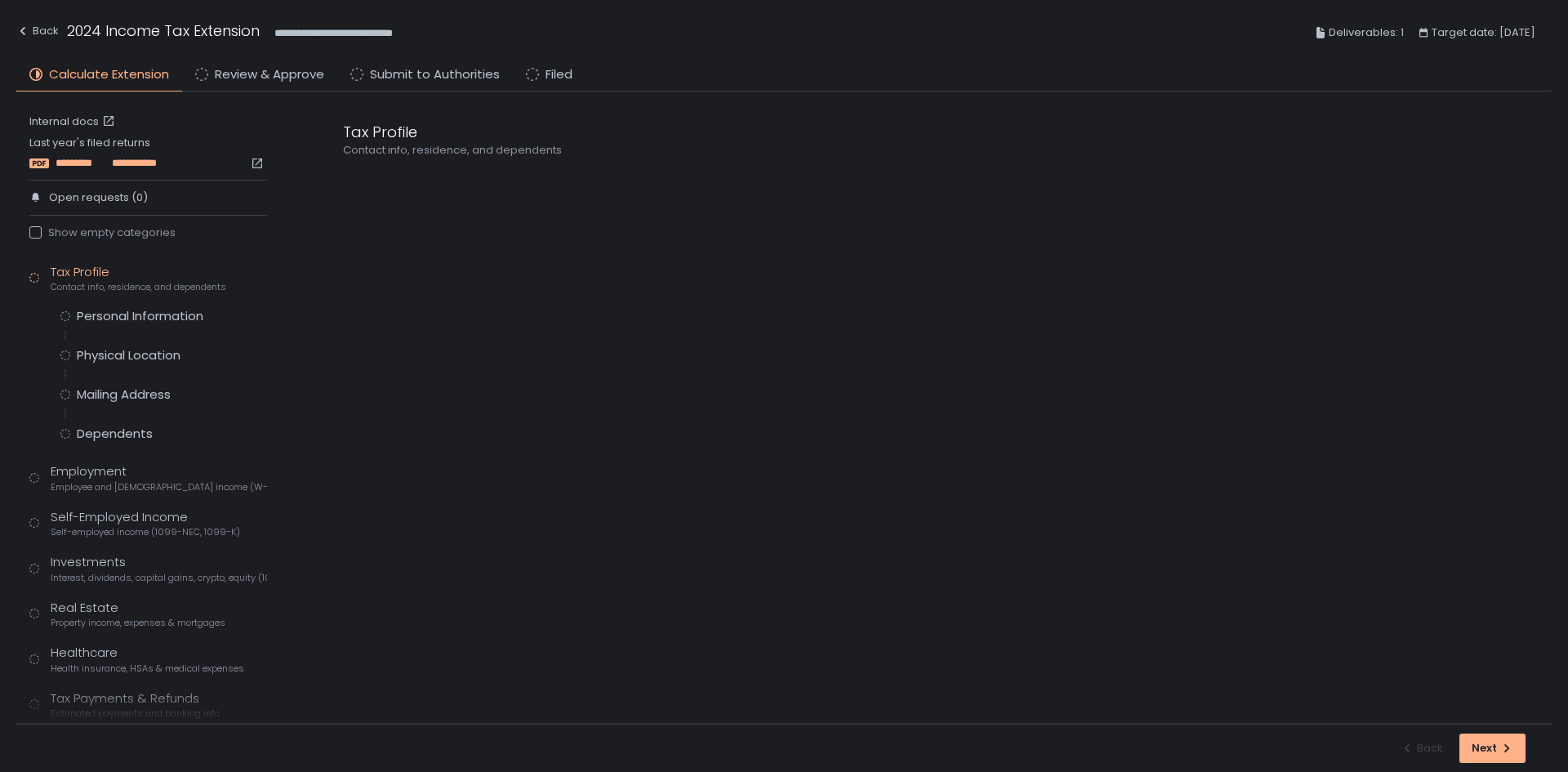 click on "*********" at bounding box center [82, 163] 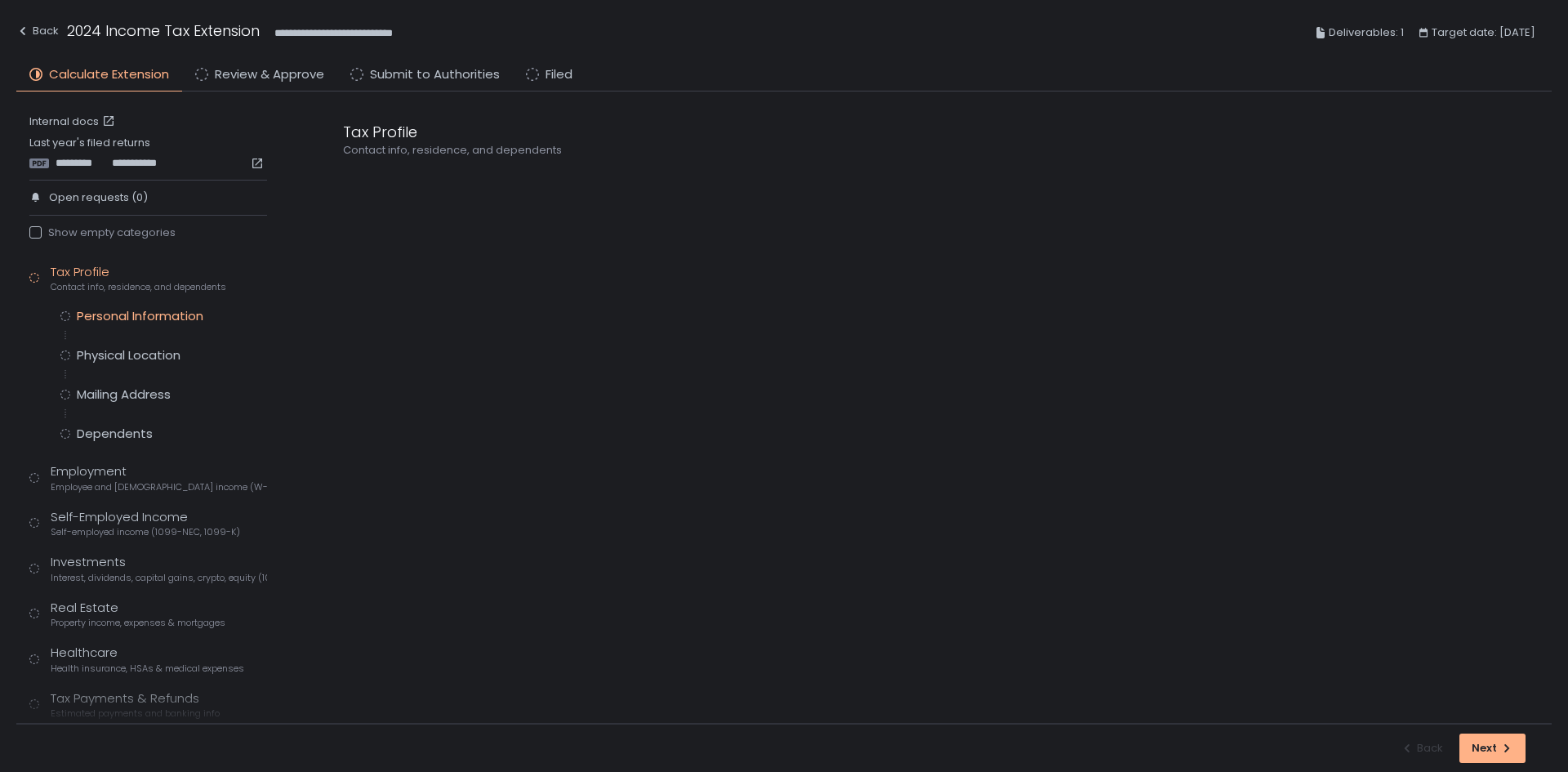 click on "Personal Information" 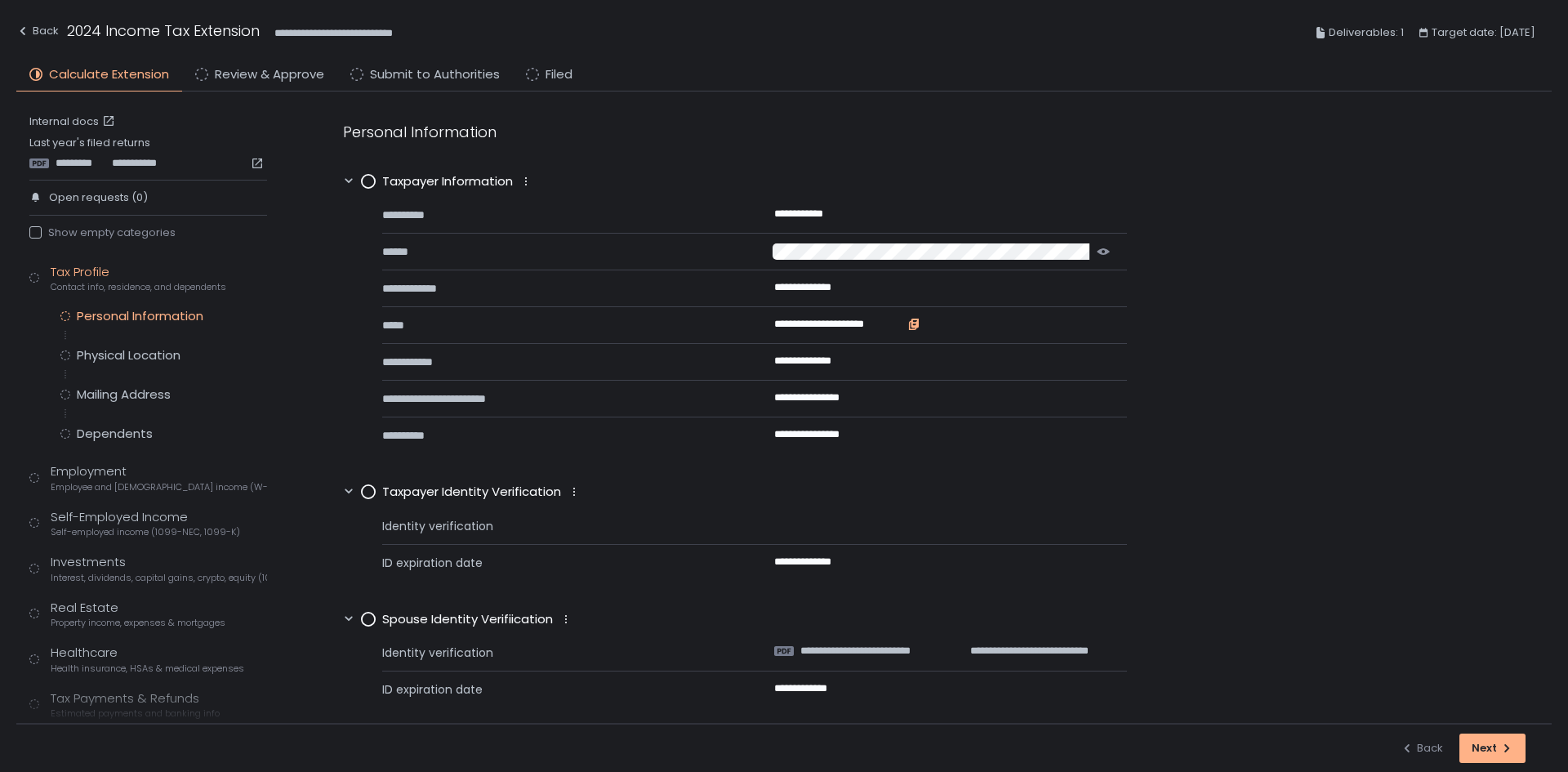 click 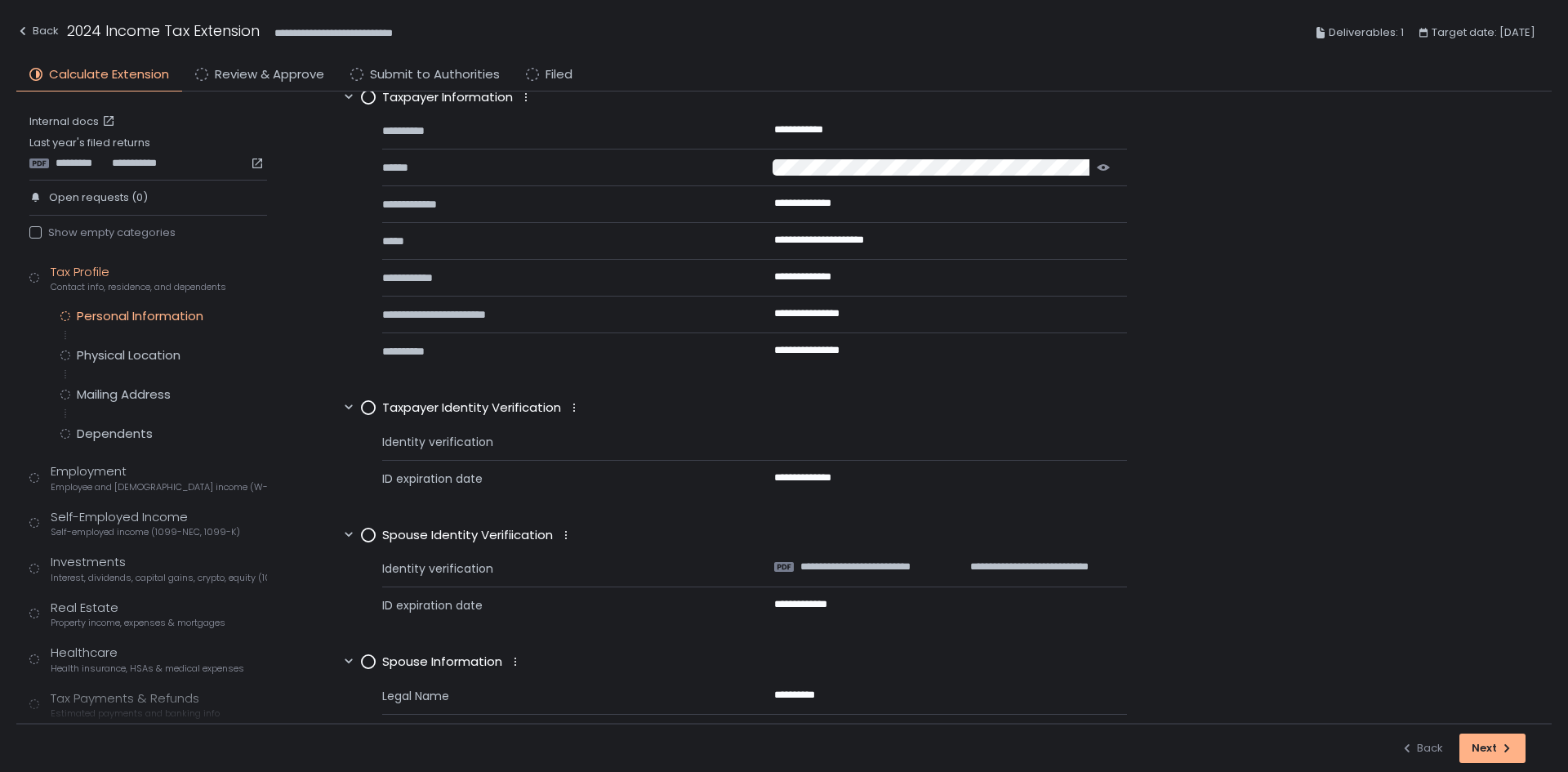 scroll, scrollTop: 0, scrollLeft: 0, axis: both 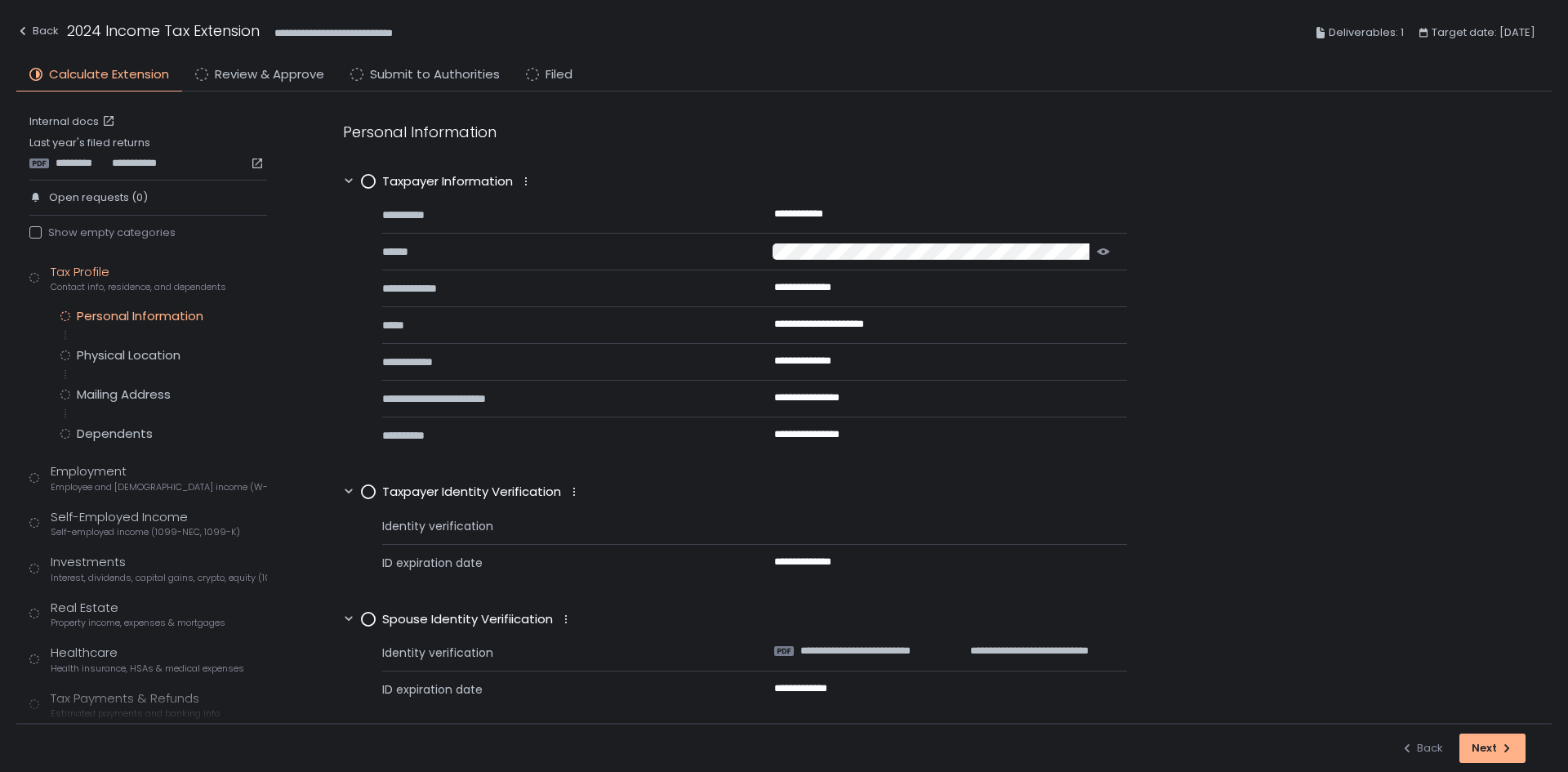click 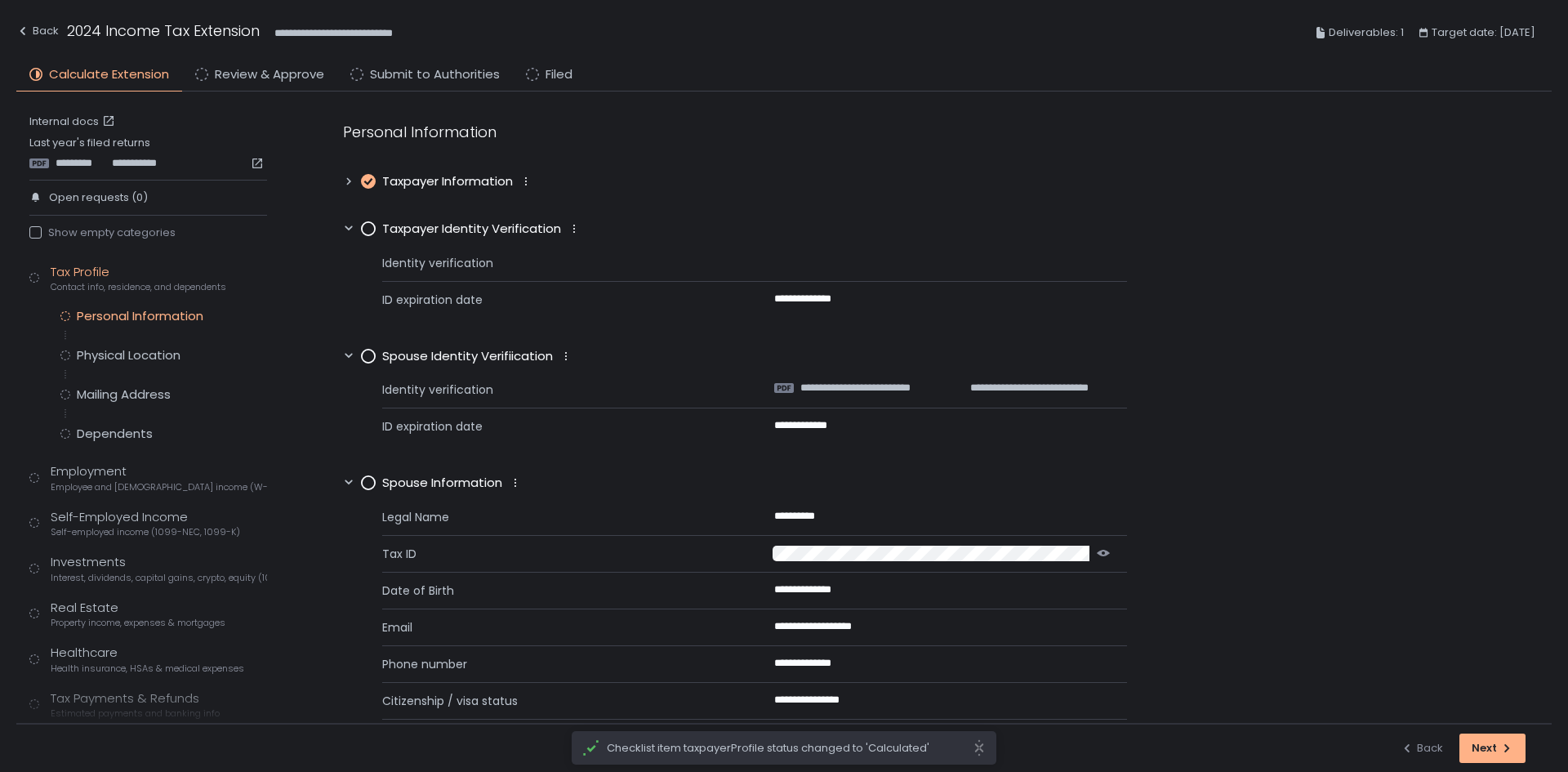 click 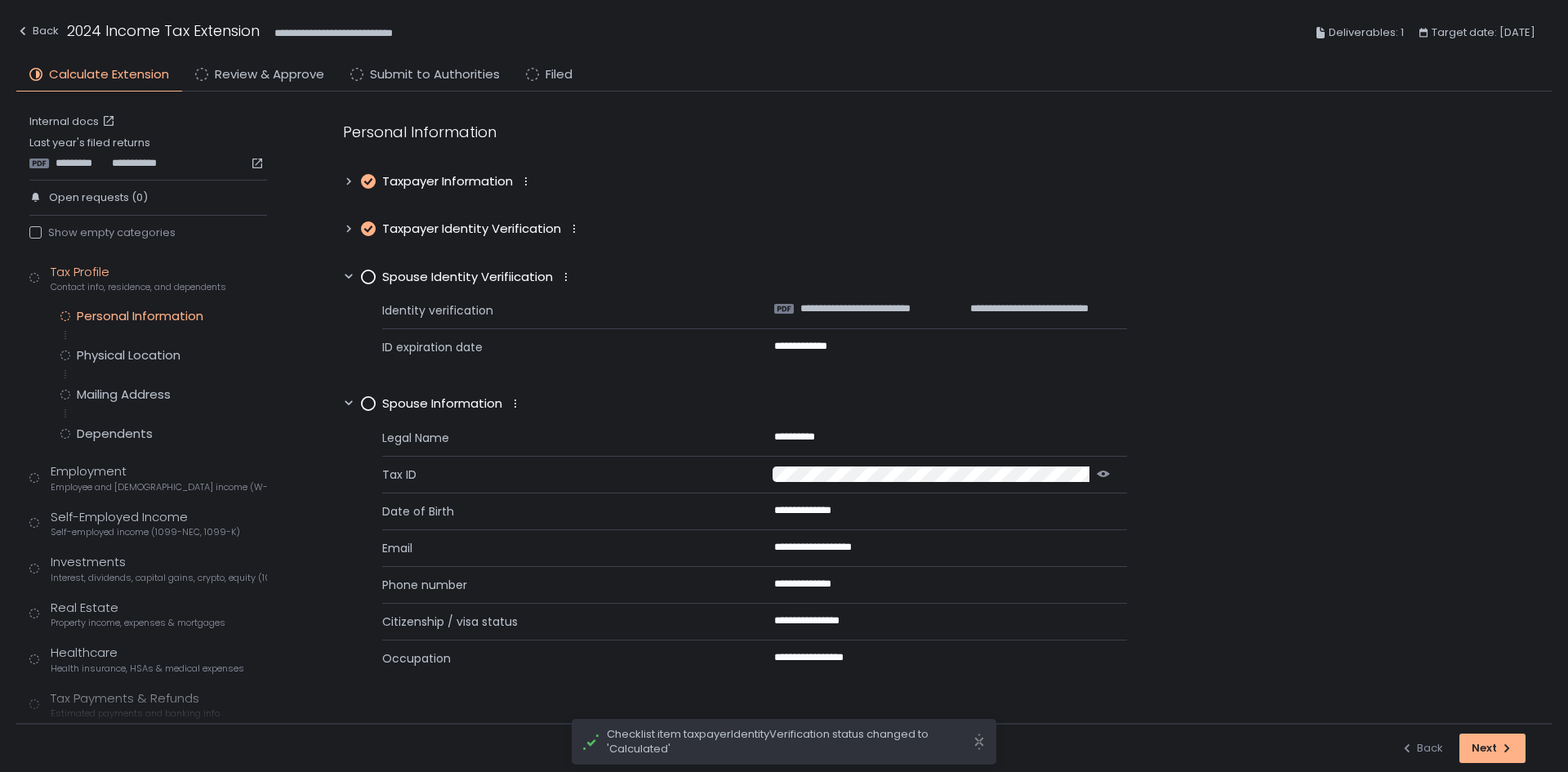click 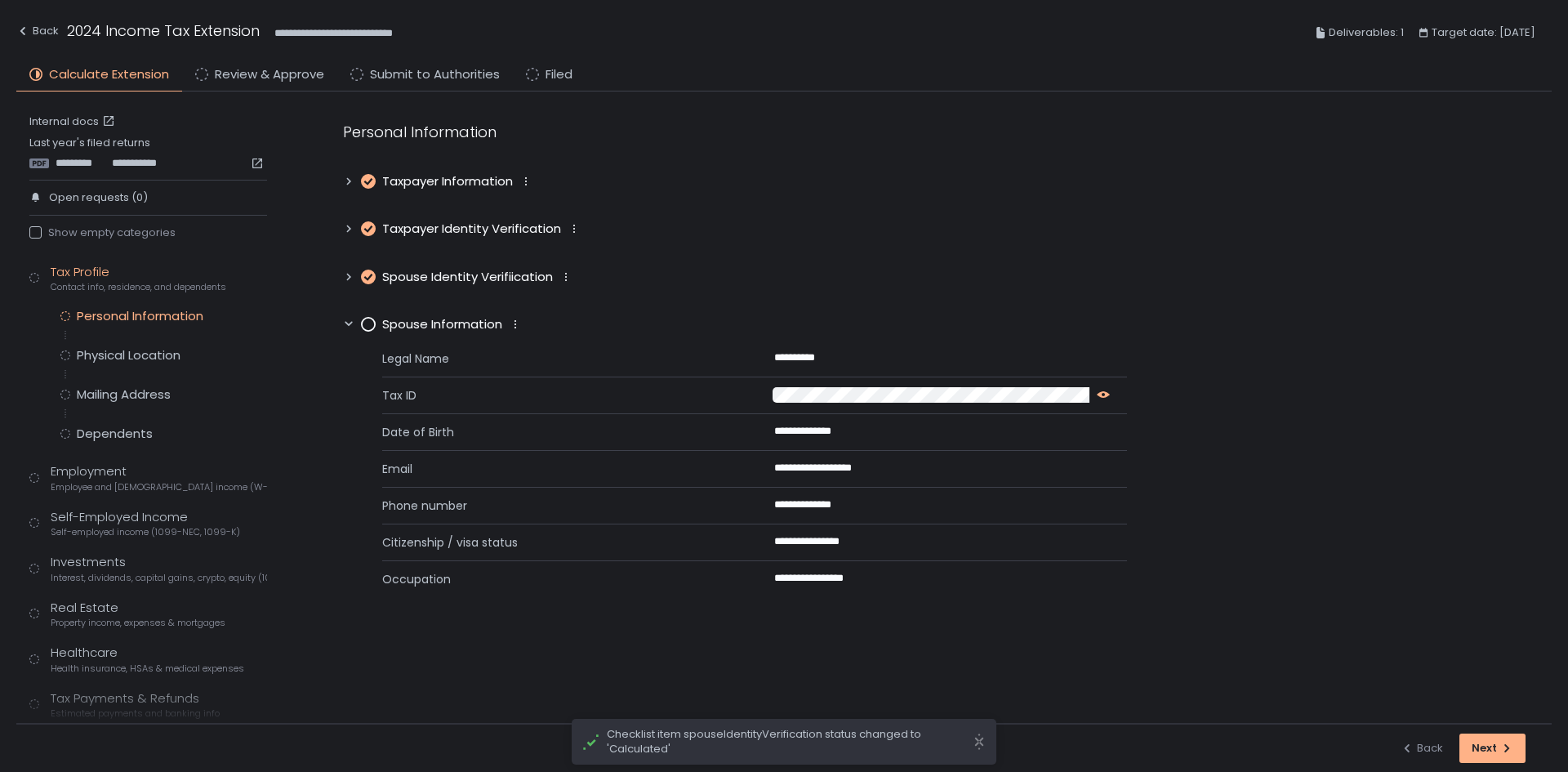 click 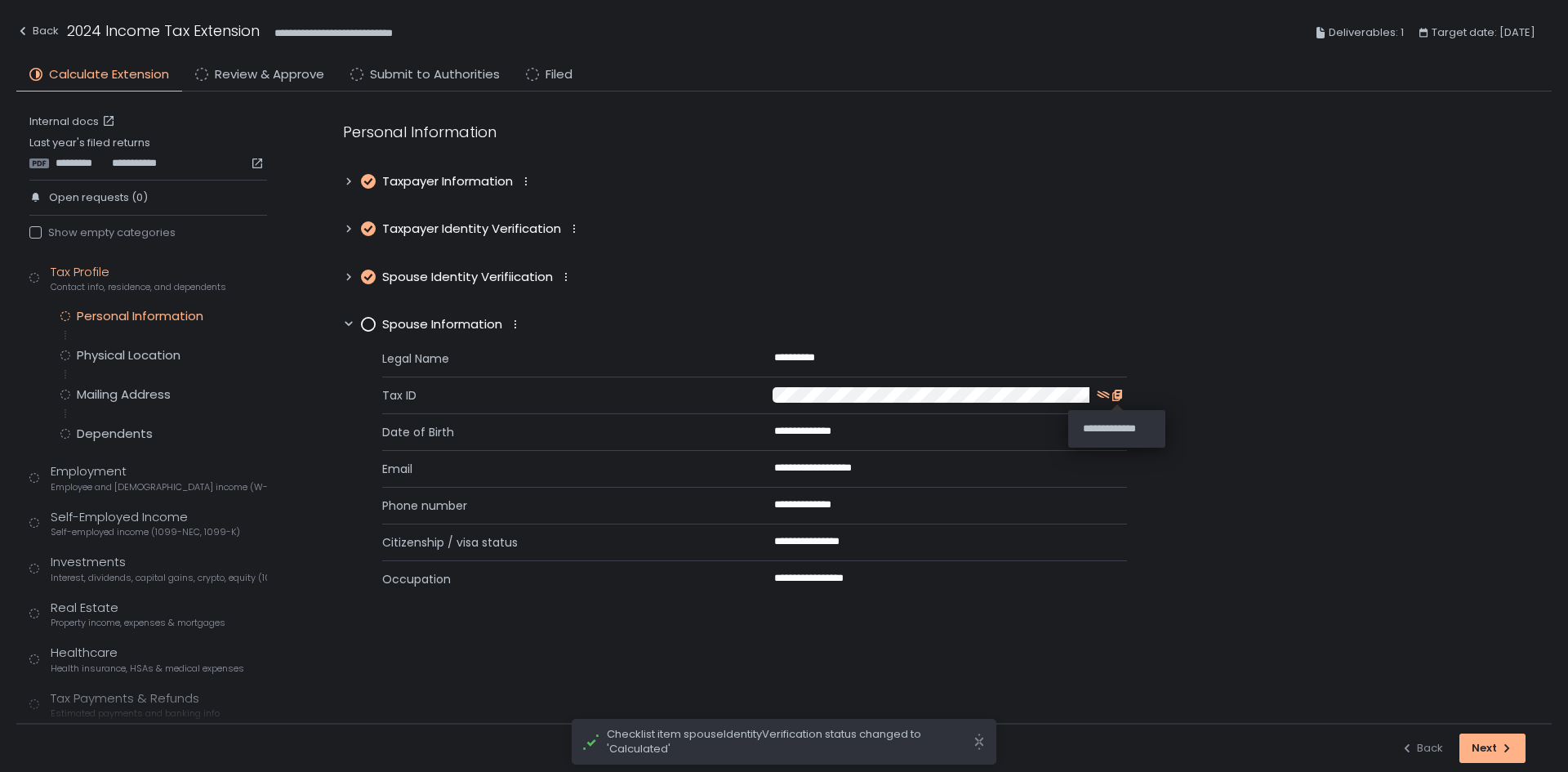 click 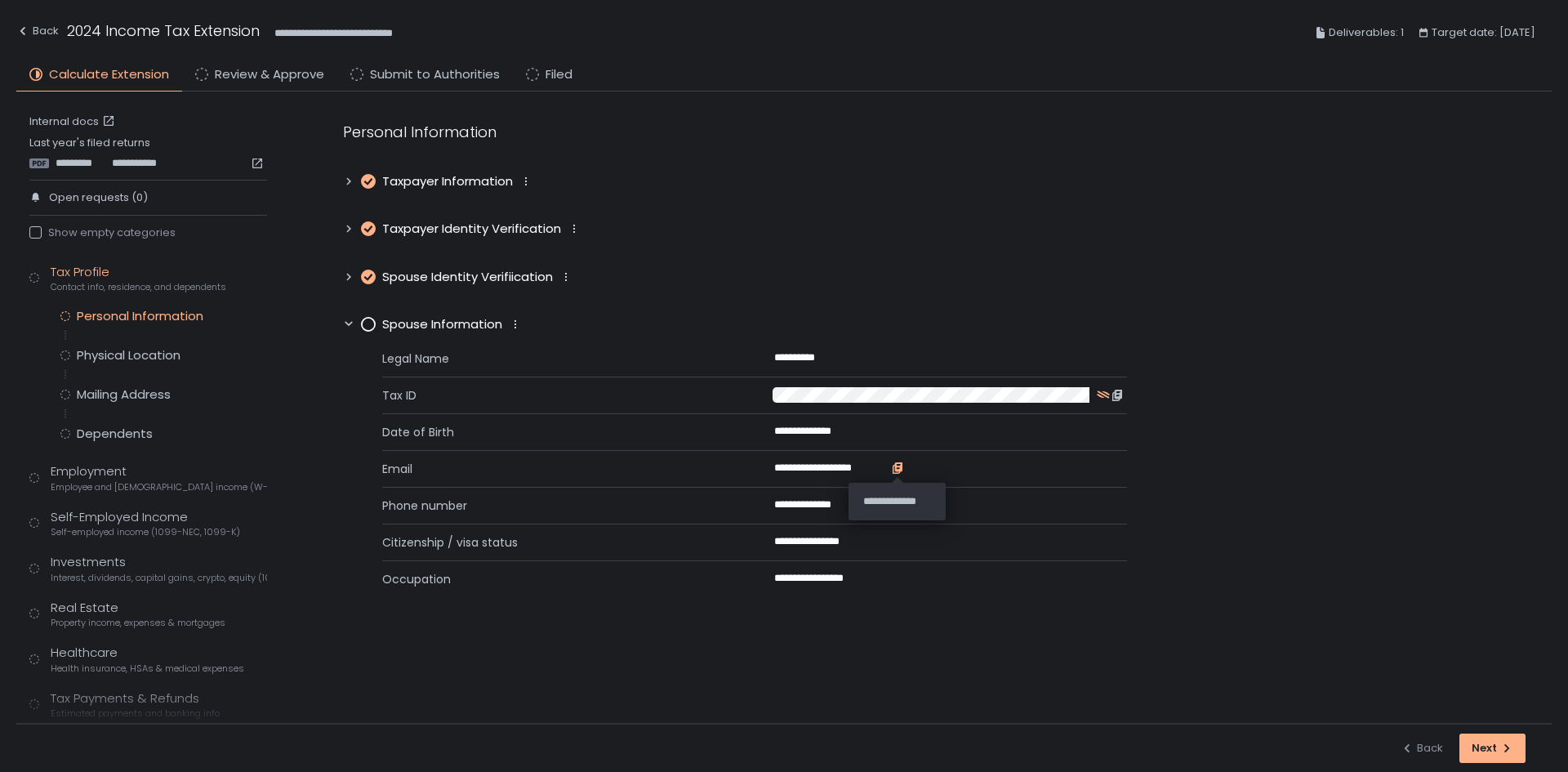 click 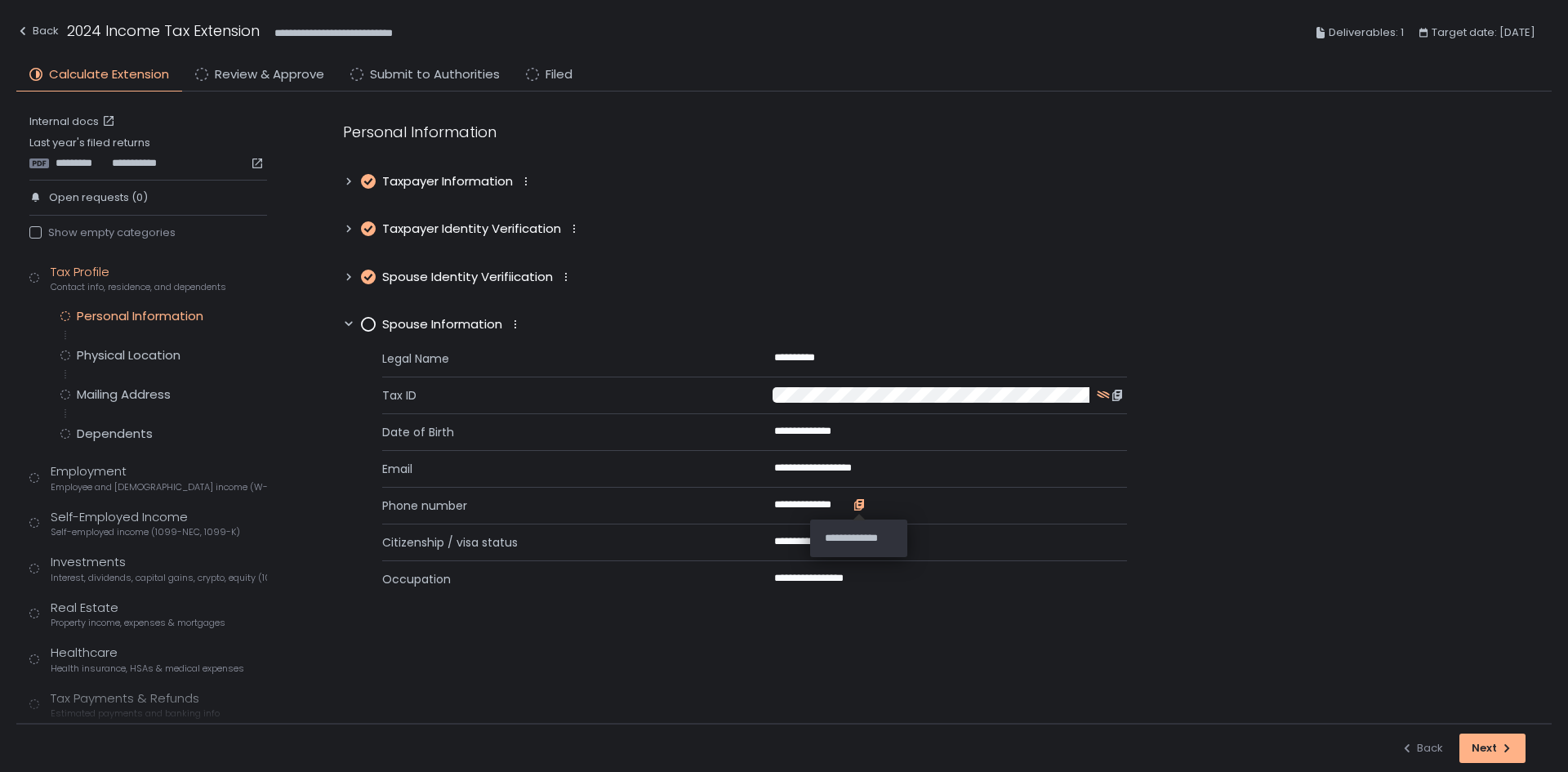 click 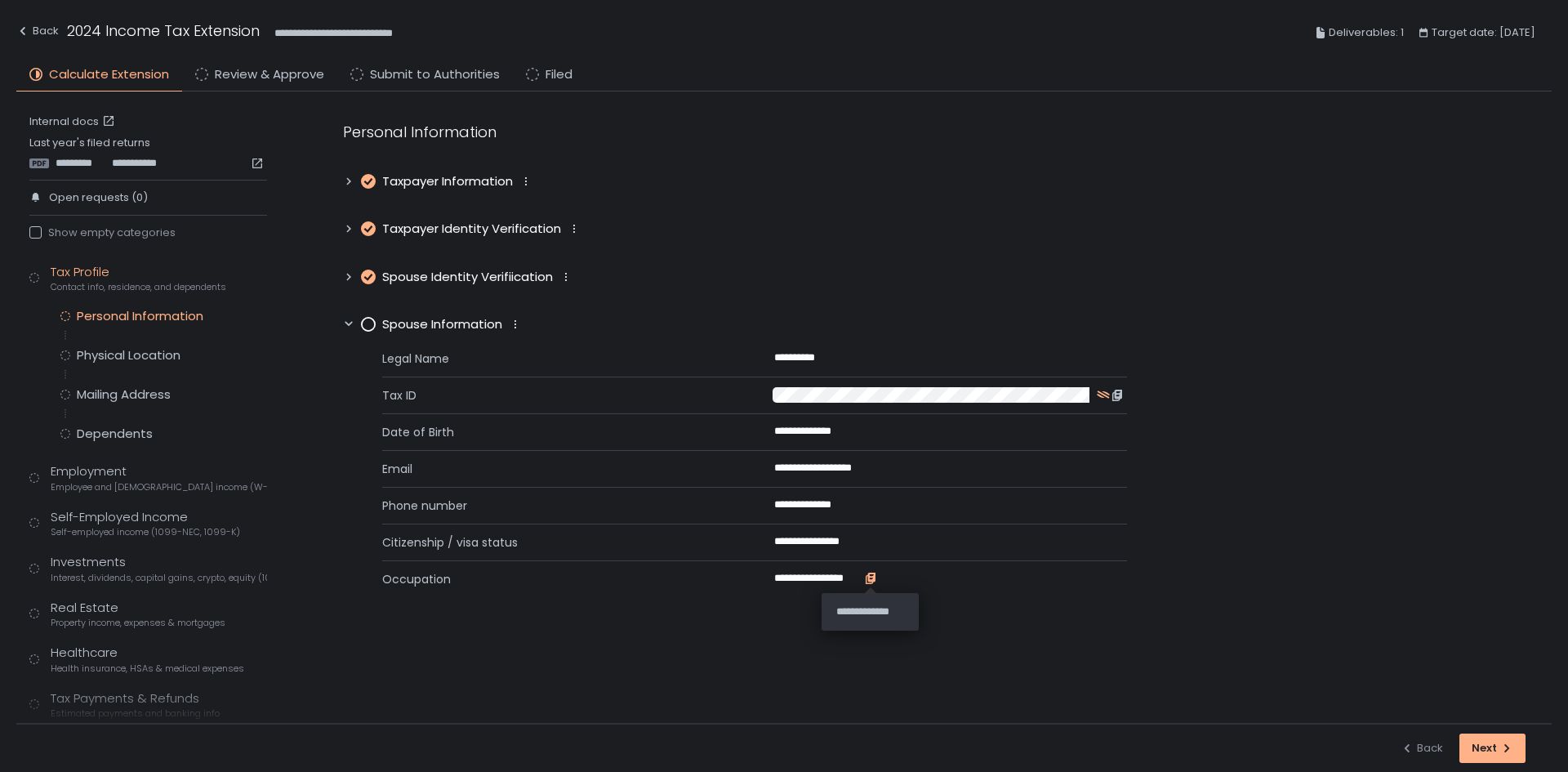 click 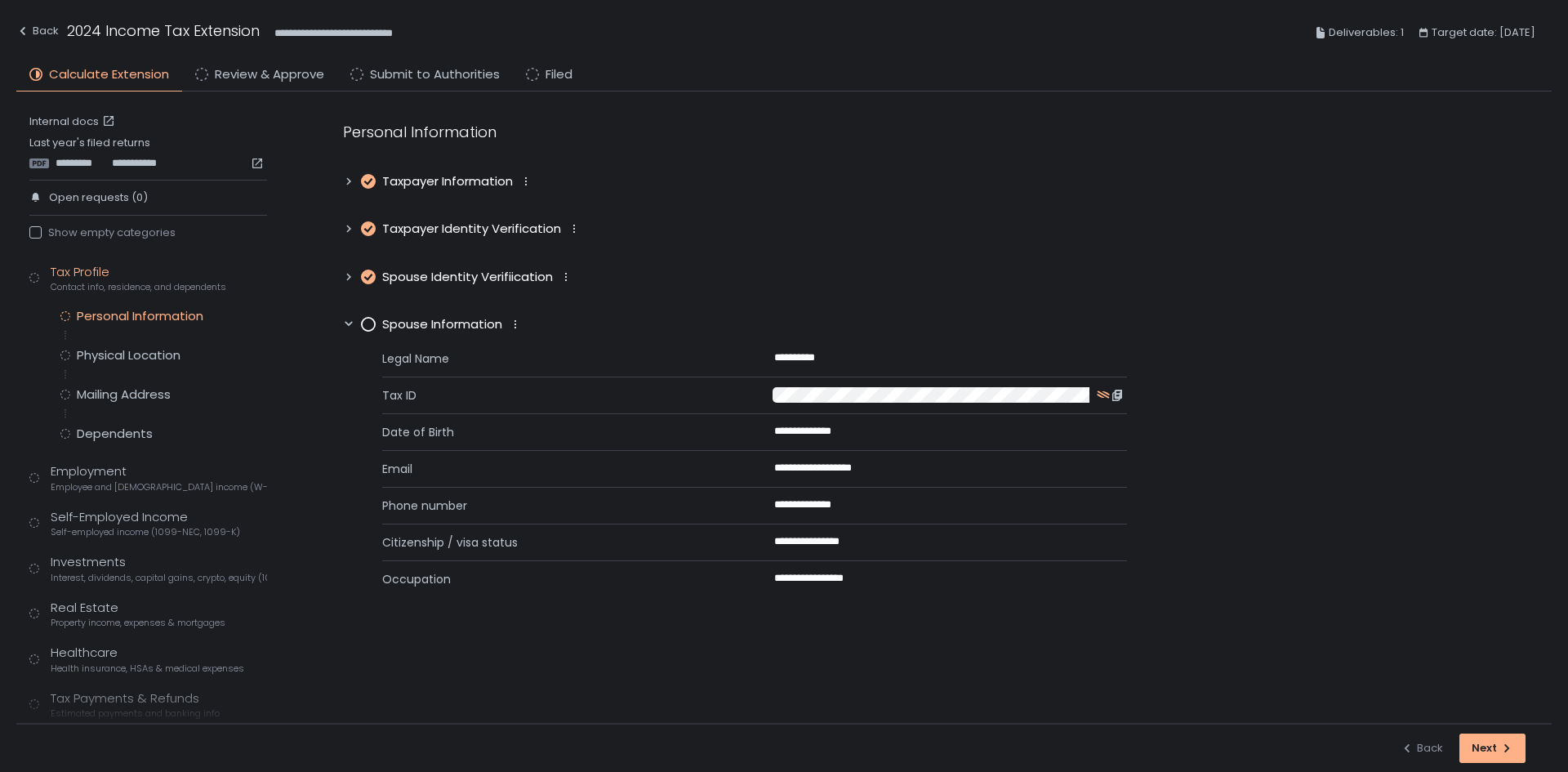 click 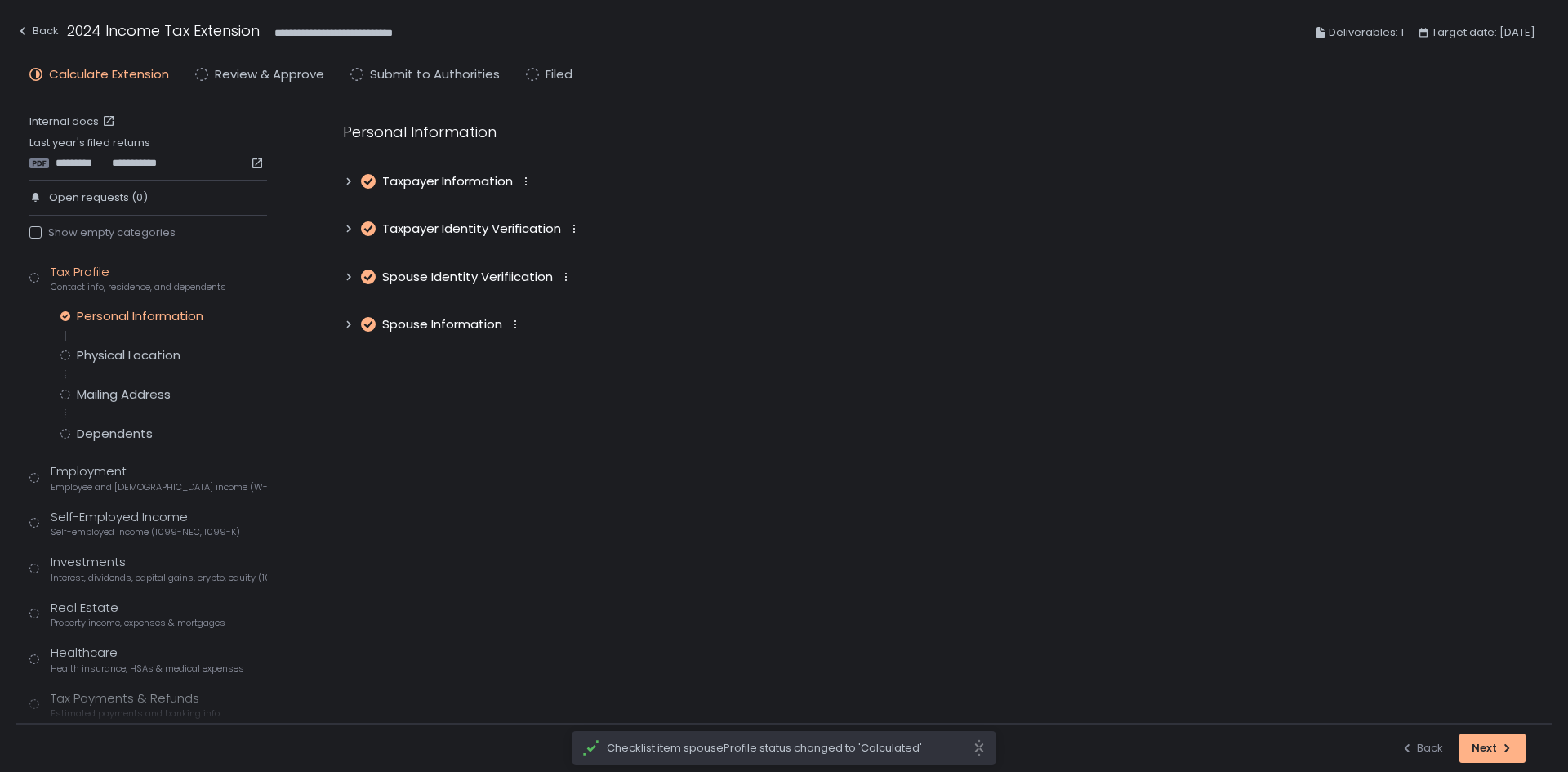 click 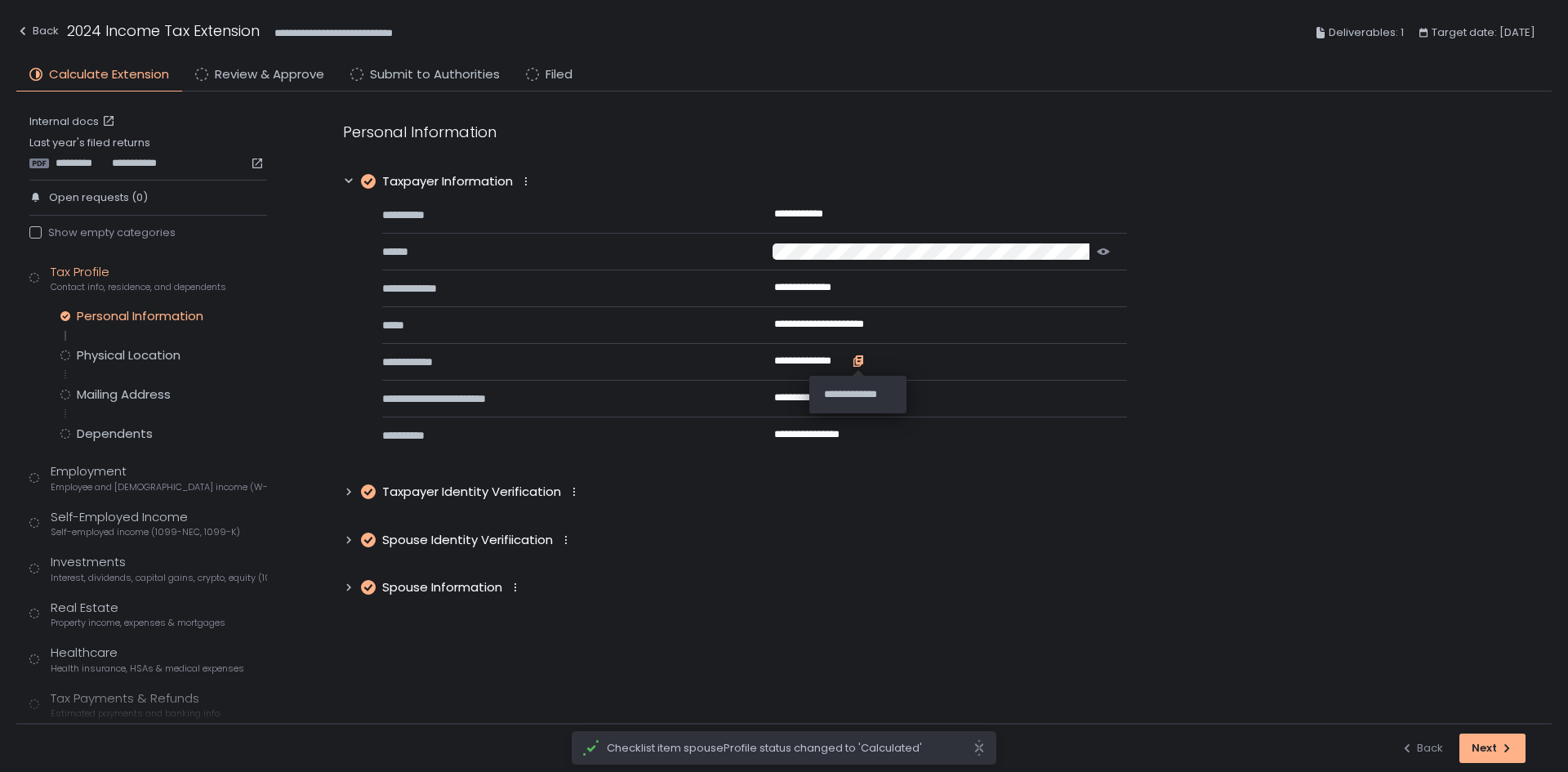 click 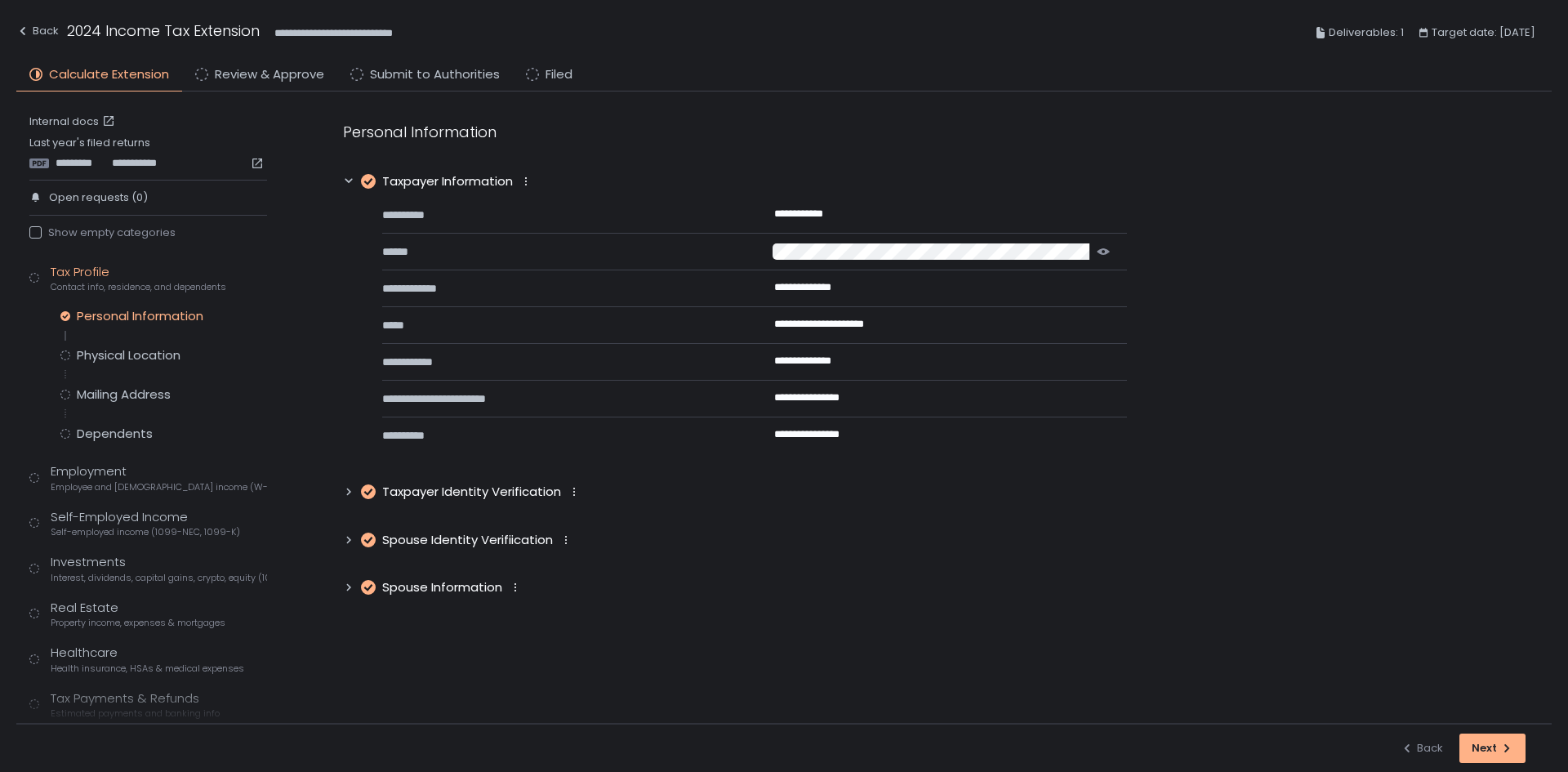click 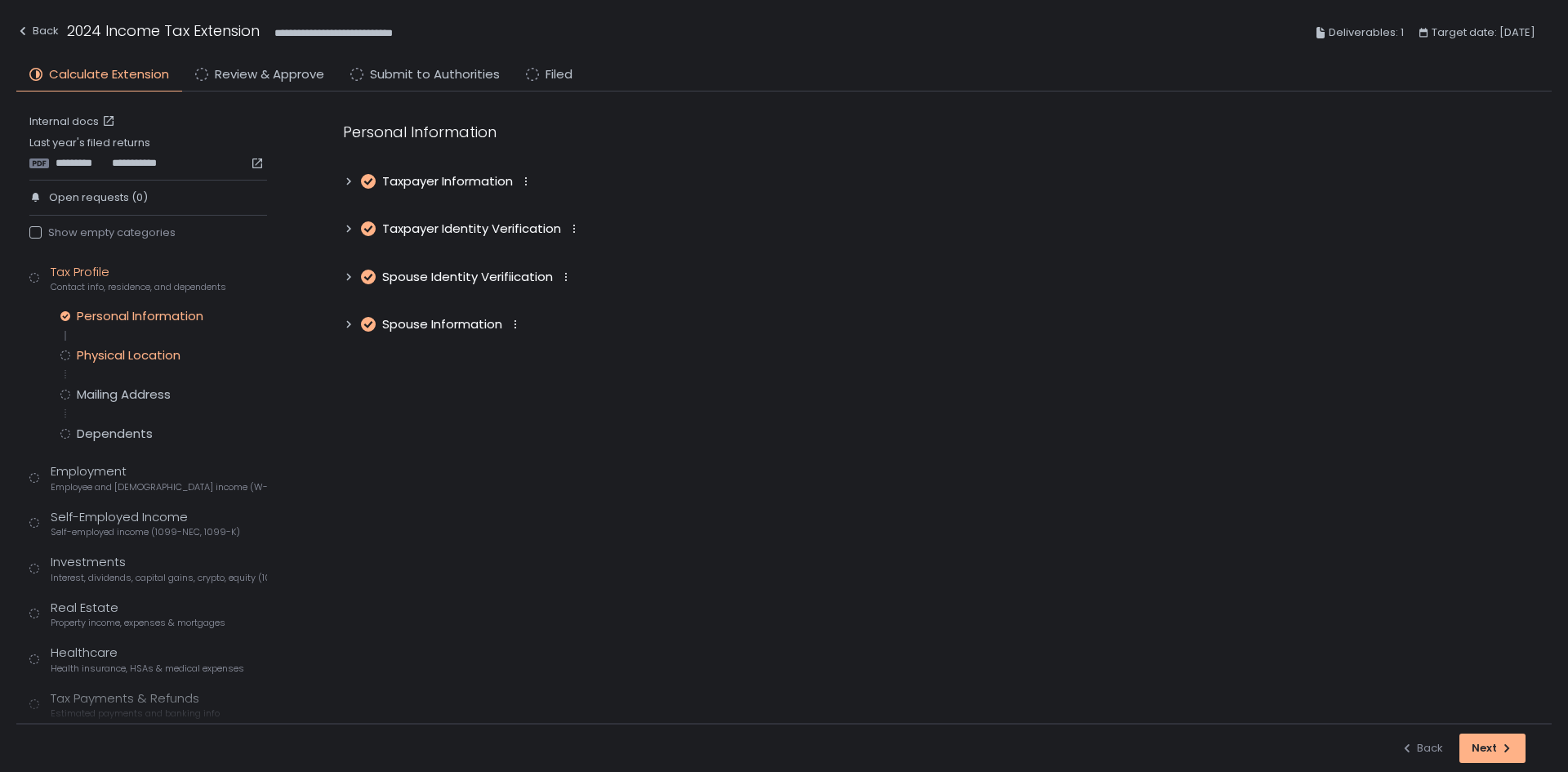 click on "Physical Location" 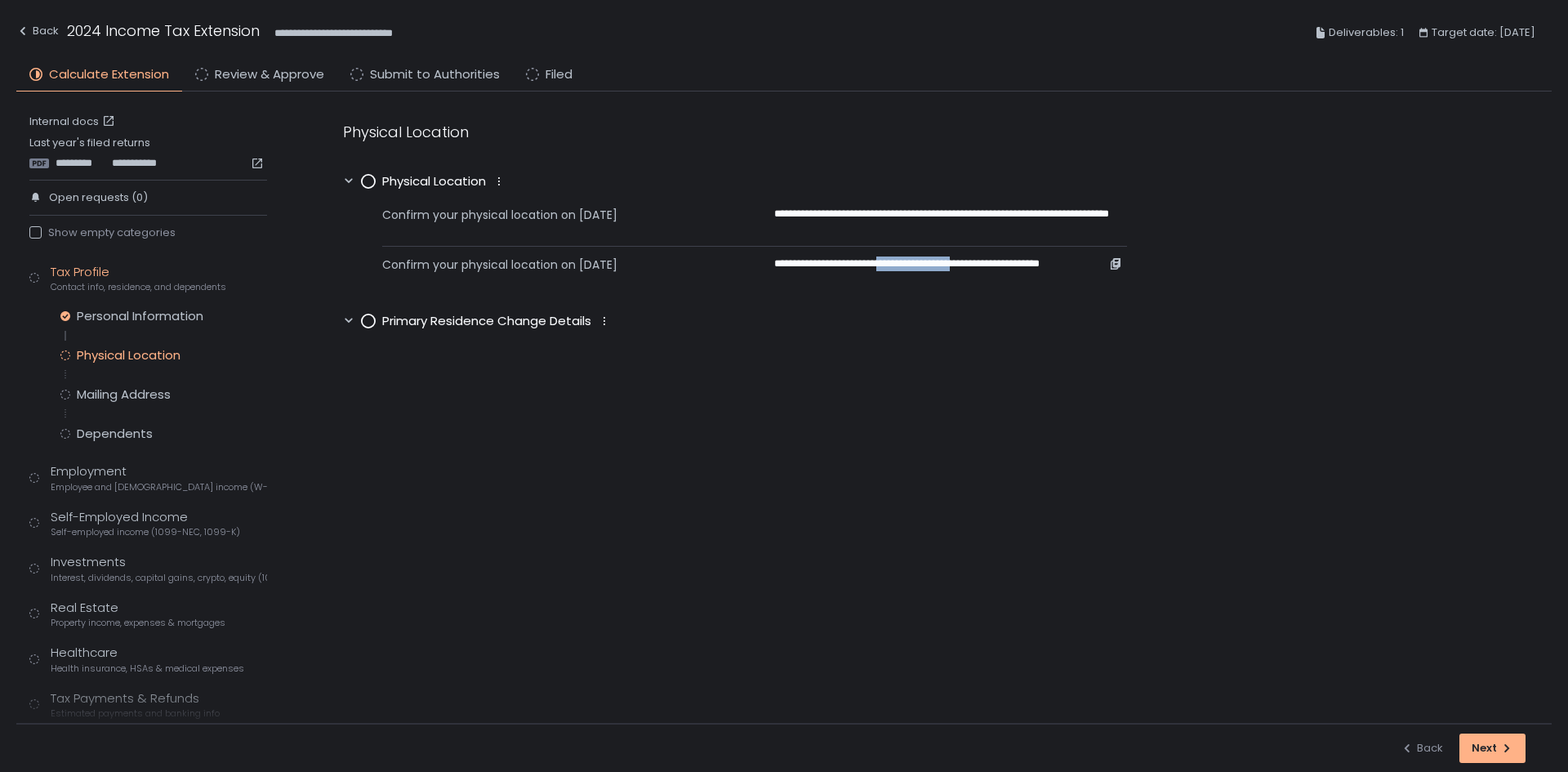 drag, startPoint x: 901, startPoint y: 265, endPoint x: 1003, endPoint y: 257, distance: 102.31324 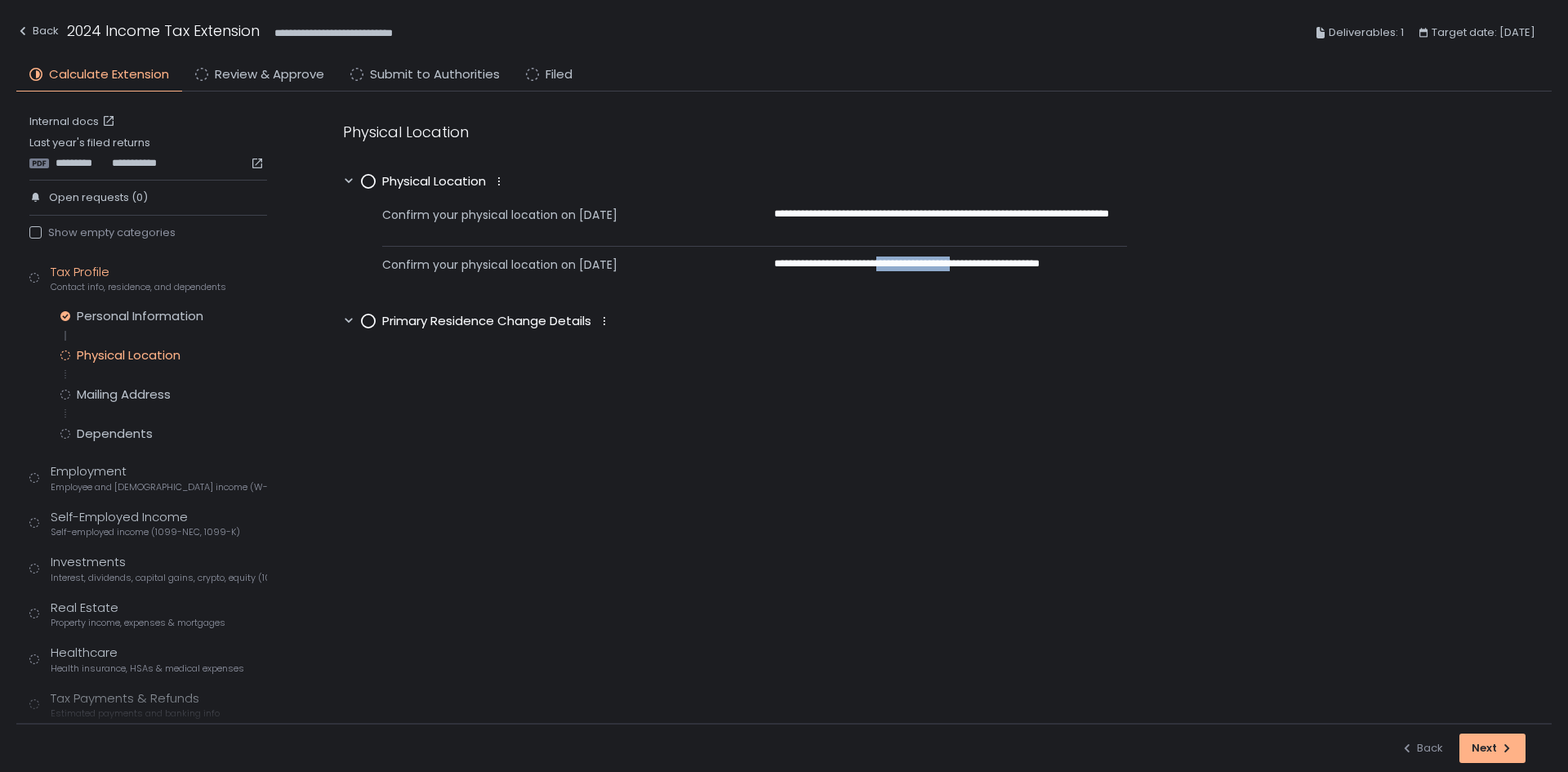copy on "**********" 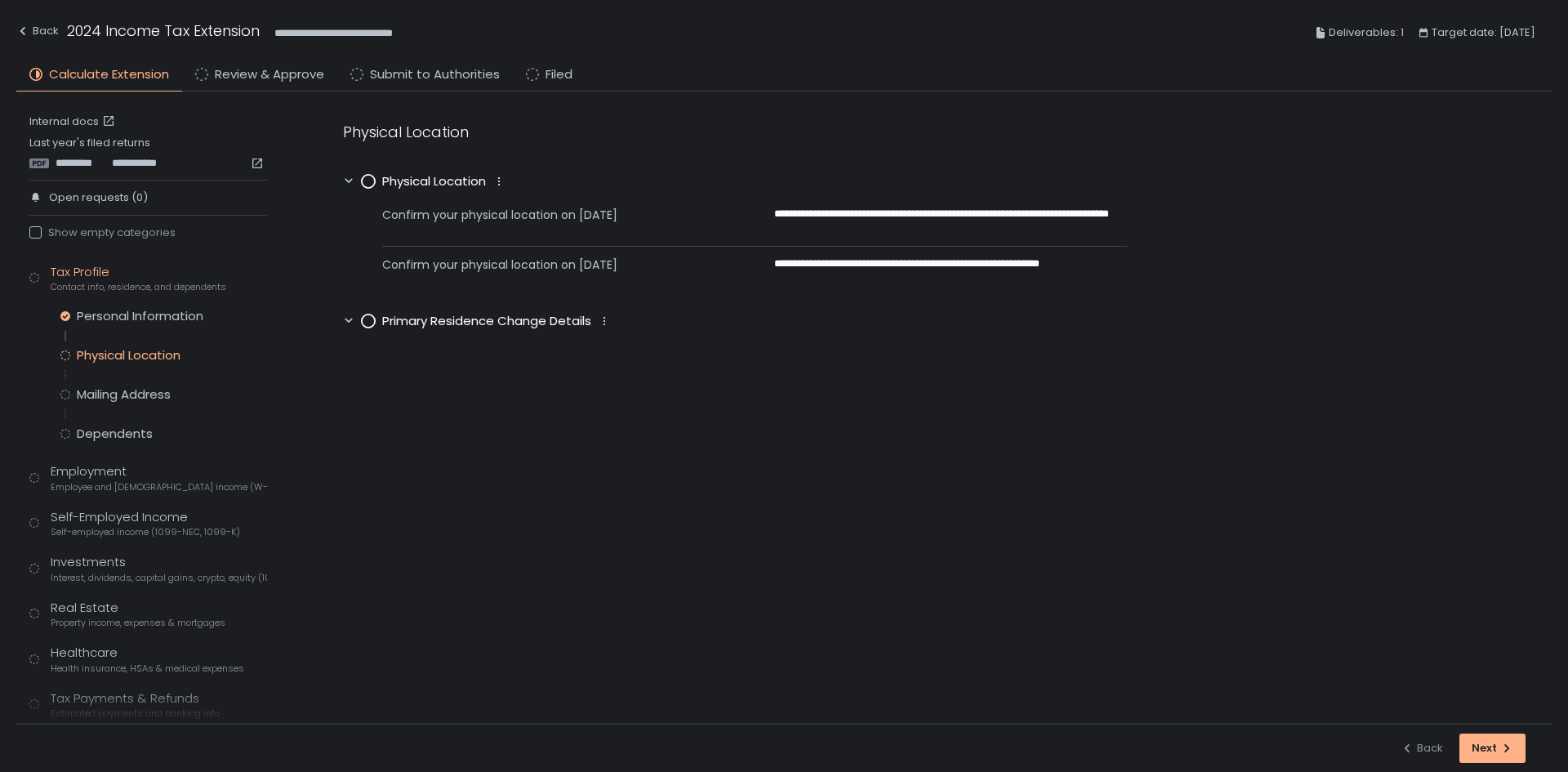 click on "**********" at bounding box center (931, 225) 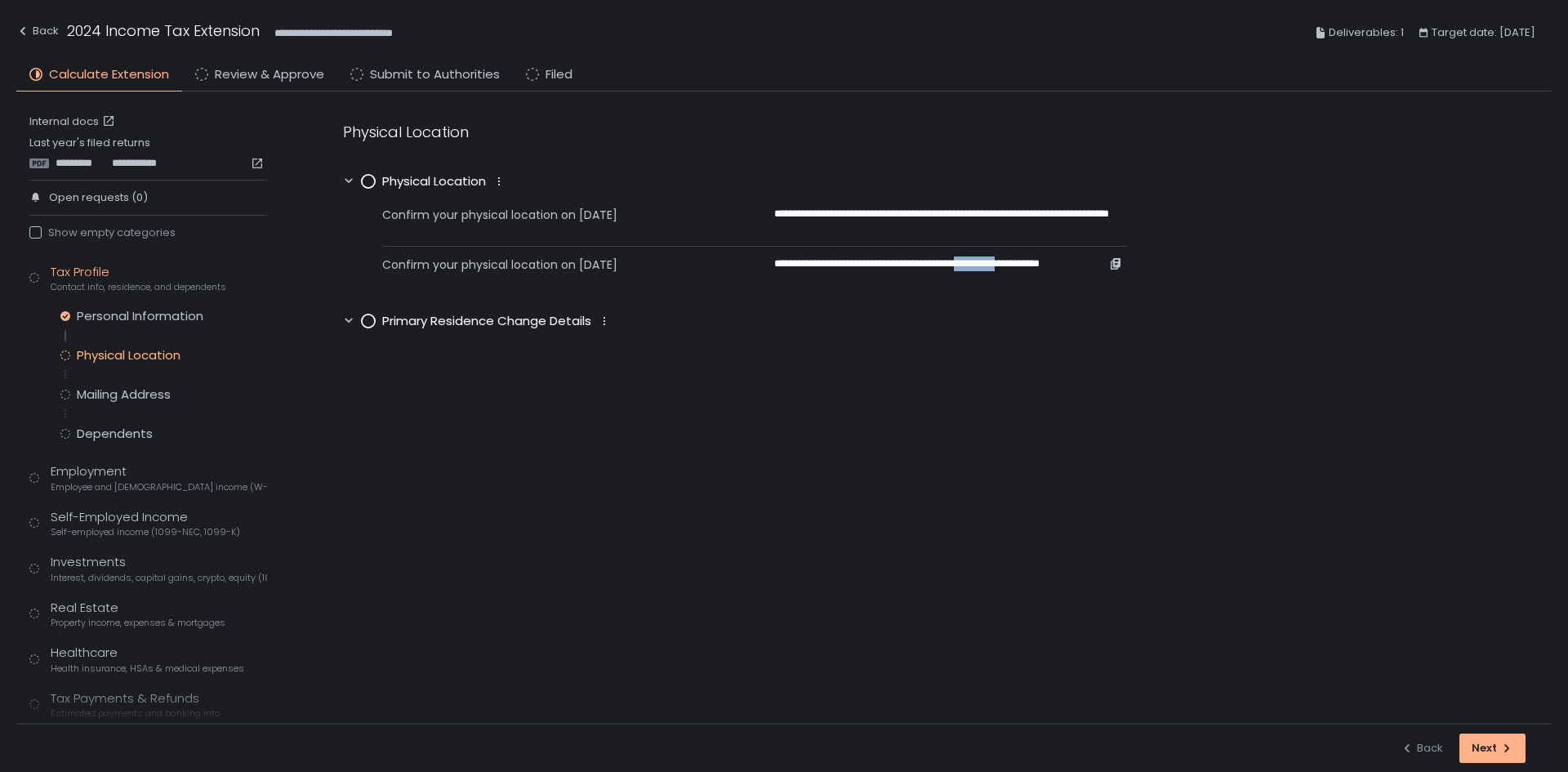 drag, startPoint x: 1008, startPoint y: 264, endPoint x: 1058, endPoint y: 258, distance: 50.35871 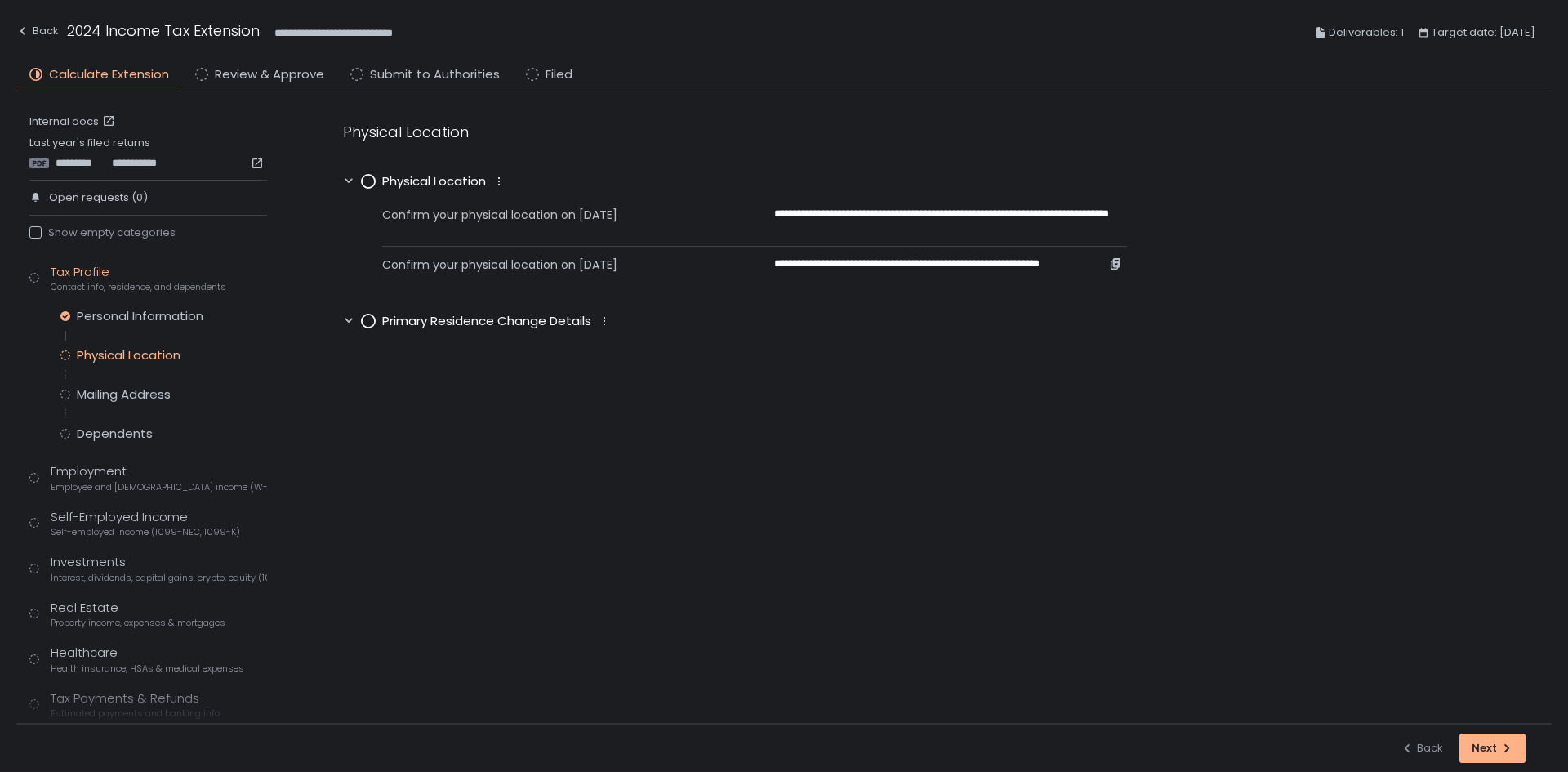 click on "**********" 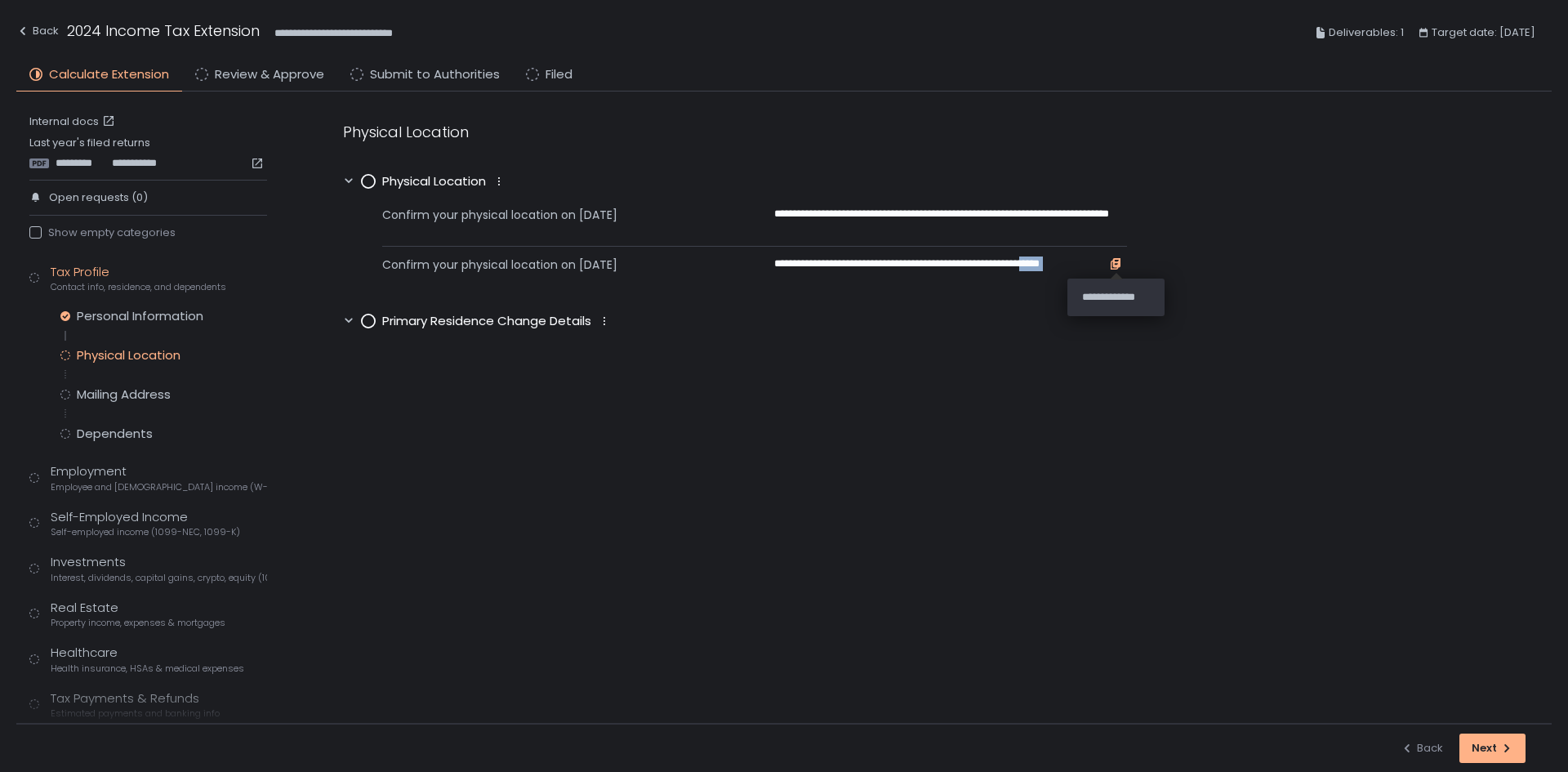 drag, startPoint x: 1084, startPoint y: 261, endPoint x: 1110, endPoint y: 265, distance: 26.30589 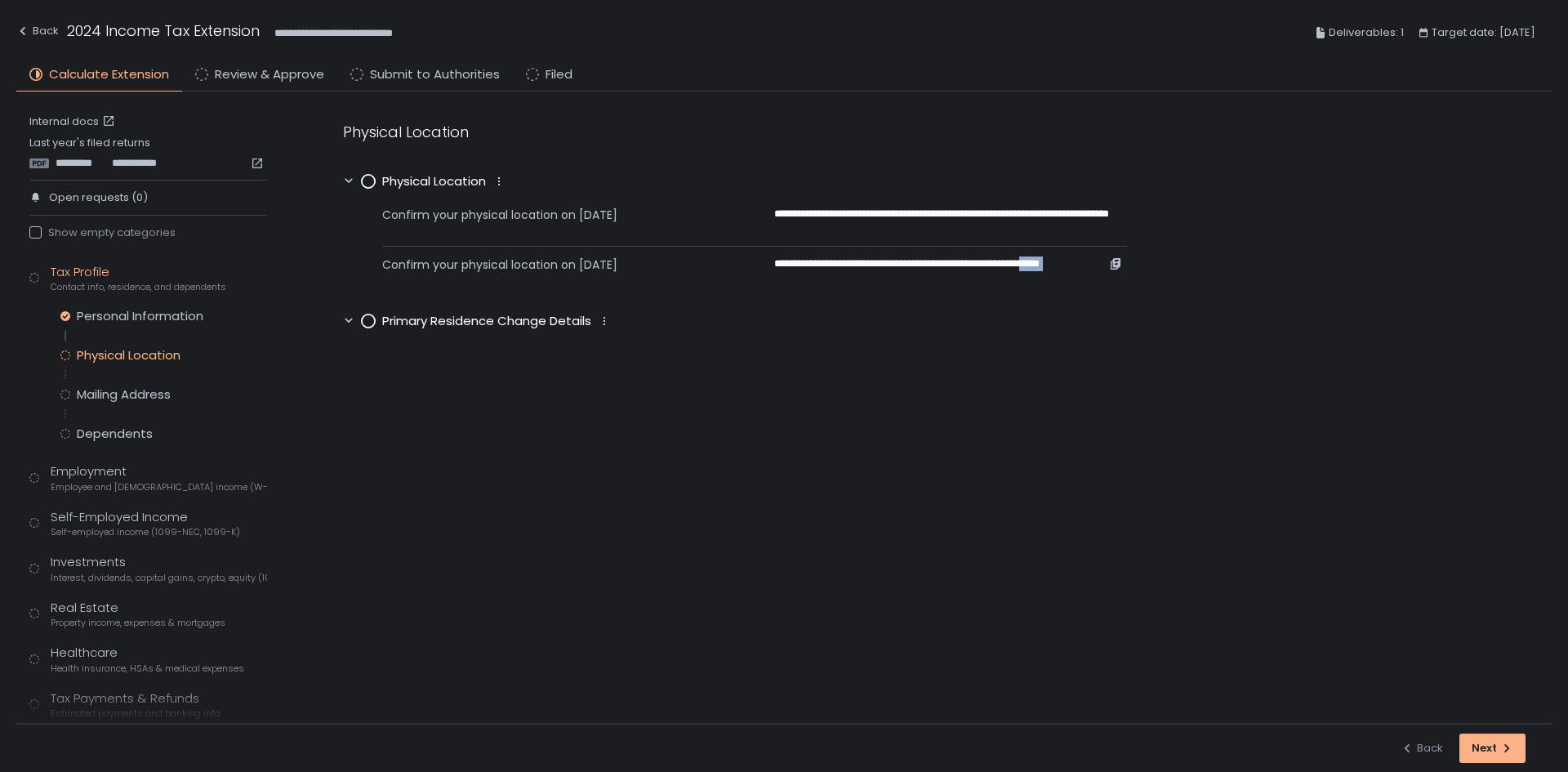 copy on "***** Primary Residence Change Details" 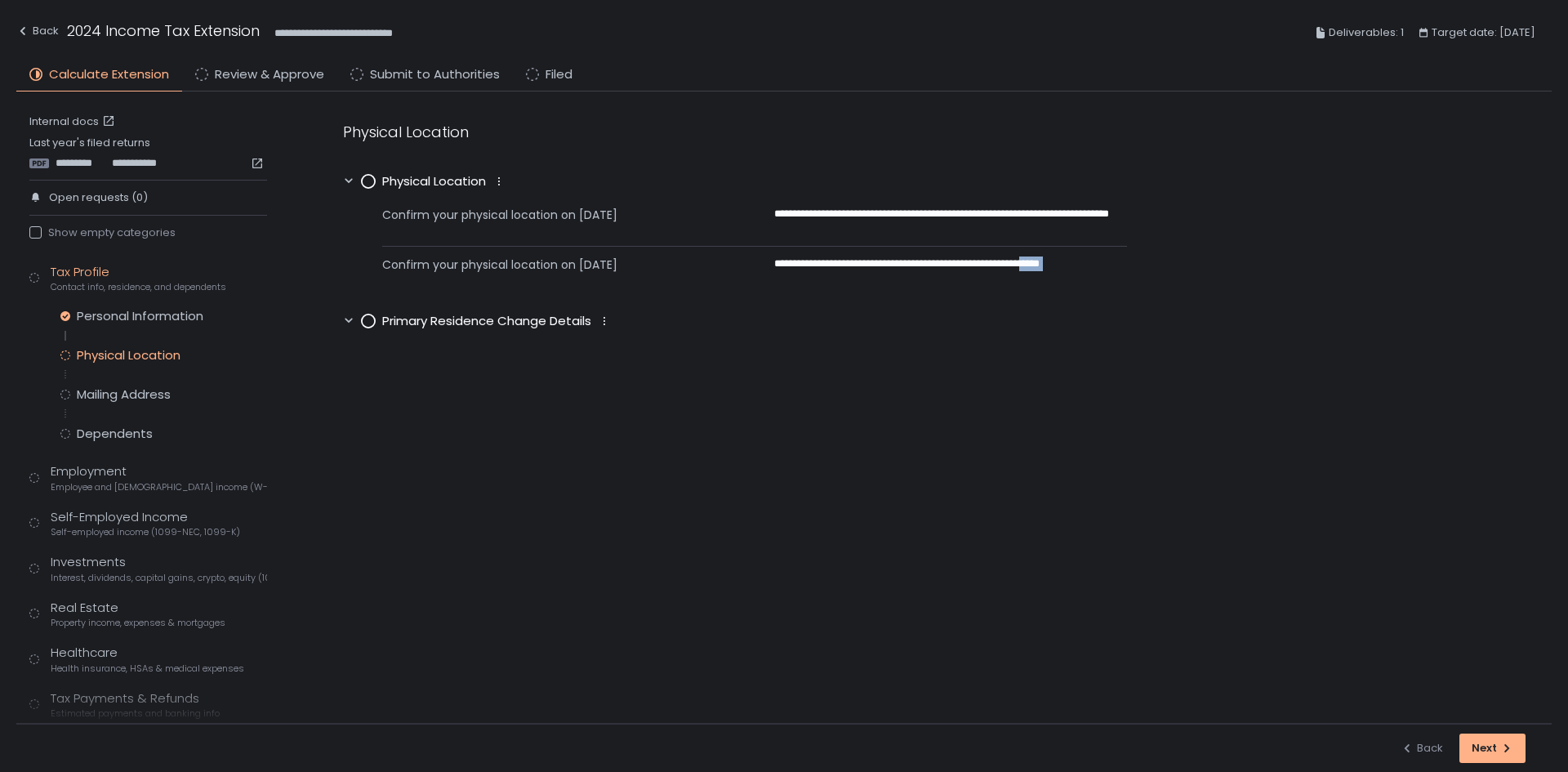 click on "**********" at bounding box center (735, 225) 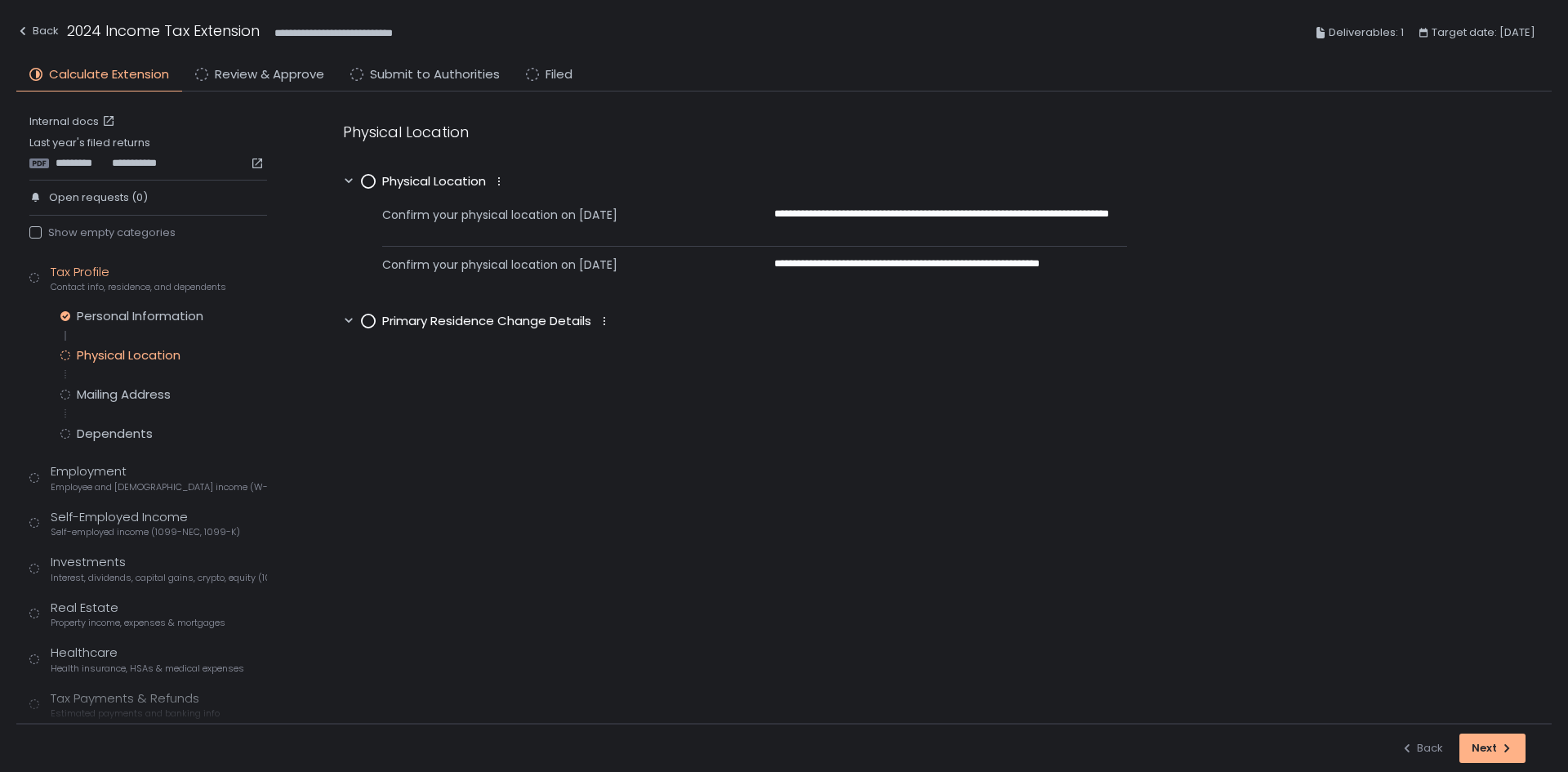 click on "Physical Location" at bounding box center [433, 181] 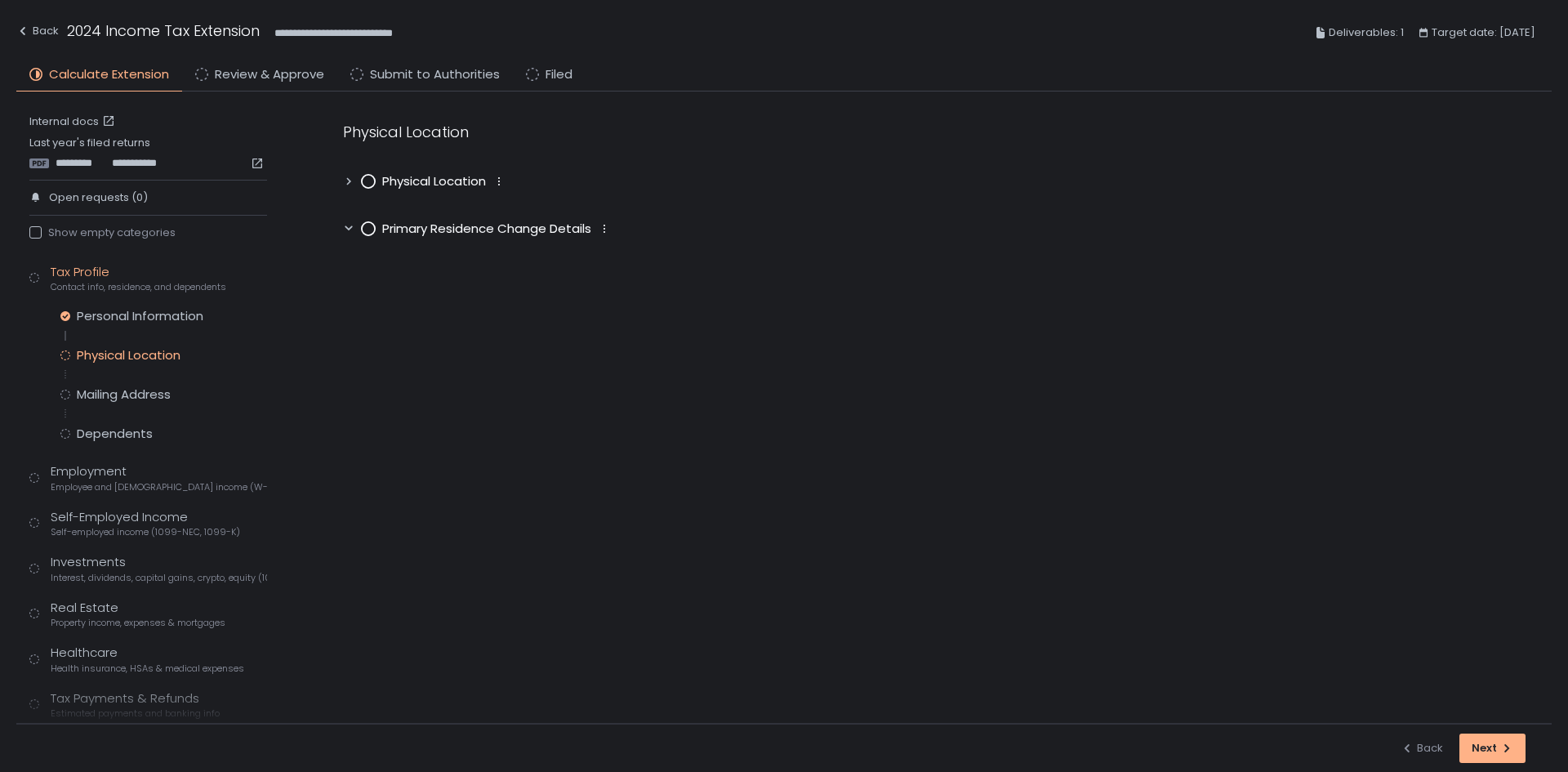 click 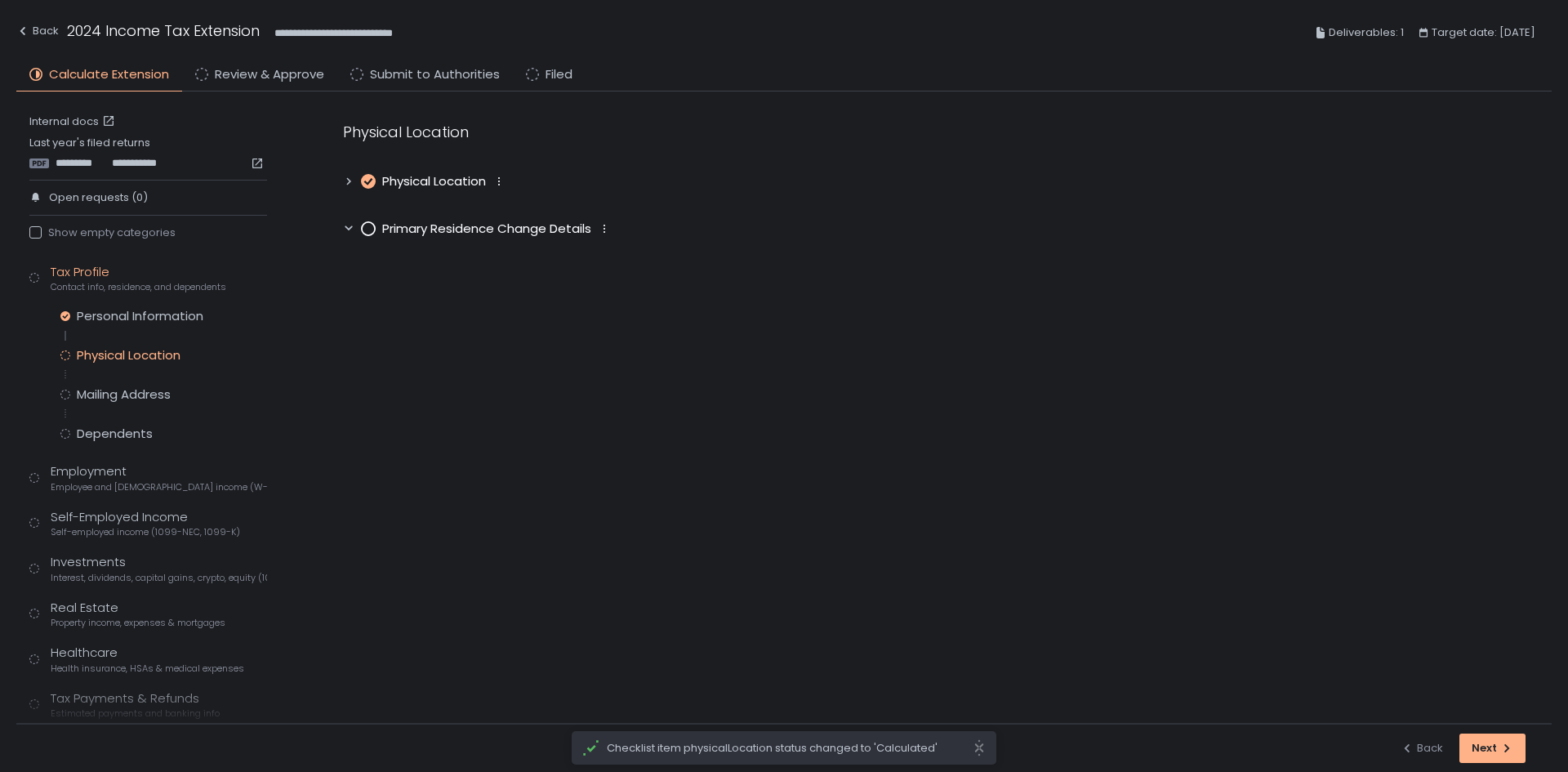 click 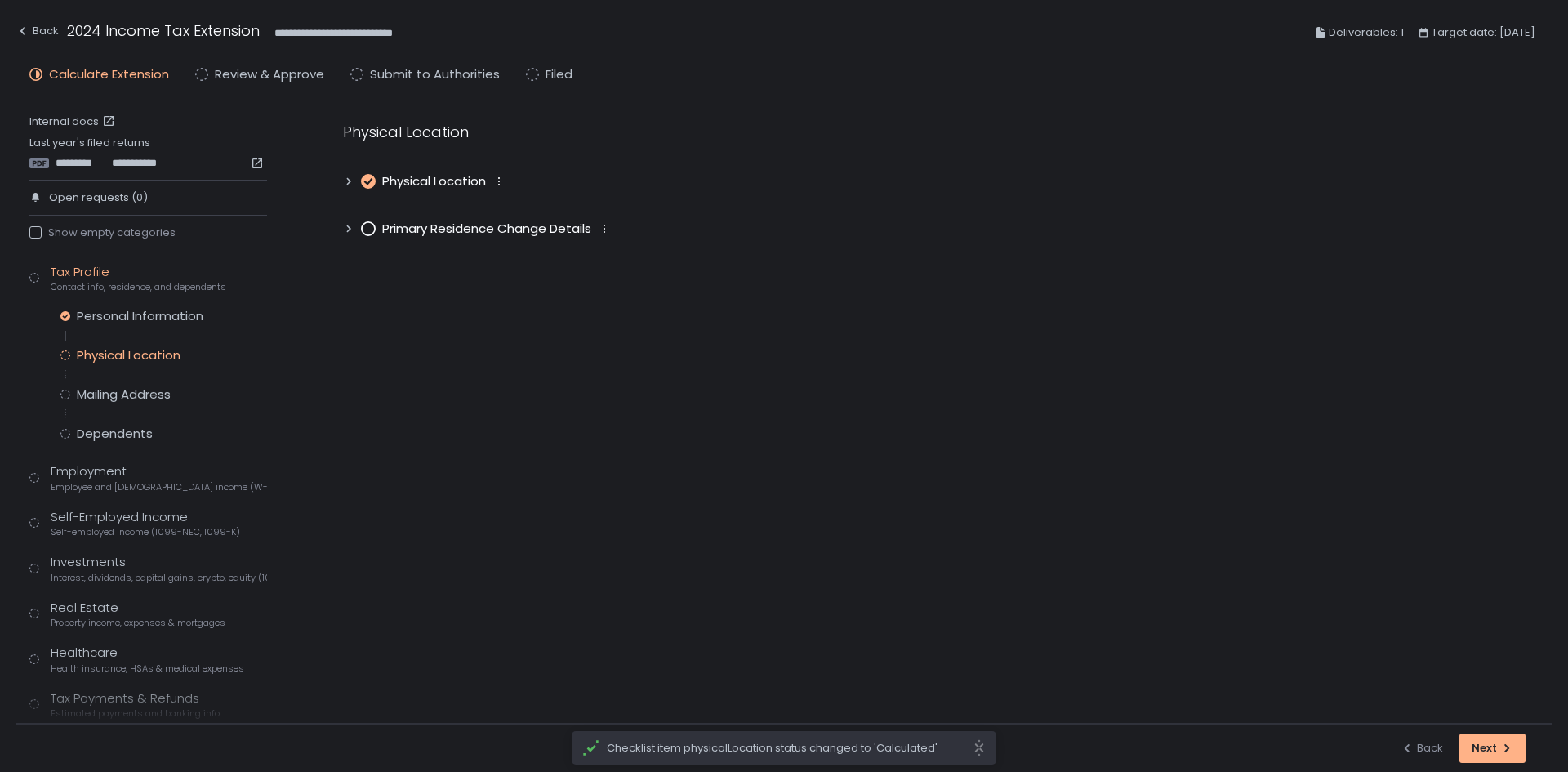 click 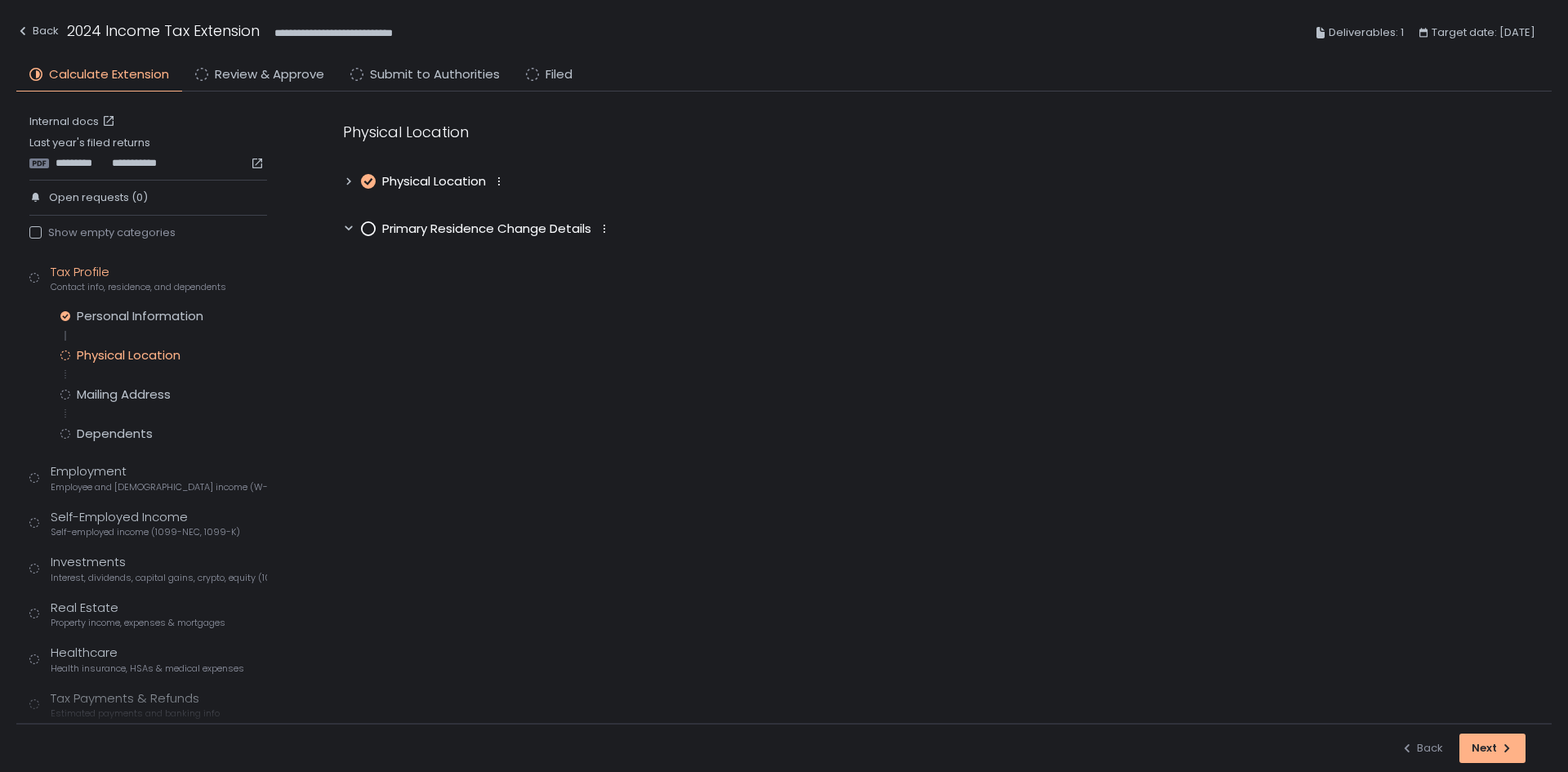 click 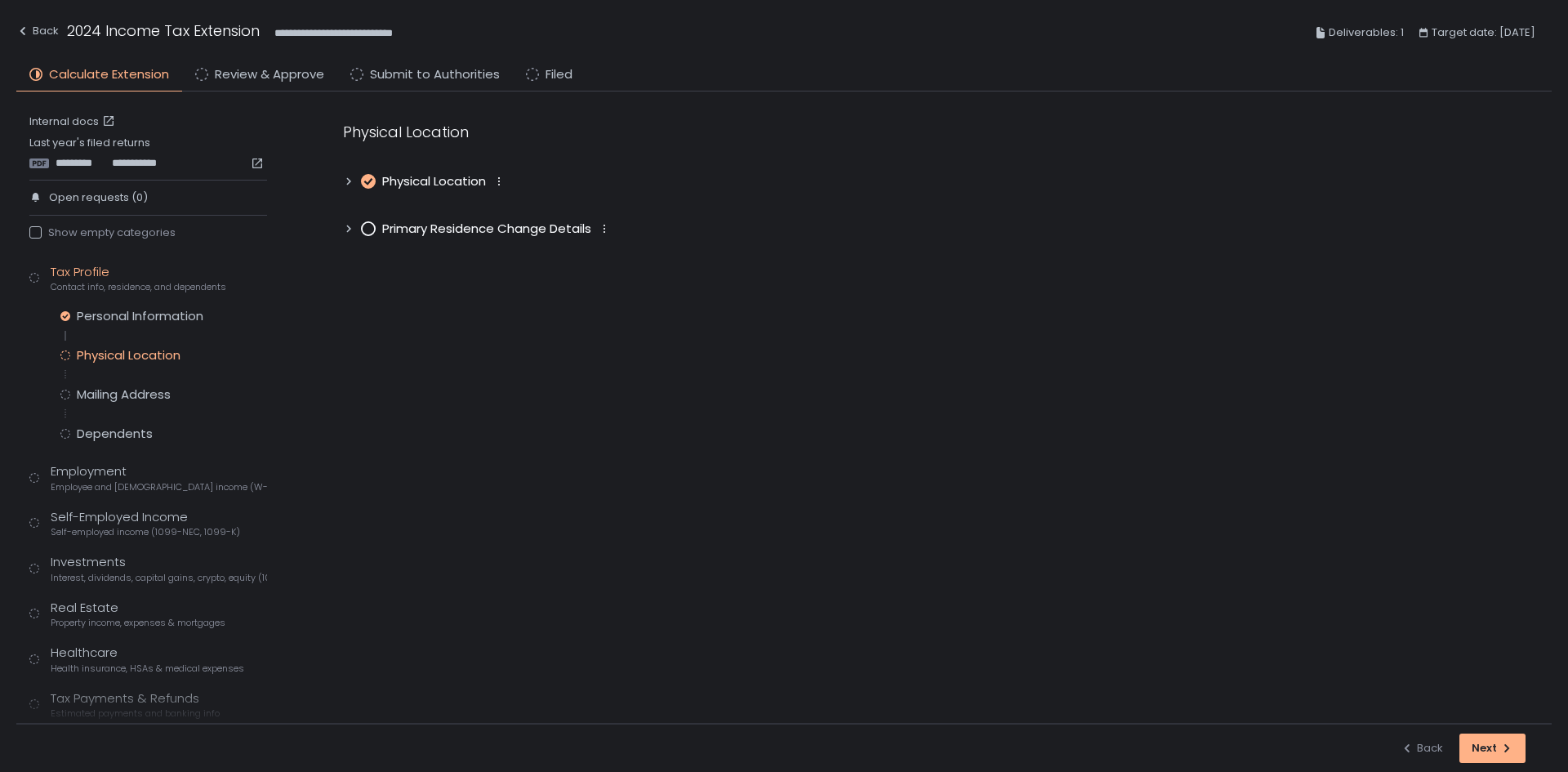 click 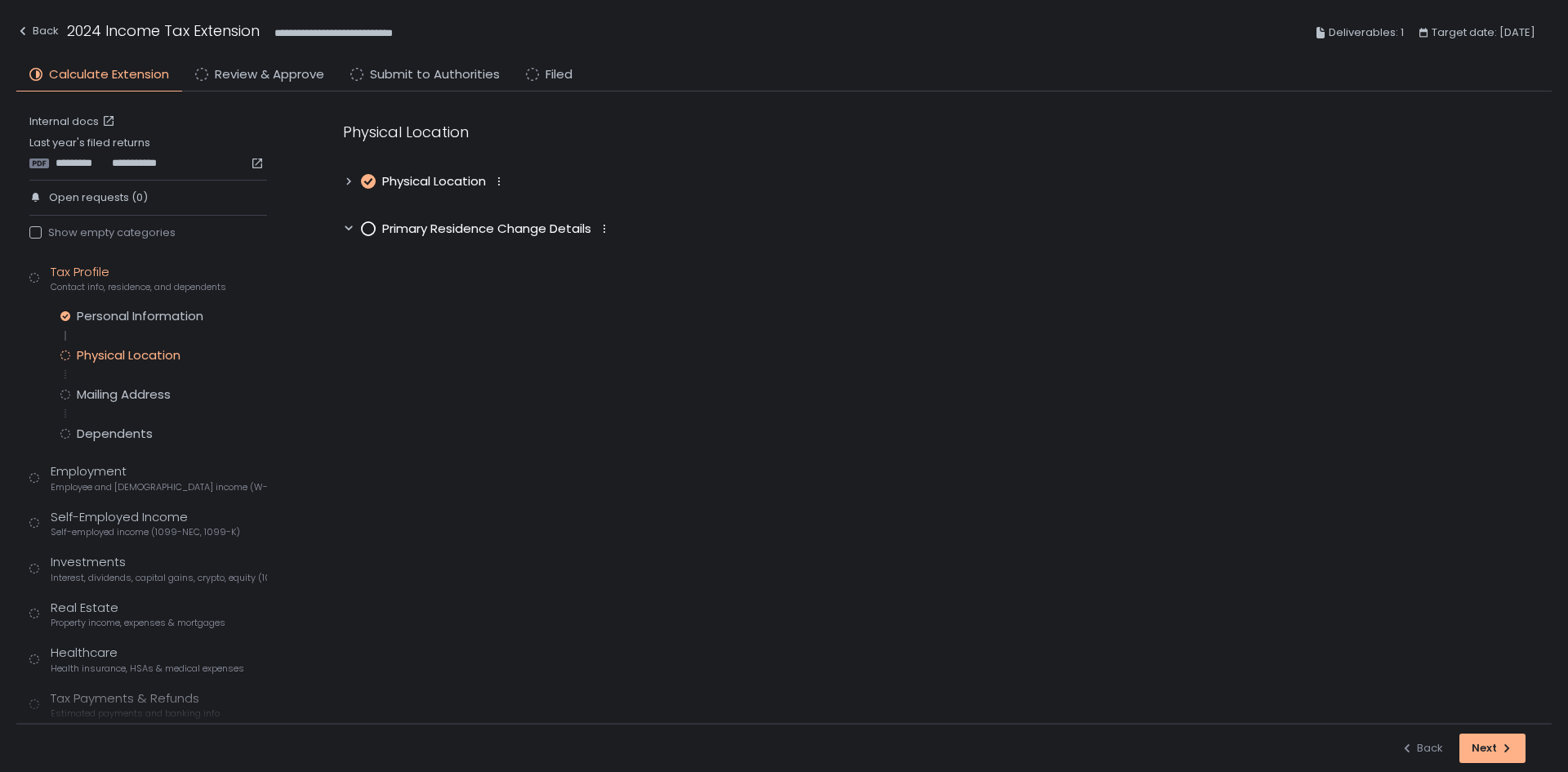 click 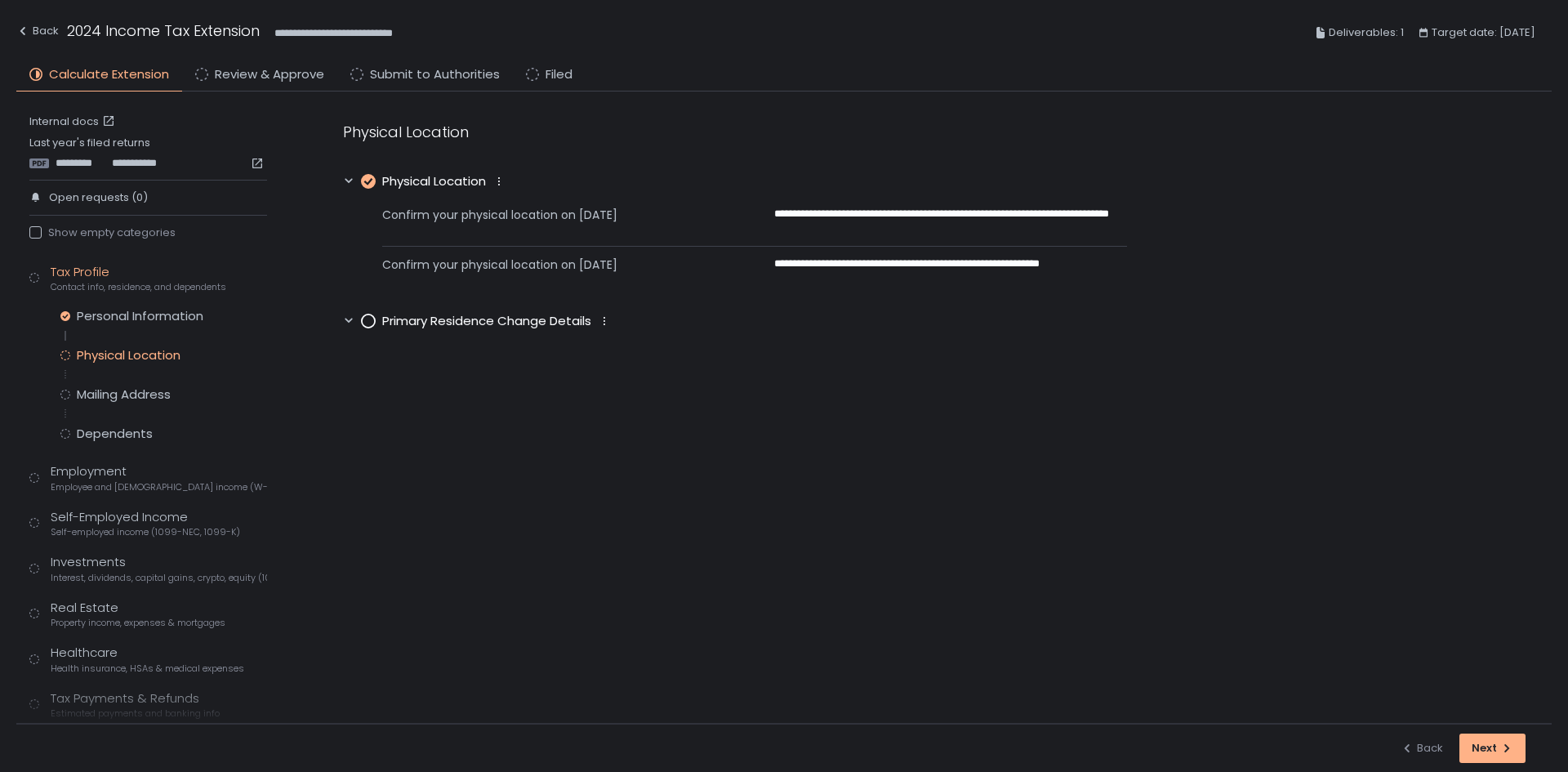 click 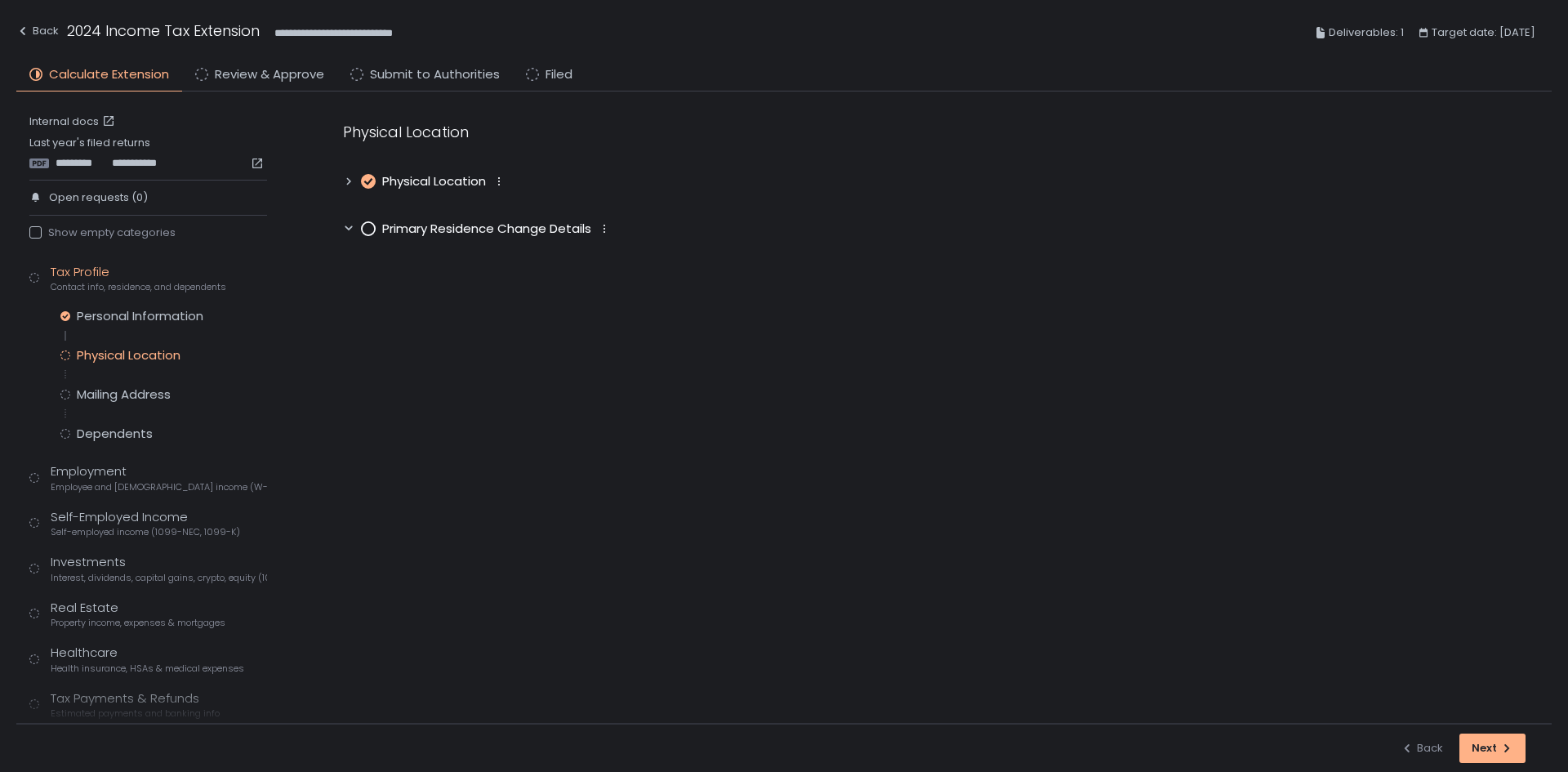 click 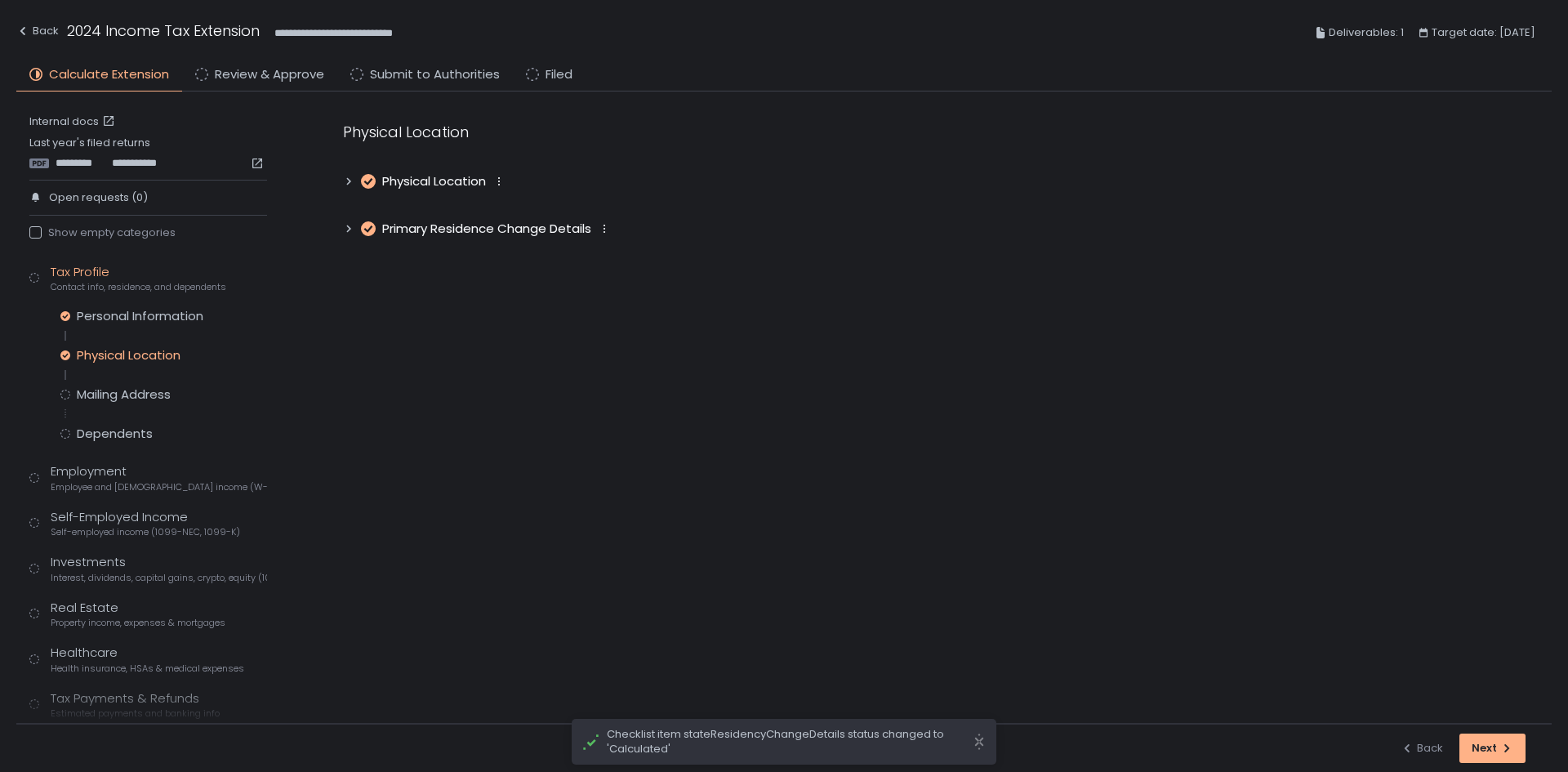 click on "Personal Information Physical Location Mailing Address Dependents" at bounding box center [163, 375] 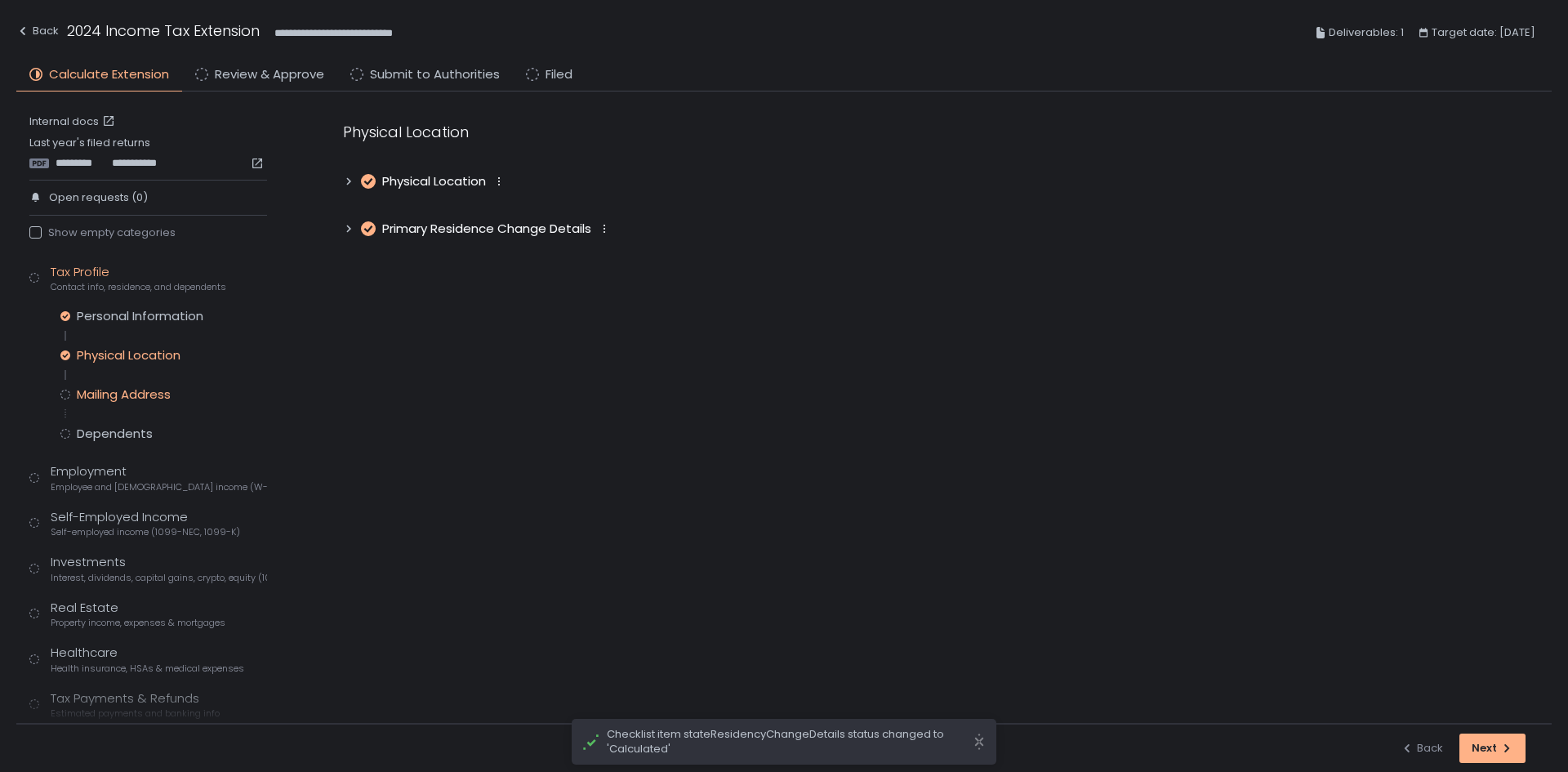 click on "Mailing Address" 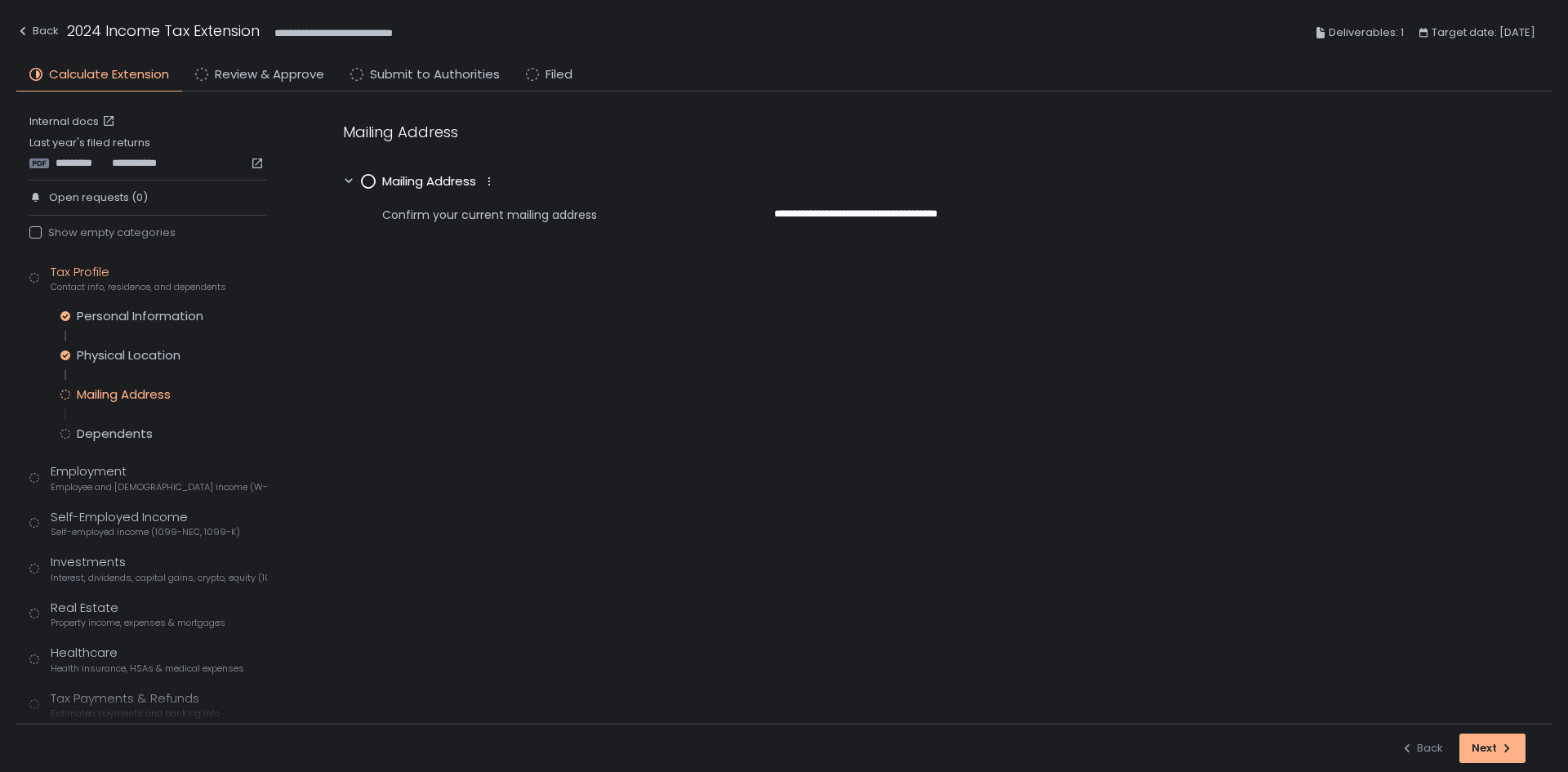 click 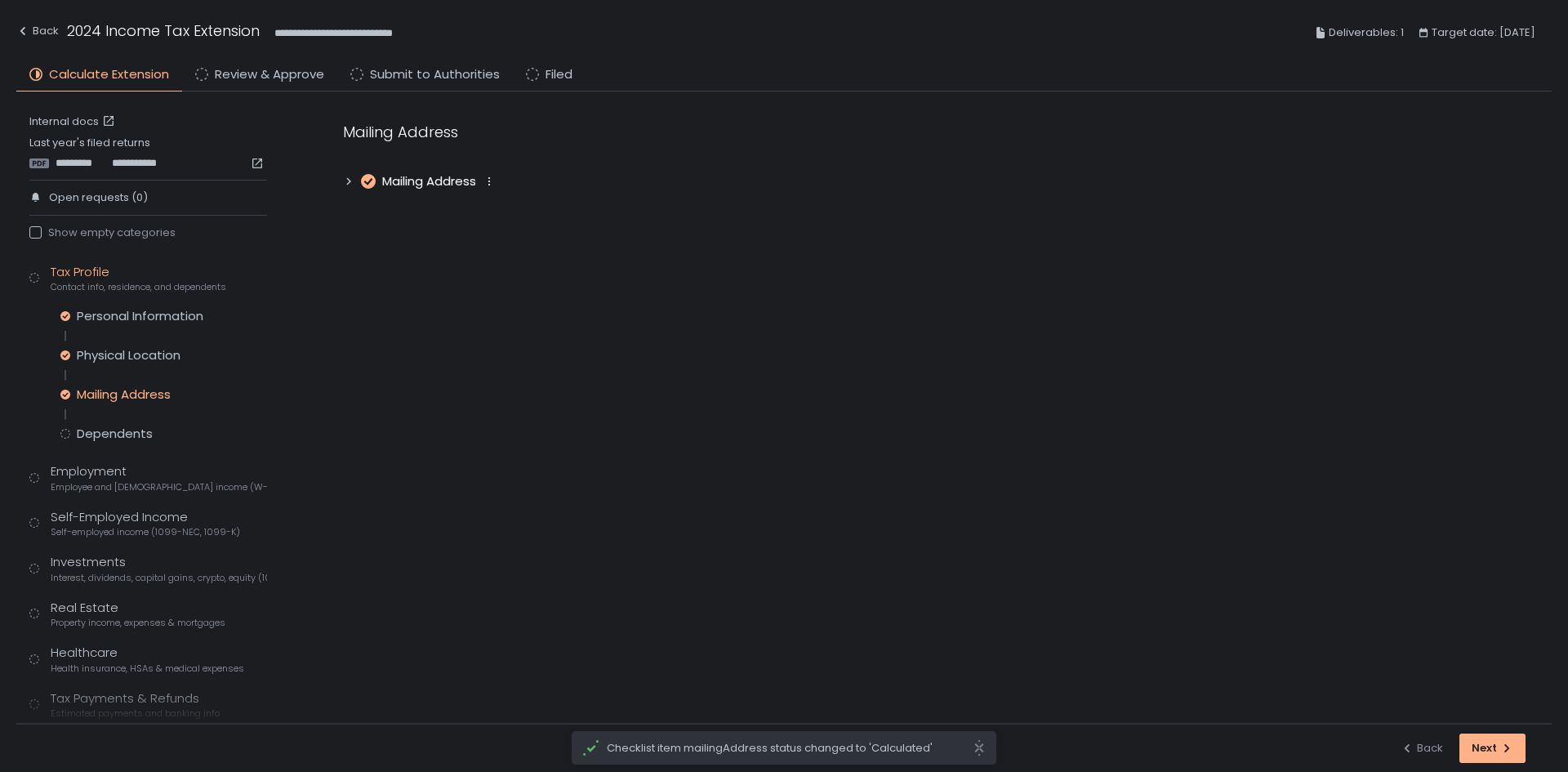 click on "Personal Information Physical Location Mailing Address Dependents" at bounding box center [163, 375] 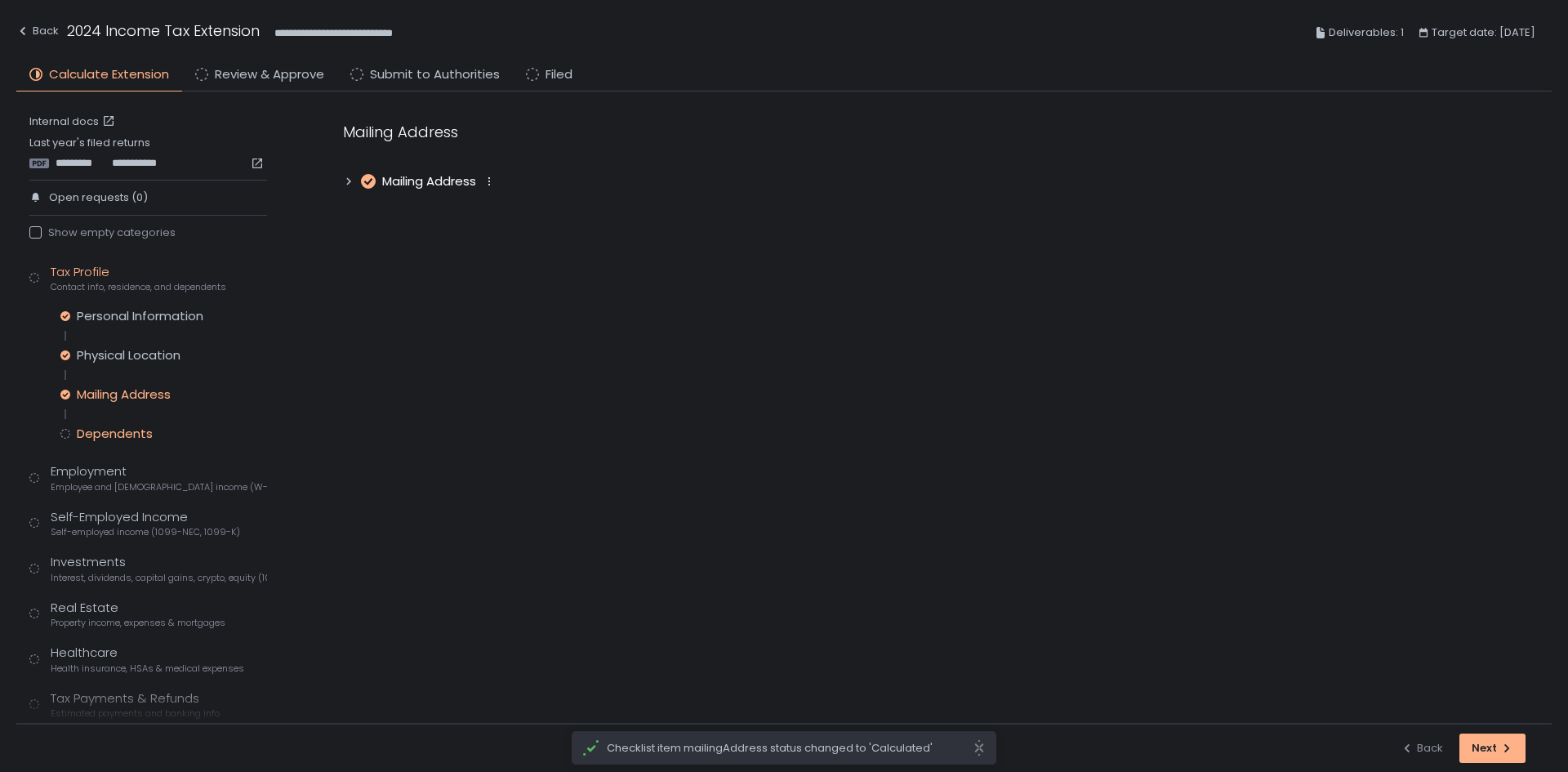 click on "Personal Information Physical Location Mailing Address Dependents" at bounding box center [163, 375] 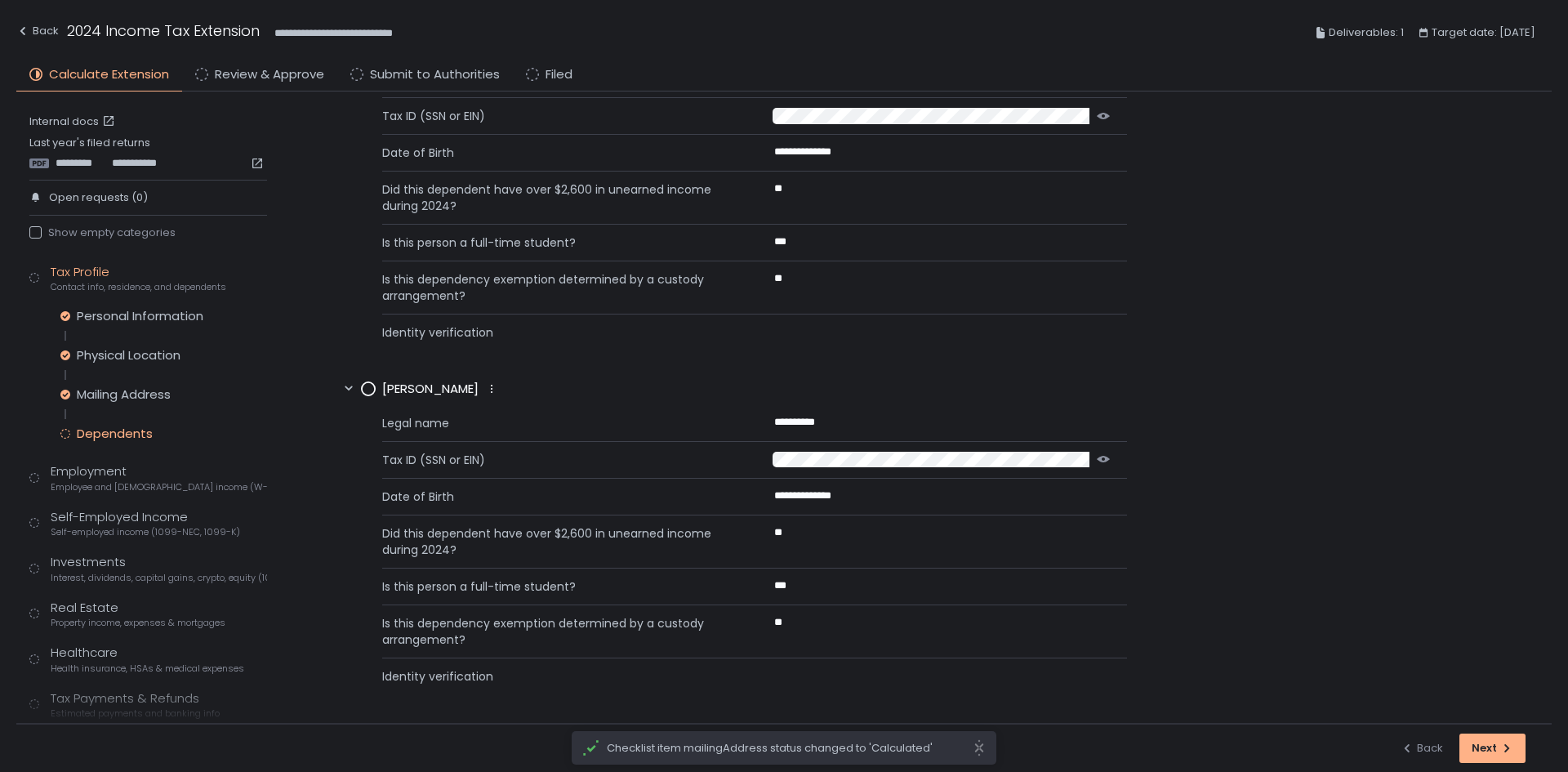 scroll, scrollTop: 0, scrollLeft: 0, axis: both 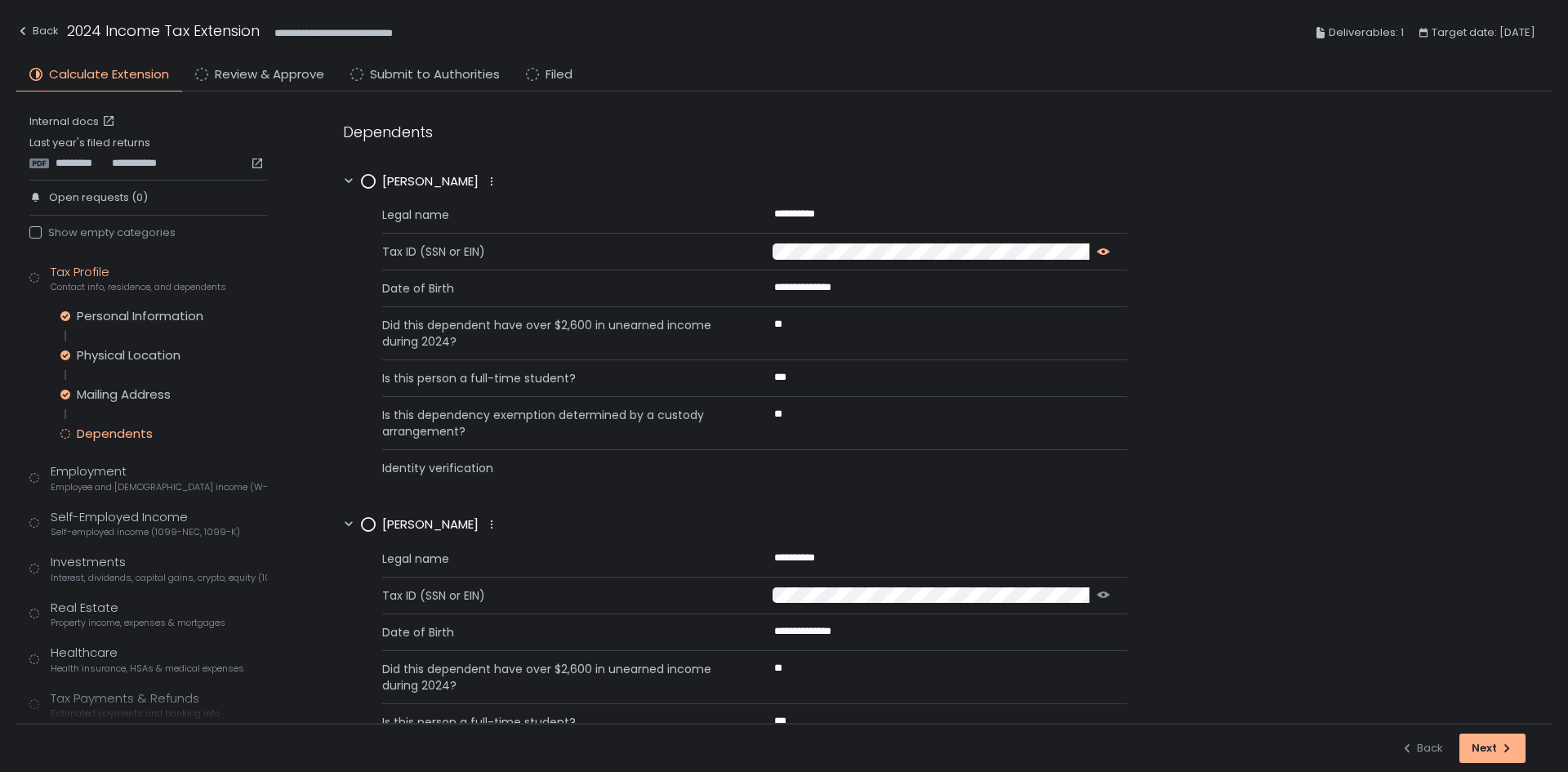 click 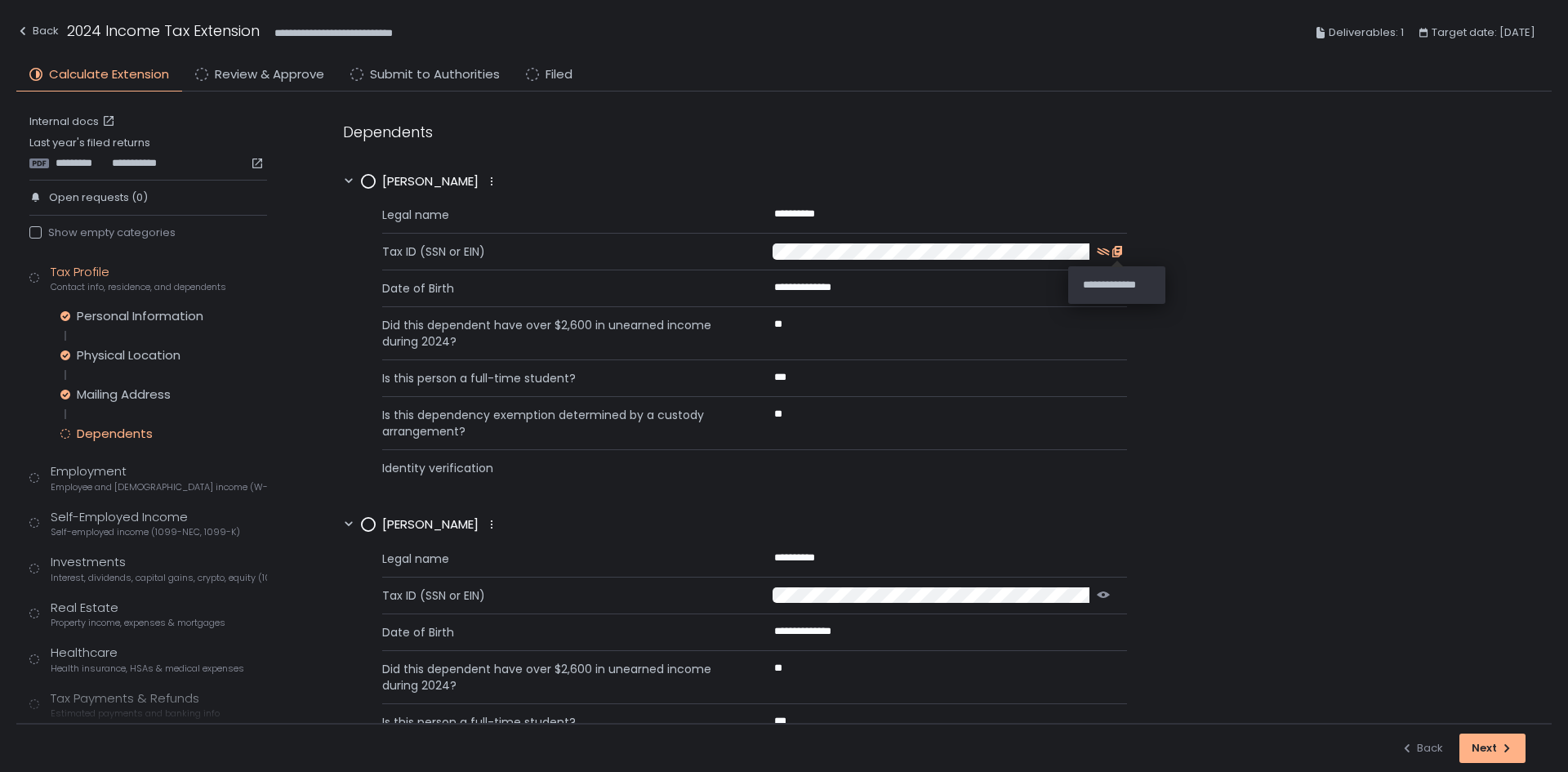 click 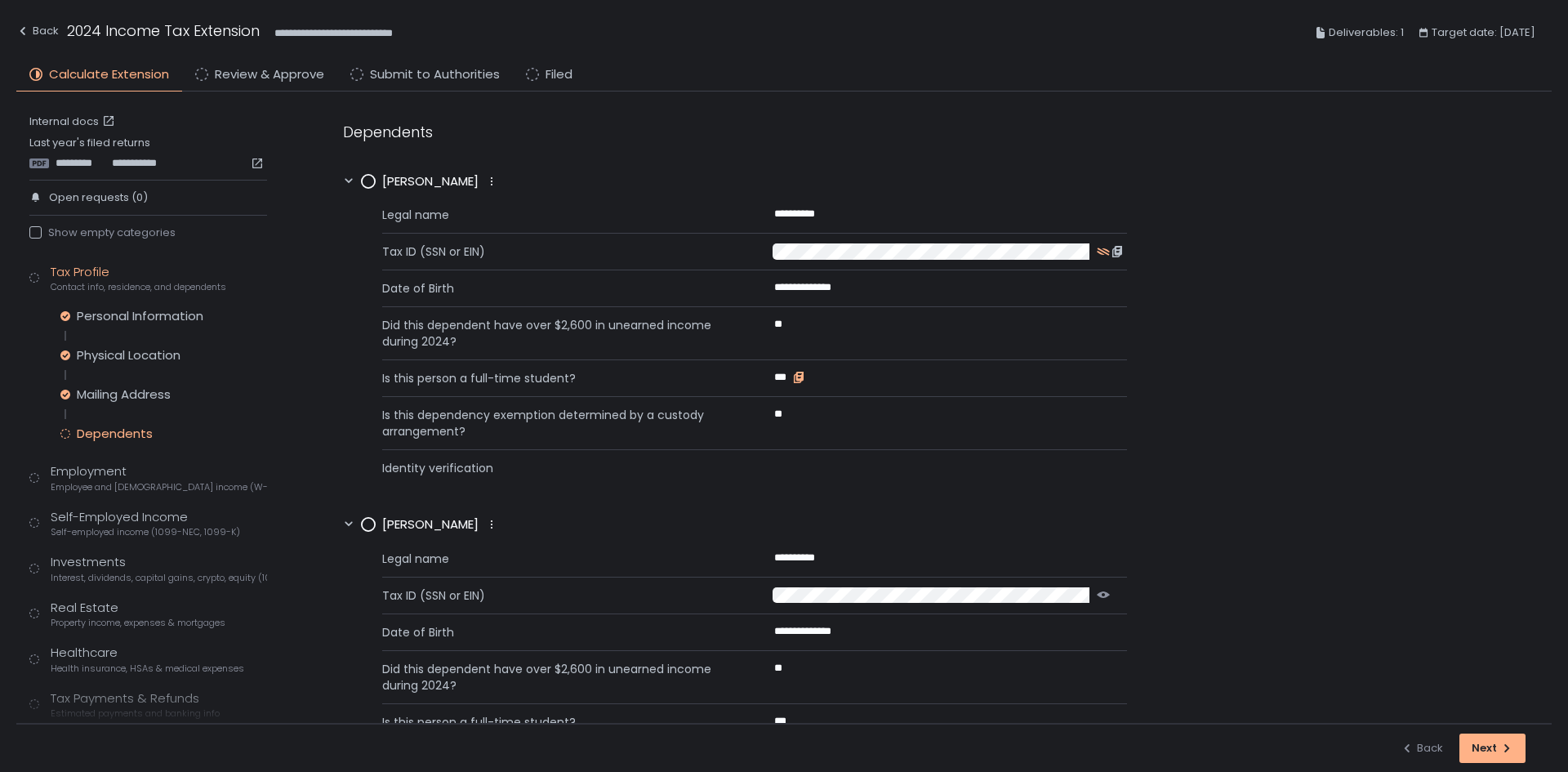 click 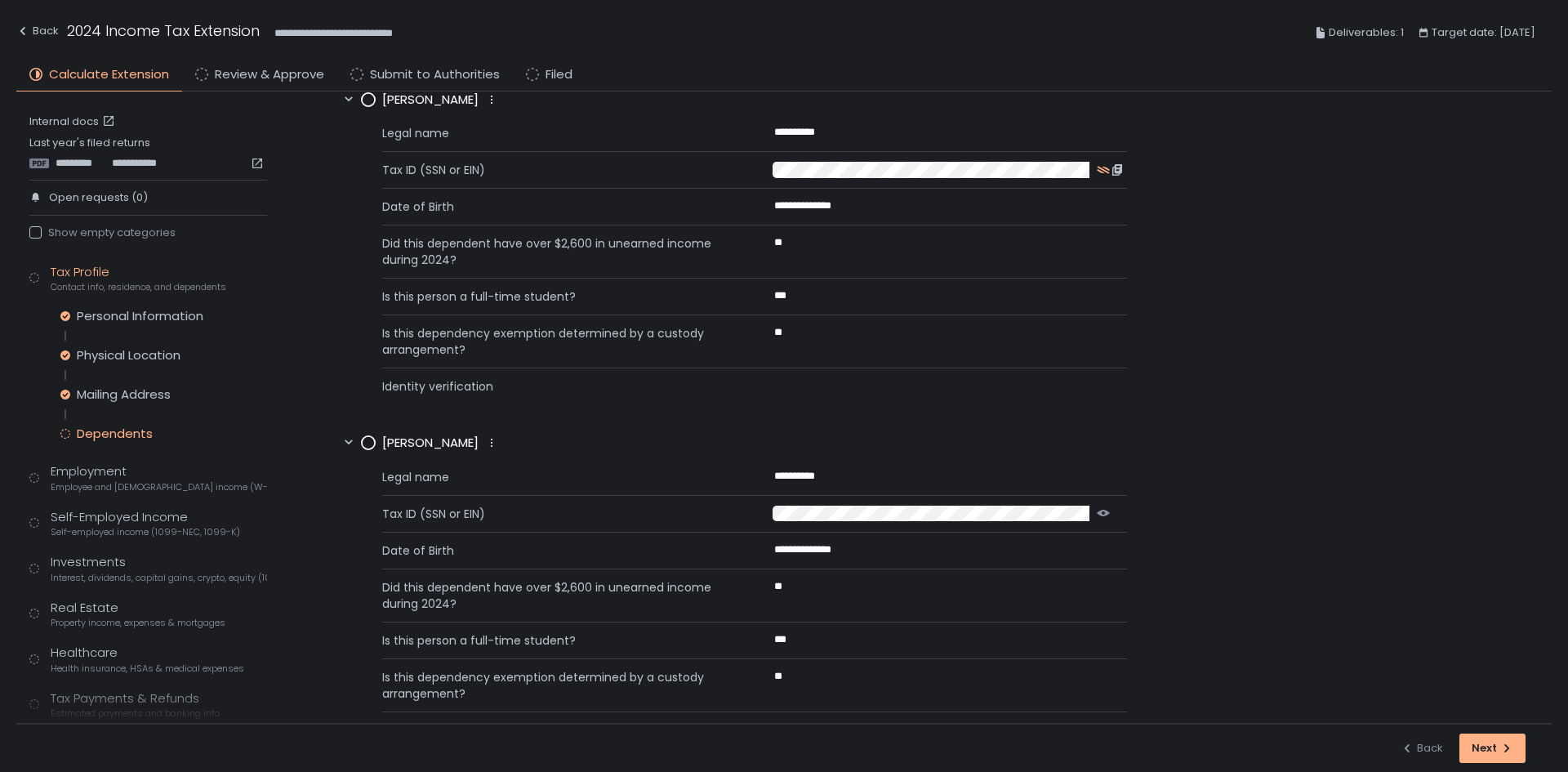 scroll, scrollTop: 136, scrollLeft: 0, axis: vertical 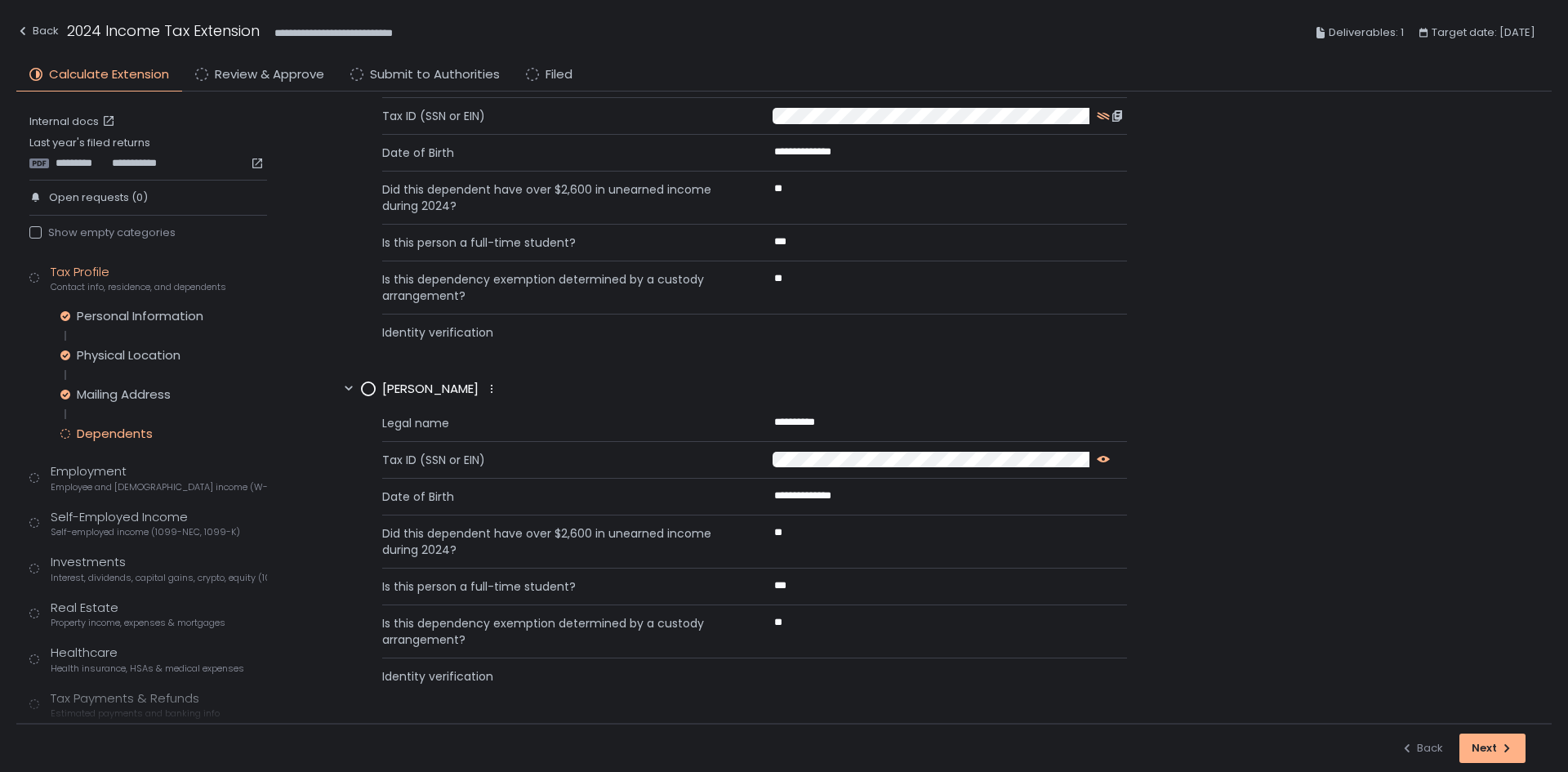 click 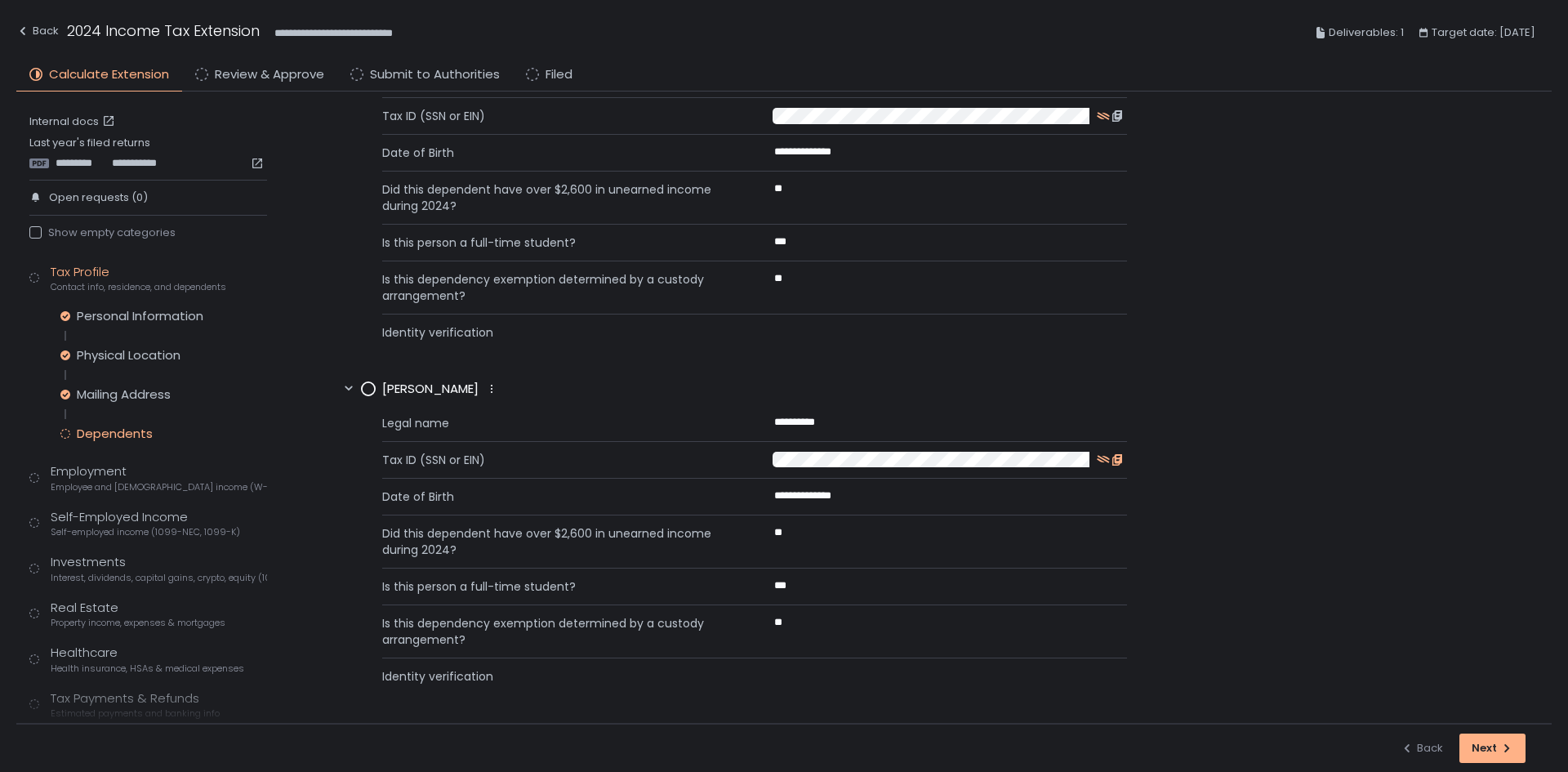 click 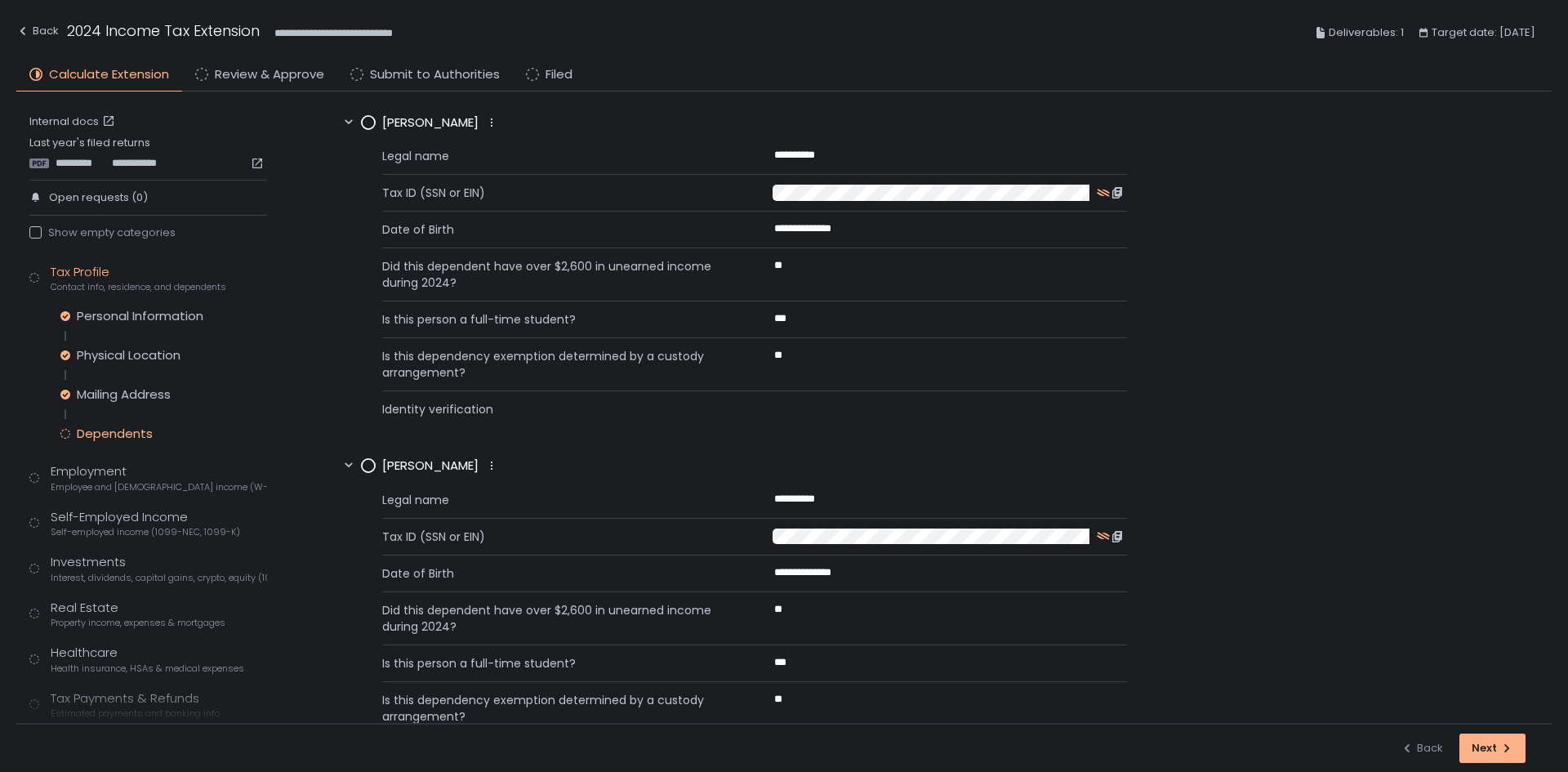 scroll, scrollTop: 0, scrollLeft: 0, axis: both 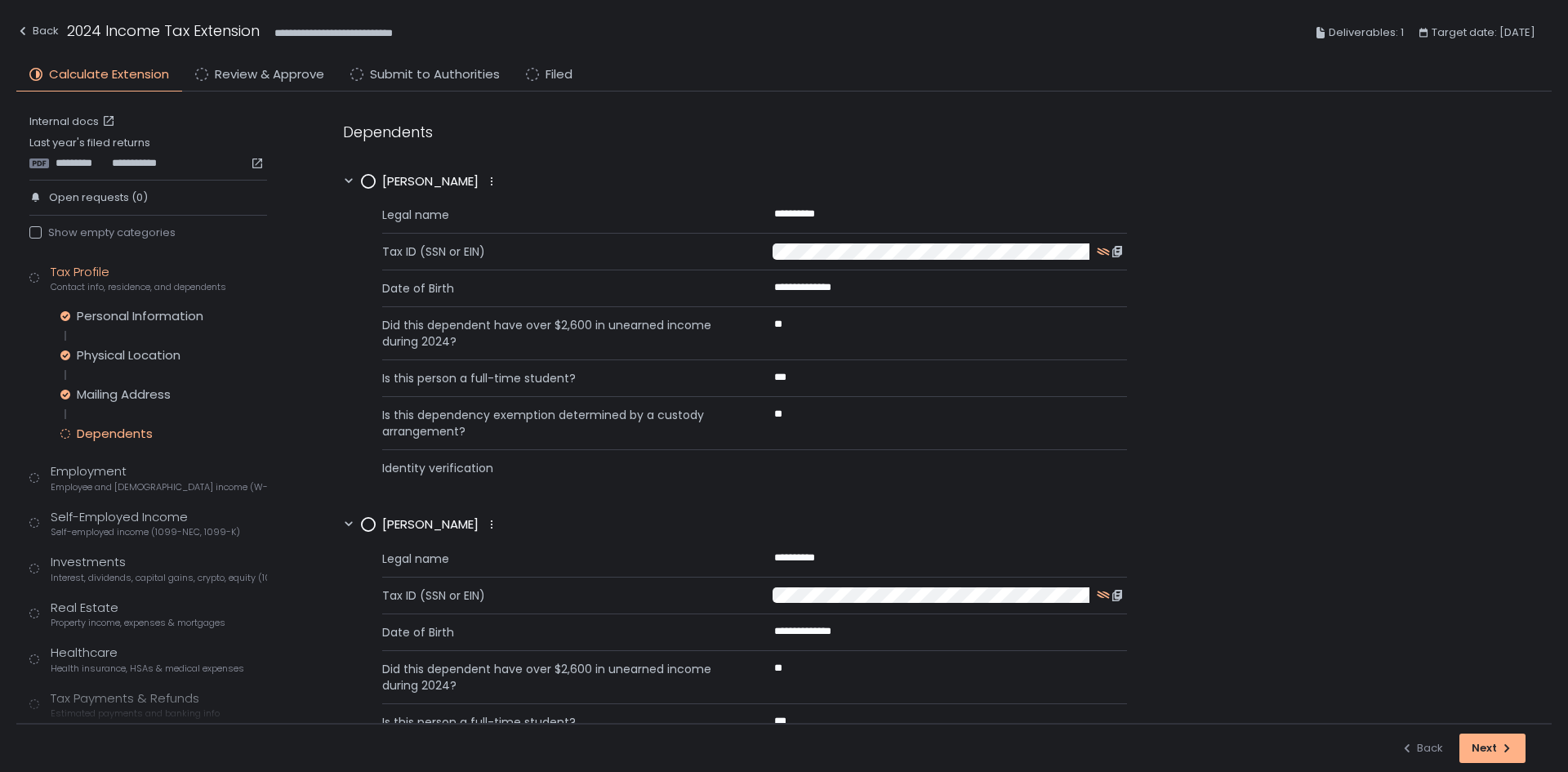 click 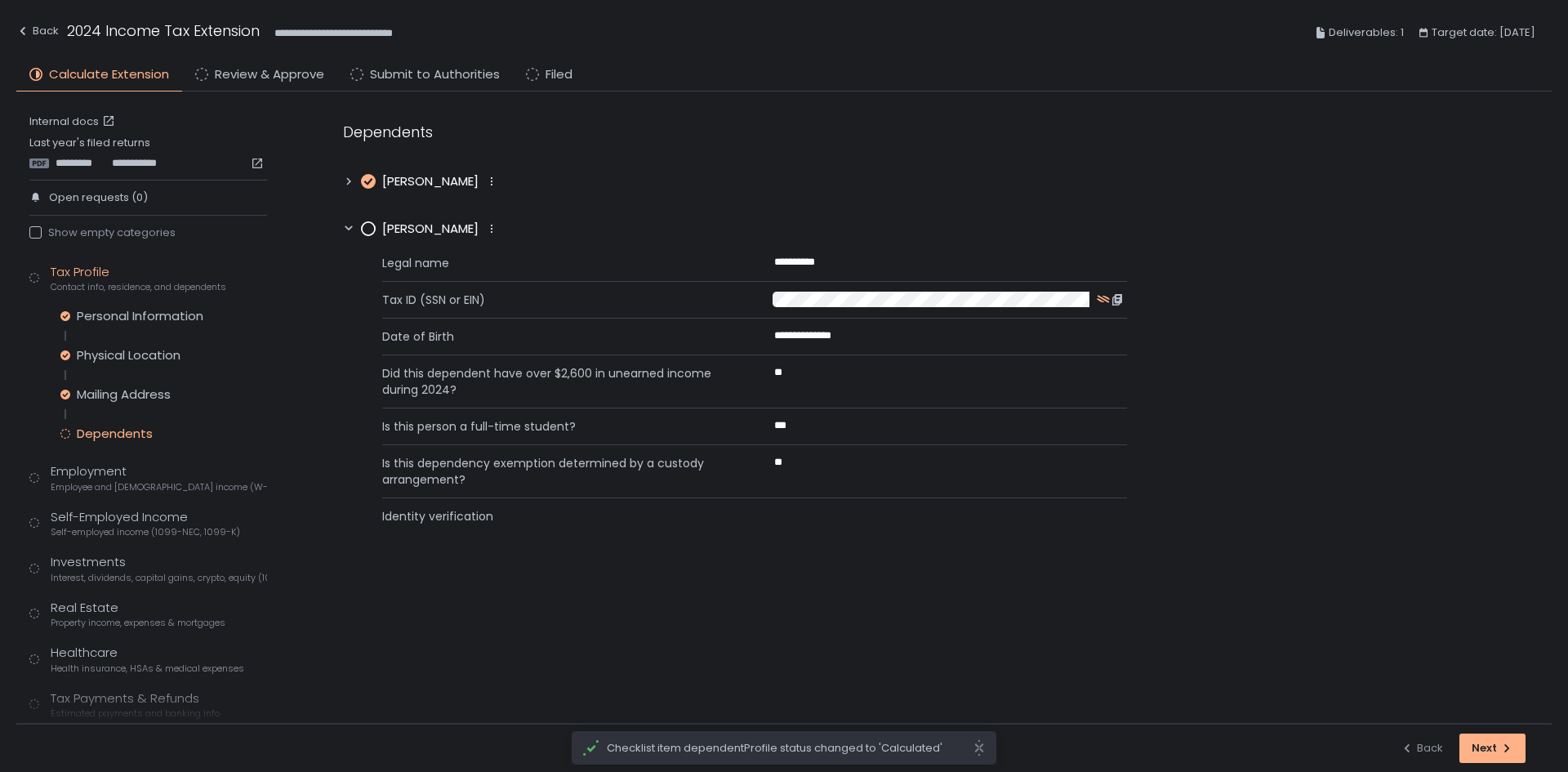 click 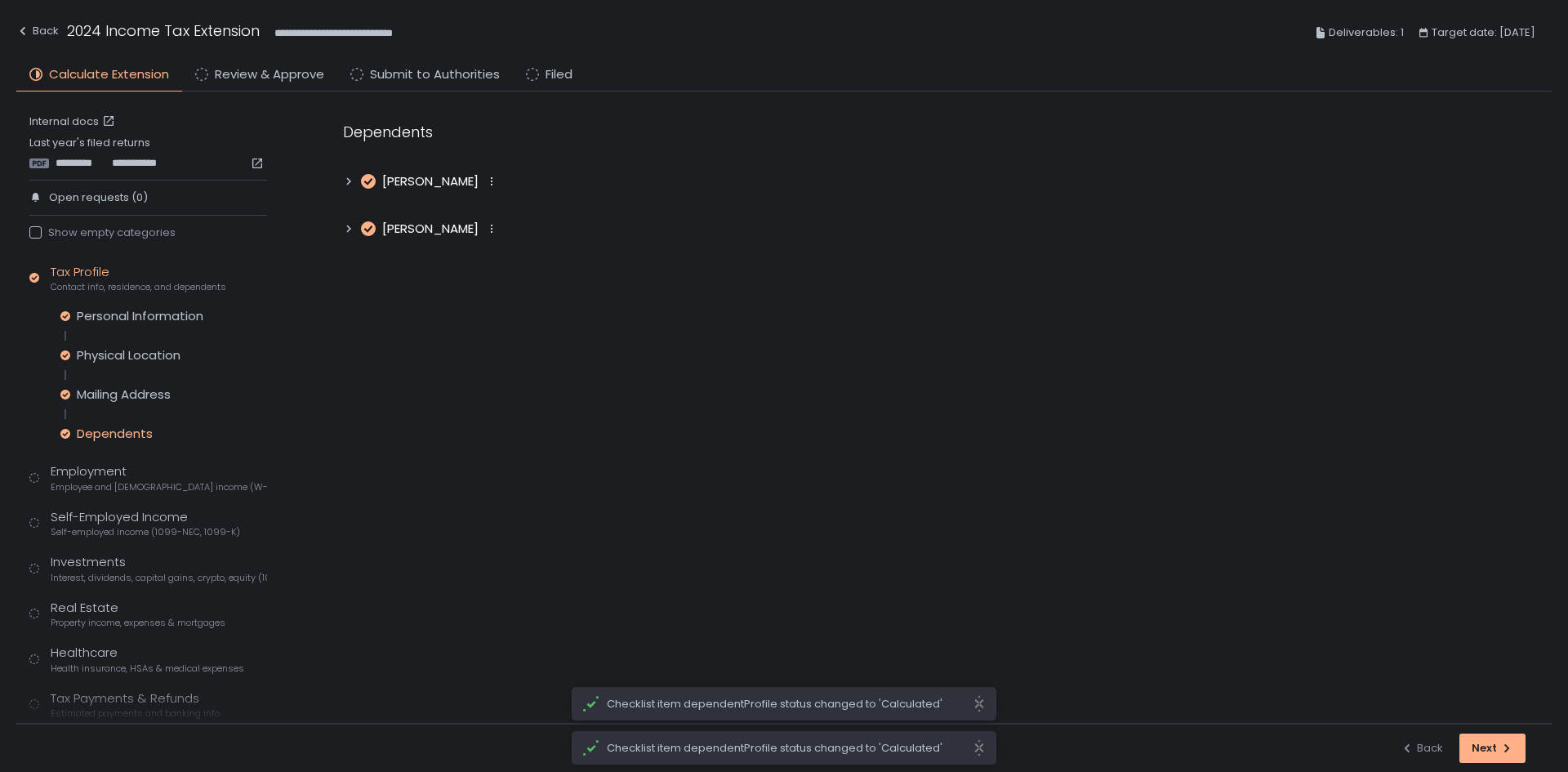 click on "Tax Profile Contact info, residence, and dependents" 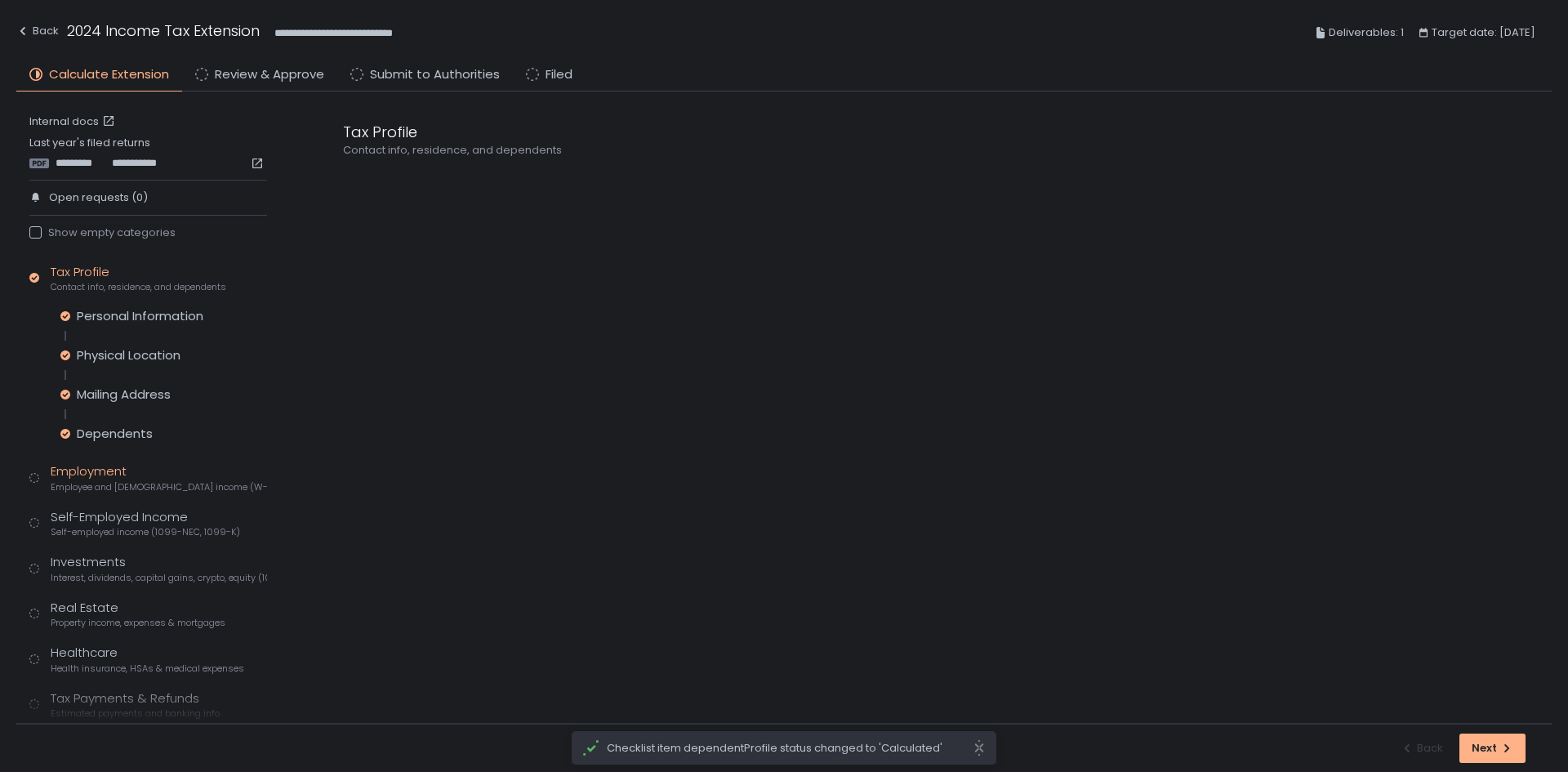 click on "Employee and [DEMOGRAPHIC_DATA] income (W-2s)" 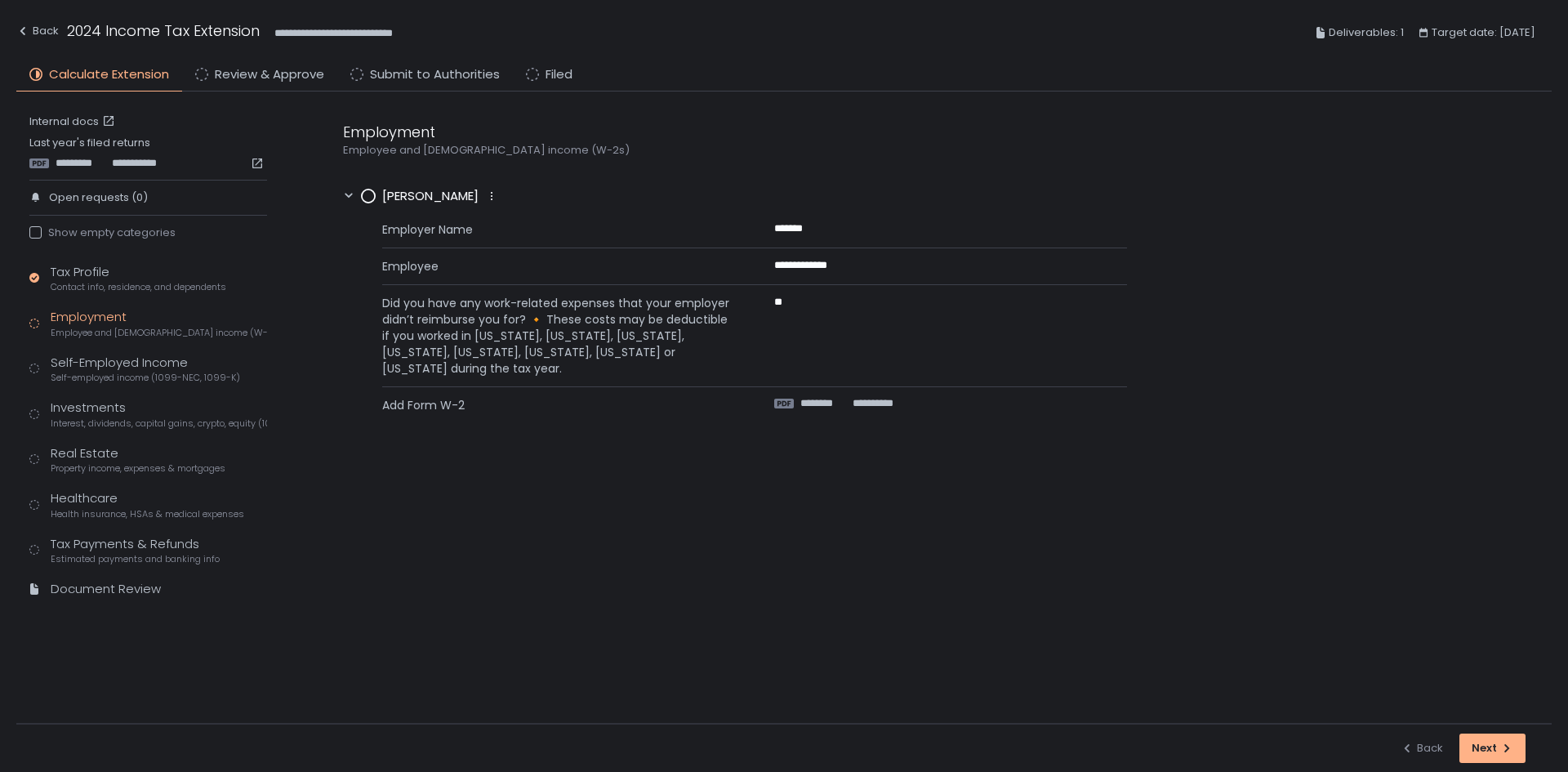drag, startPoint x: 399, startPoint y: 320, endPoint x: 658, endPoint y: 316, distance: 259.0309 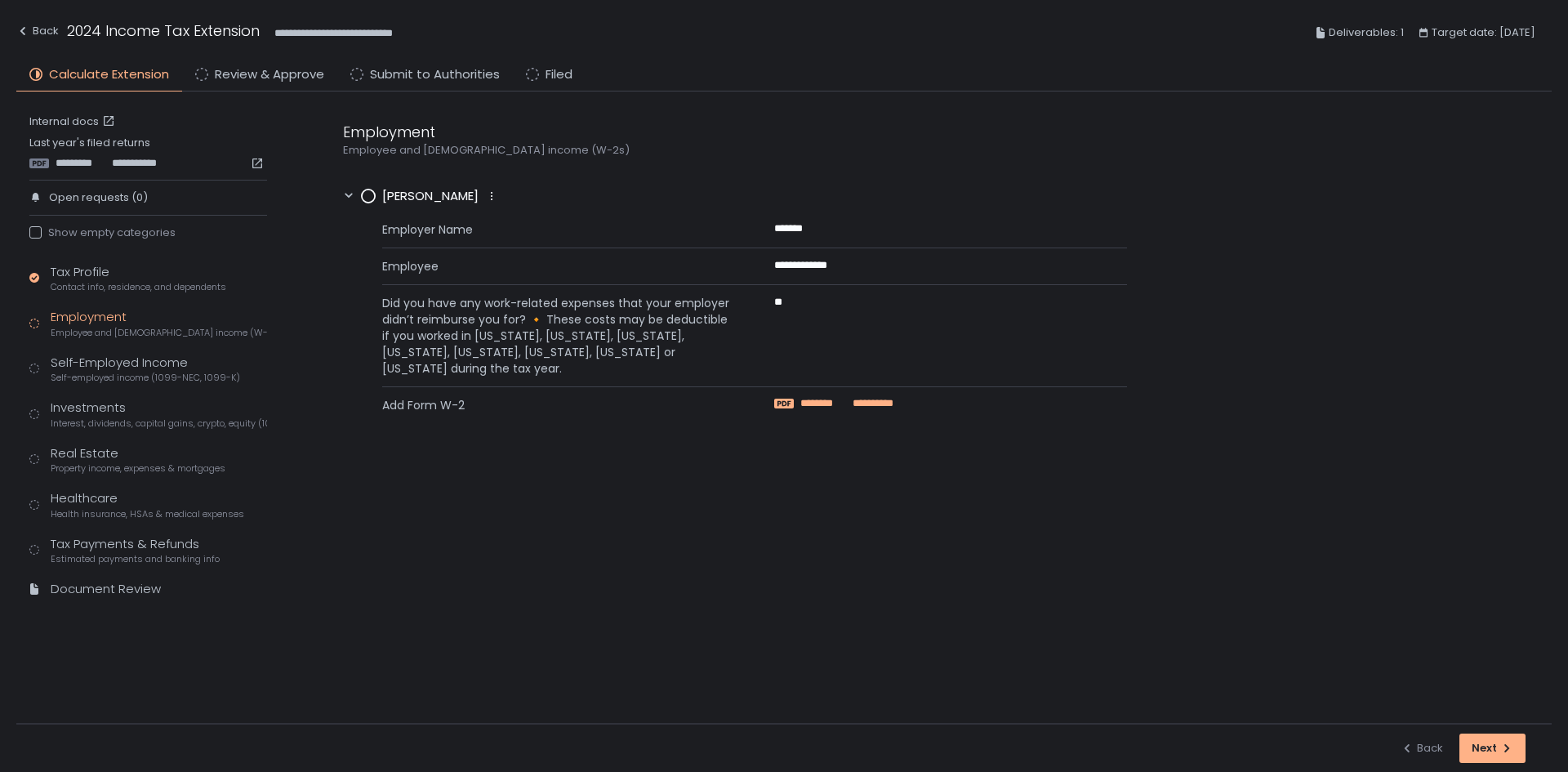 click 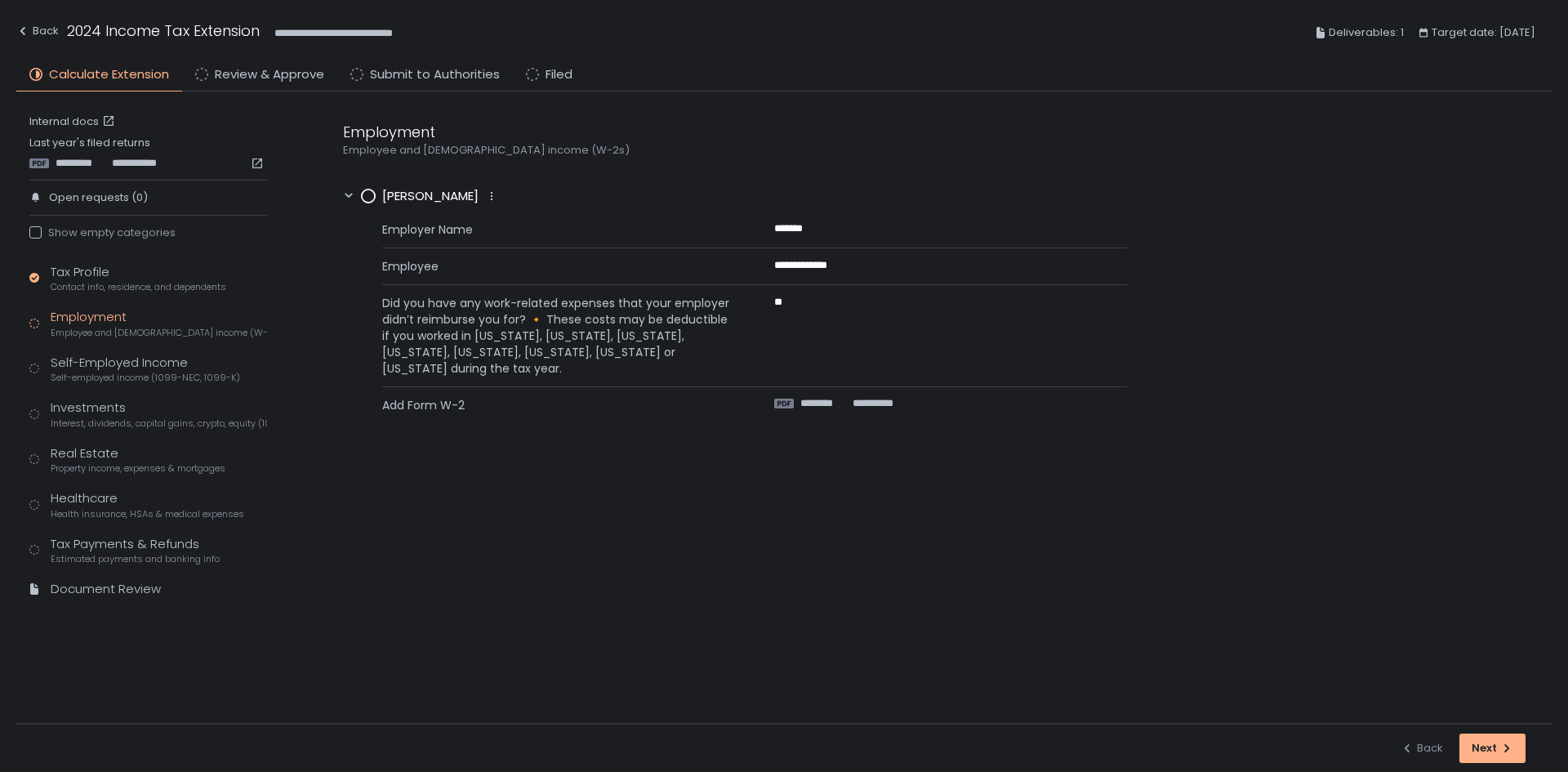 click 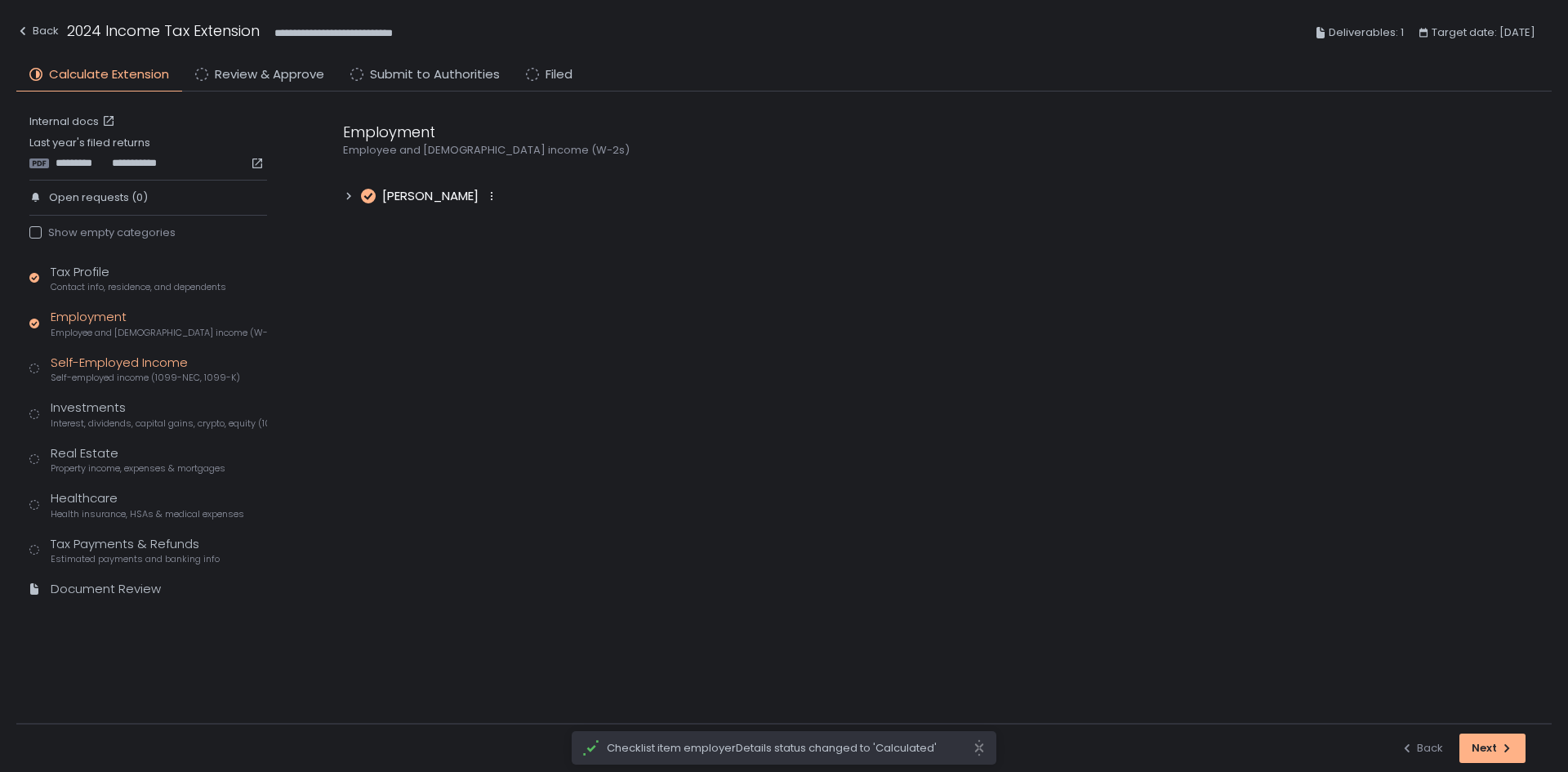 click on "Self-Employed Income Self-employed income (1099-NEC, 1099-K)" 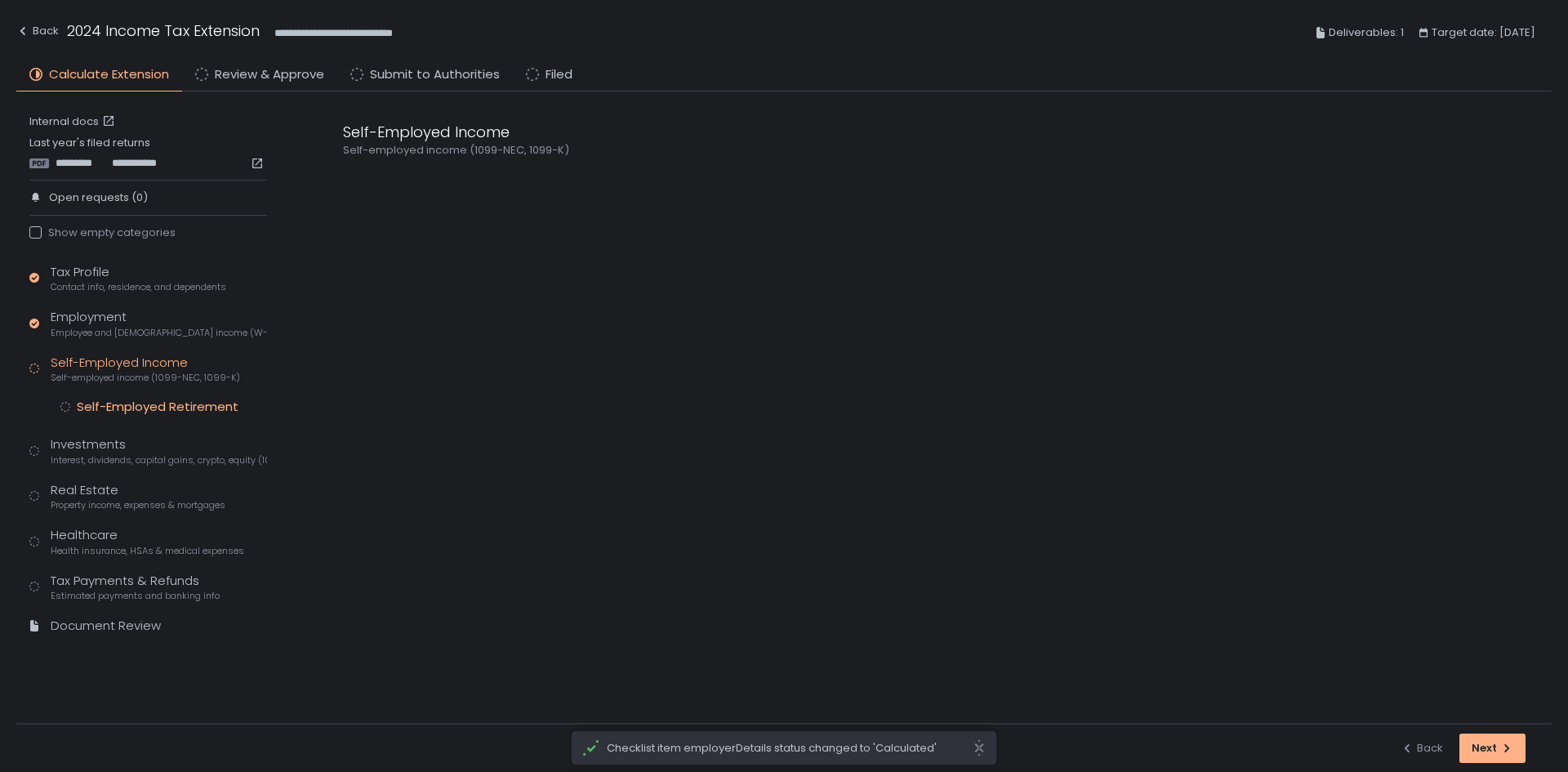click on "Self-Employed Retirement" 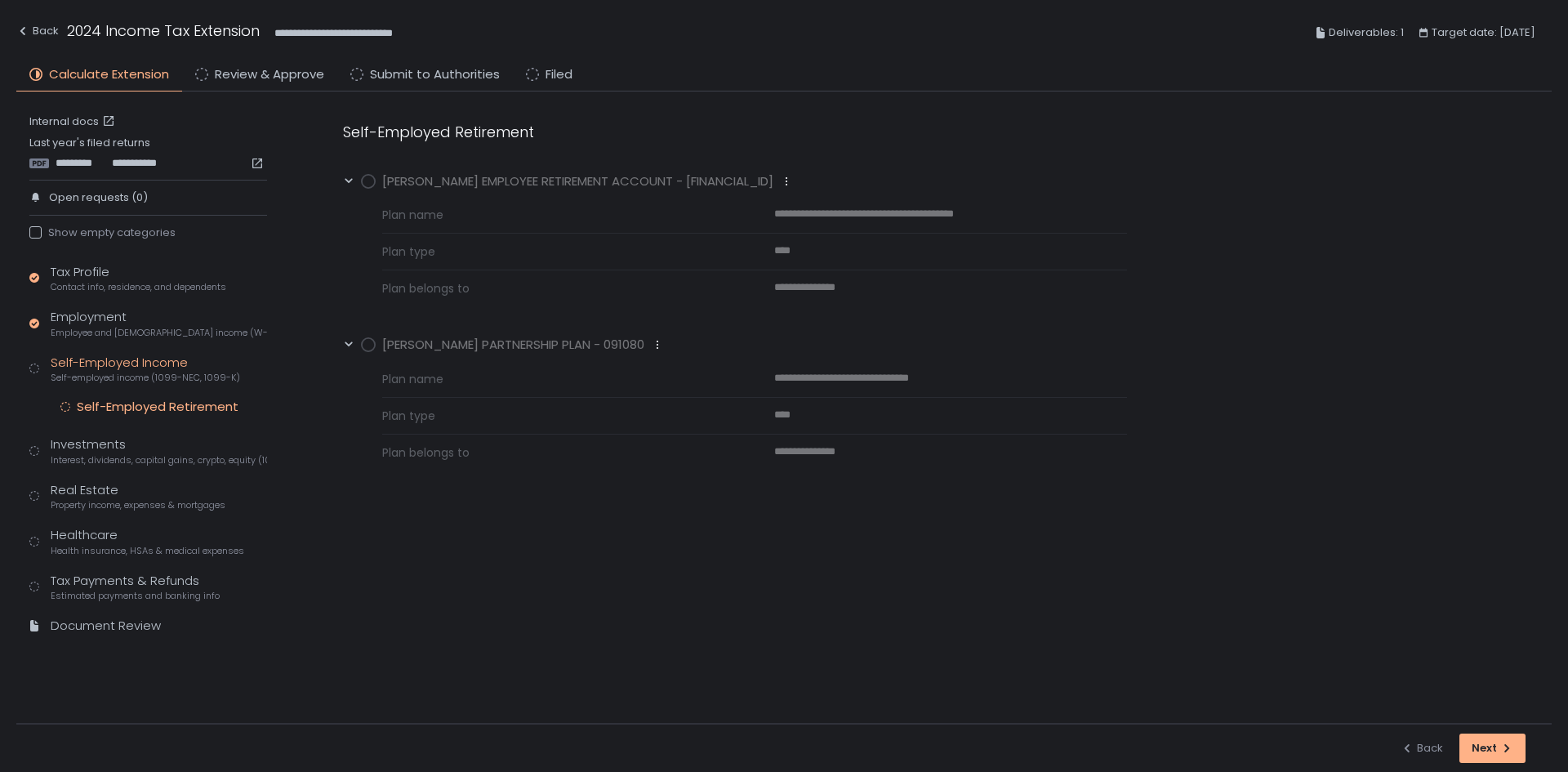 click 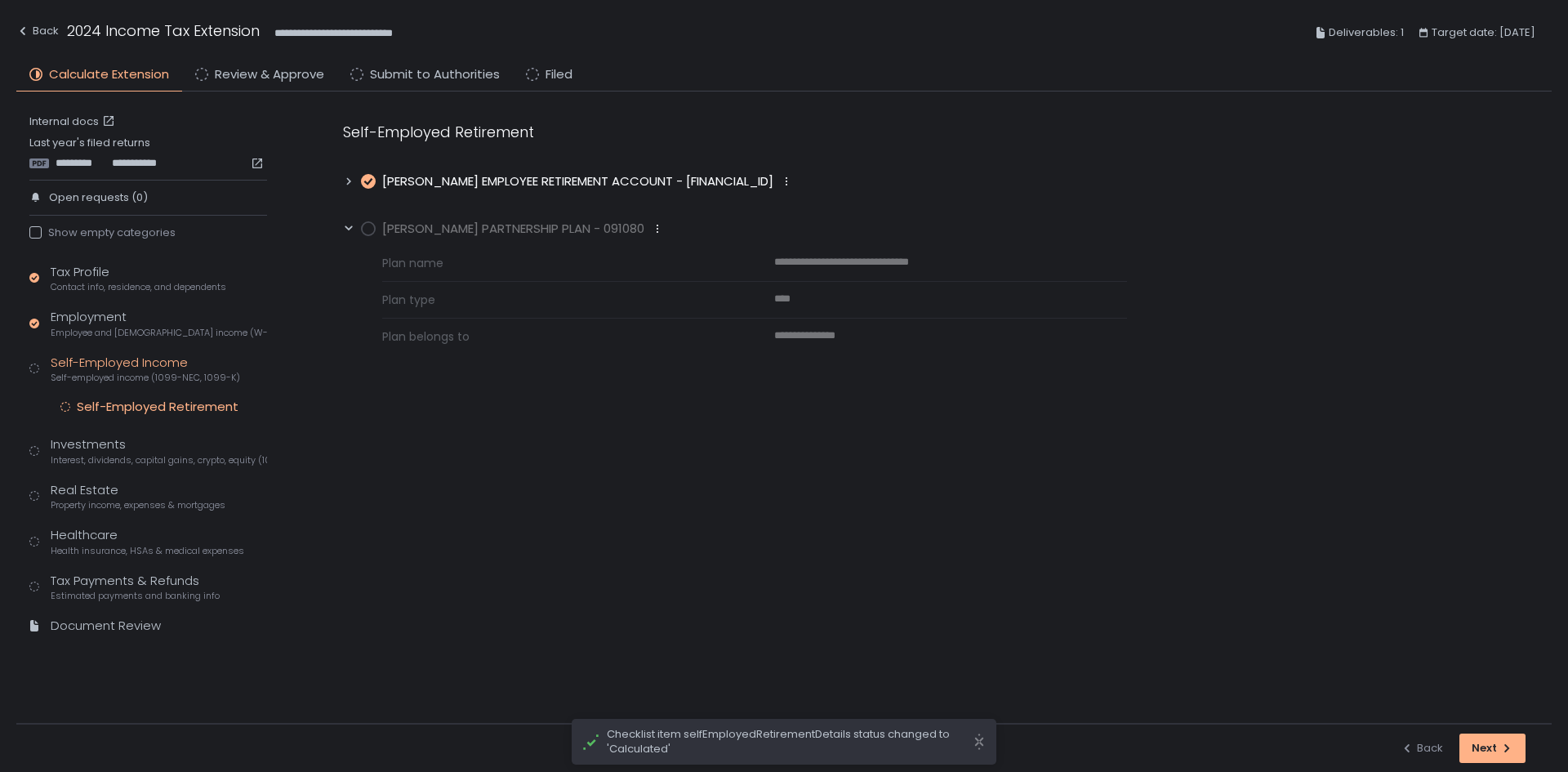 click 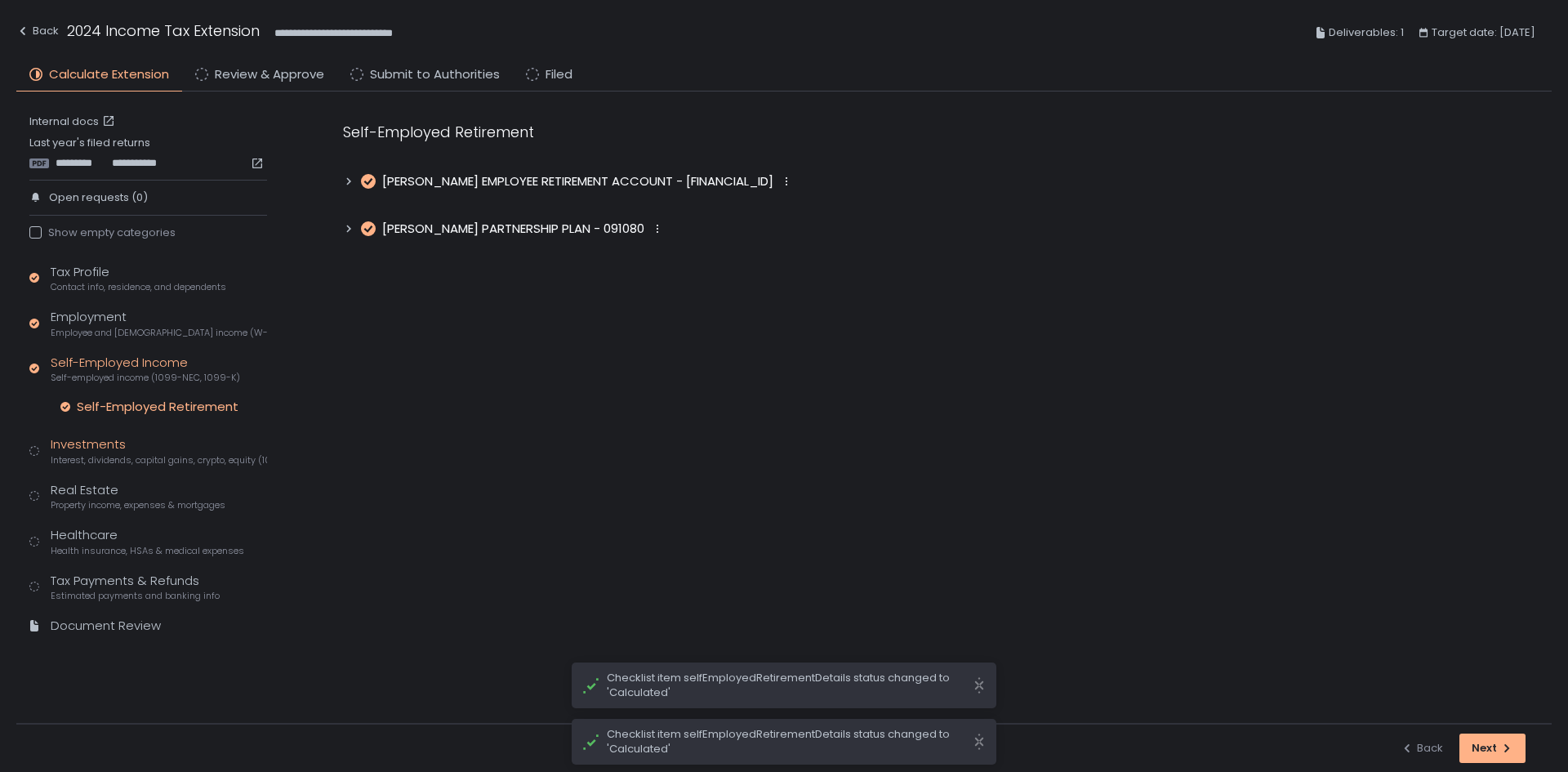 click on "Interest, dividends, capital gains, crypto, equity (1099s, K-1s)" 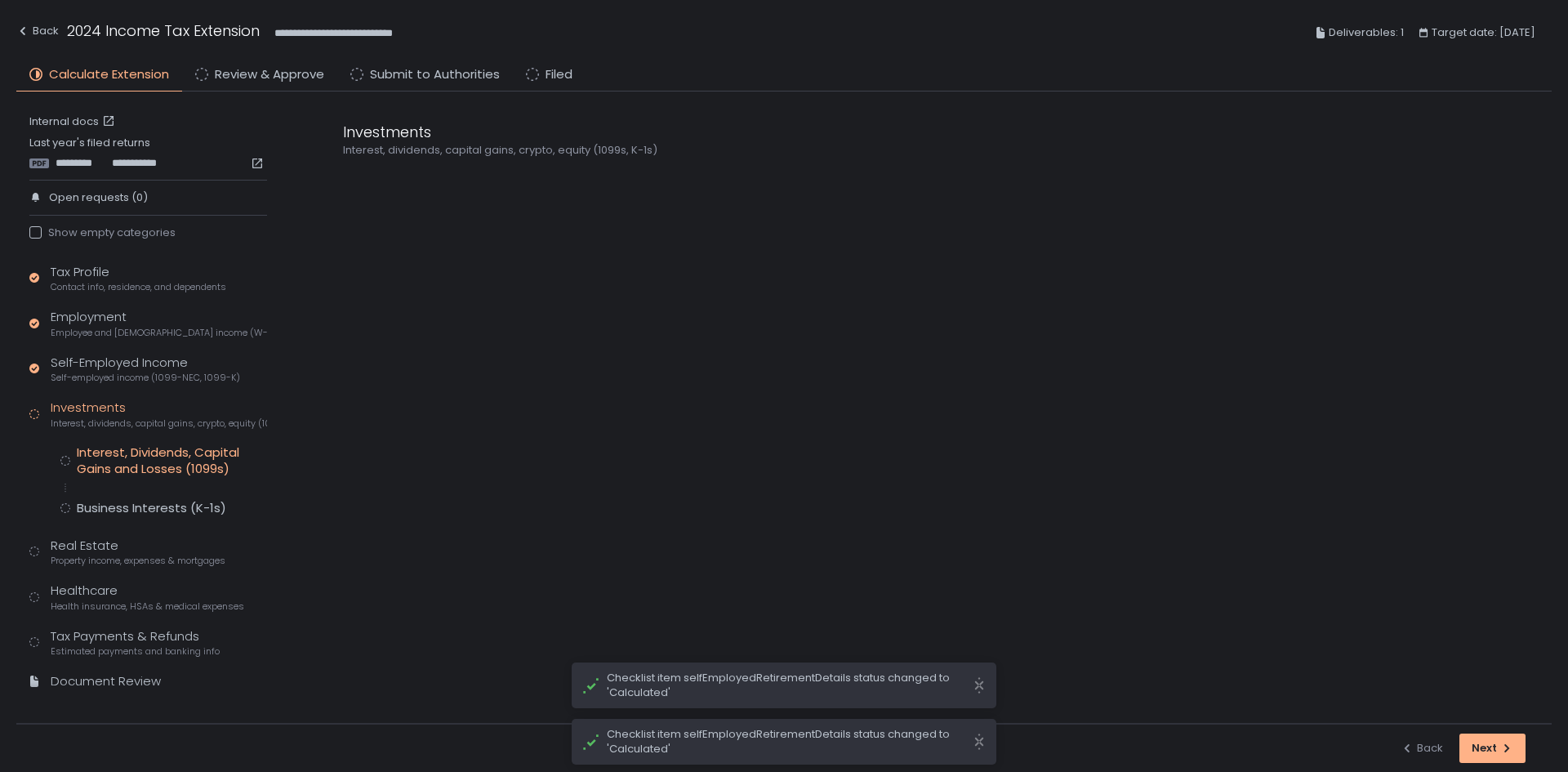 click on "Interest, Dividends, Capital Gains and Losses (1099s)" 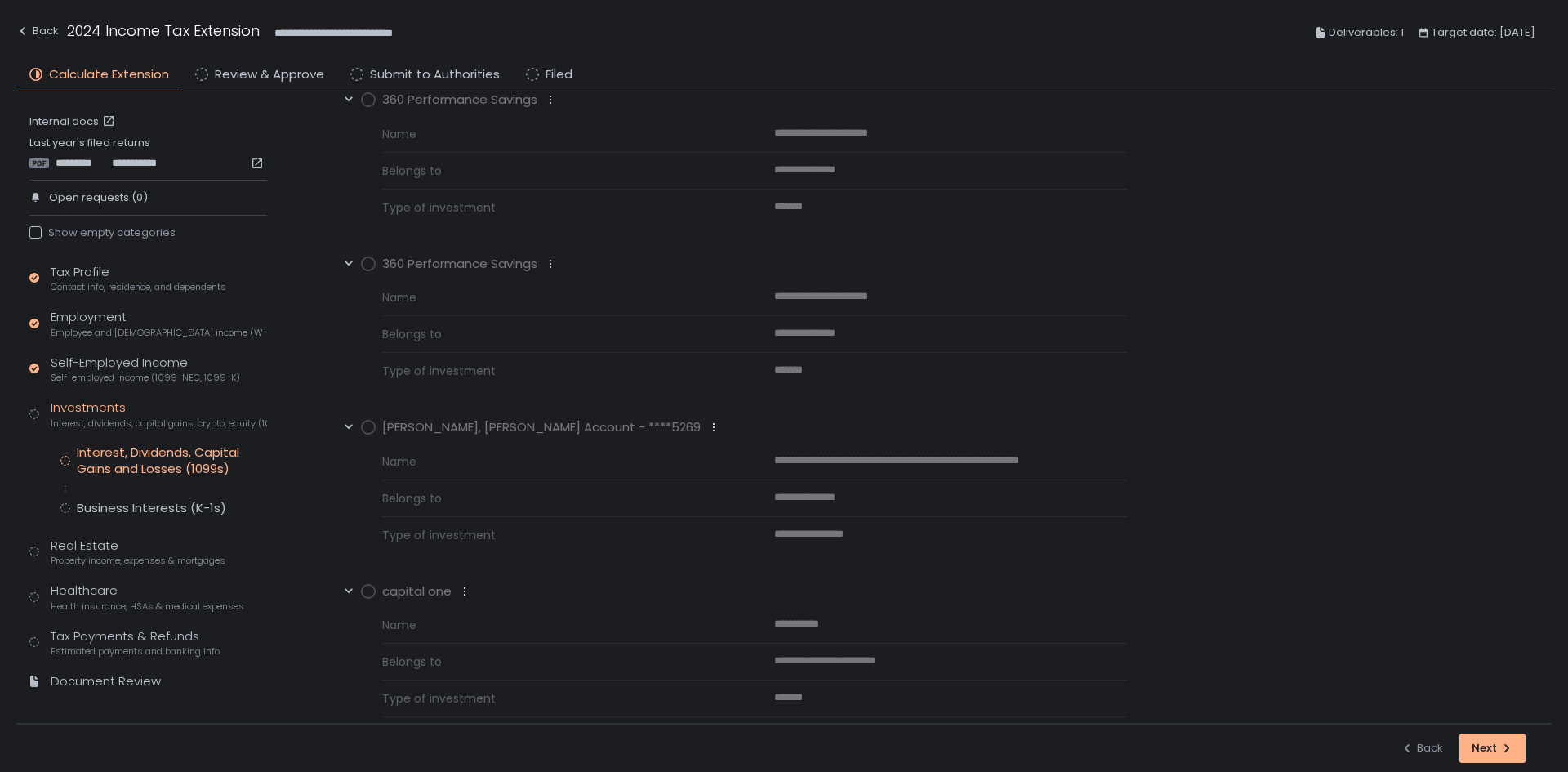 scroll, scrollTop: 305, scrollLeft: 0, axis: vertical 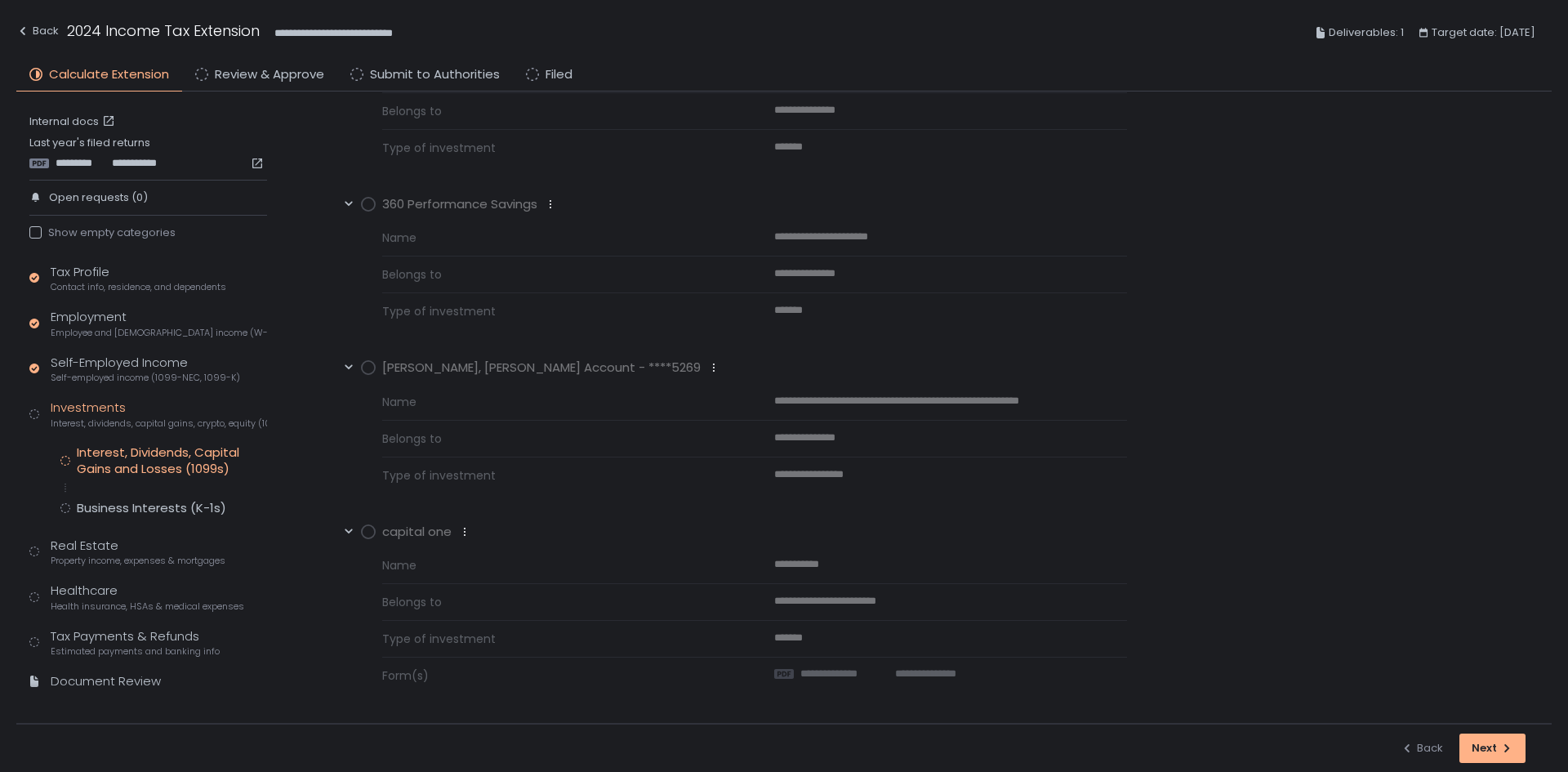 click on "**********" 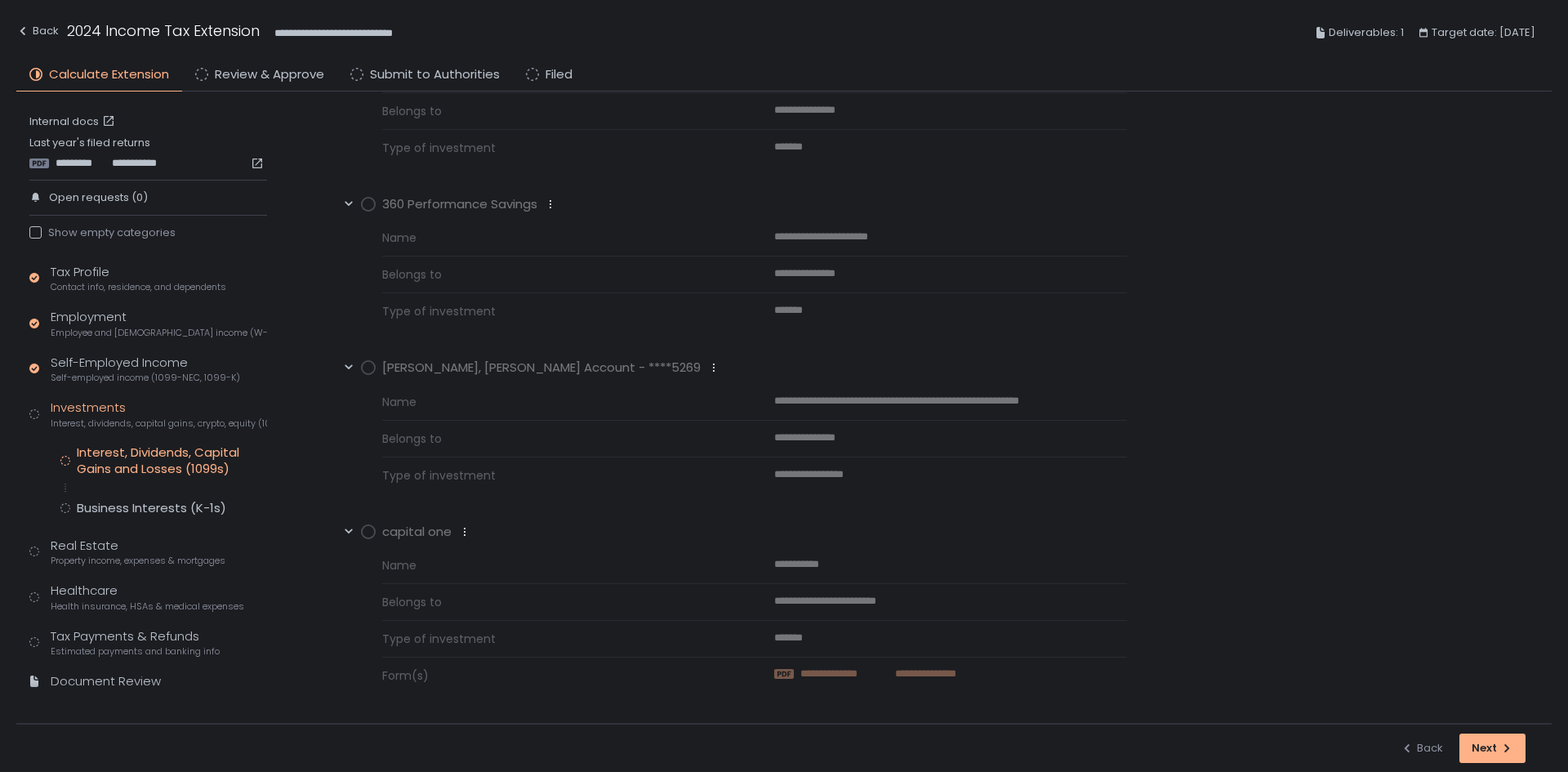 click on "**********" at bounding box center [918, 674] 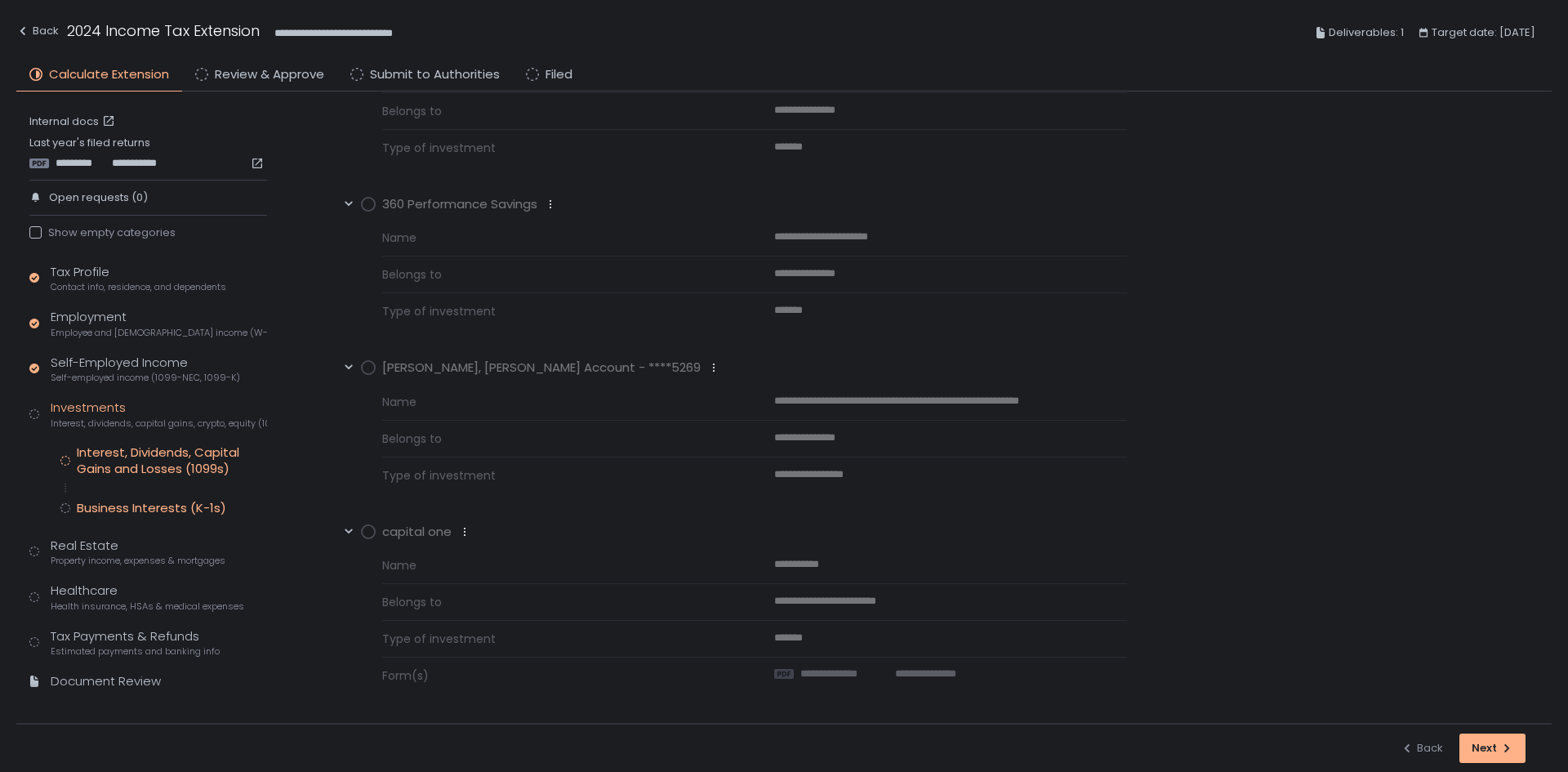 click on "Business Interests (K-1s)" 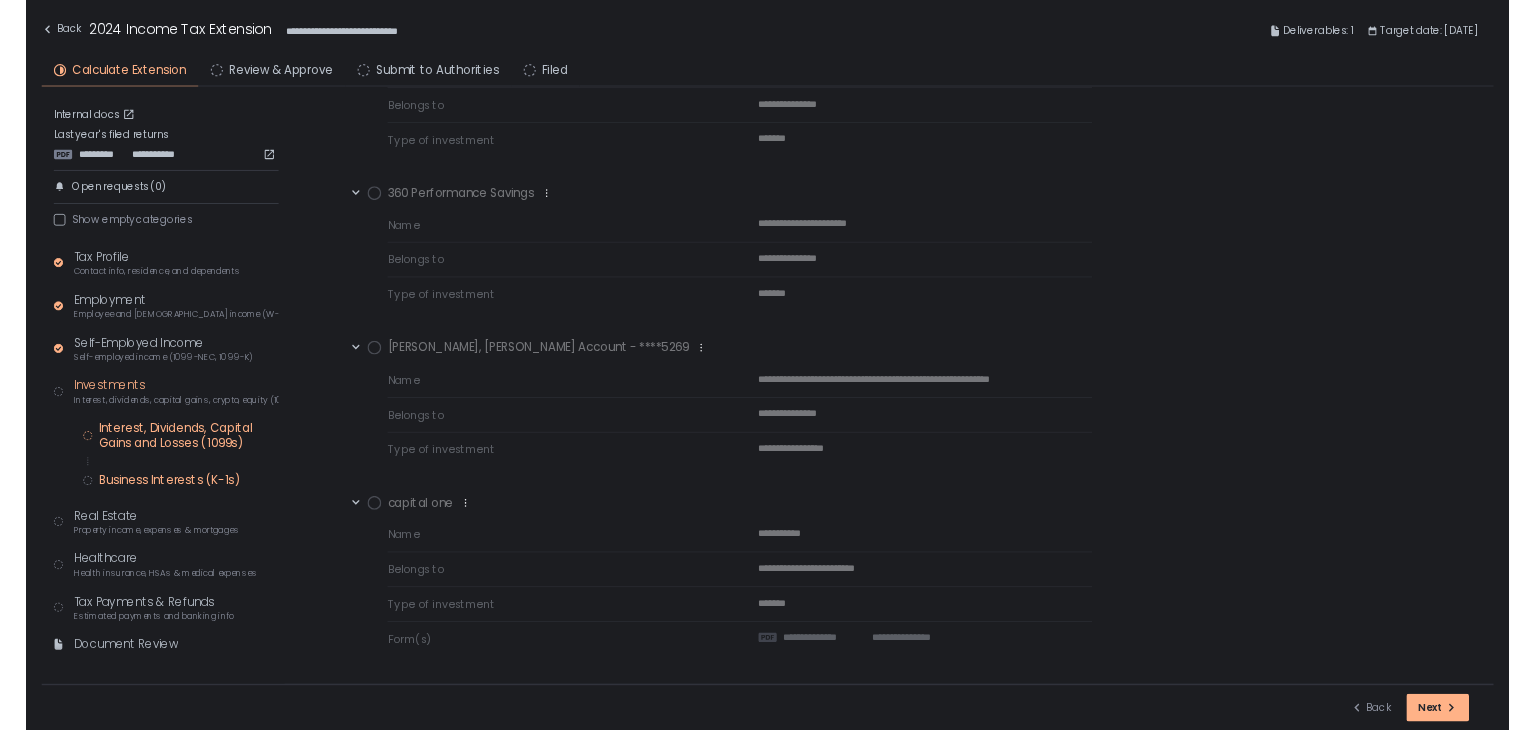 scroll, scrollTop: 0, scrollLeft: 0, axis: both 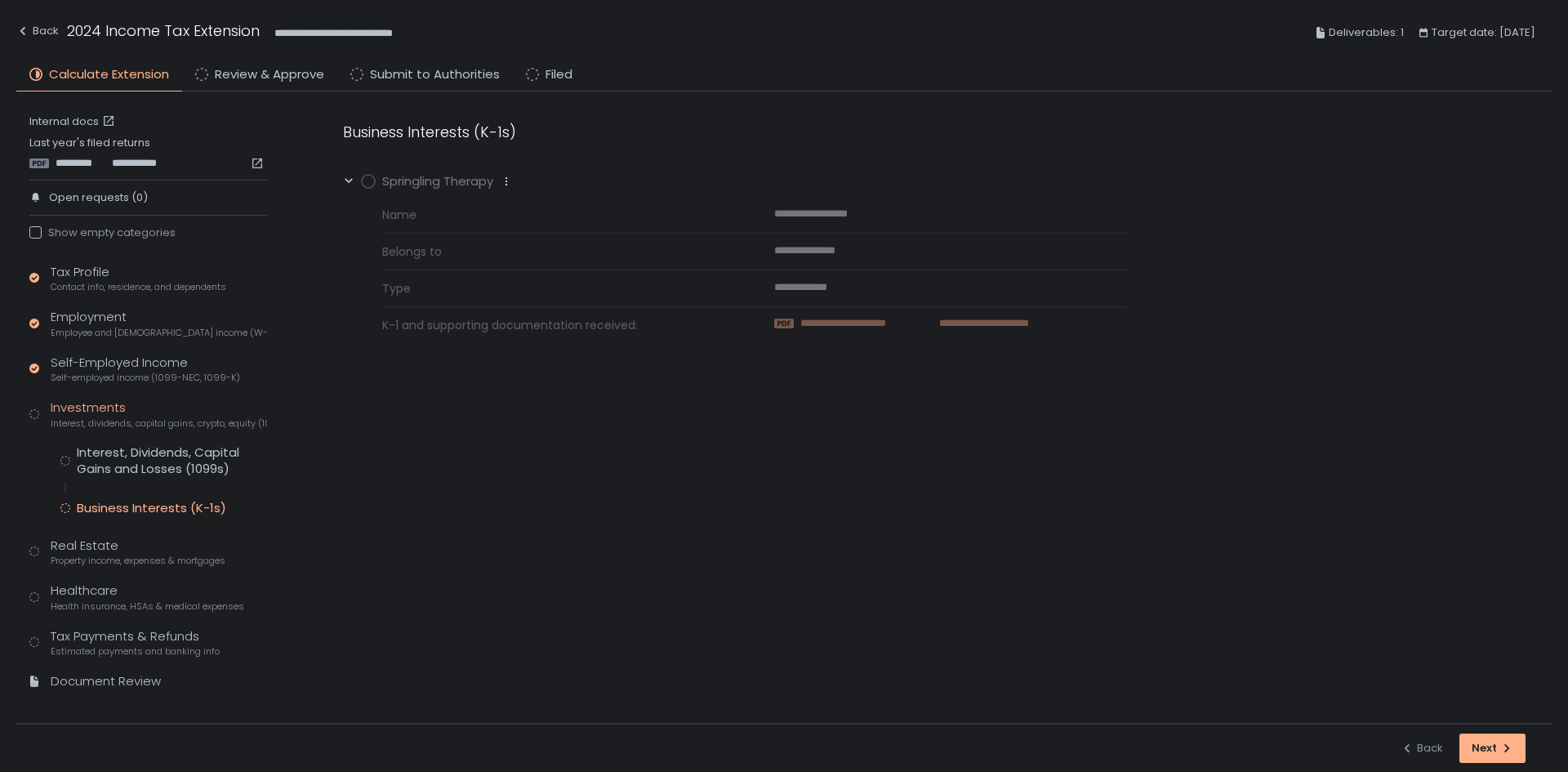 click on "**********" at bounding box center (860, 324) 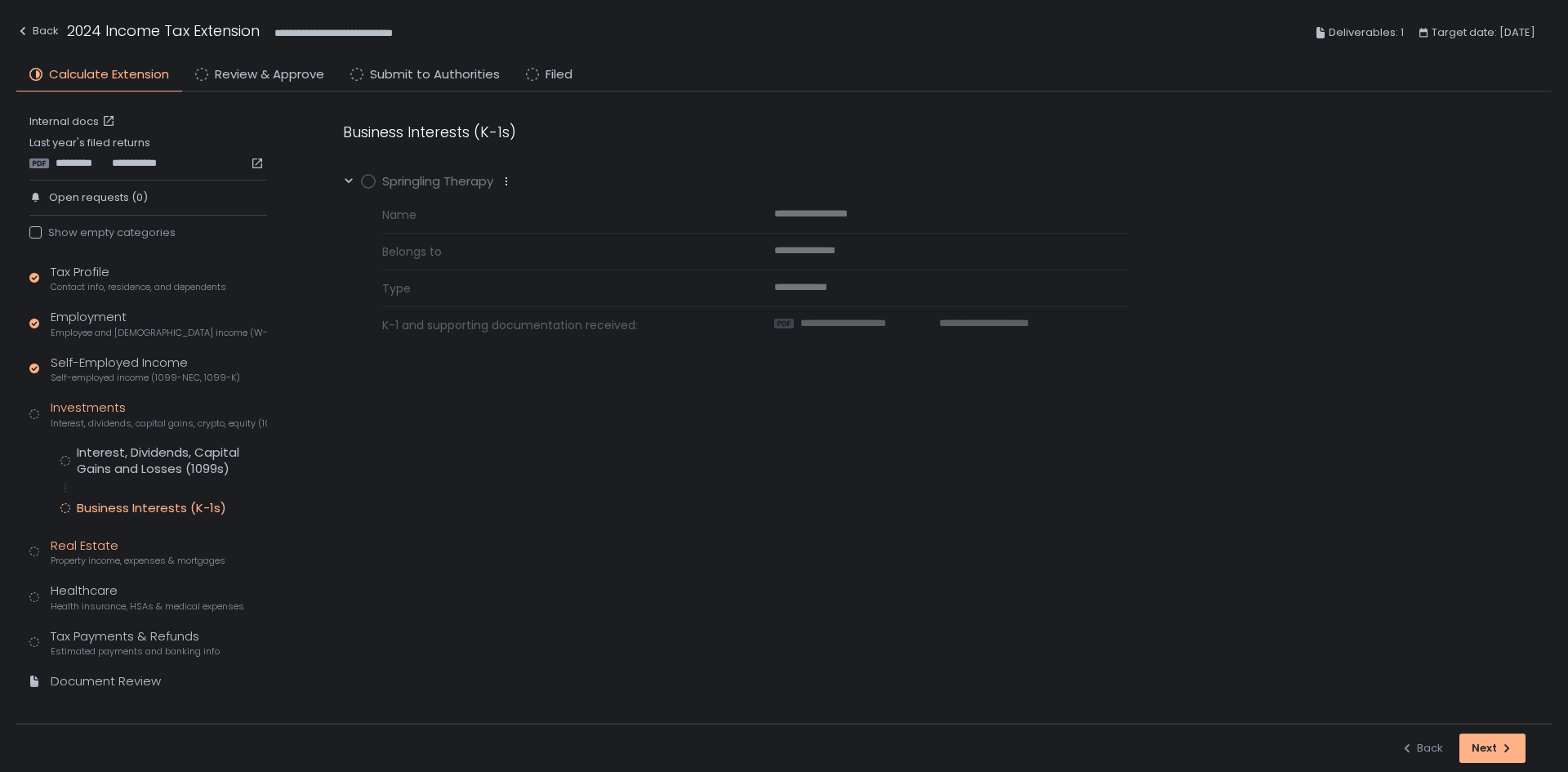 click on "Real Estate Property income, expenses & mortgages" 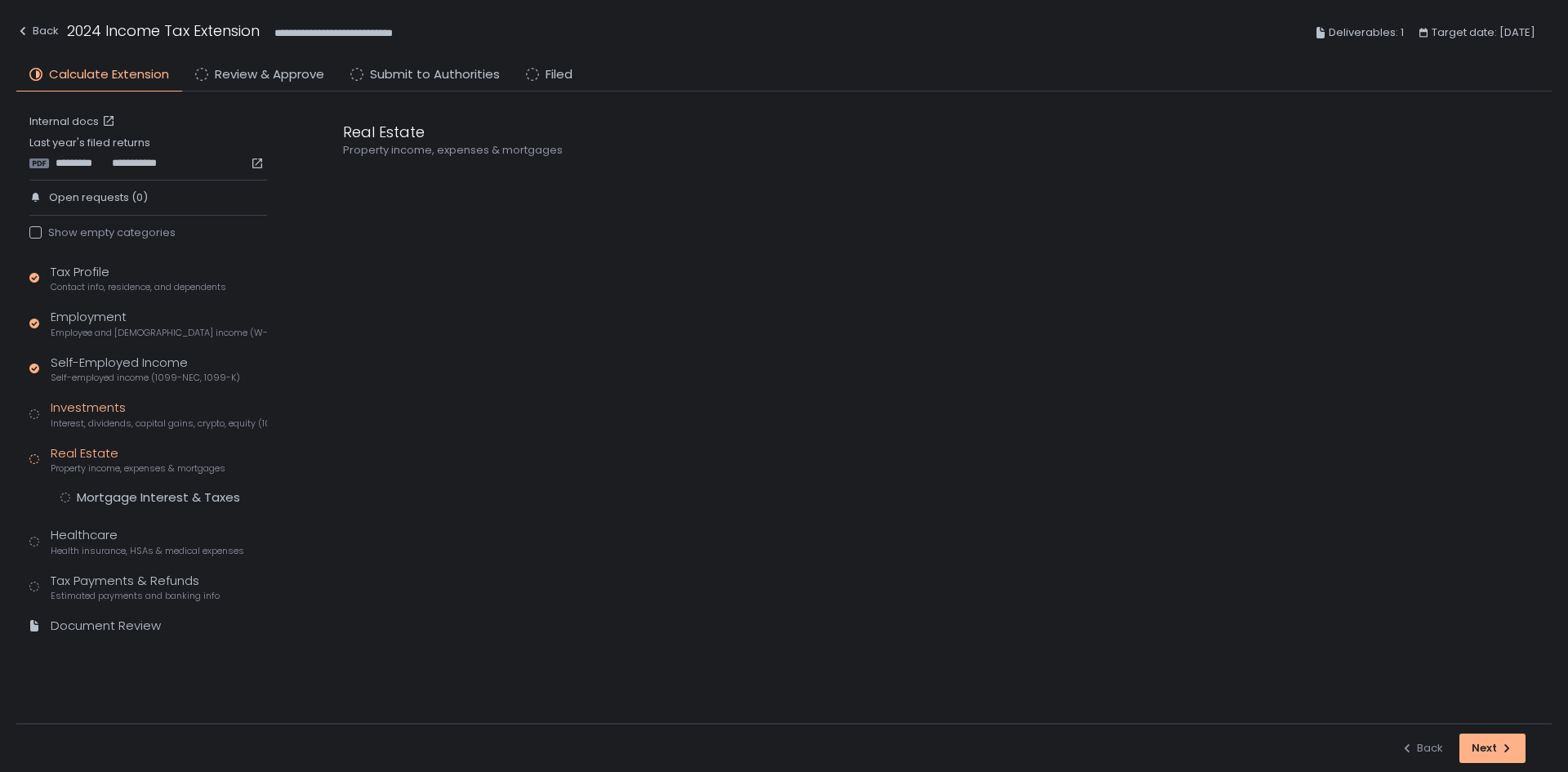 click on "Investments Interest, dividends, capital gains, crypto, equity (1099s, K-1s)" 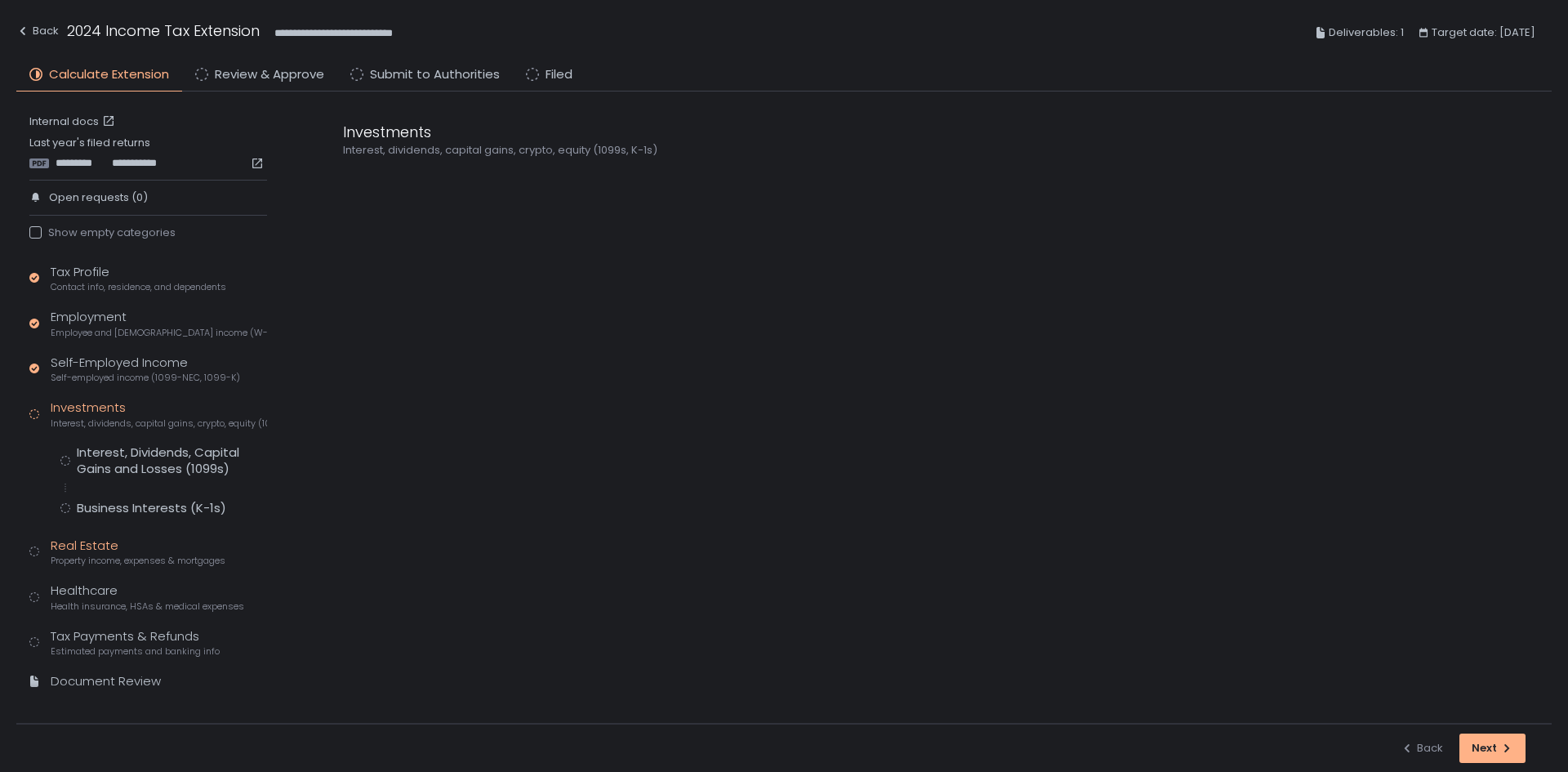 click on "Property income, expenses & mortgages" 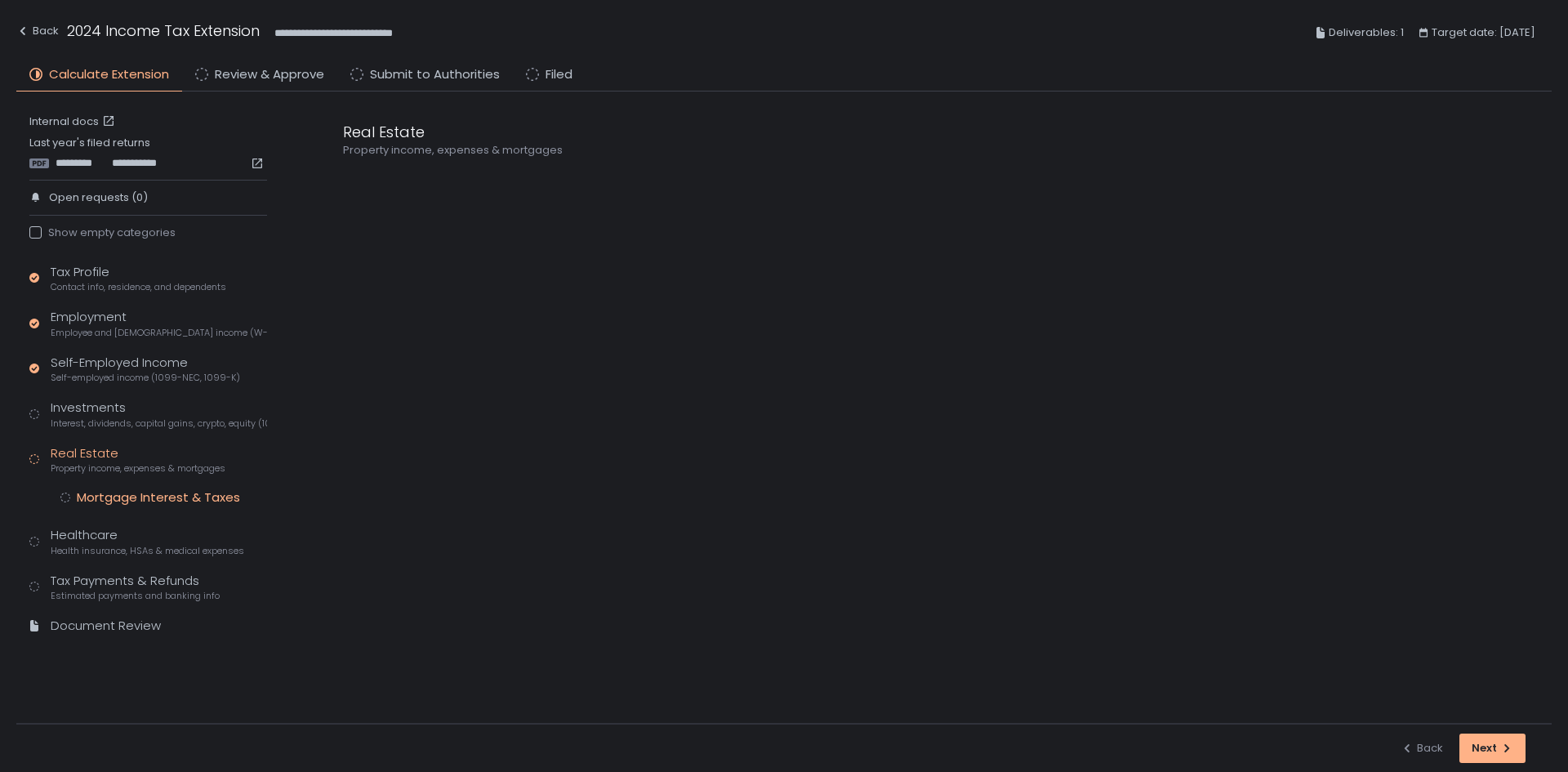 click on "Mortgage Interest & Taxes" 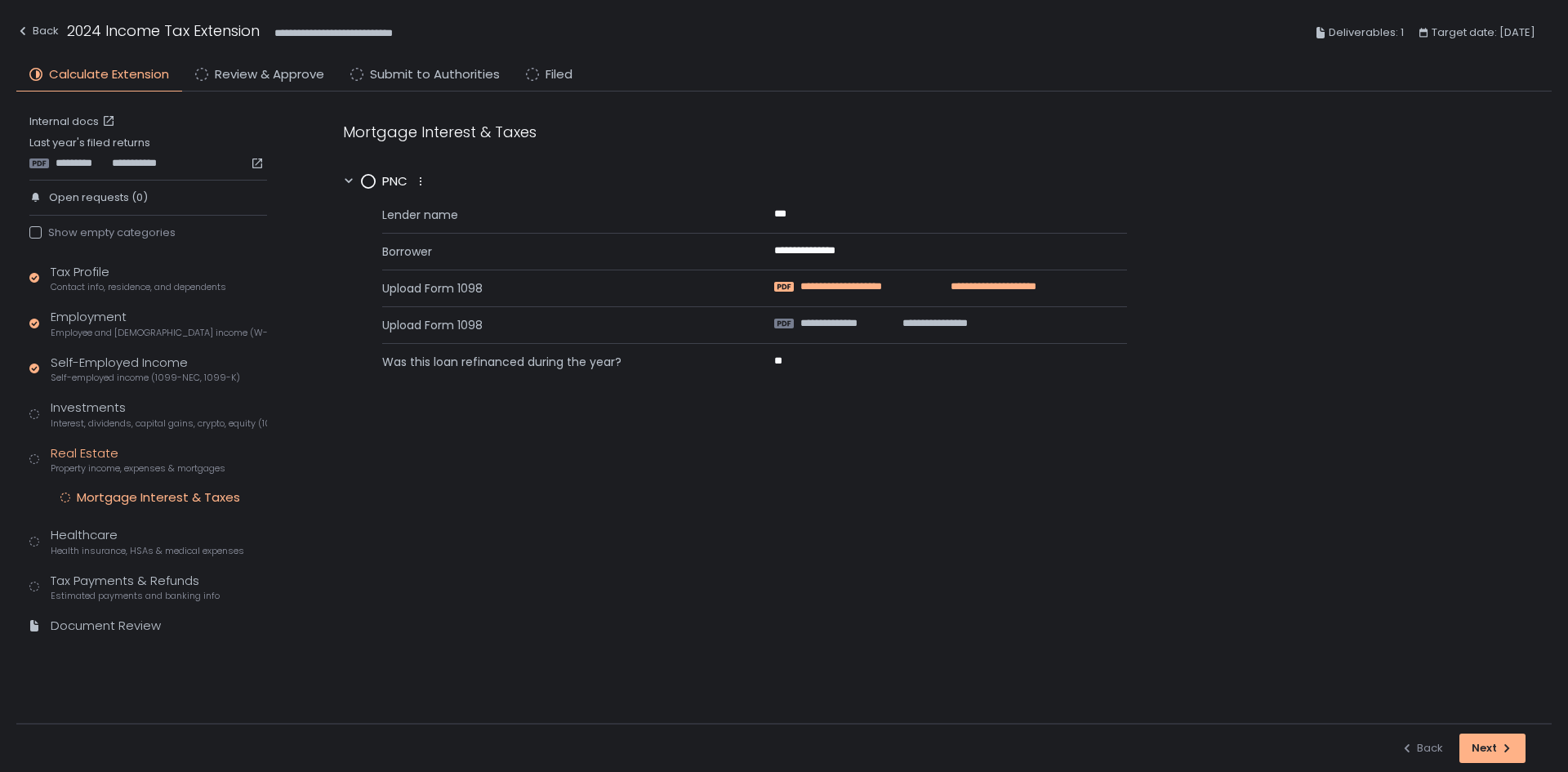 click on "**********" at bounding box center (862, 287) 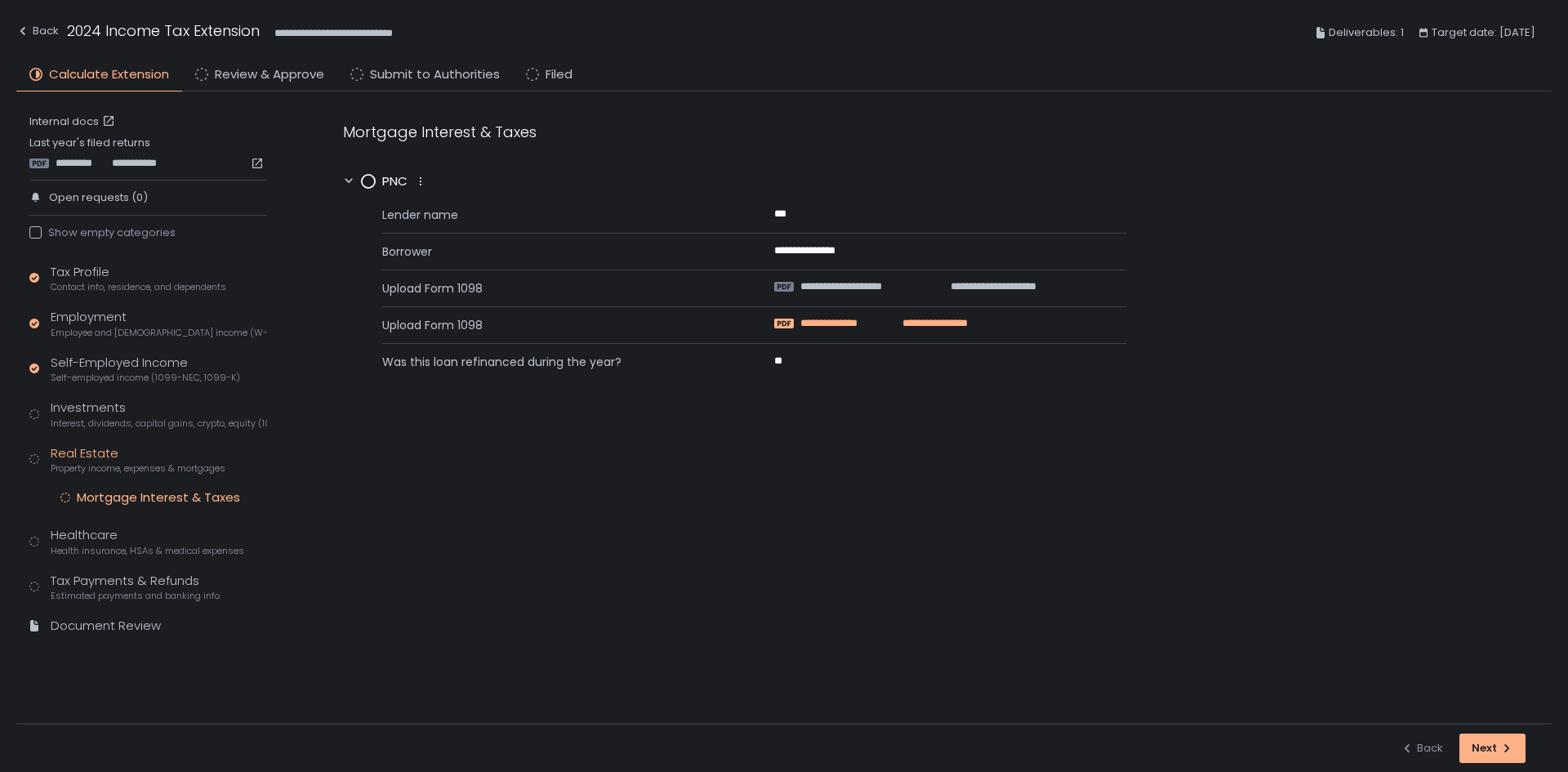 click on "**********" at bounding box center [844, 324] 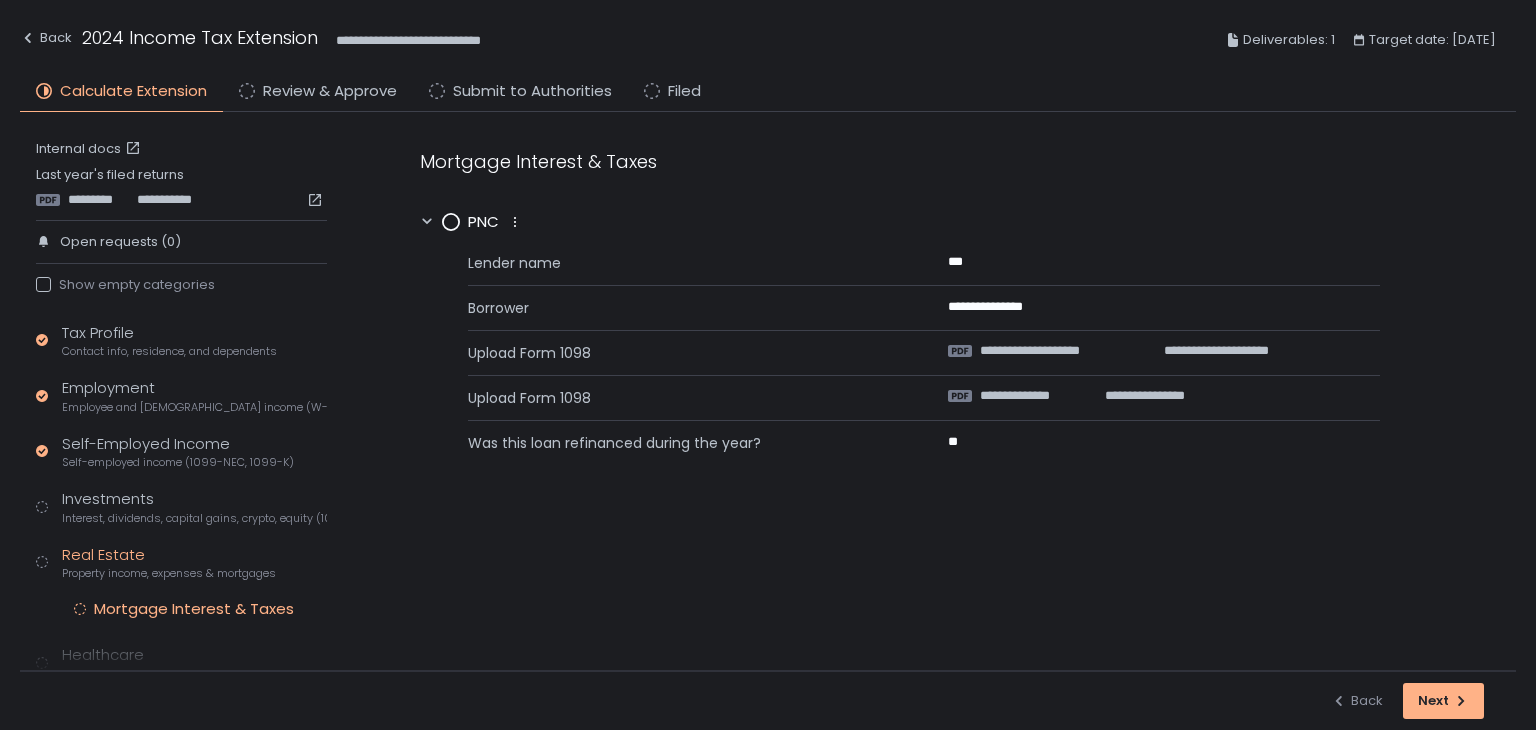 click 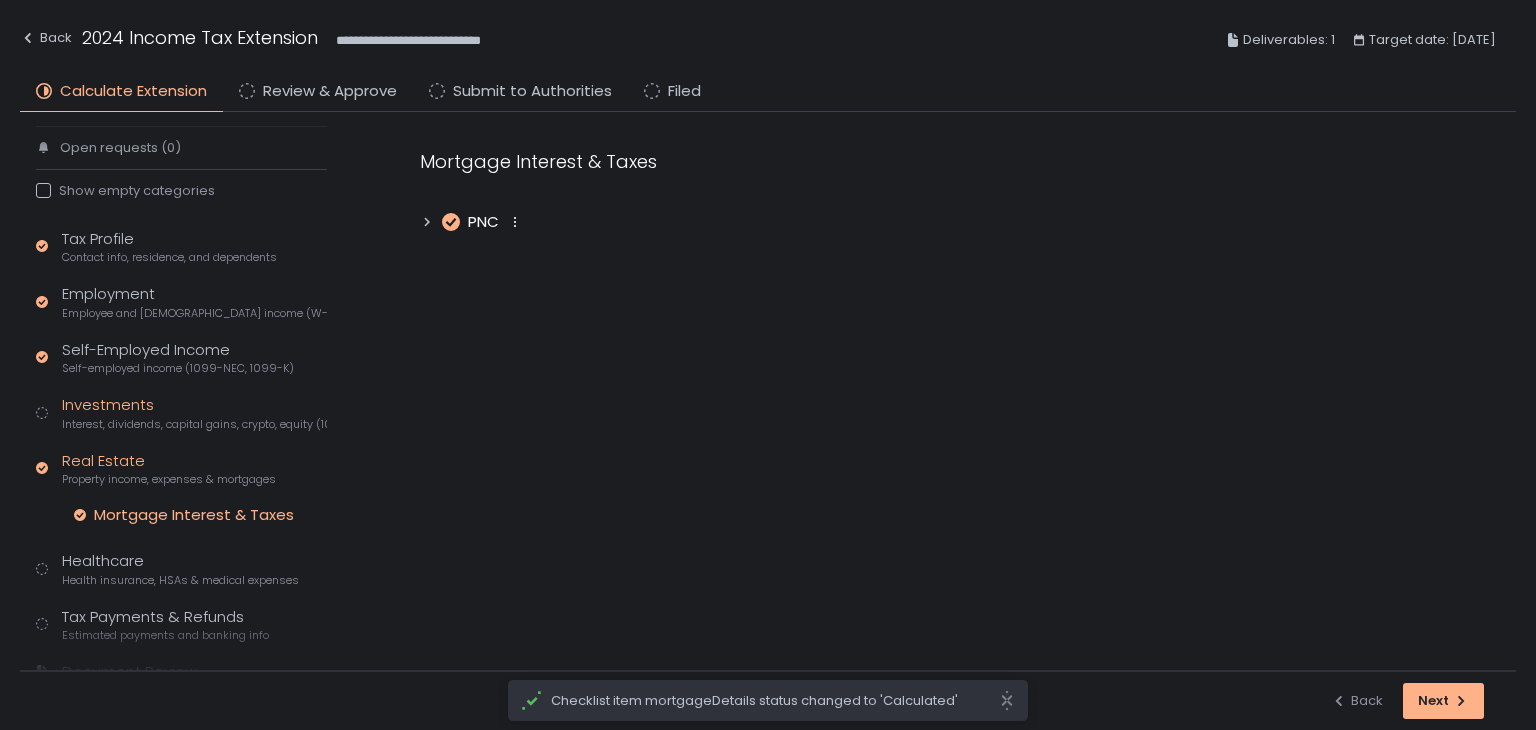 scroll, scrollTop: 165, scrollLeft: 0, axis: vertical 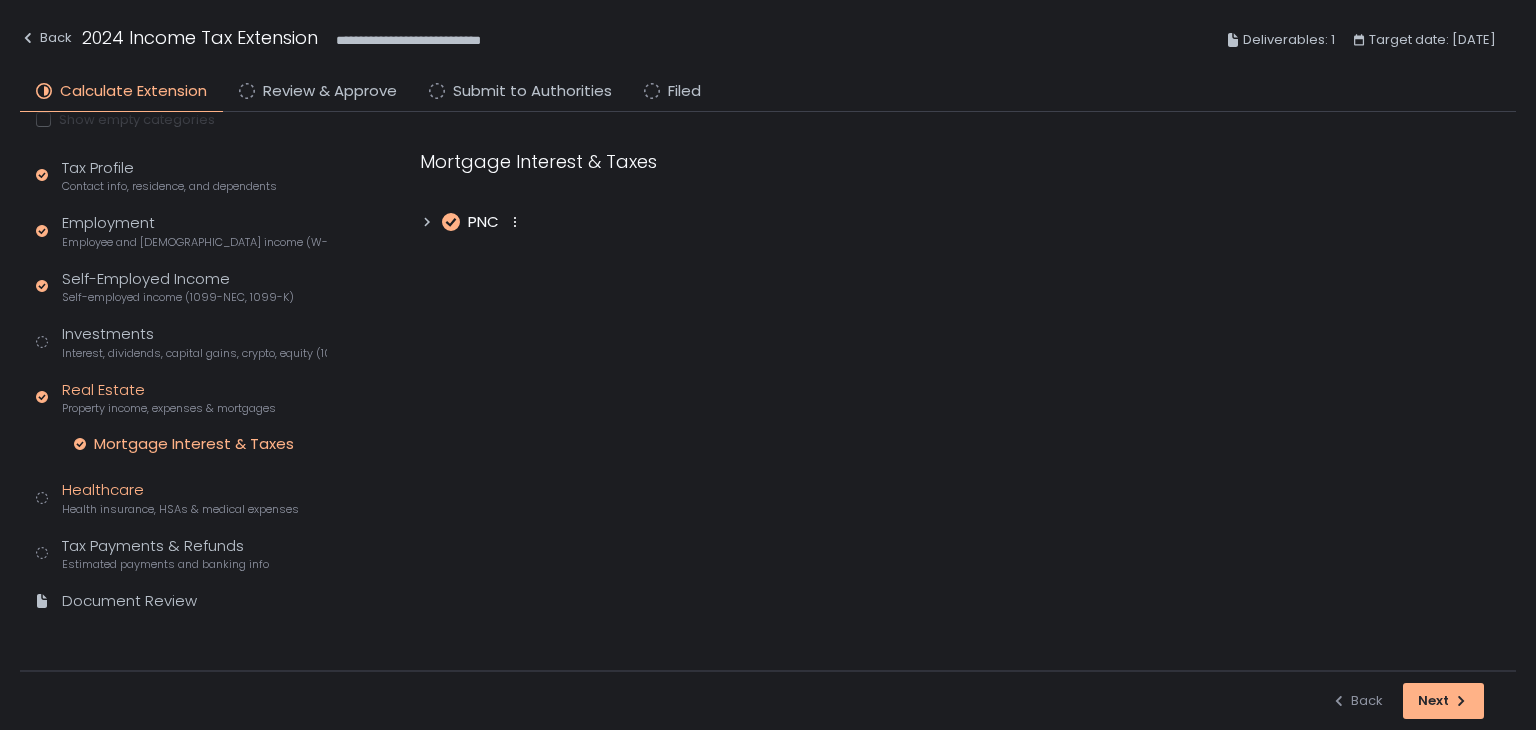 click on "Health insurance, HSAs & medical expenses" 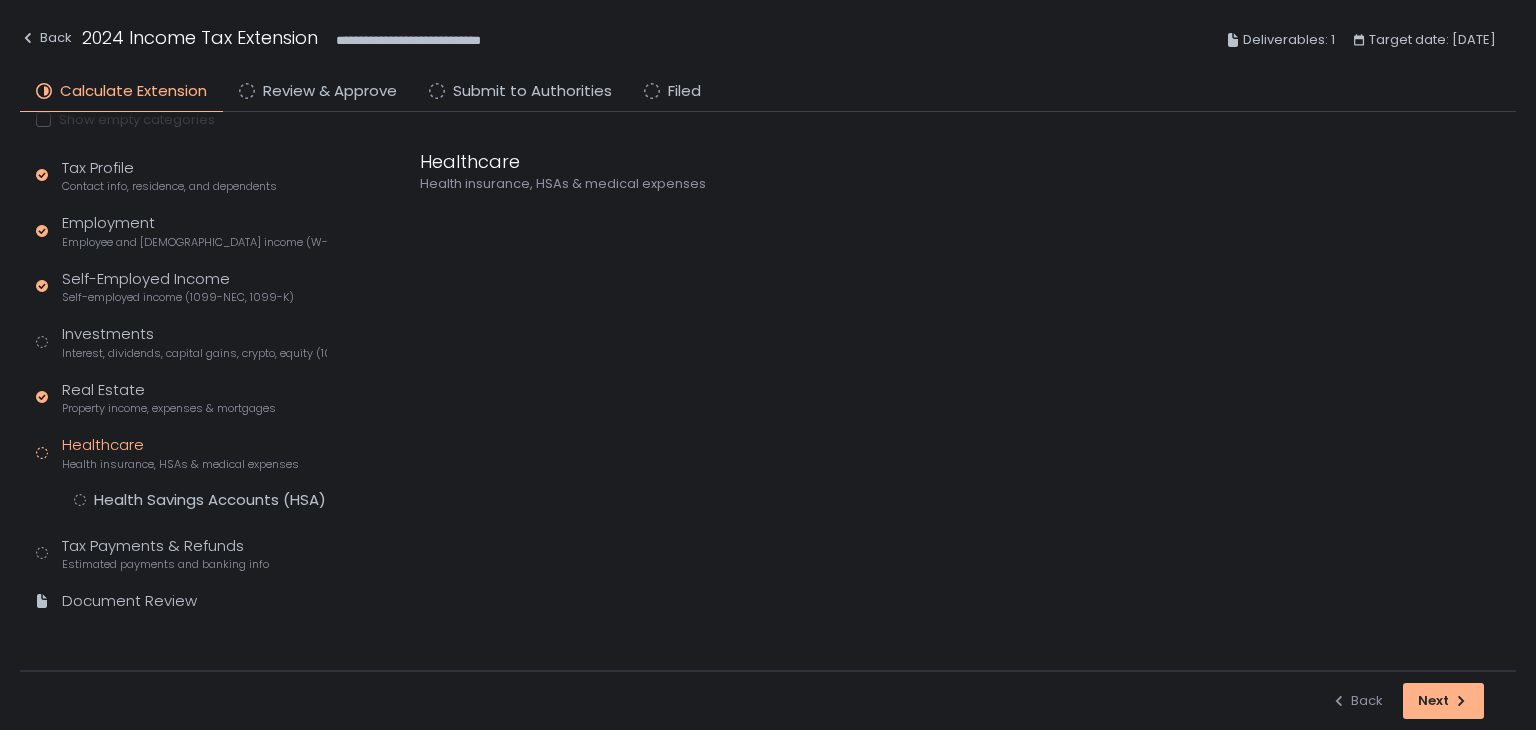 click on "Tax Profile Contact info, residence, and dependents Employment Employee and [DEMOGRAPHIC_DATA] income (W-2s) Self-Employed Income Self-employed income (1099-NEC, 1099-K) Investments Interest, dividends, capital gains, crypto, equity (1099s, K-1s) Real Estate Property income, expenses & mortgages Healthcare Health insurance, HSAs & medical expenses Health Savings Accounts (HSA) Tax Payments & Refunds Estimated payments and banking info Document Review" at bounding box center (181, 394) 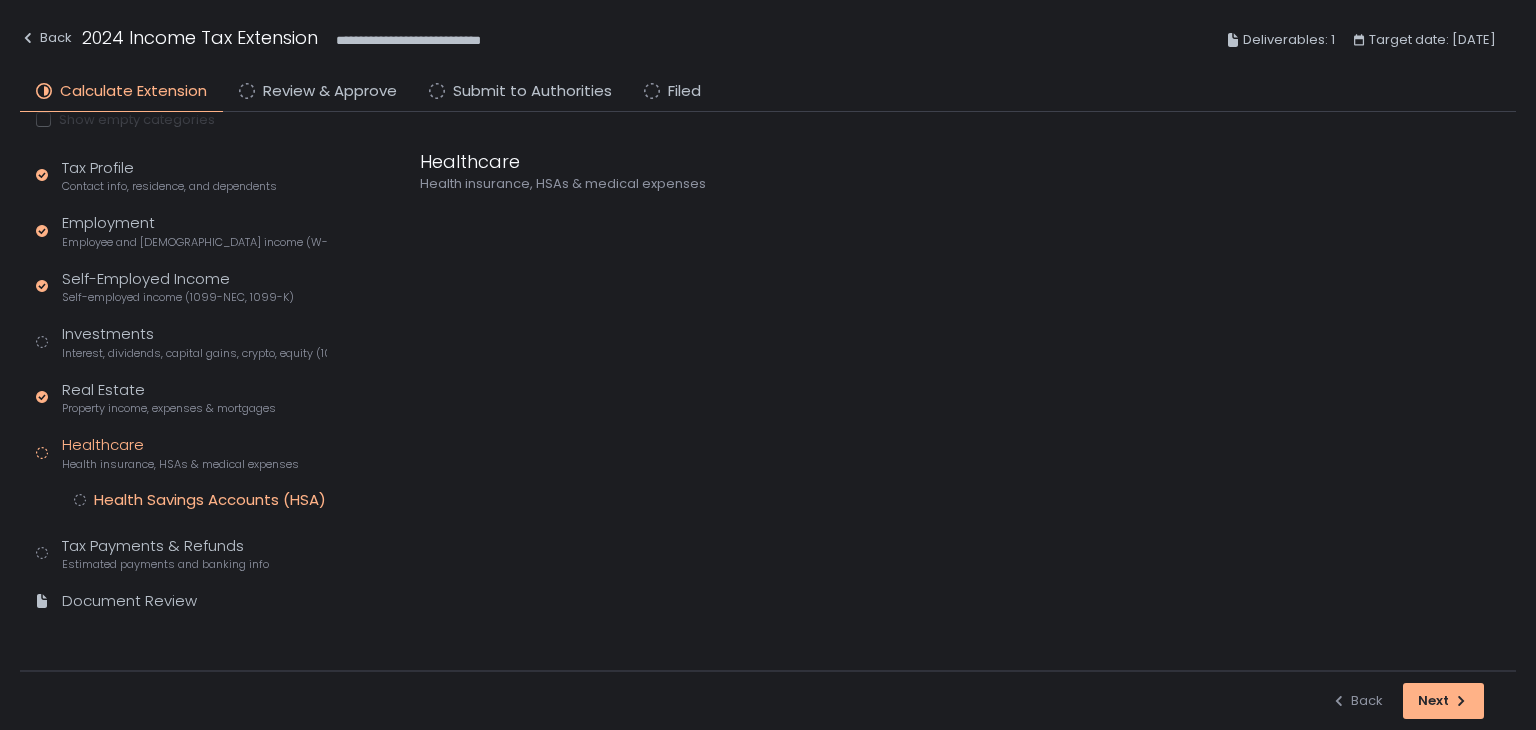 click on "Health Savings Accounts (HSA)" 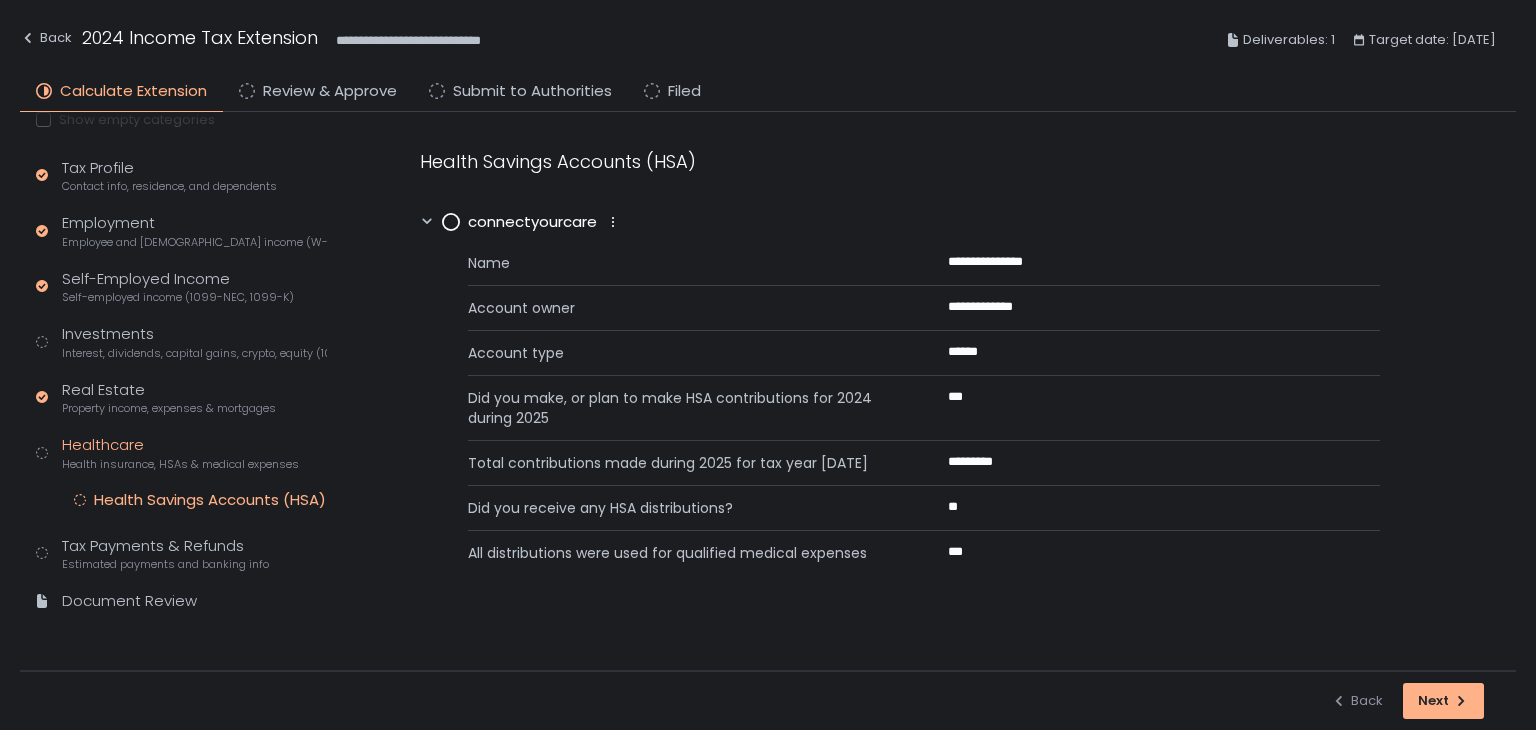 click 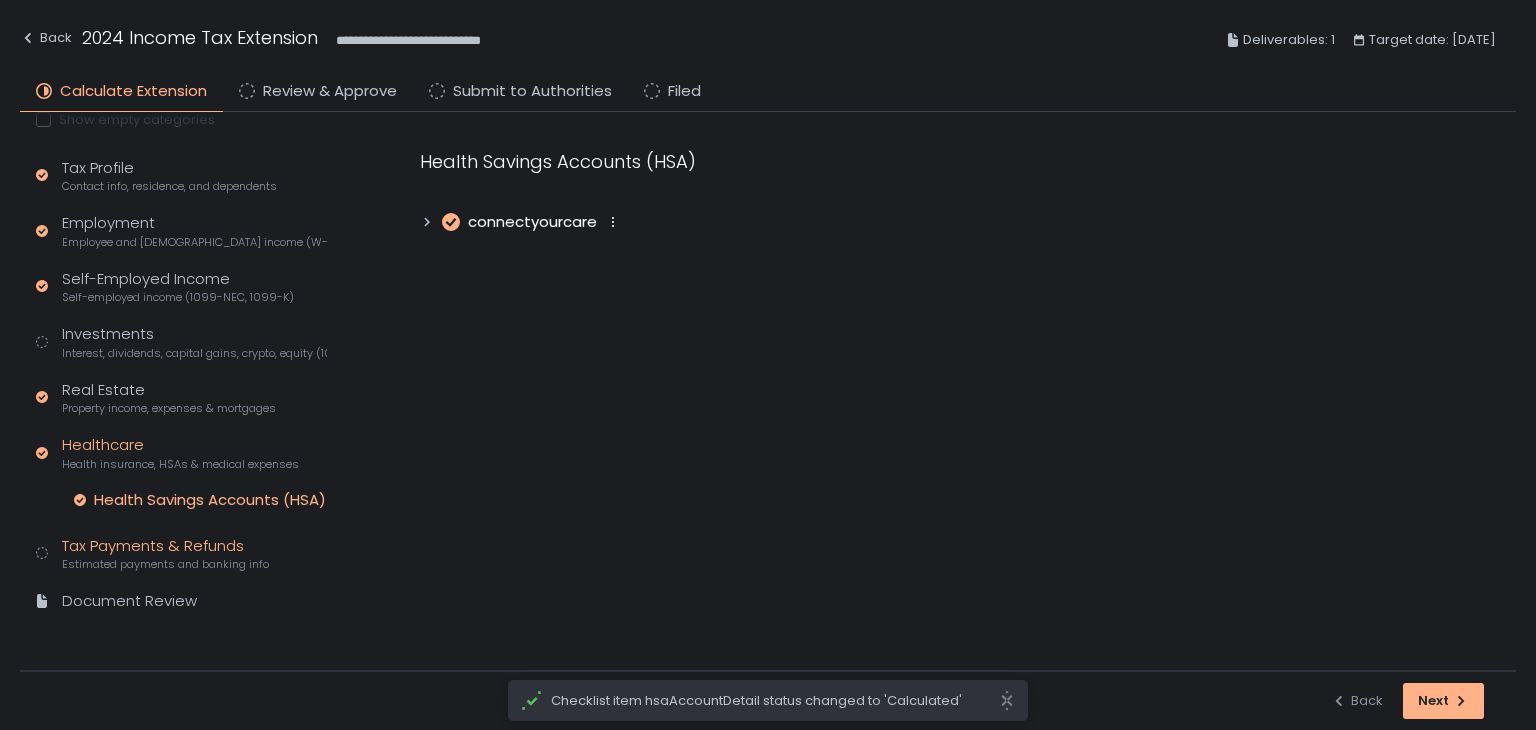 click on "Tax Payments & Refunds Estimated payments and banking info" 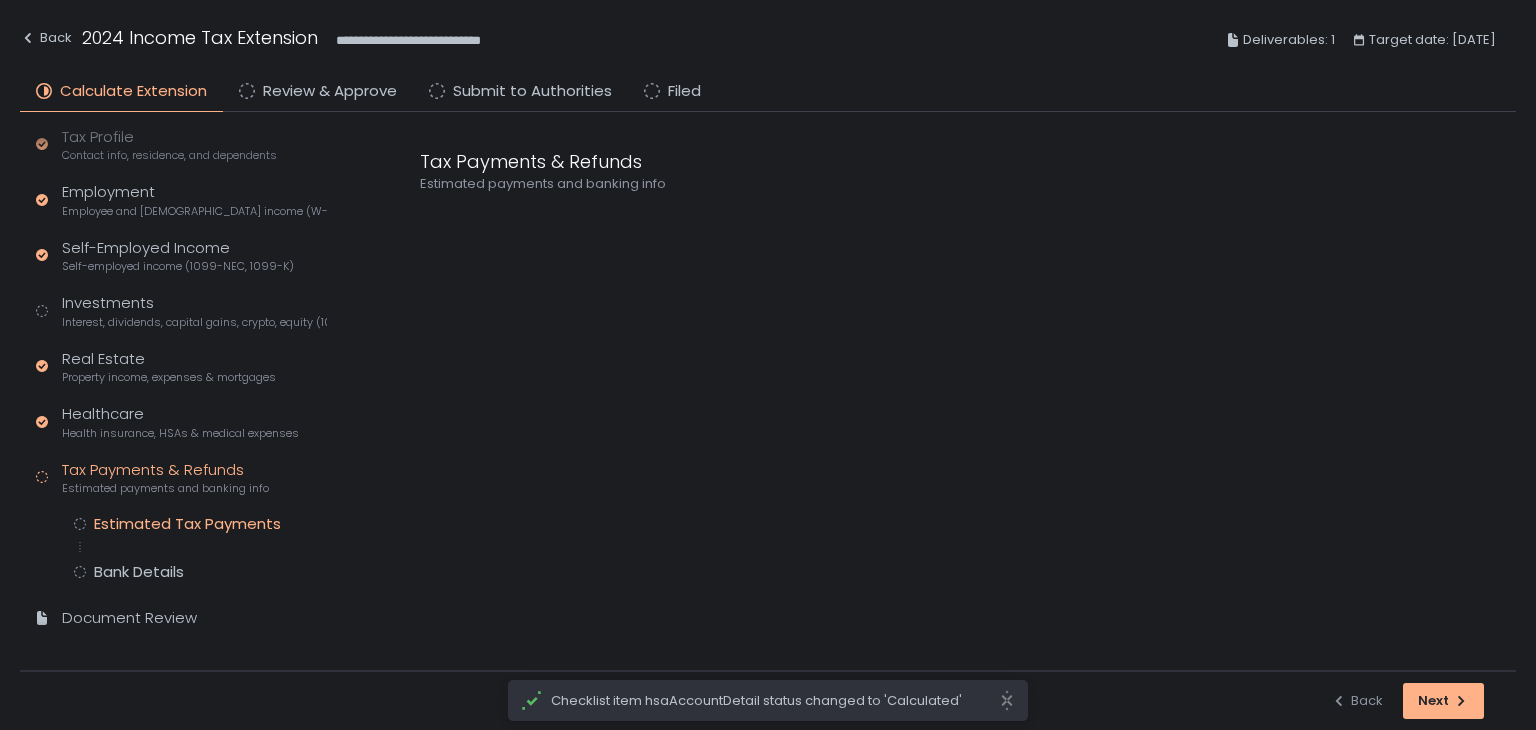 scroll, scrollTop: 213, scrollLeft: 0, axis: vertical 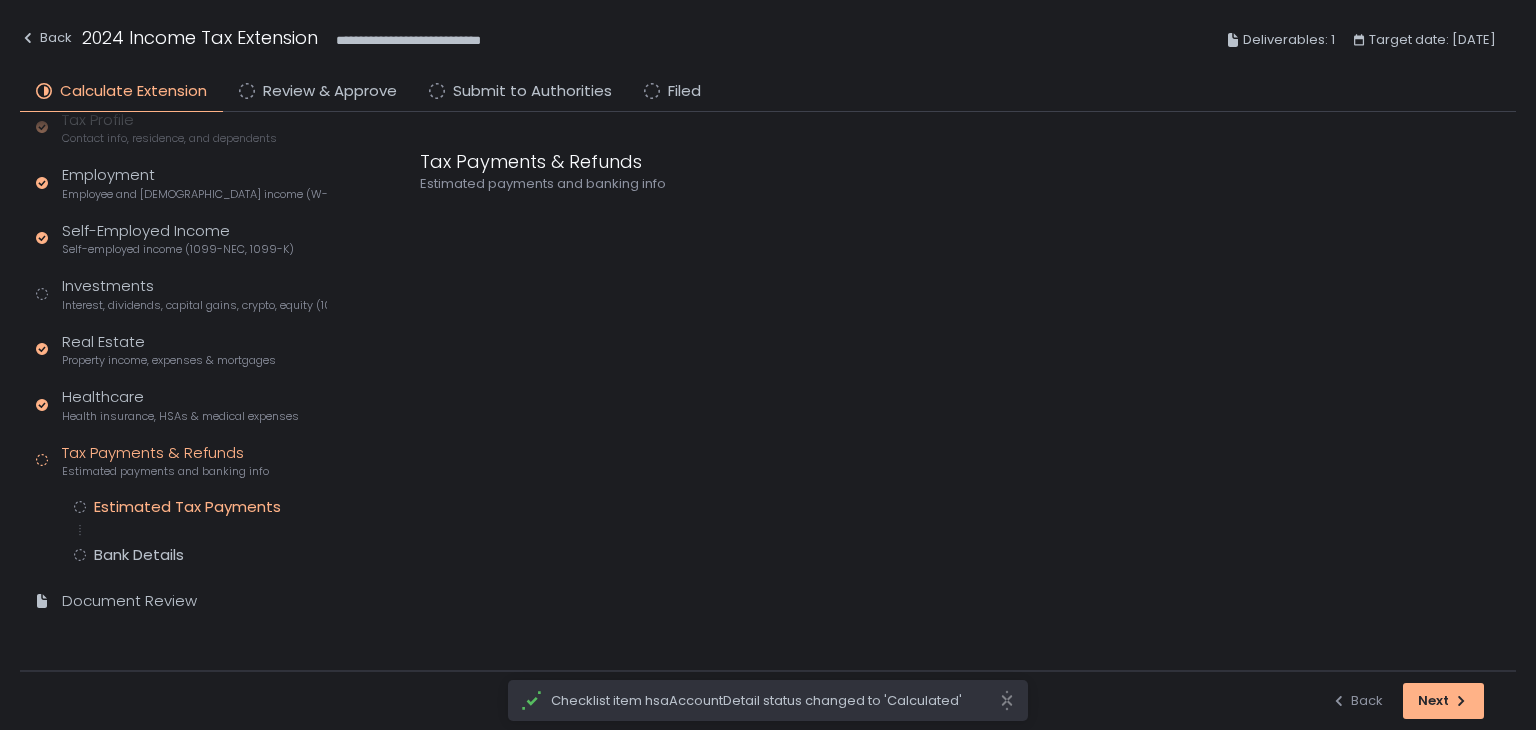 click on "Estimated Tax Payments" 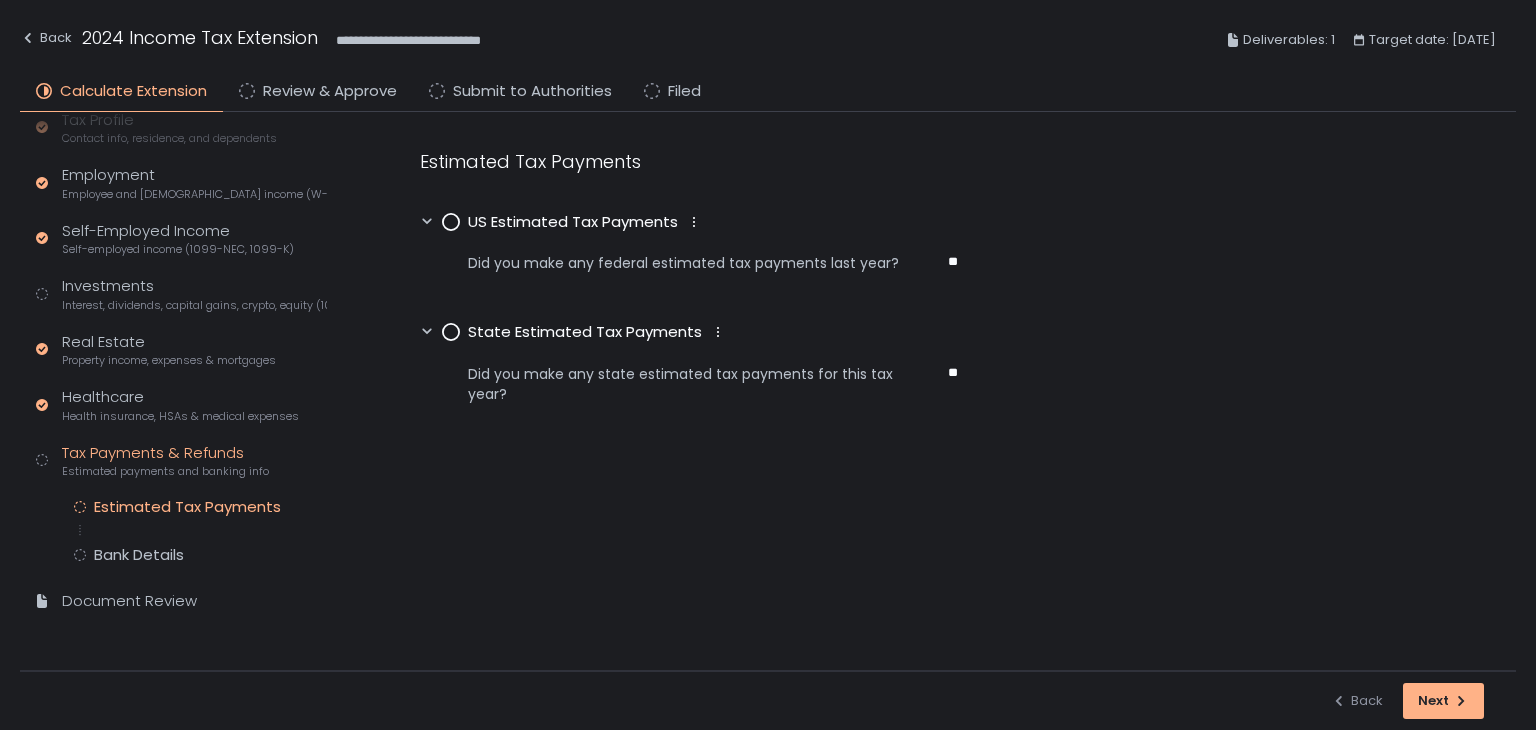 click 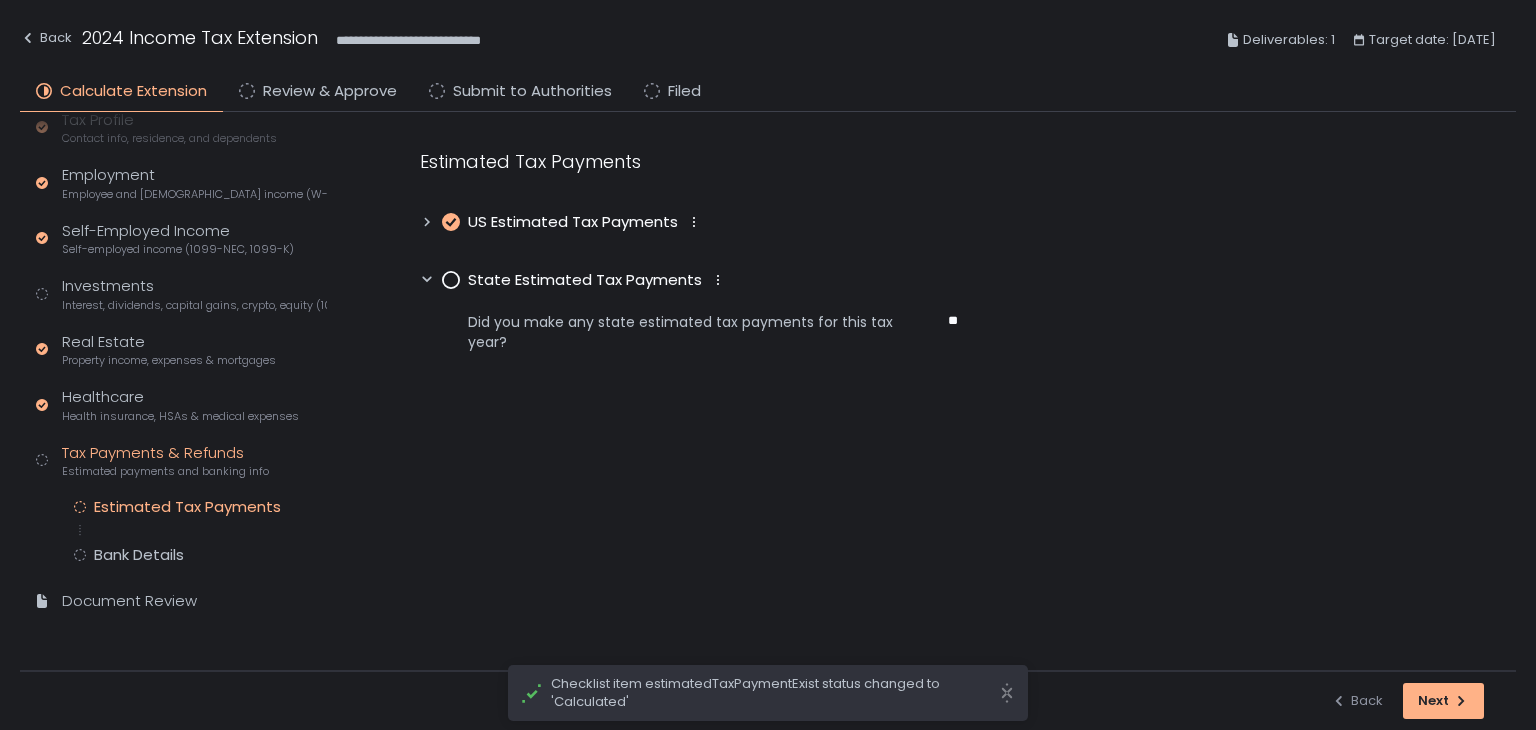 click 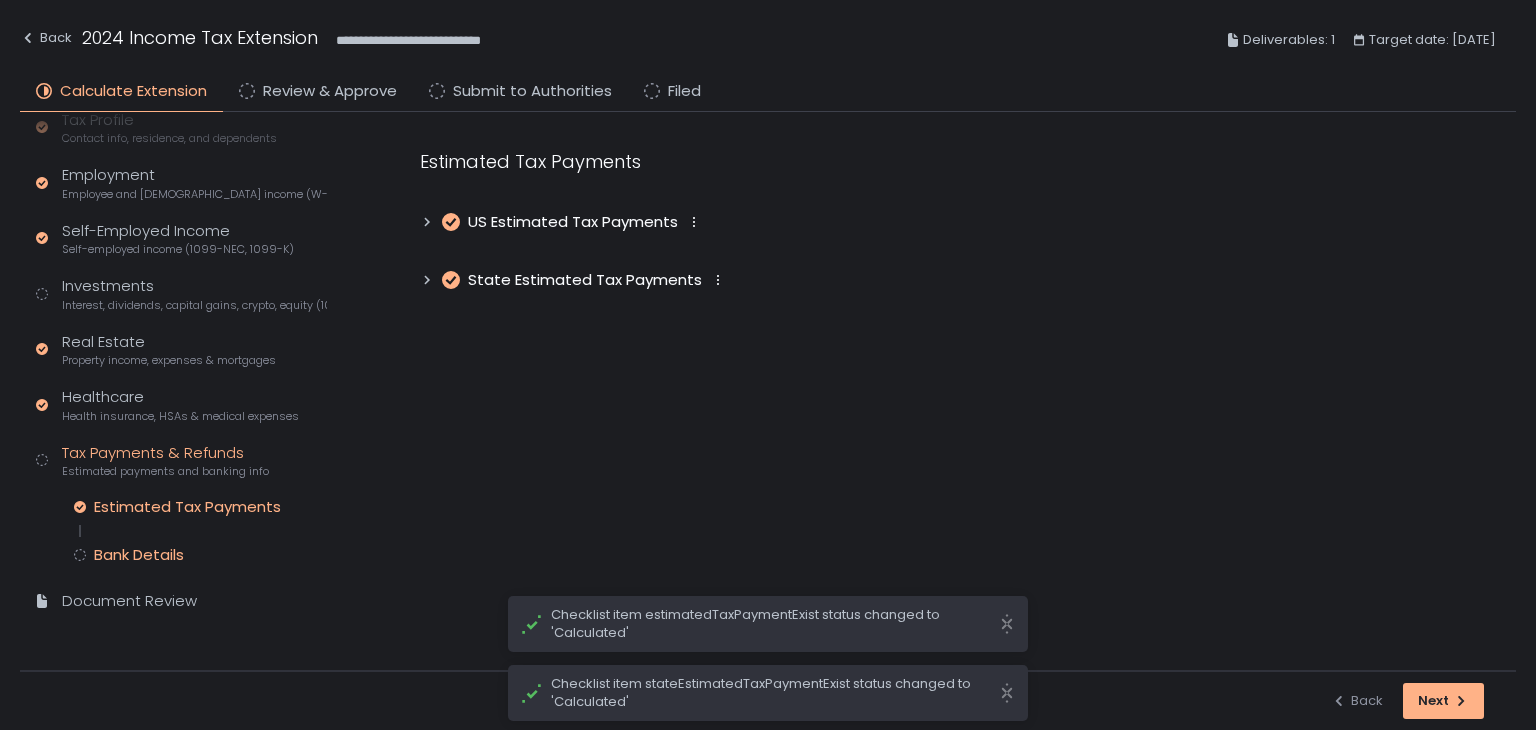 click on "Bank Details" 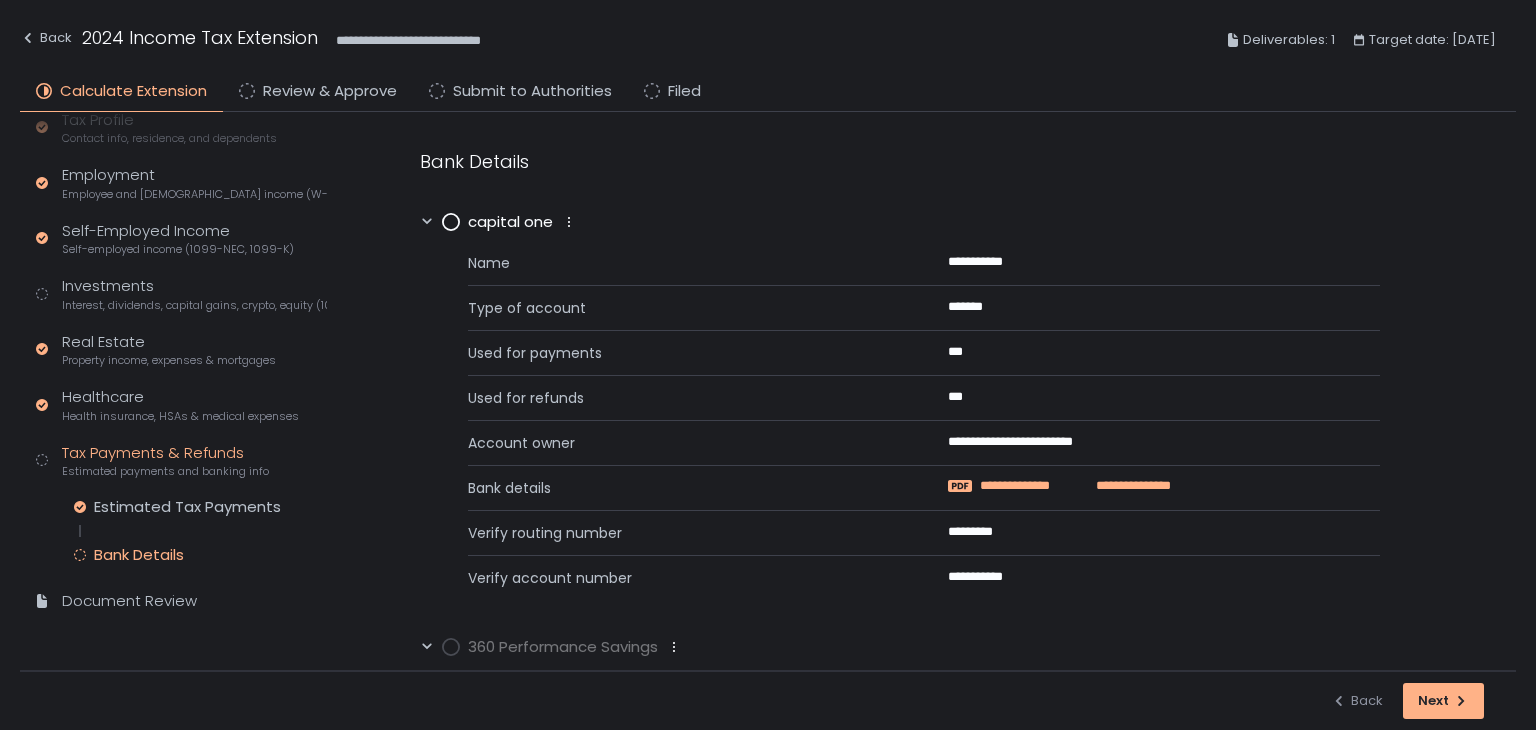click on "**********" at bounding box center [1029, 486] 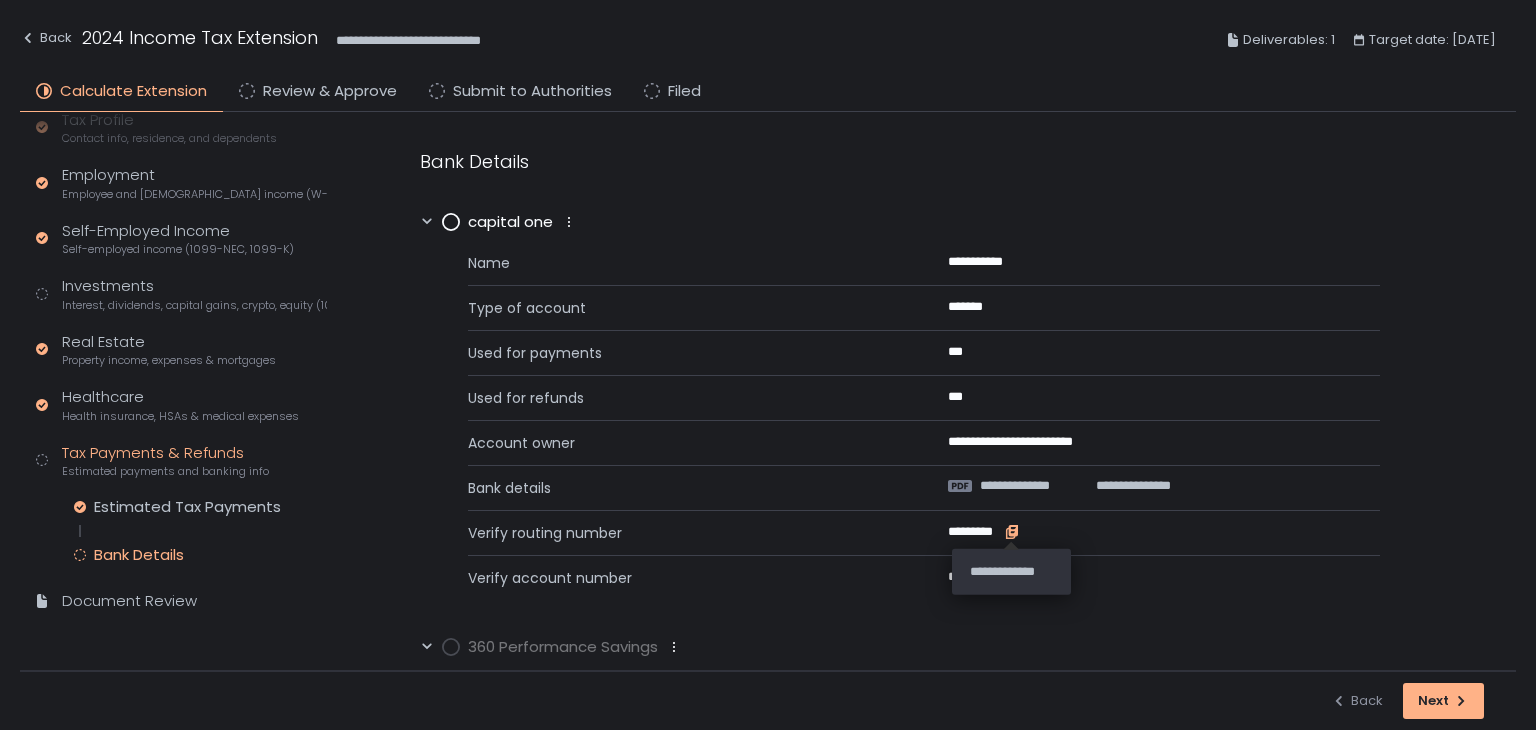 click 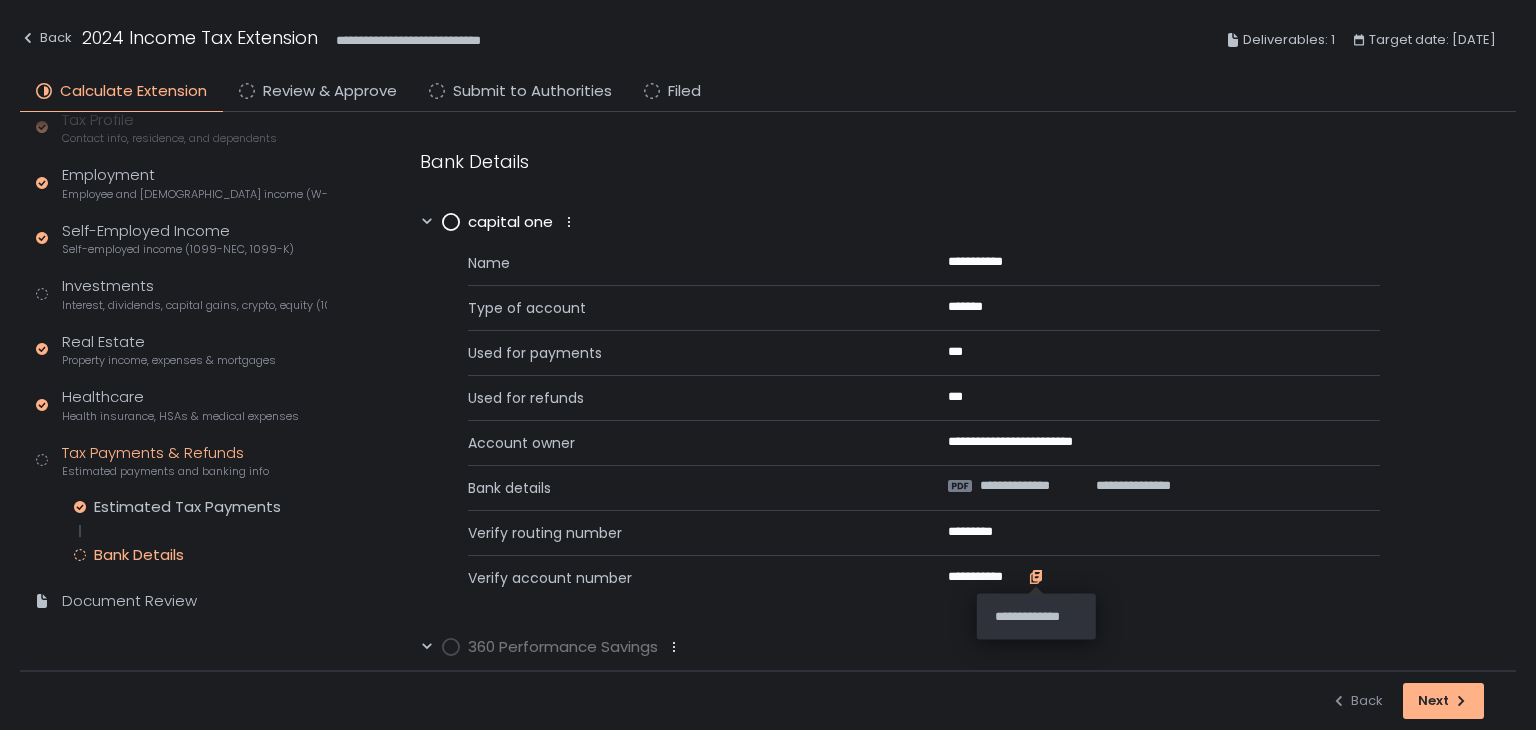 click 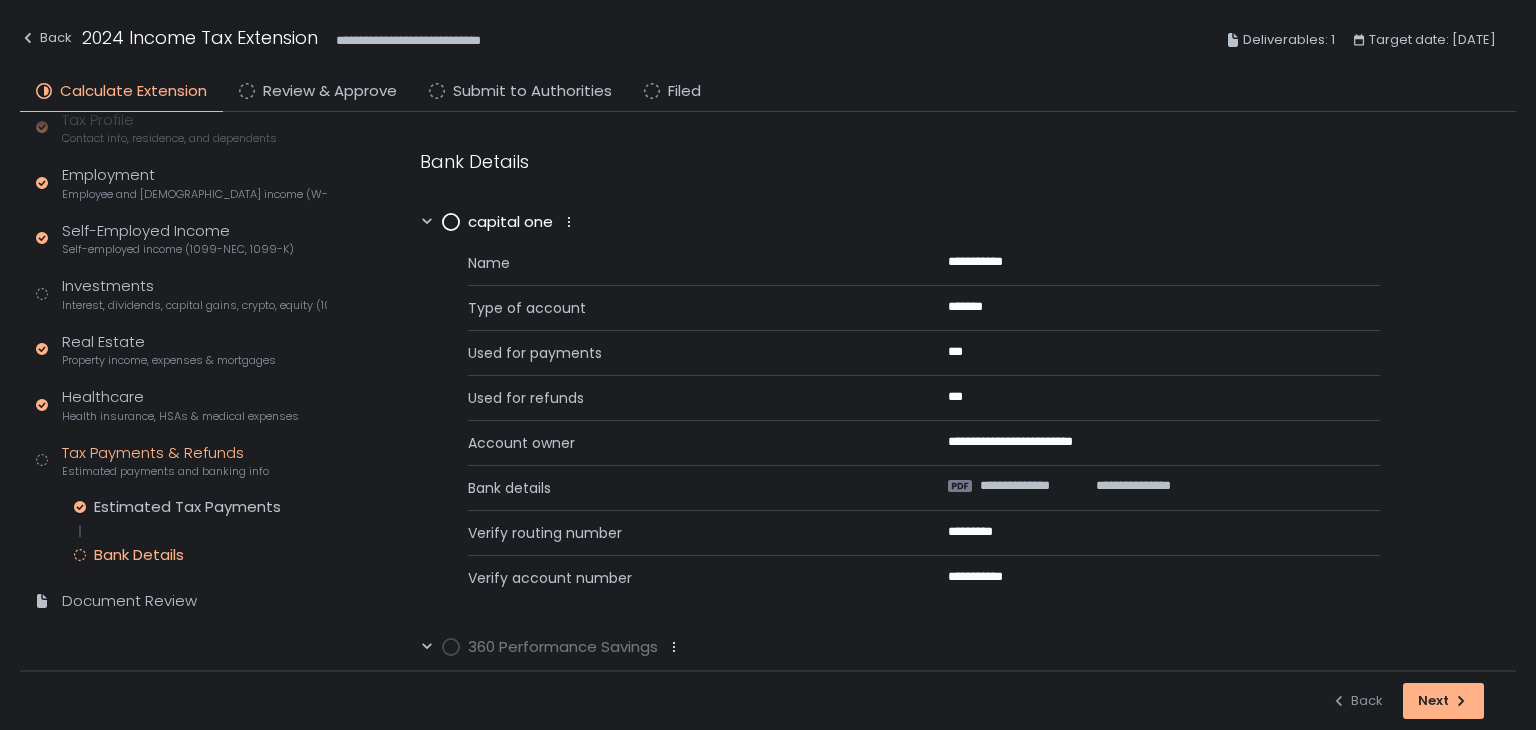 click on "Bank Details" at bounding box center [900, 161] 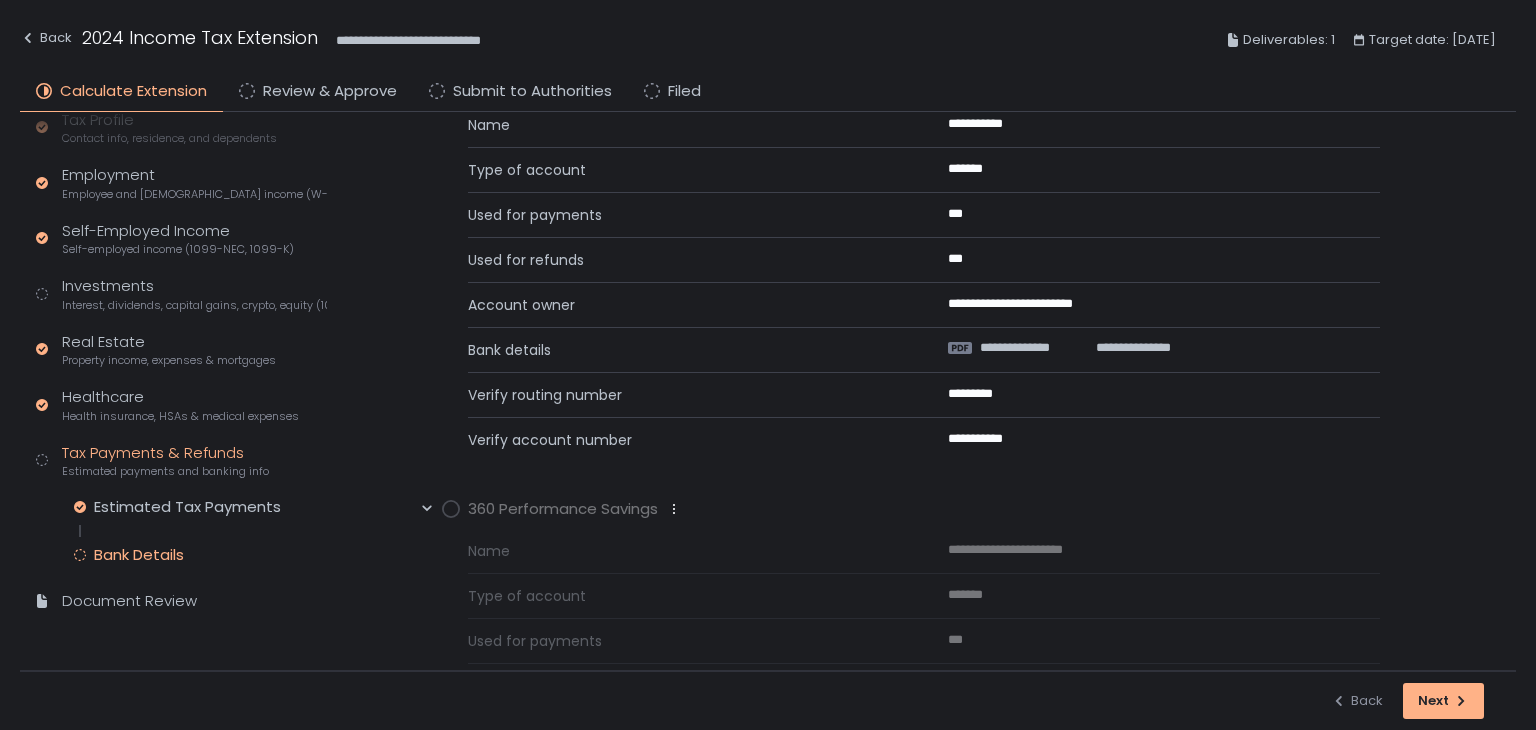 scroll, scrollTop: 0, scrollLeft: 0, axis: both 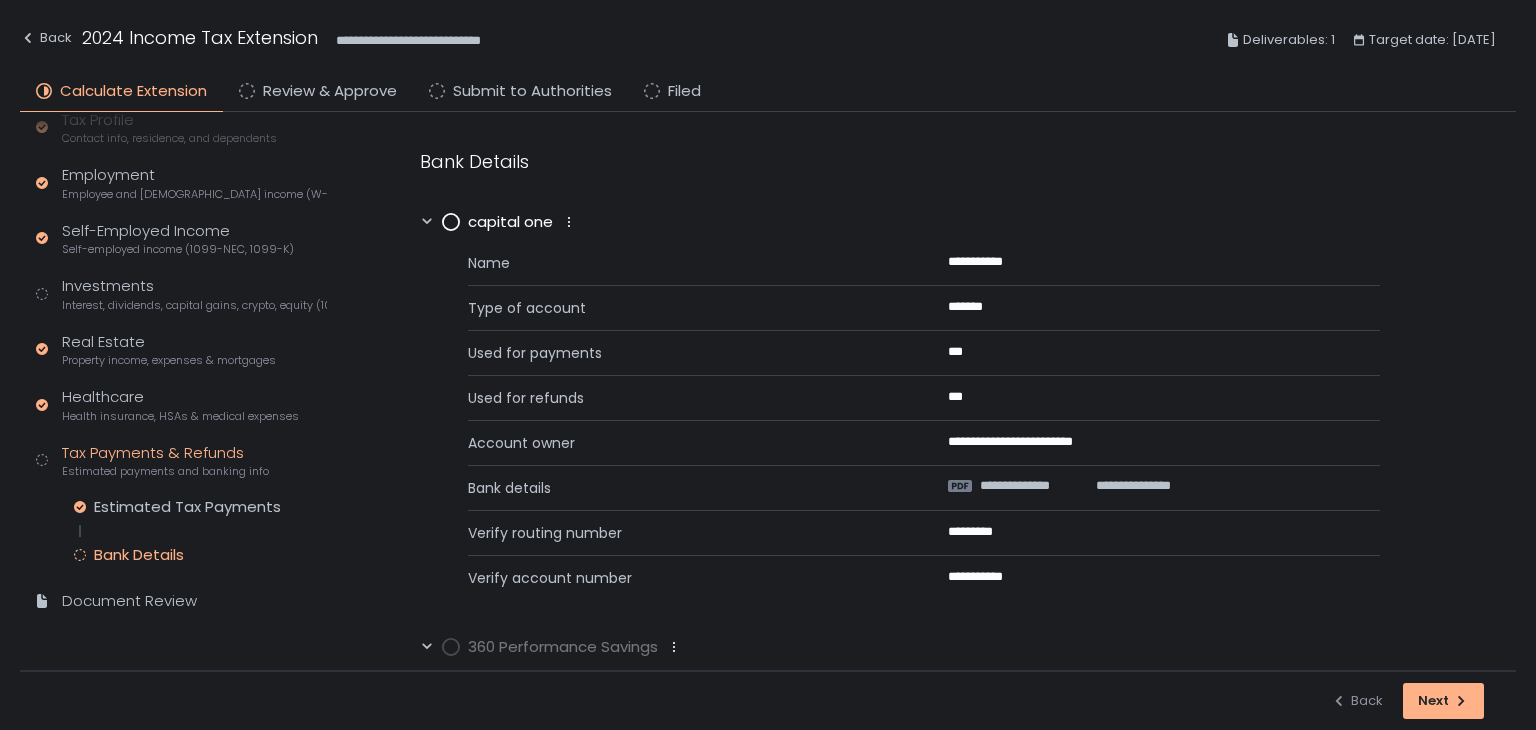 click 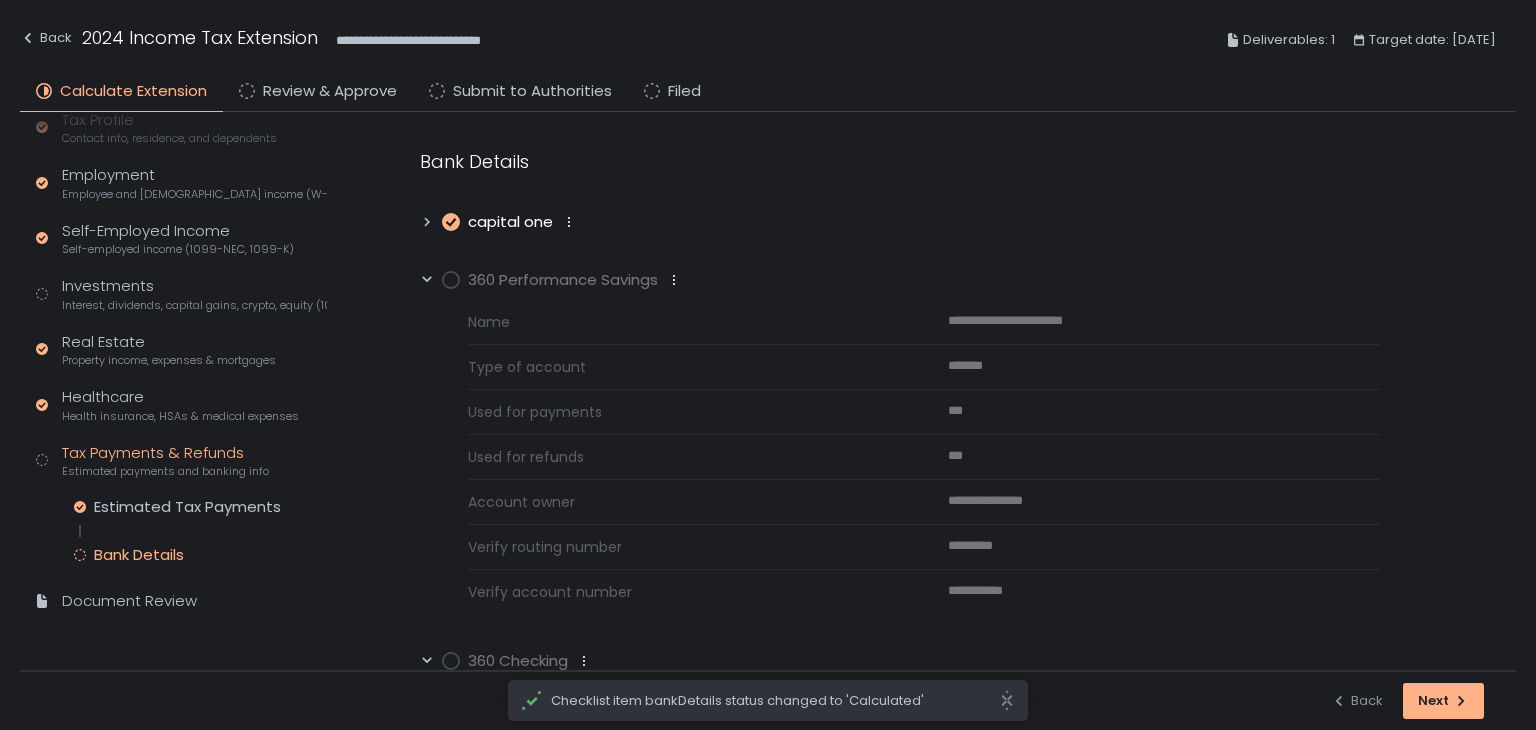click 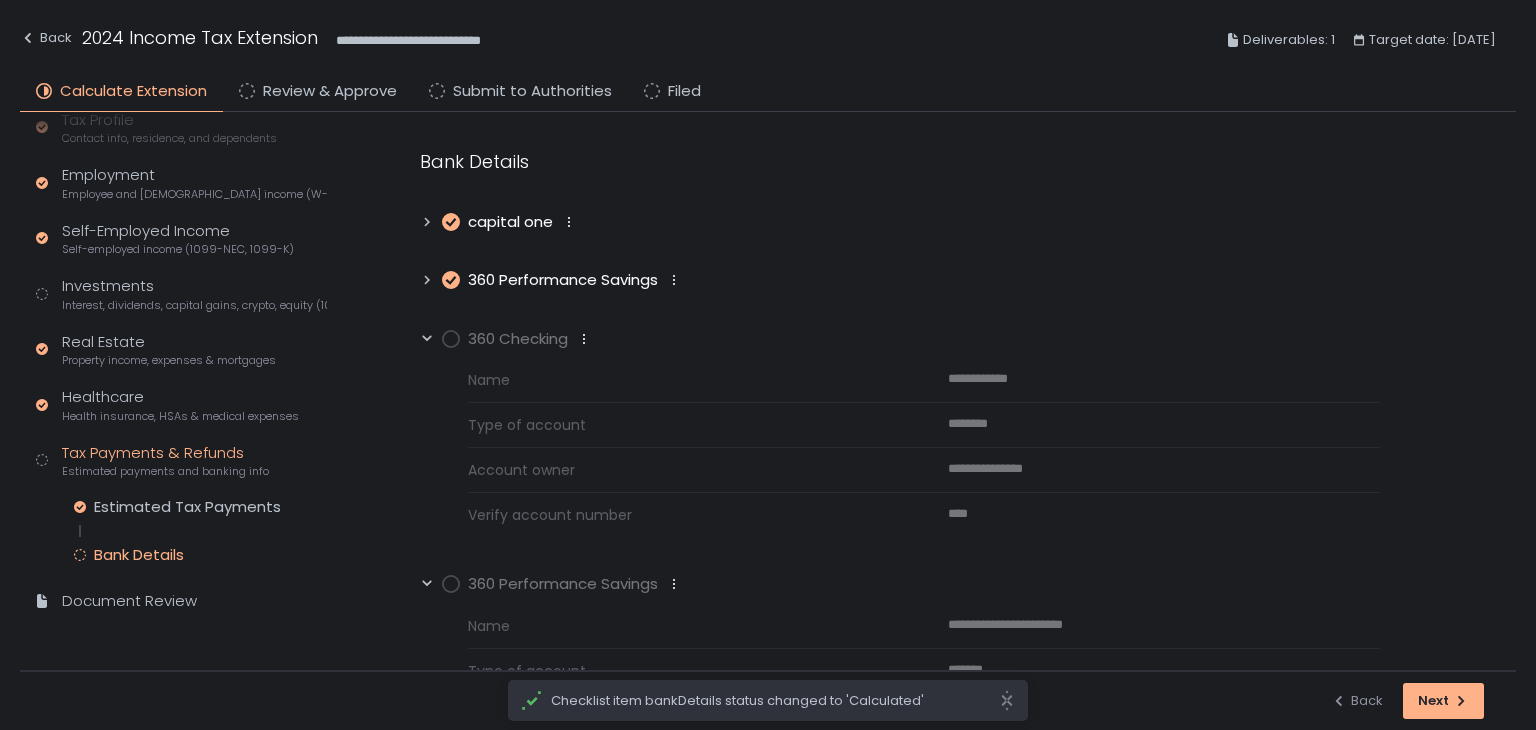 click 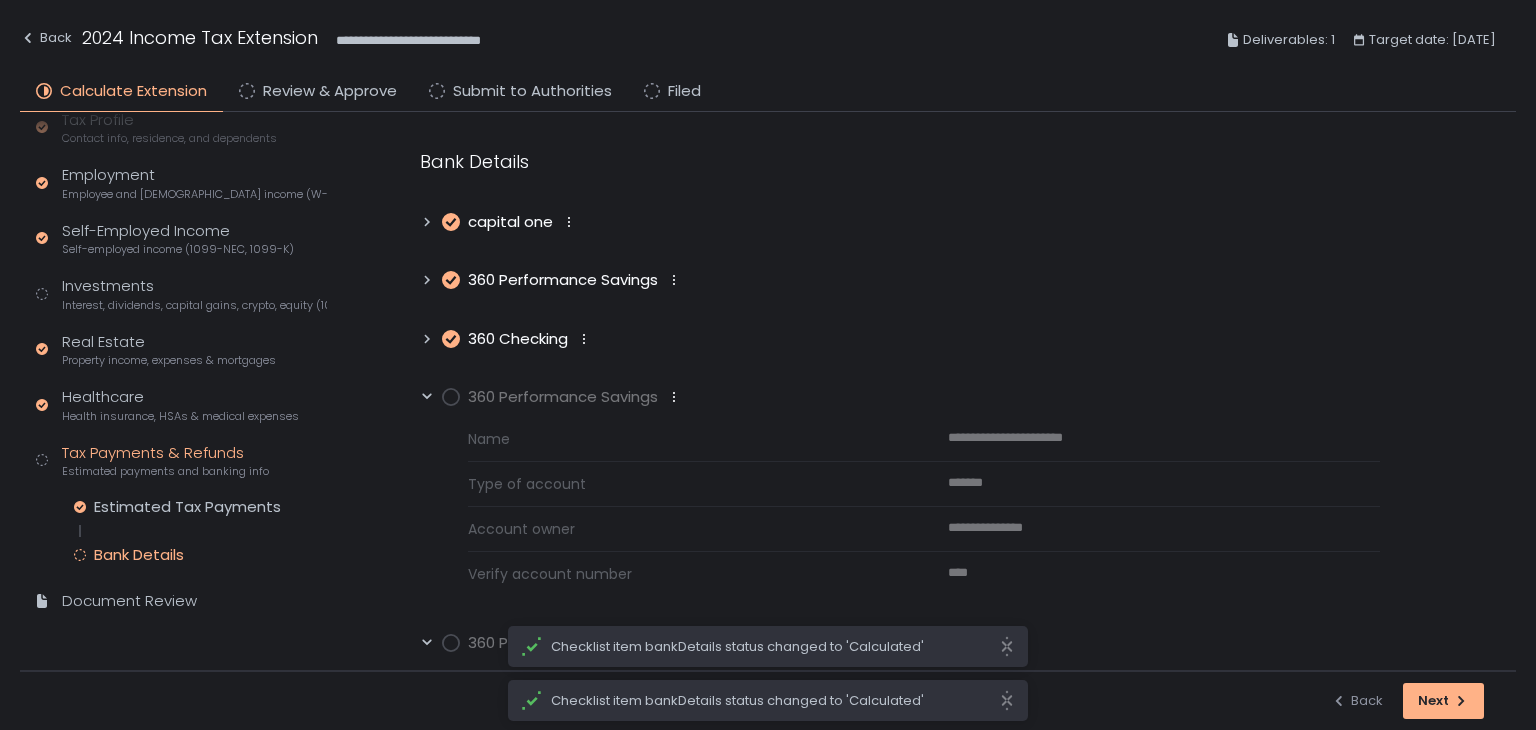 click 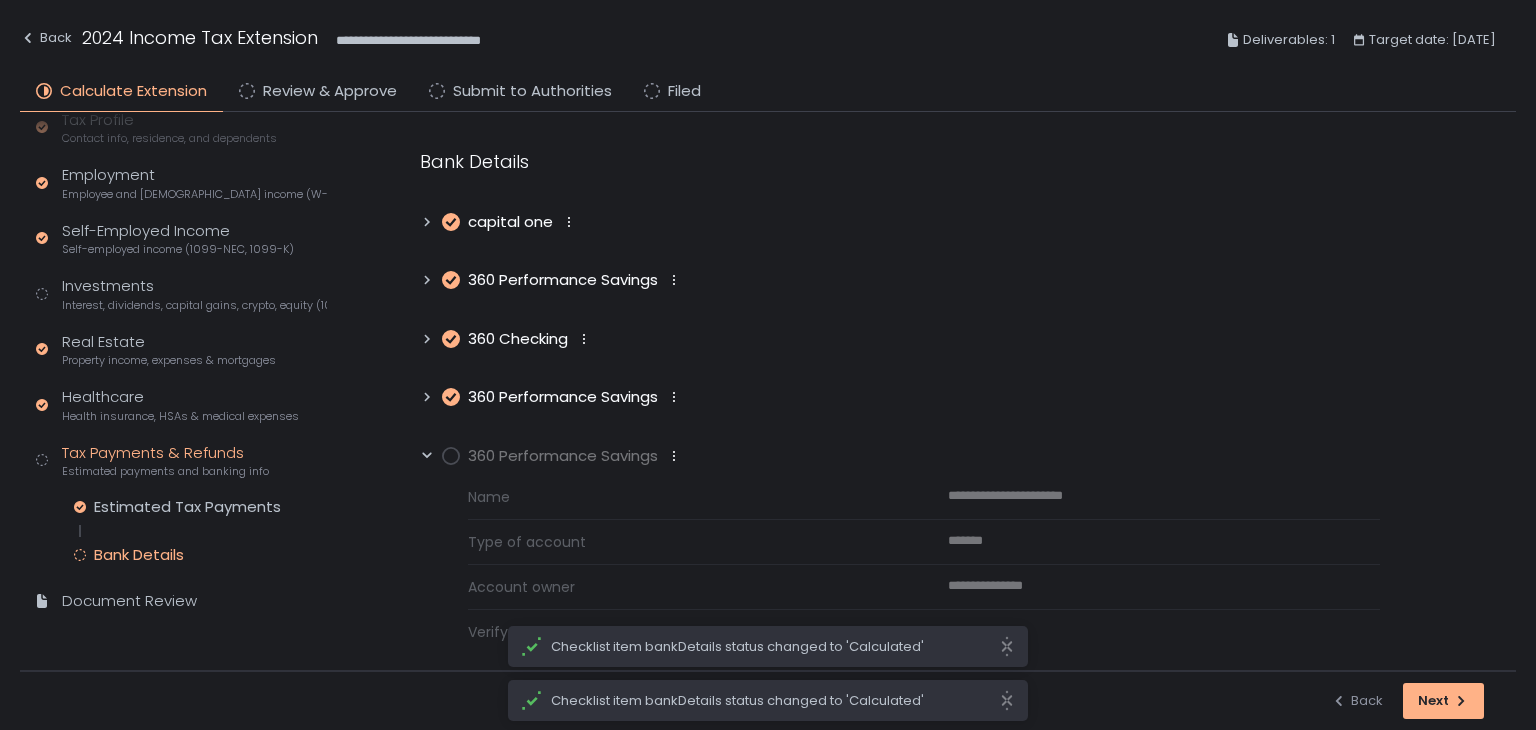 scroll, scrollTop: 19, scrollLeft: 0, axis: vertical 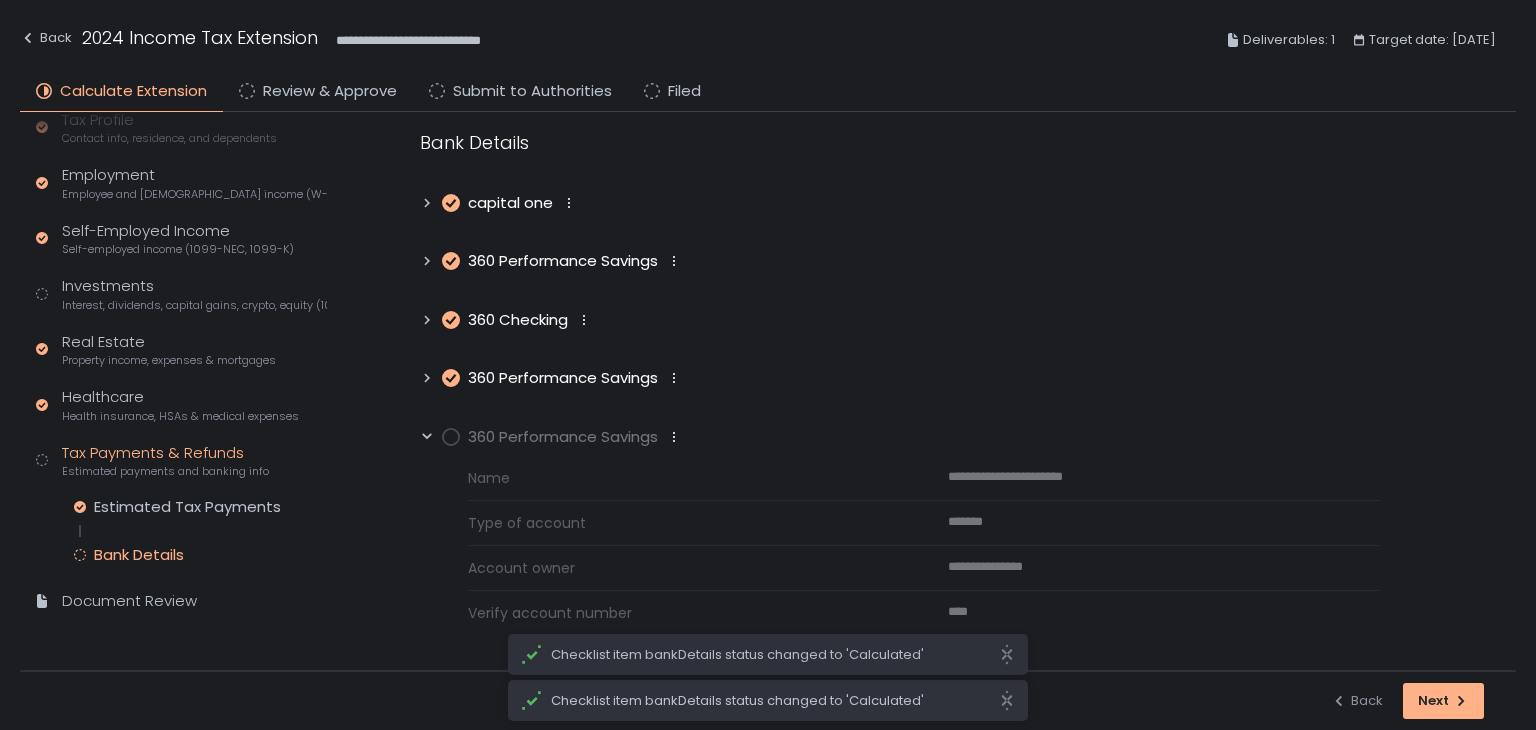 click 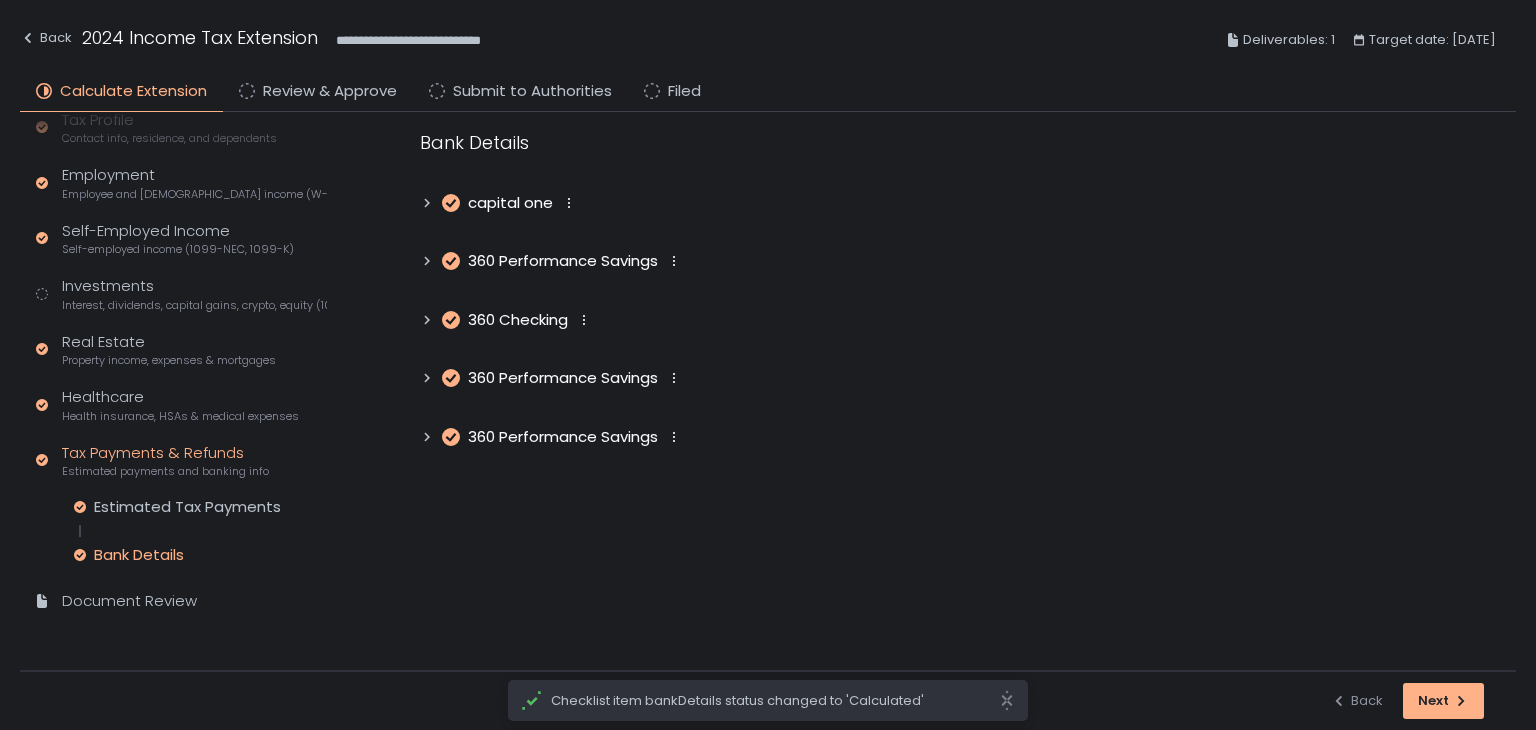 scroll, scrollTop: 0, scrollLeft: 0, axis: both 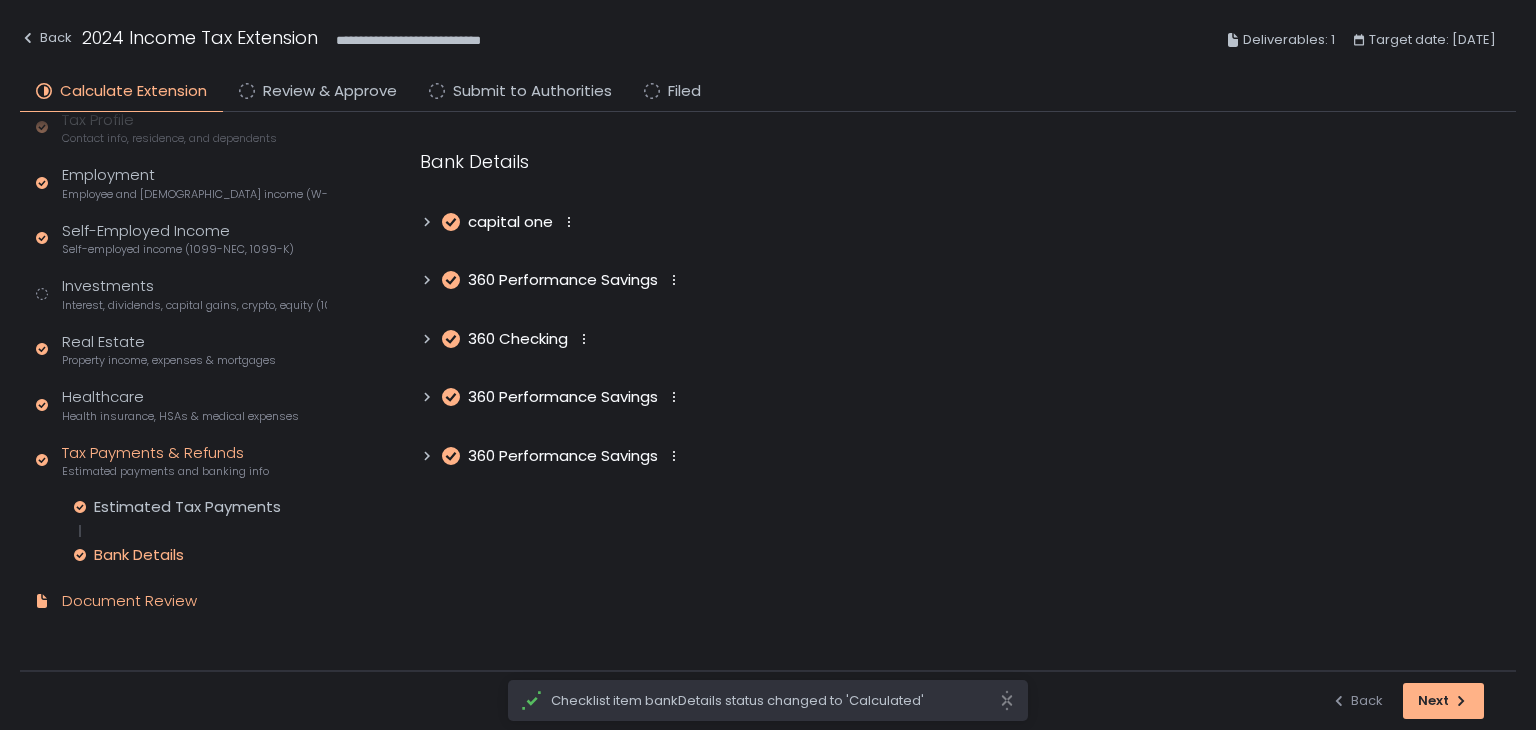 click on "Document Review" 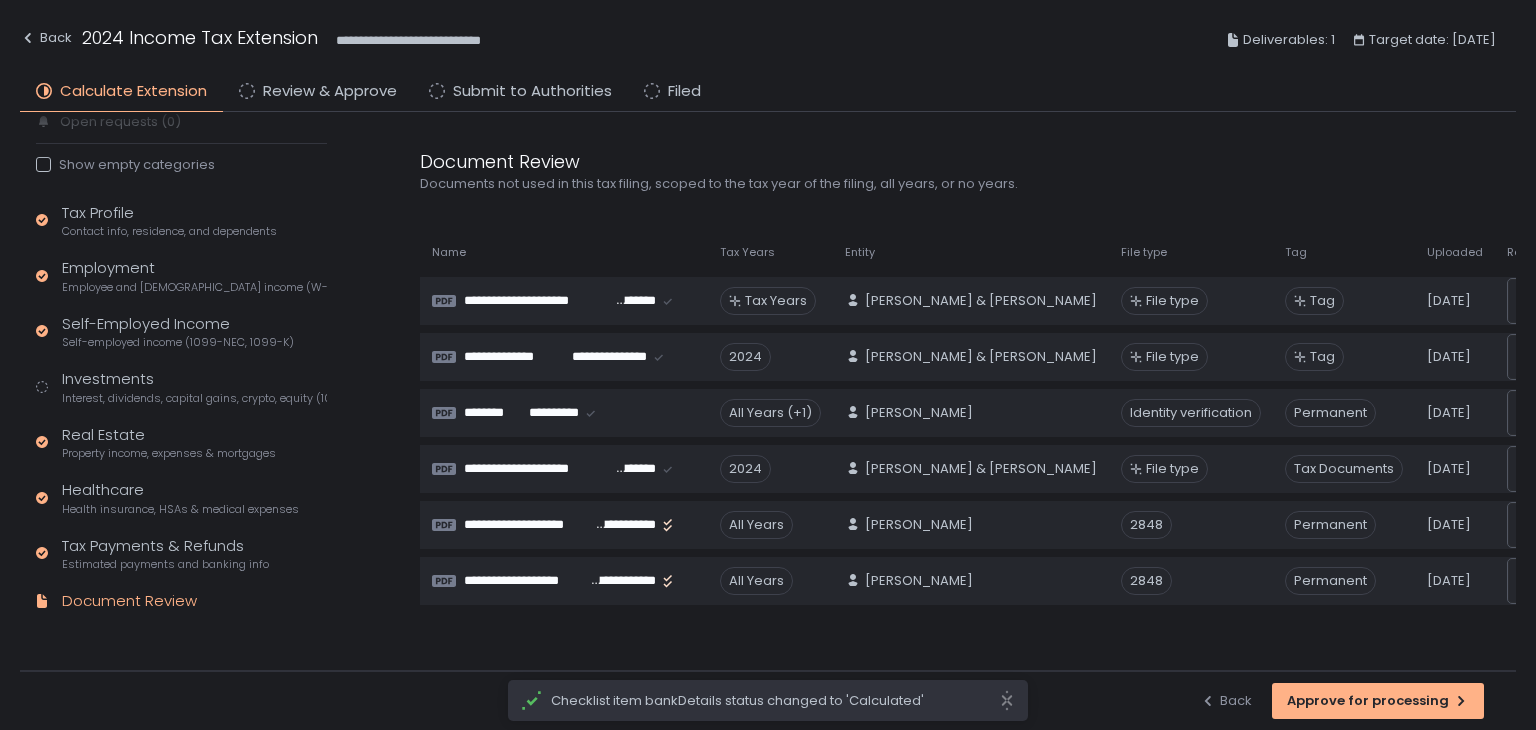 scroll, scrollTop: 120, scrollLeft: 0, axis: vertical 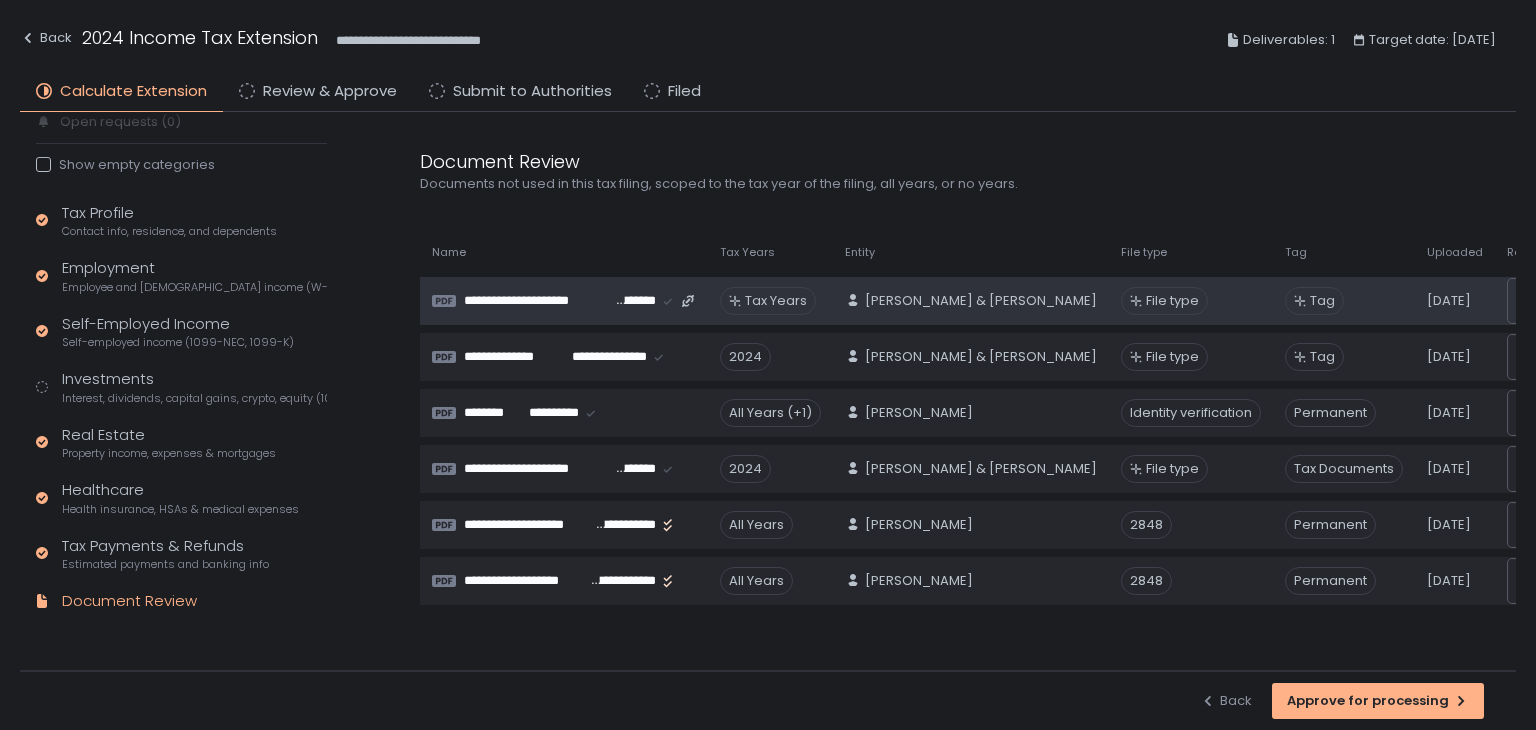 click on "**********" at bounding box center [539, 301] 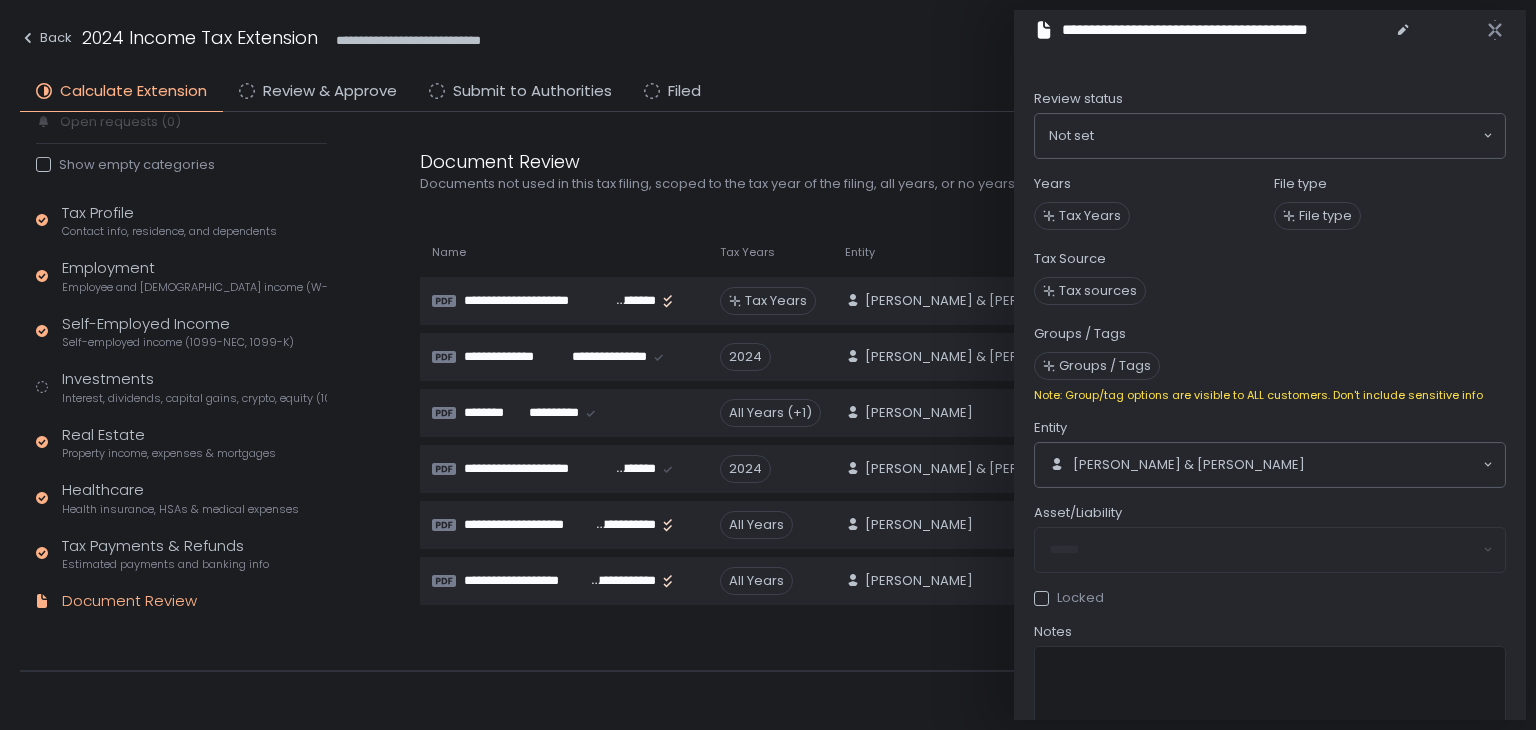 click 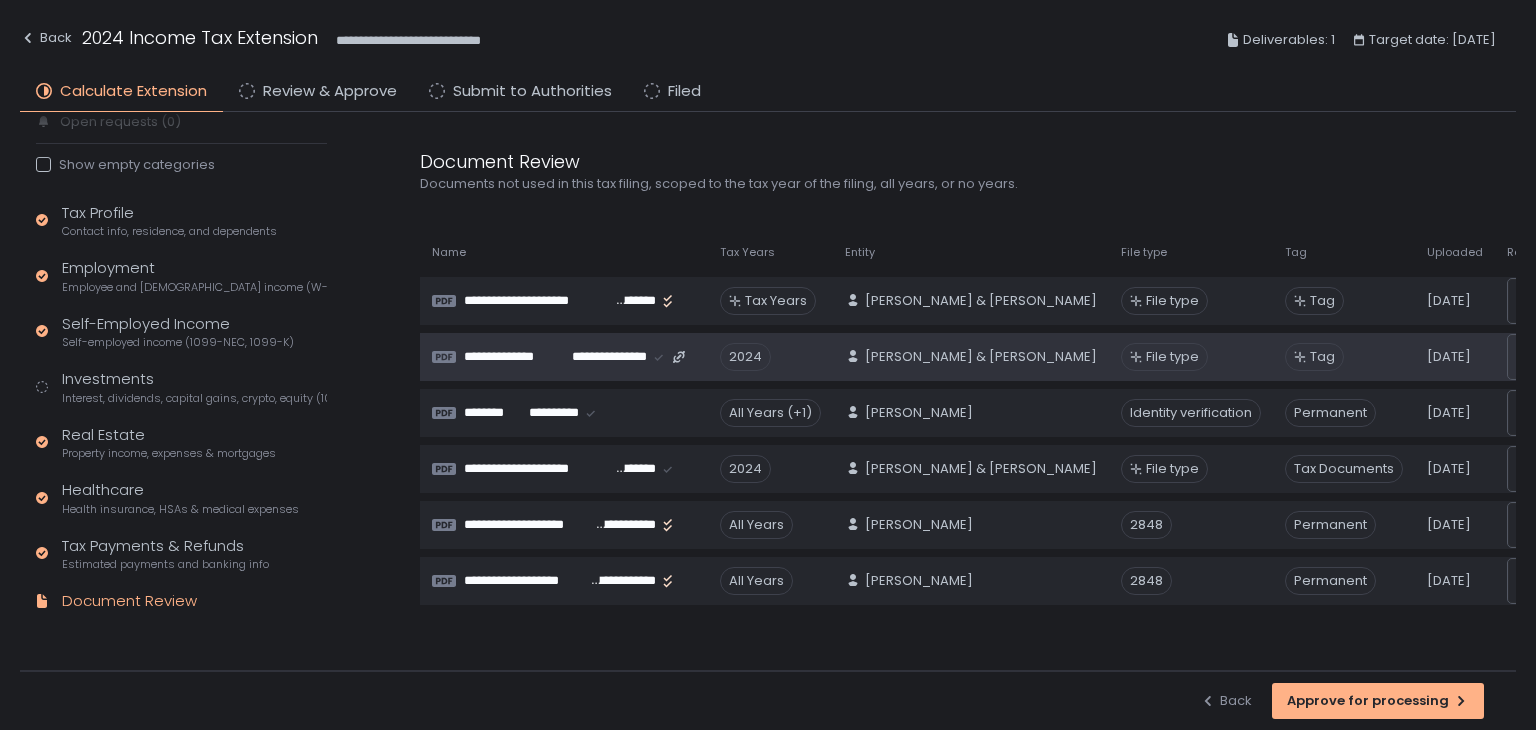 click on "**********" at bounding box center [605, 357] 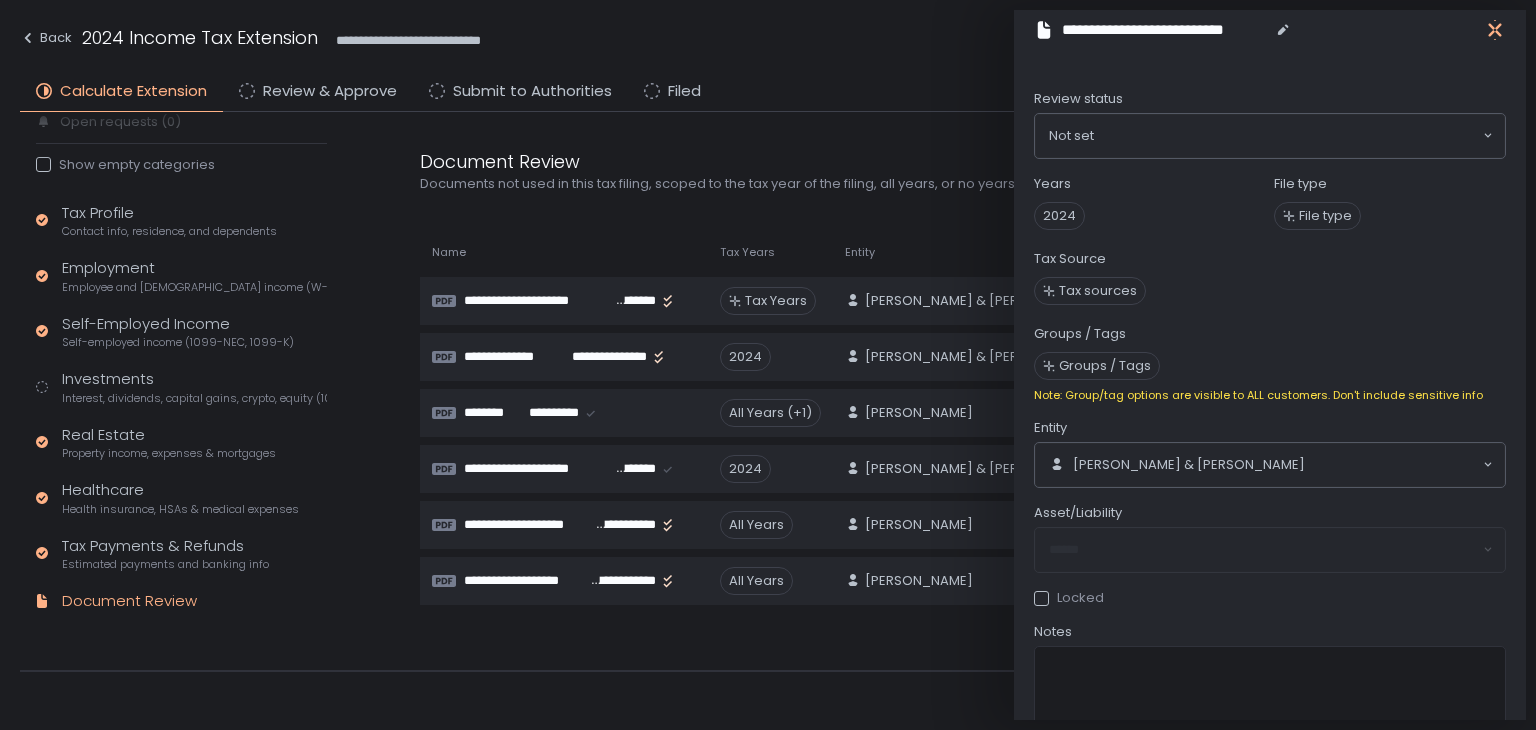 click 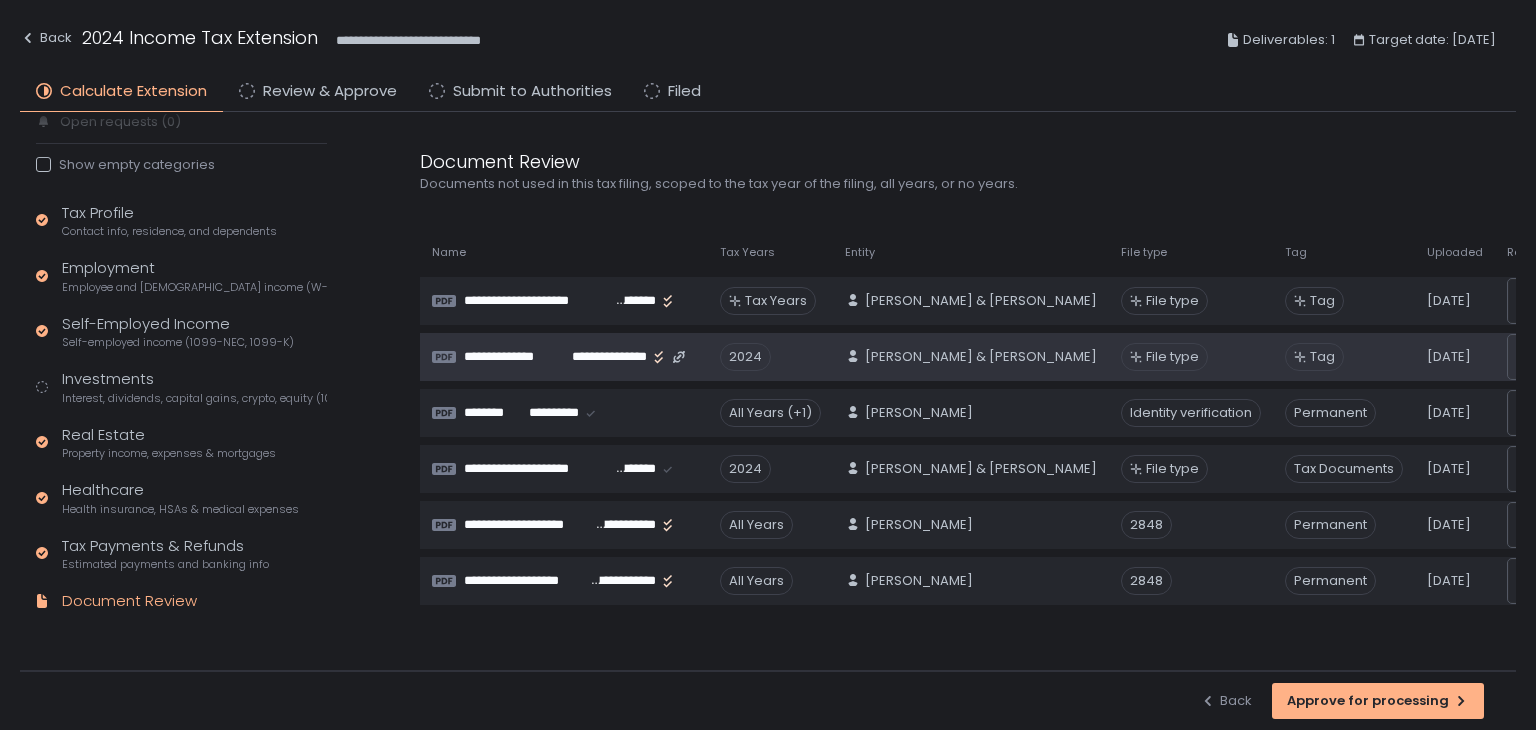 scroll, scrollTop: 0, scrollLeft: 77, axis: horizontal 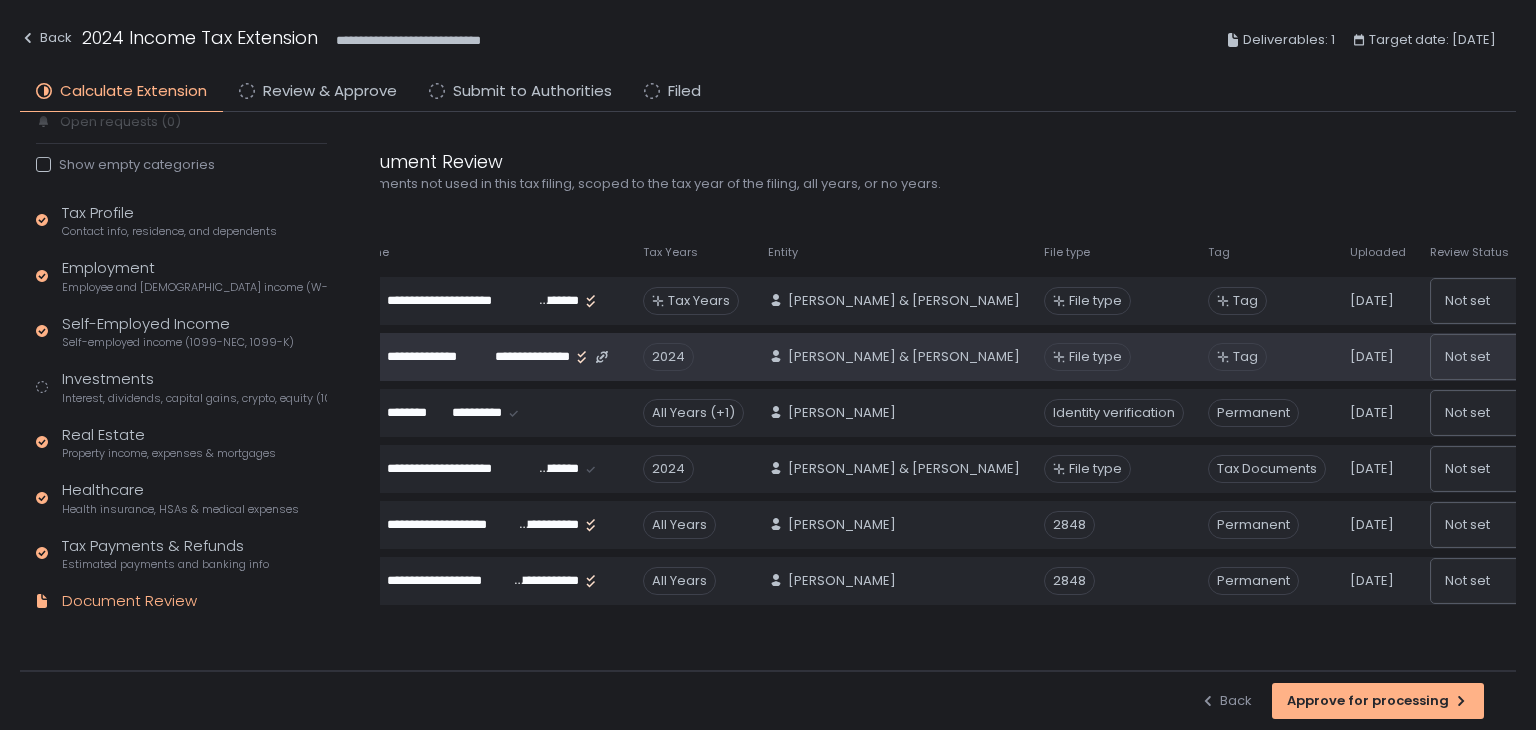 click on "Not set" at bounding box center (1521, 357) 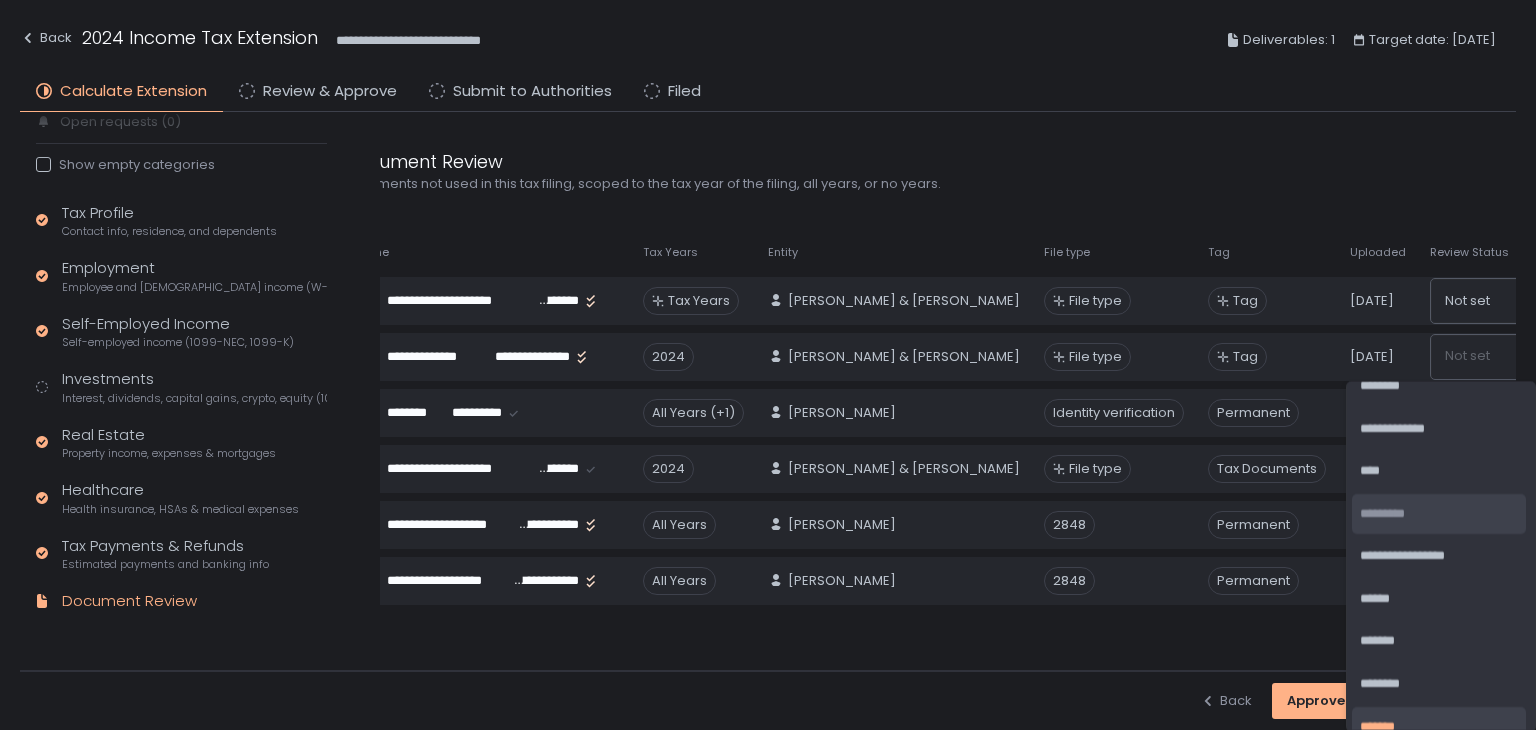 scroll, scrollTop: 45, scrollLeft: 0, axis: vertical 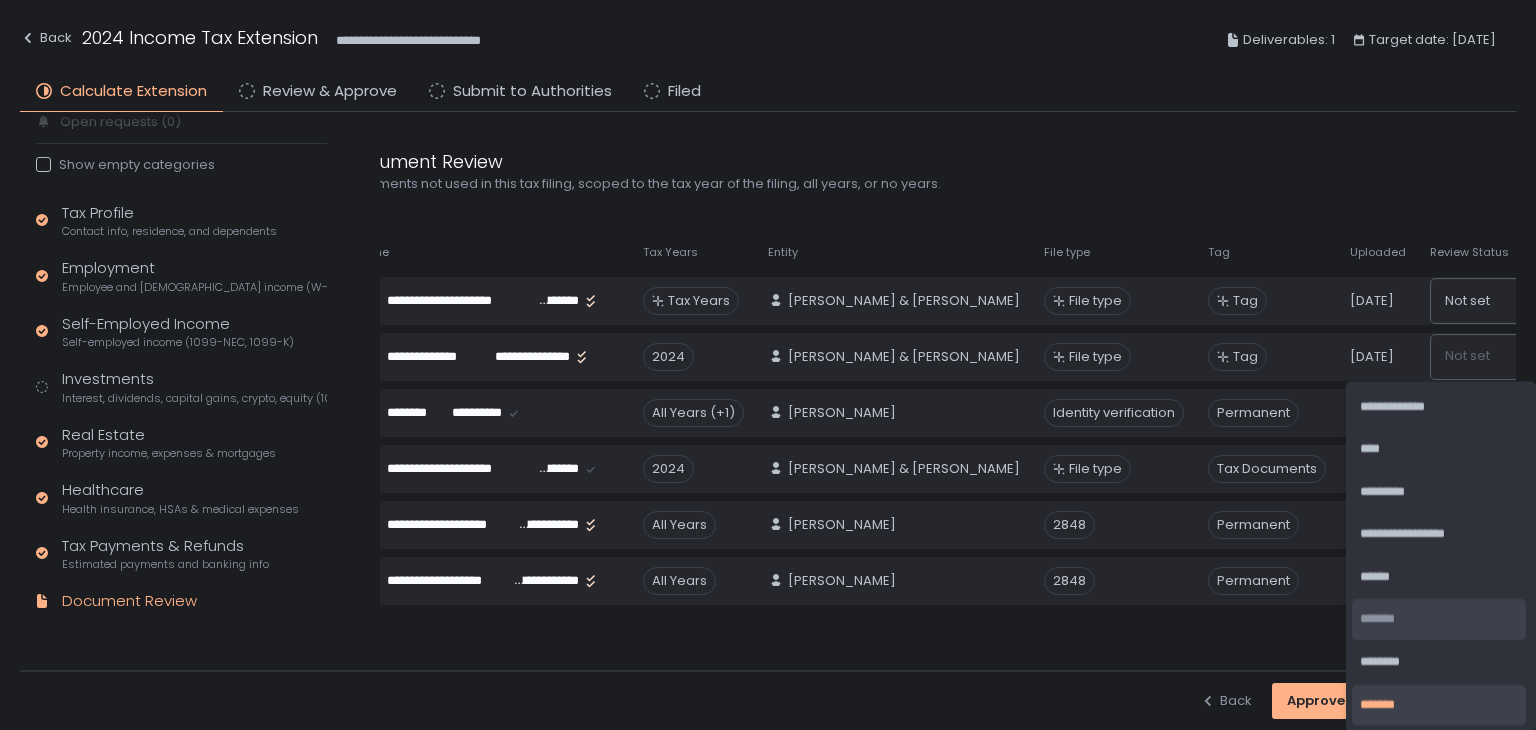click on "*******" 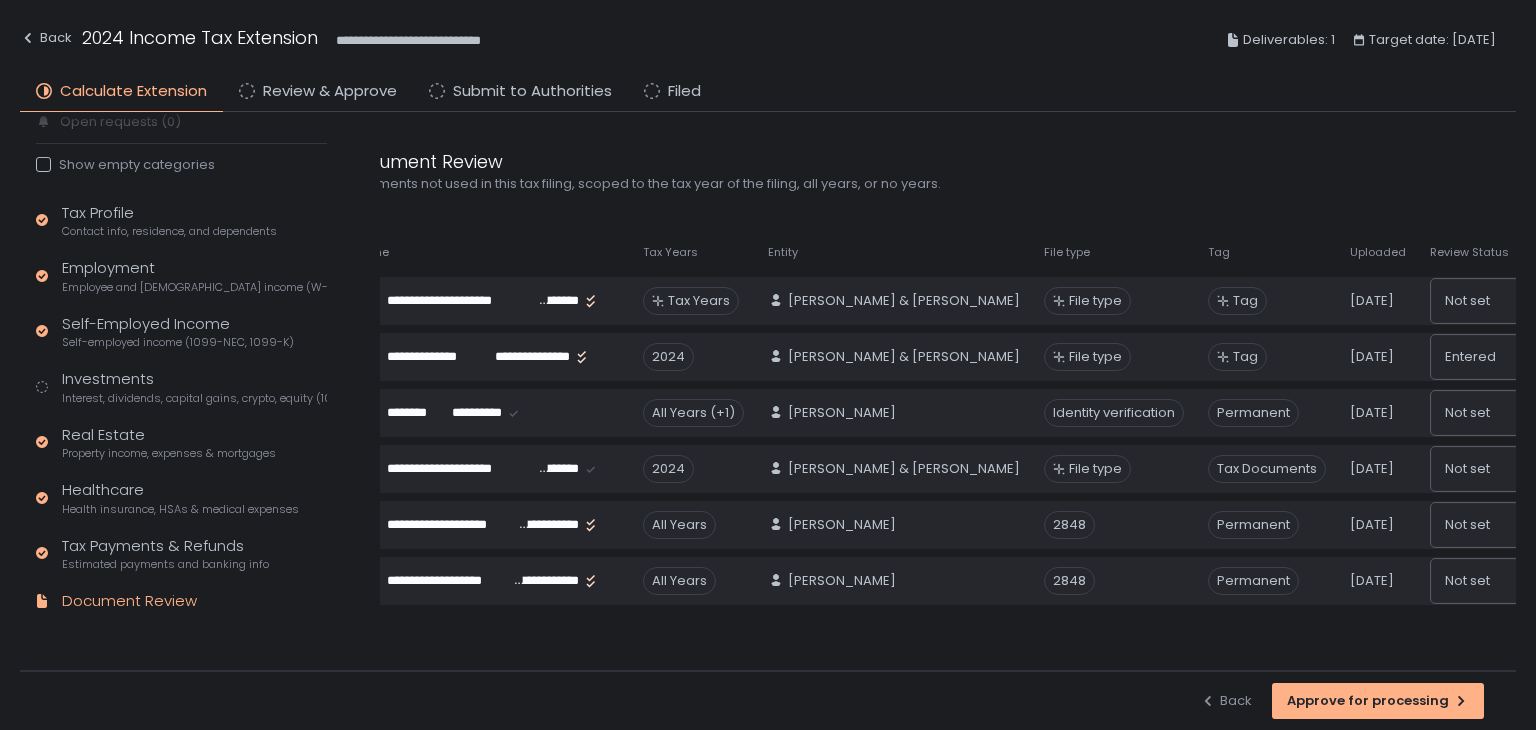 scroll, scrollTop: 0, scrollLeft: 0, axis: both 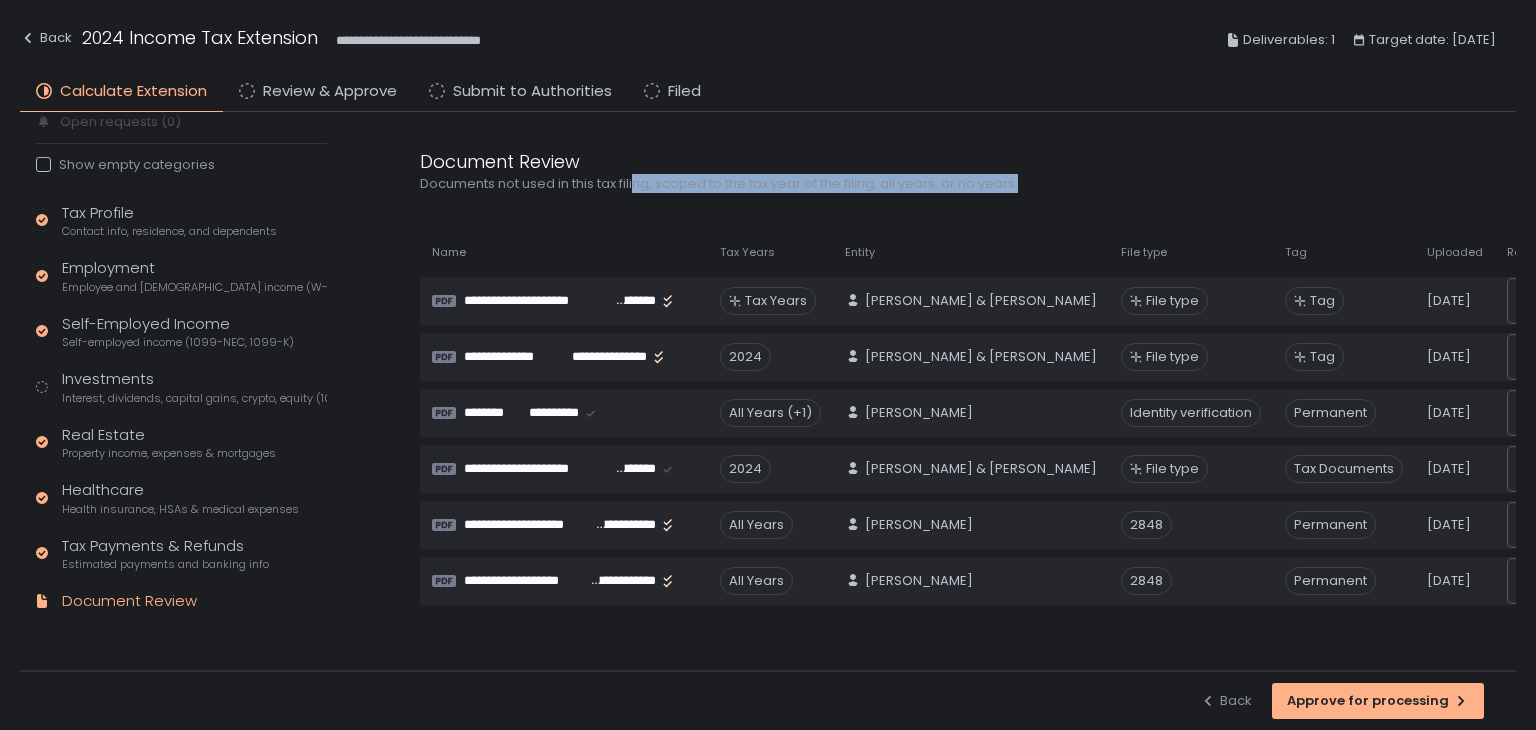 drag, startPoint x: 640, startPoint y: 183, endPoint x: 1036, endPoint y: 181, distance: 396.00504 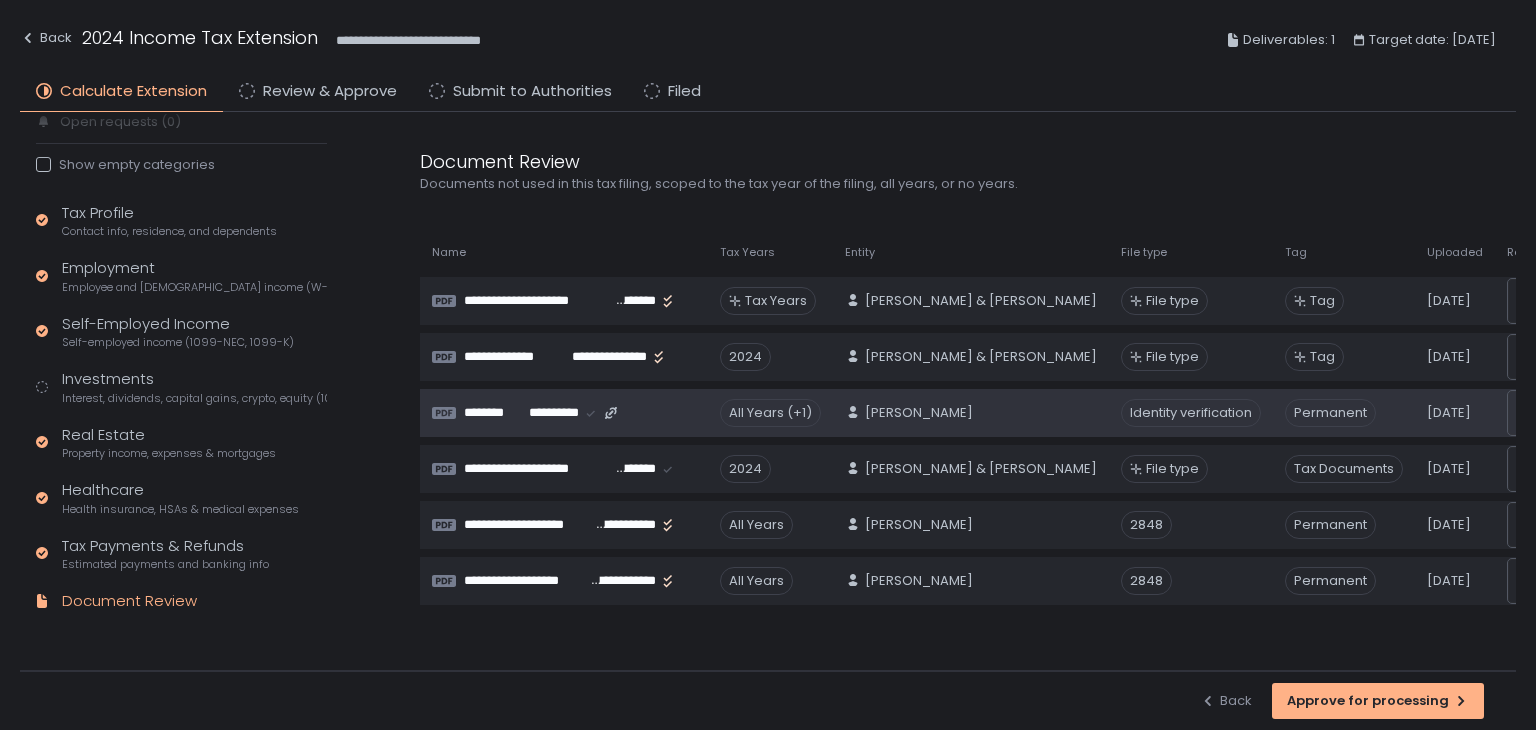 click on "**********" at bounding box center (553, 413) 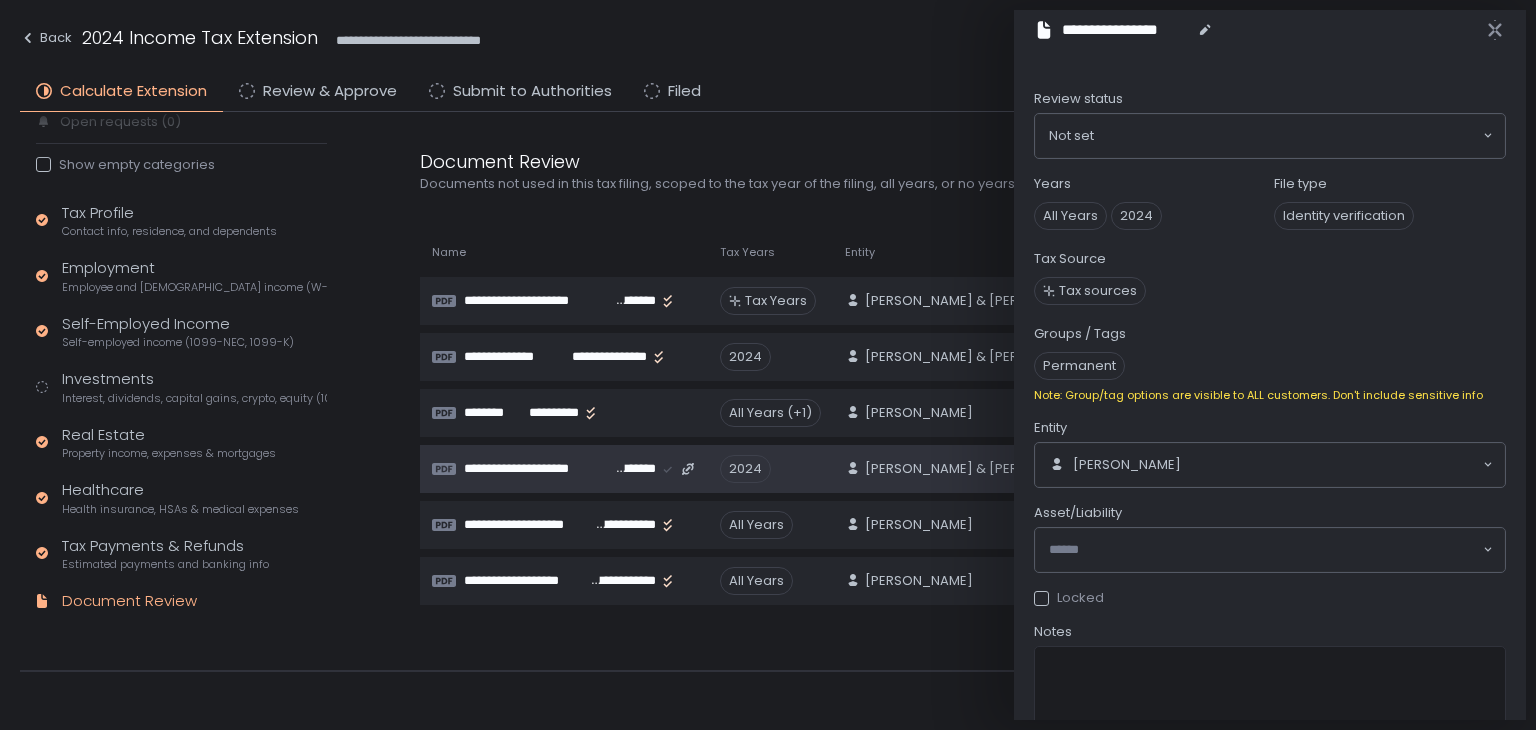 click on "**********" at bounding box center (538, 469) 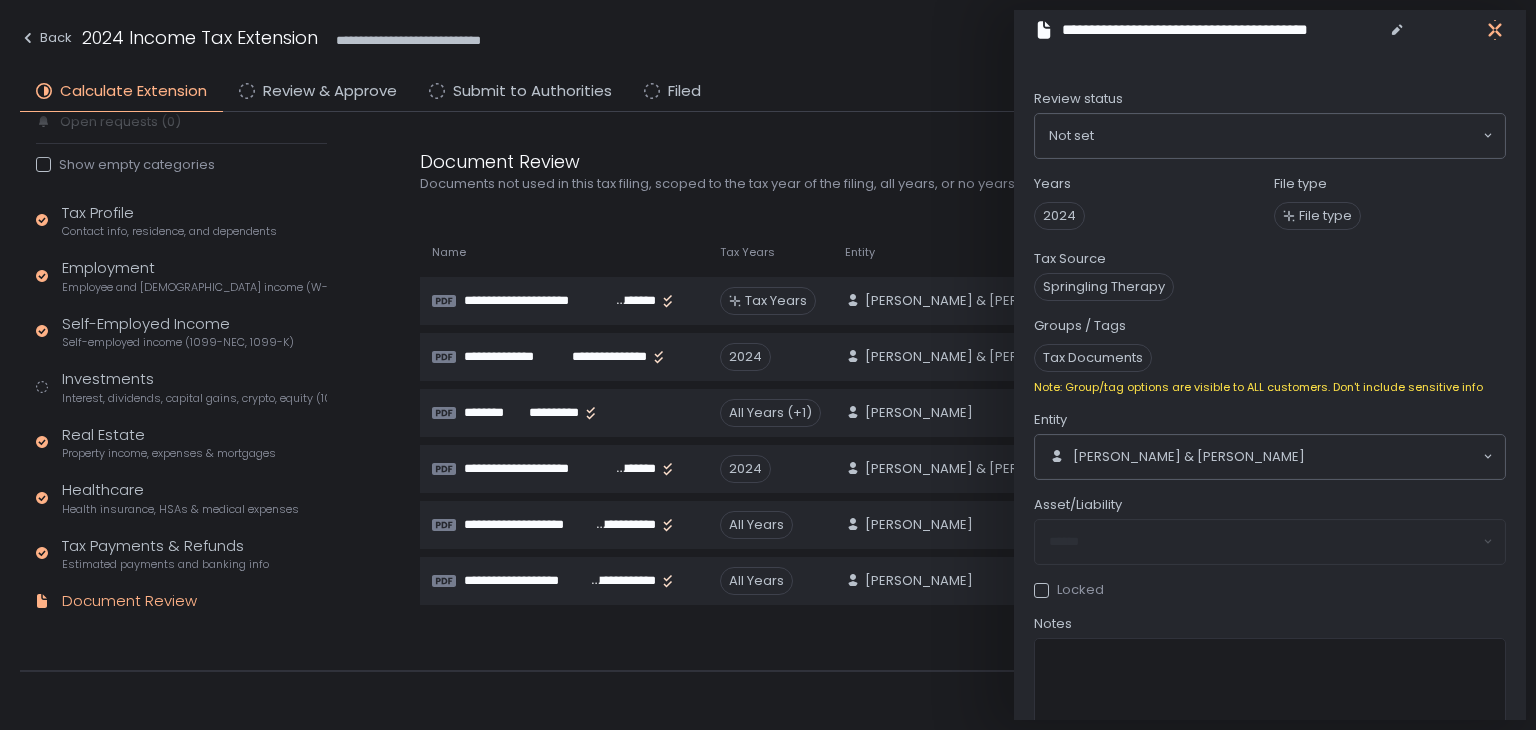 click 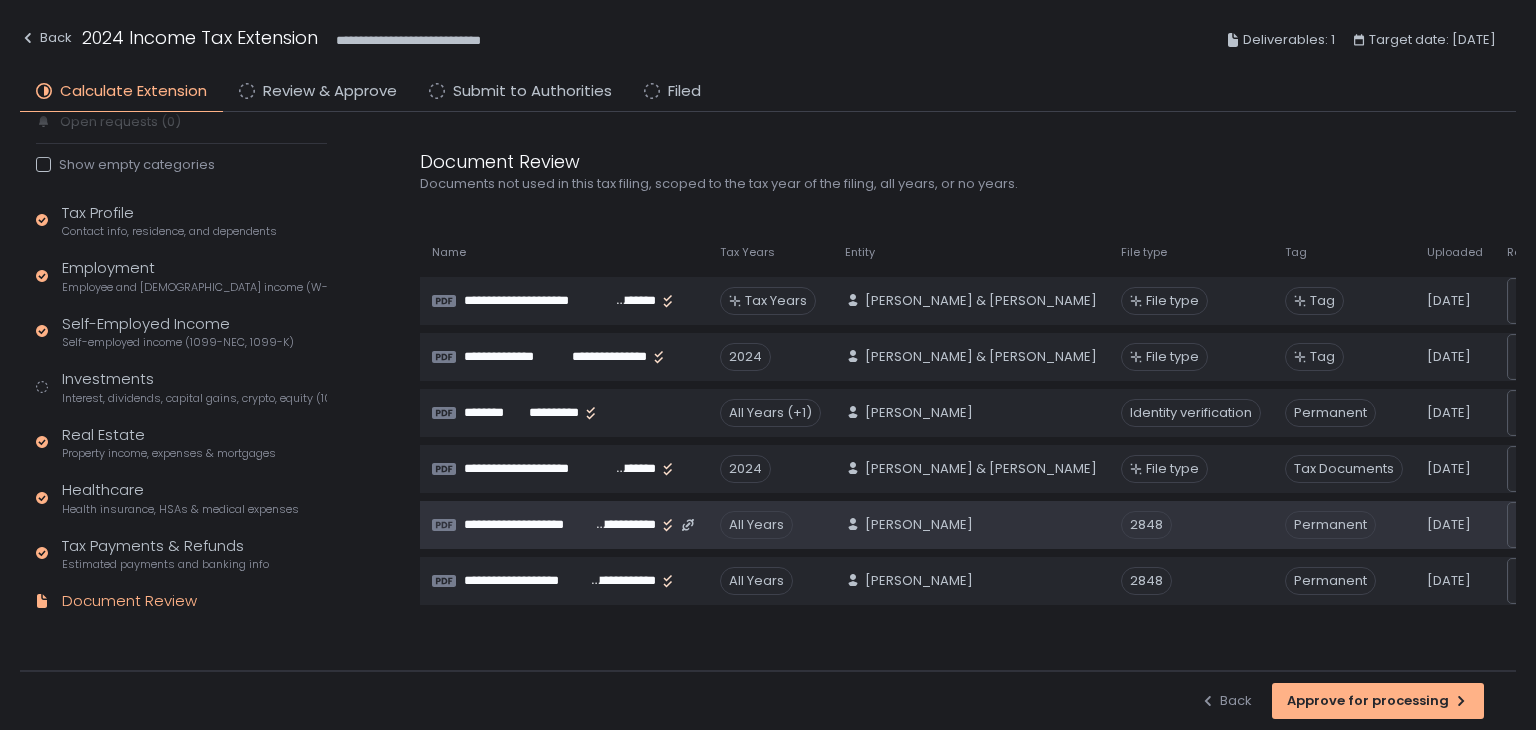 click on "**********" at bounding box center [530, 525] 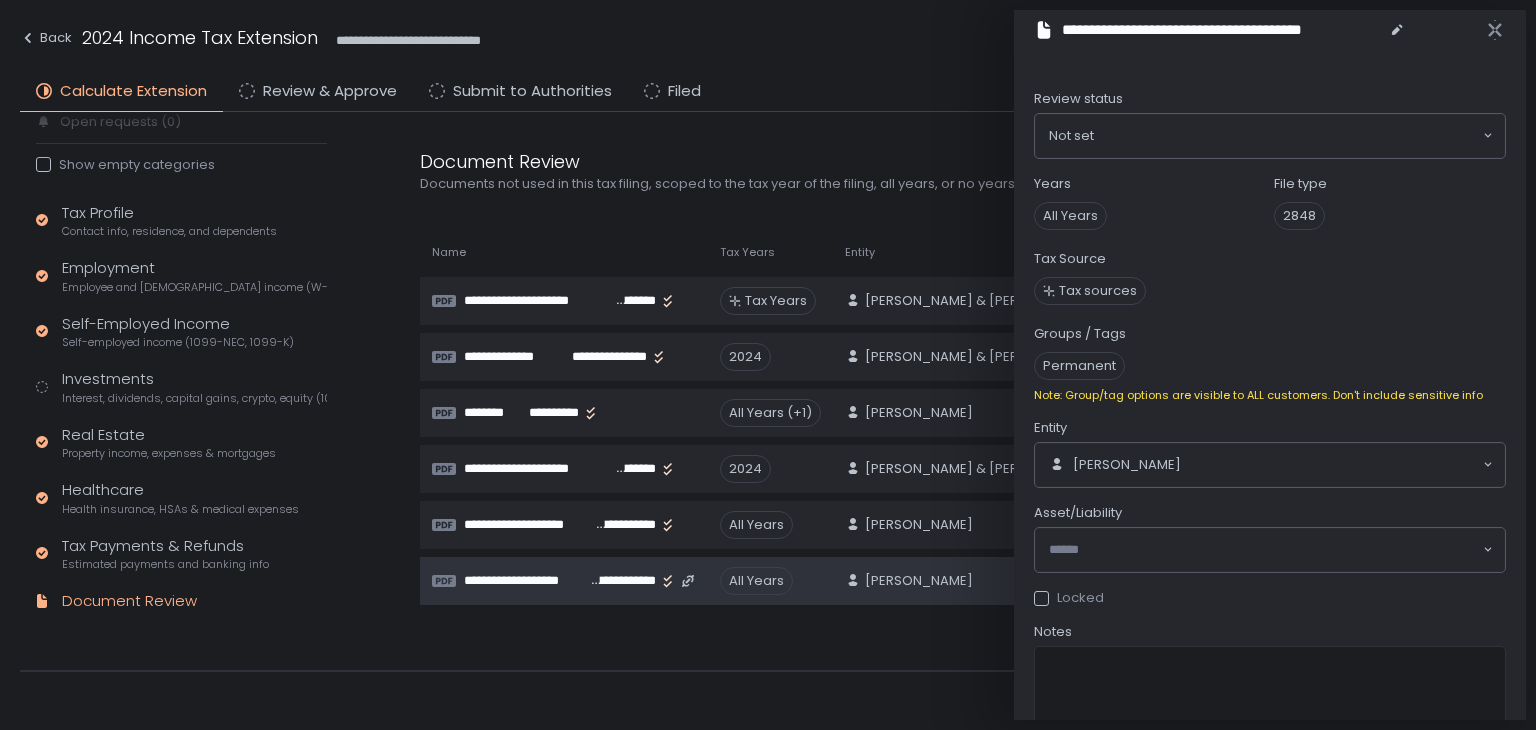 click on "**********" at bounding box center (526, 581) 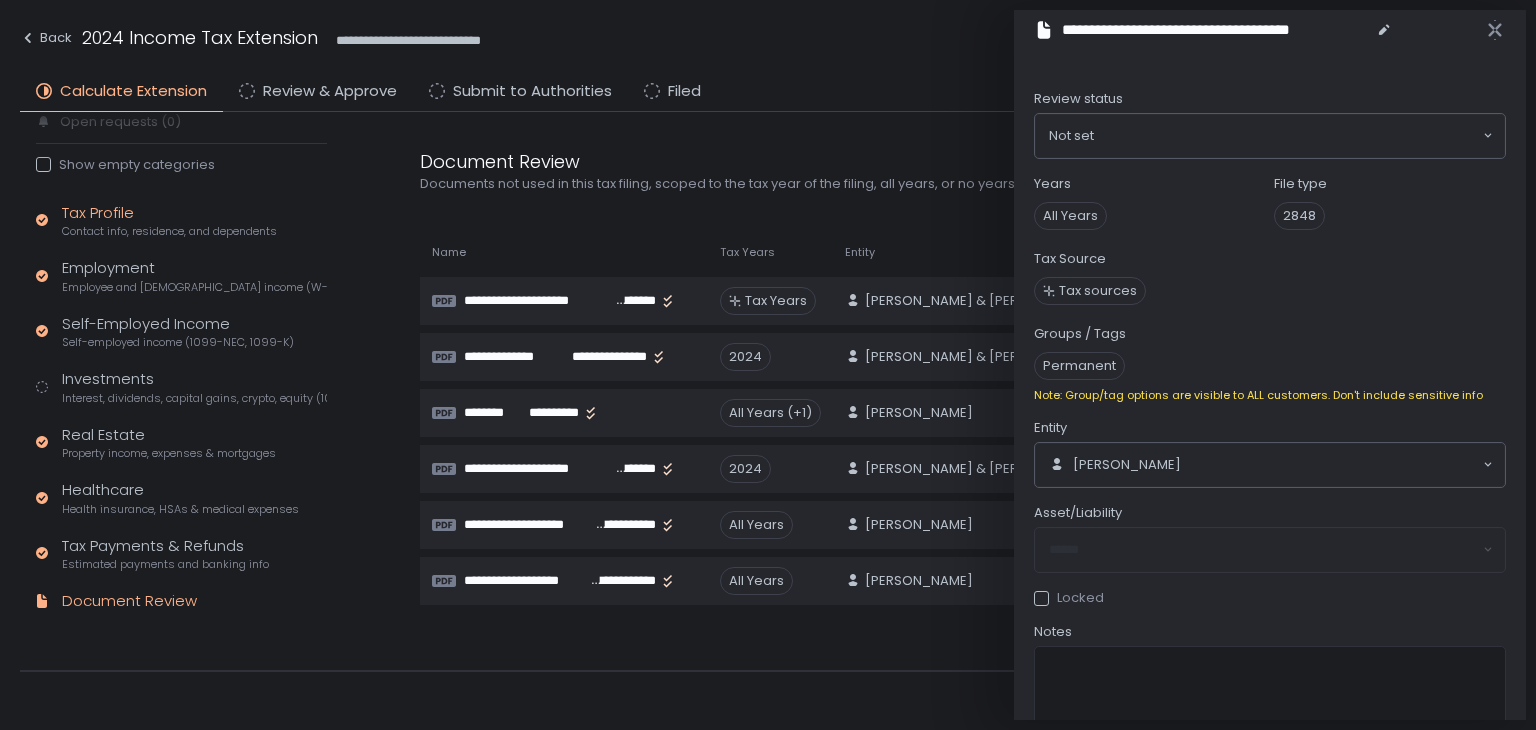 click on "Tax Profile Contact info, residence, and dependents" 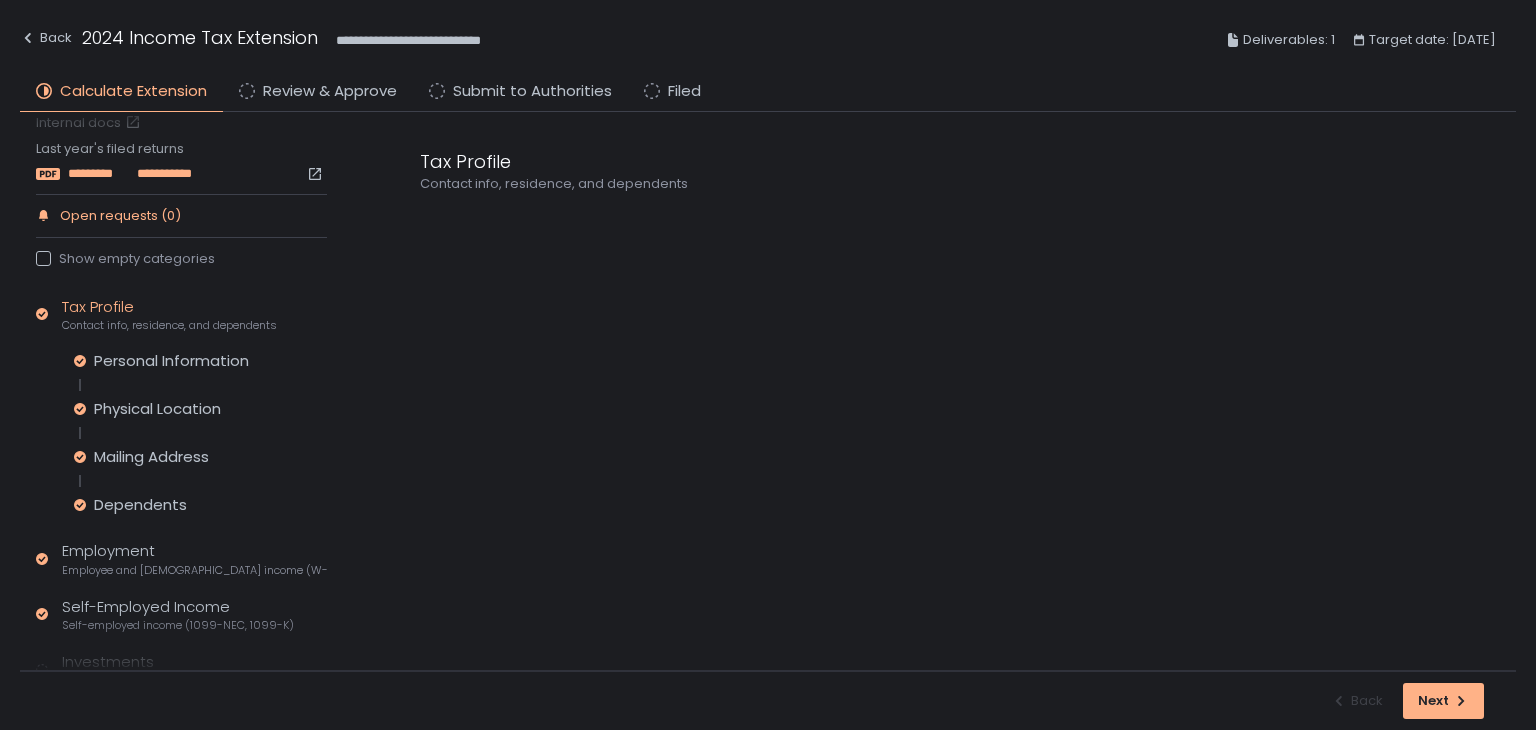 scroll, scrollTop: 13, scrollLeft: 0, axis: vertical 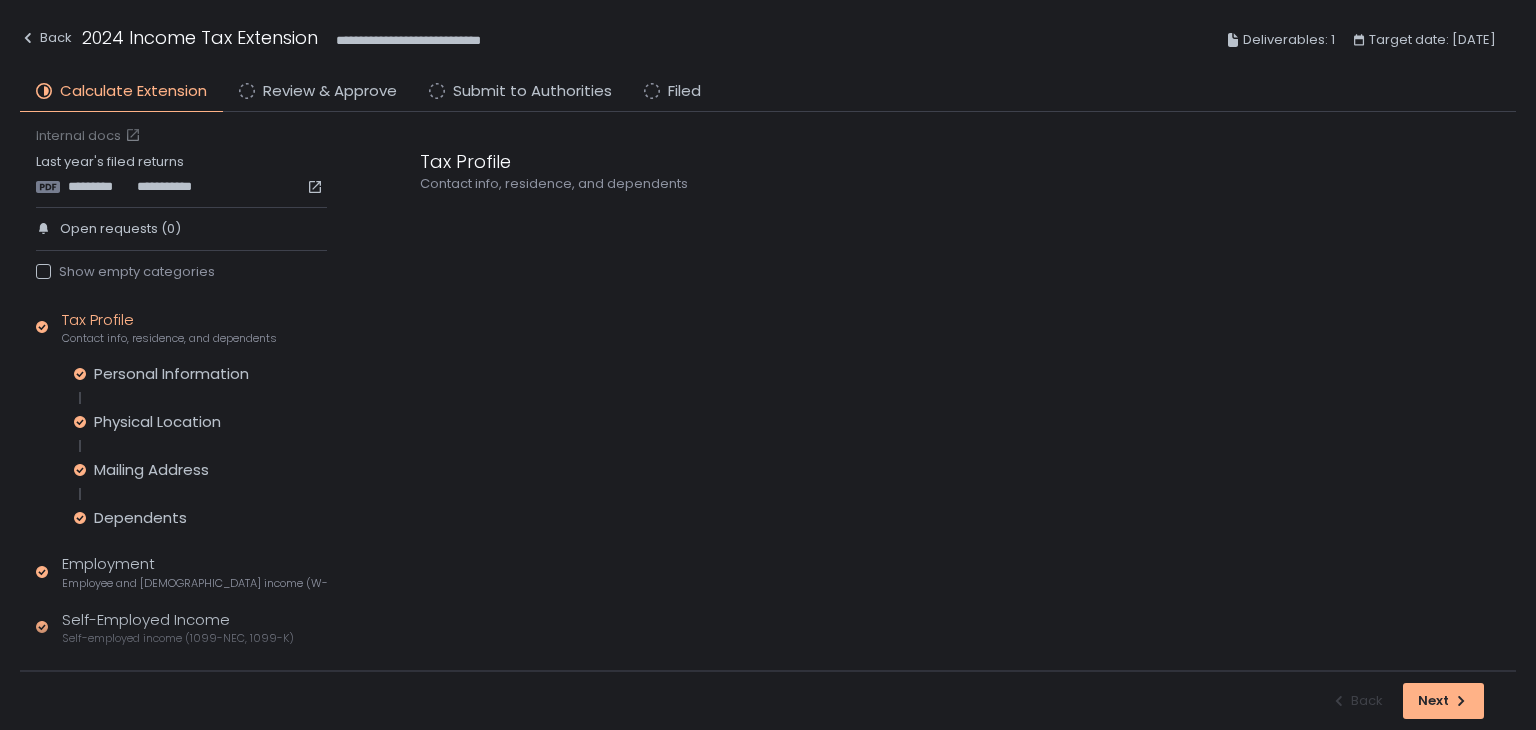 click on "Tax Profile Contact info, residence, and dependents" 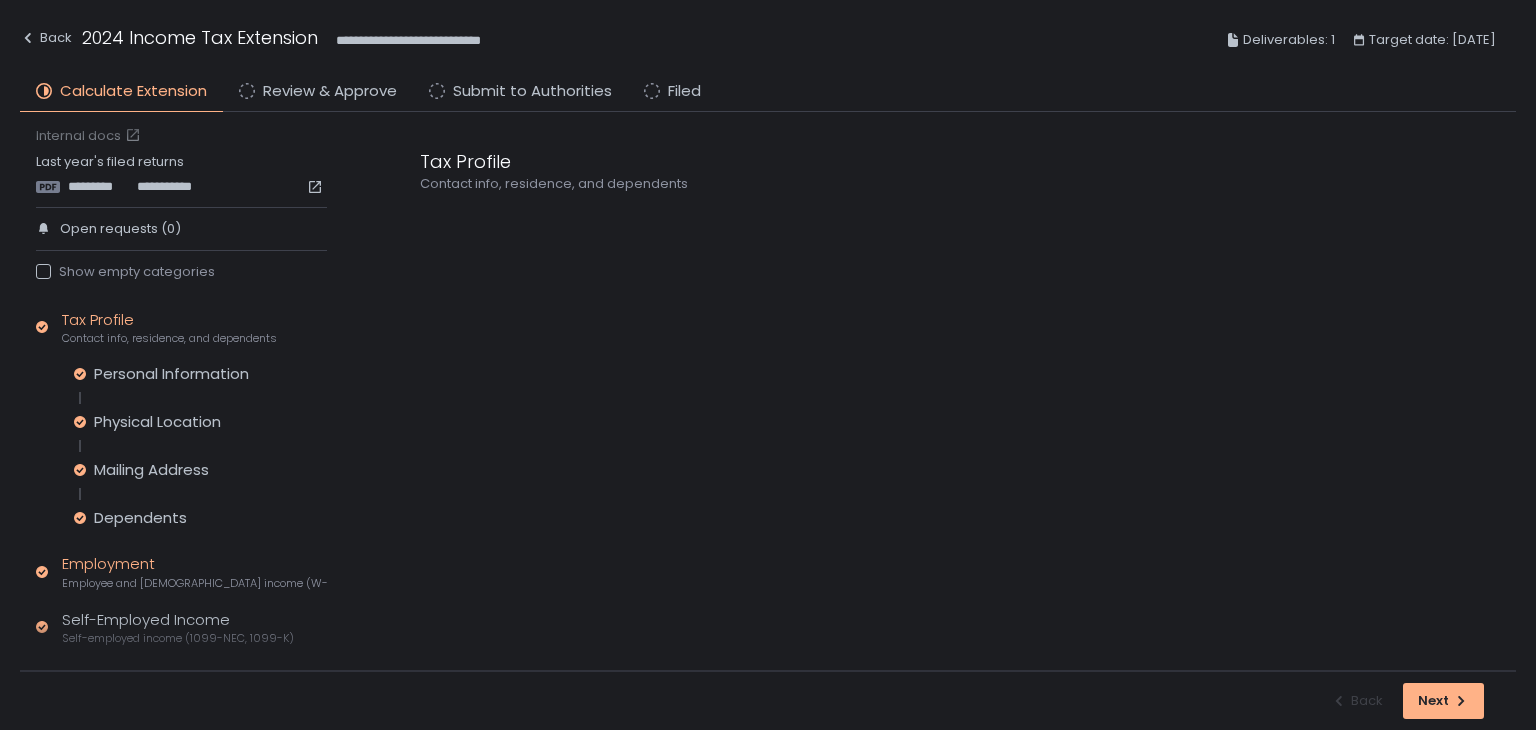 click on "Employment Employee and [DEMOGRAPHIC_DATA] income (W-2s)" 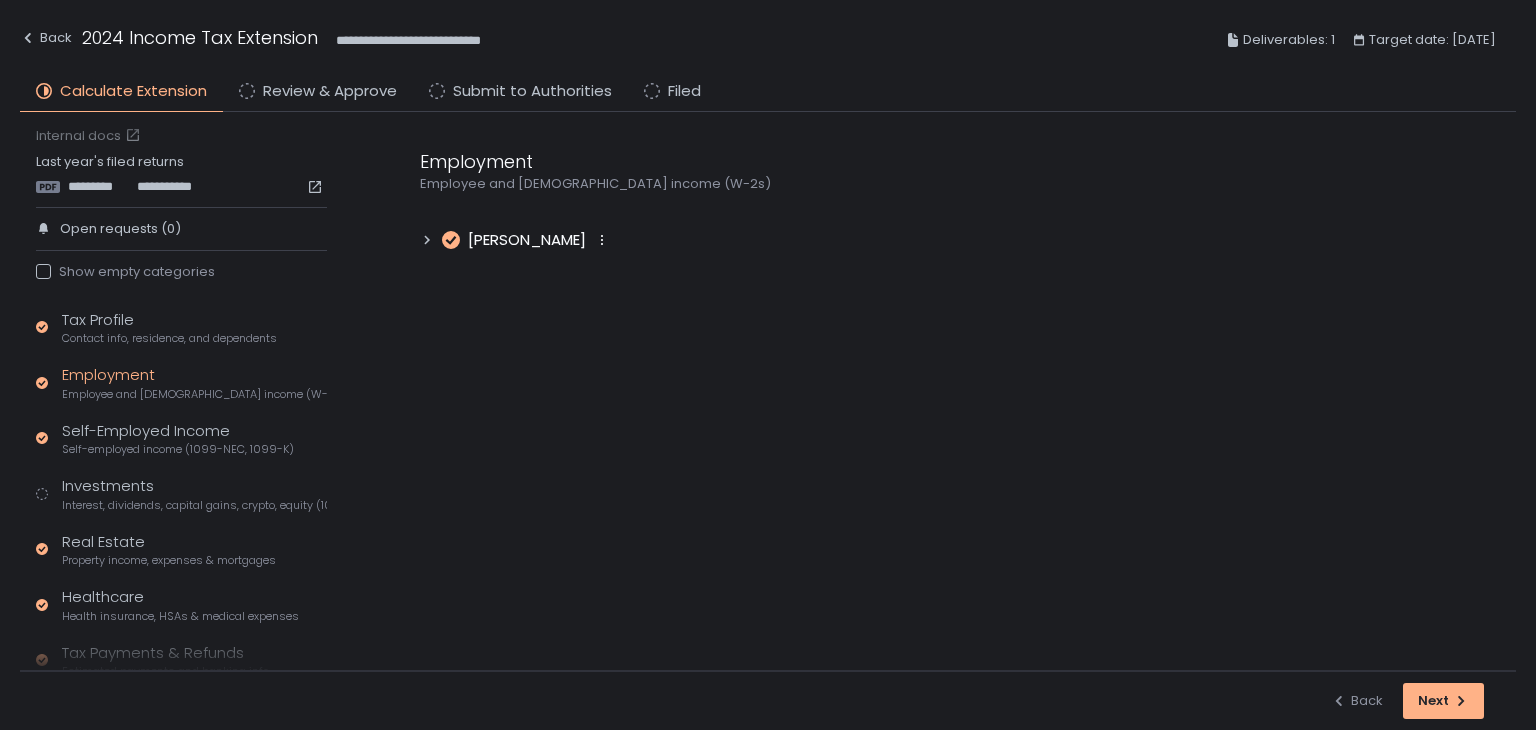 click 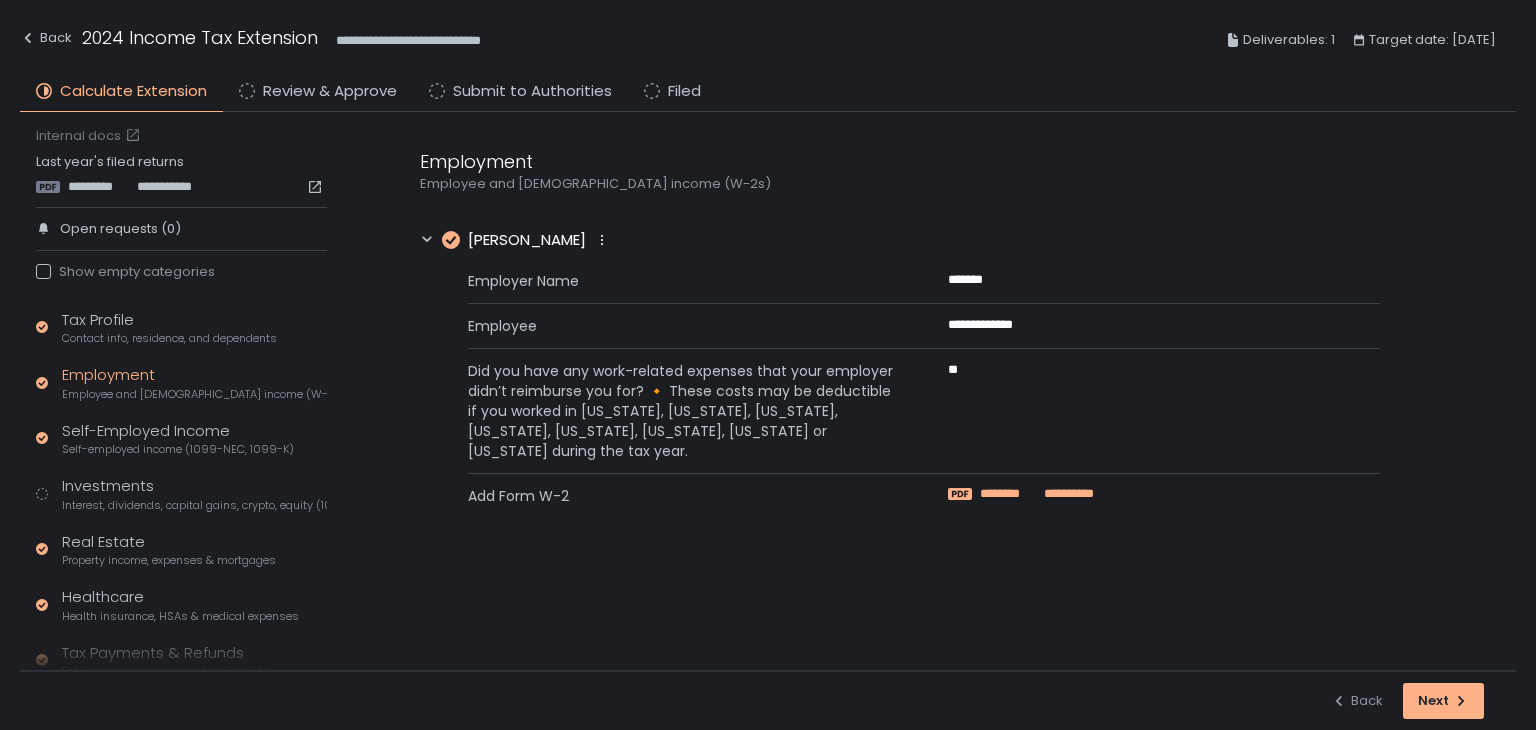 click on "**********" at bounding box center [1068, 494] 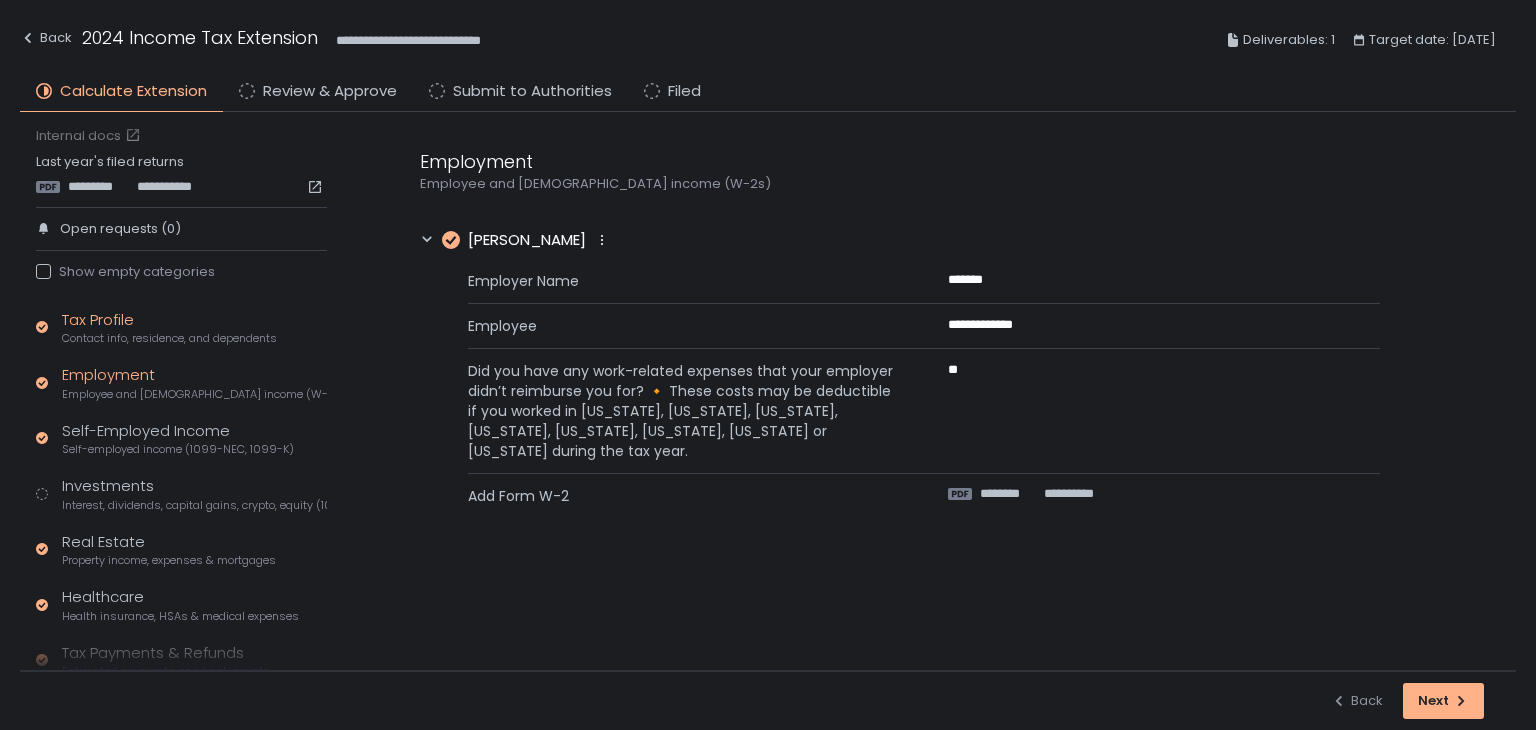 click on "Tax Profile Contact info, residence, and dependents" 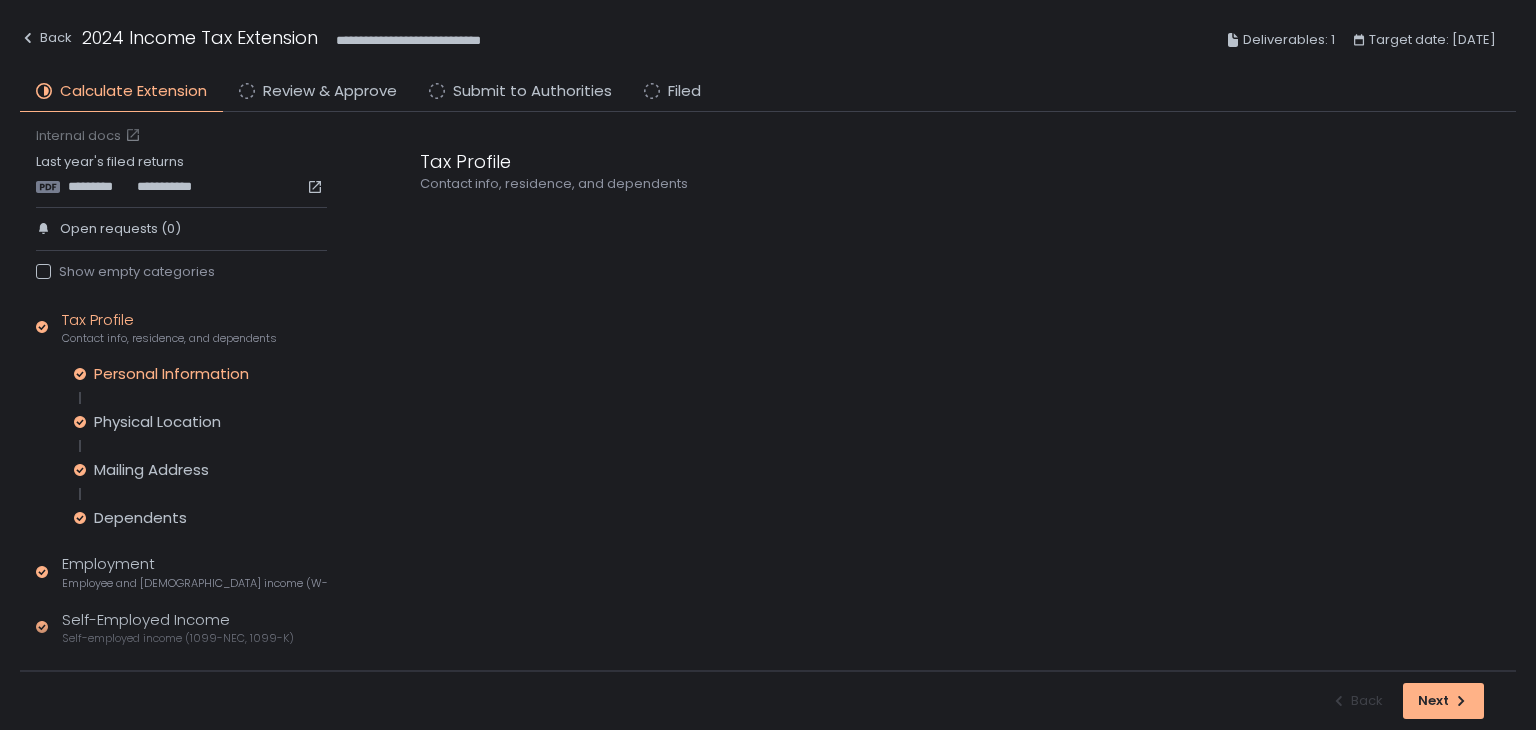 click on "Personal Information" 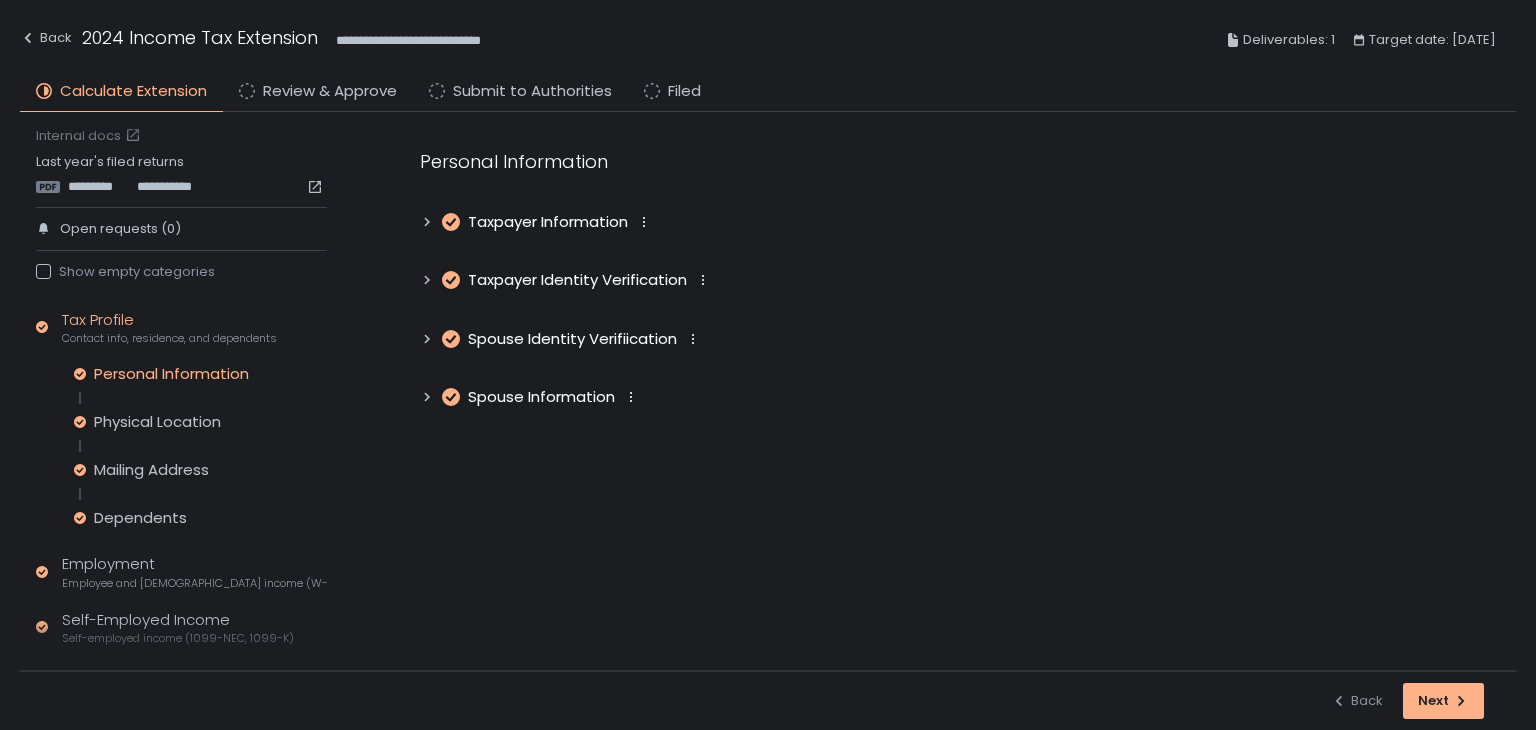 click on "Taxpayer Information" at bounding box center [548, 222] 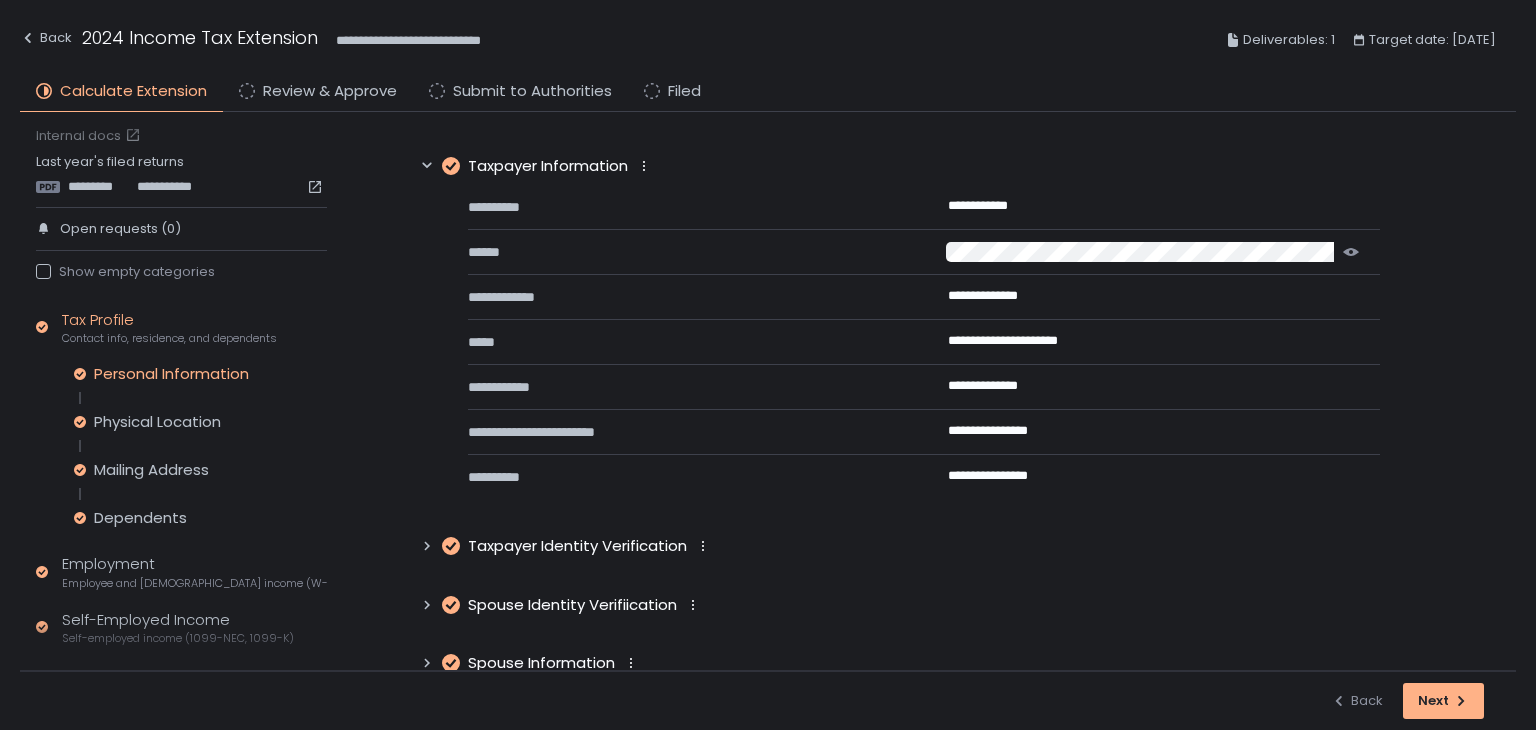 scroll, scrollTop: 95, scrollLeft: 0, axis: vertical 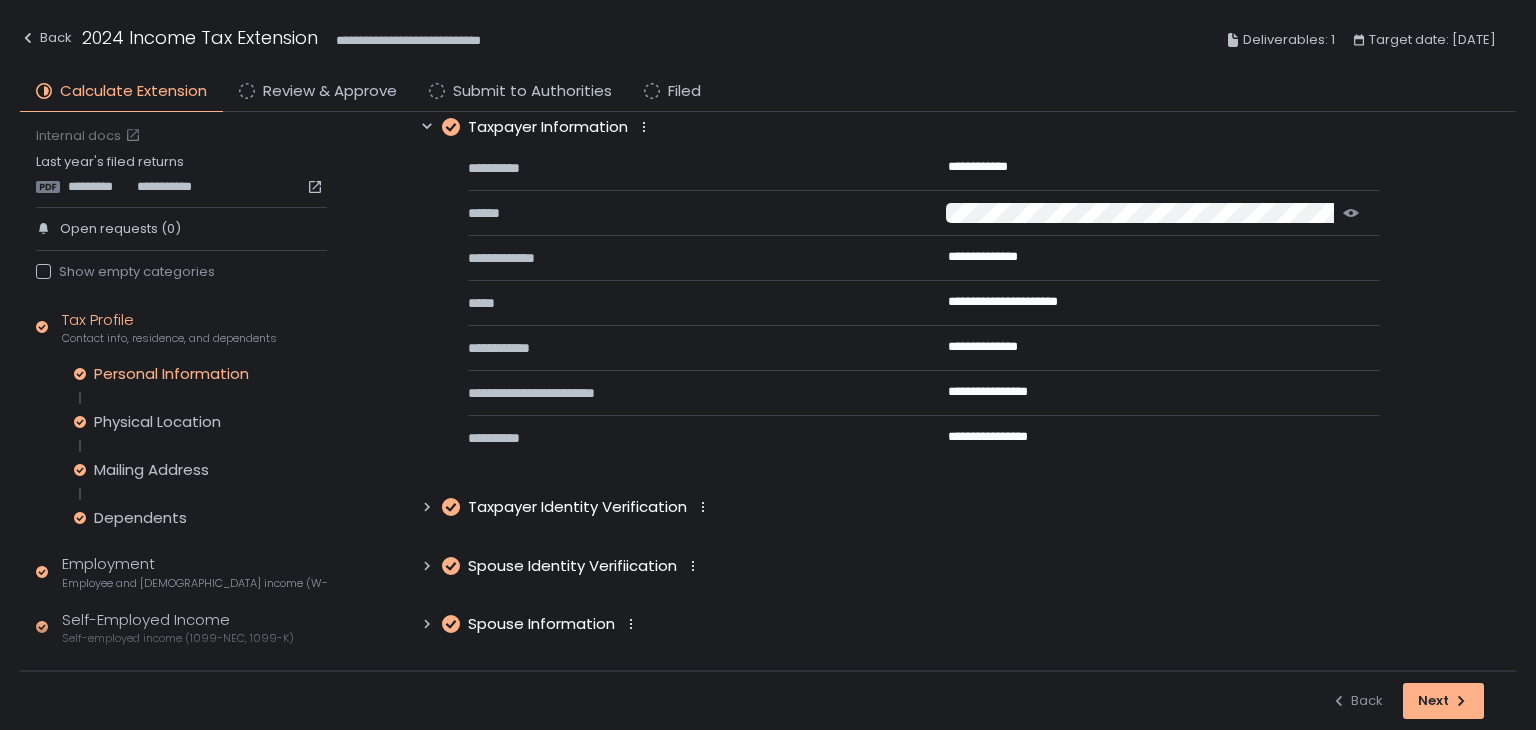 click on "Spouse Information" at bounding box center (541, 624) 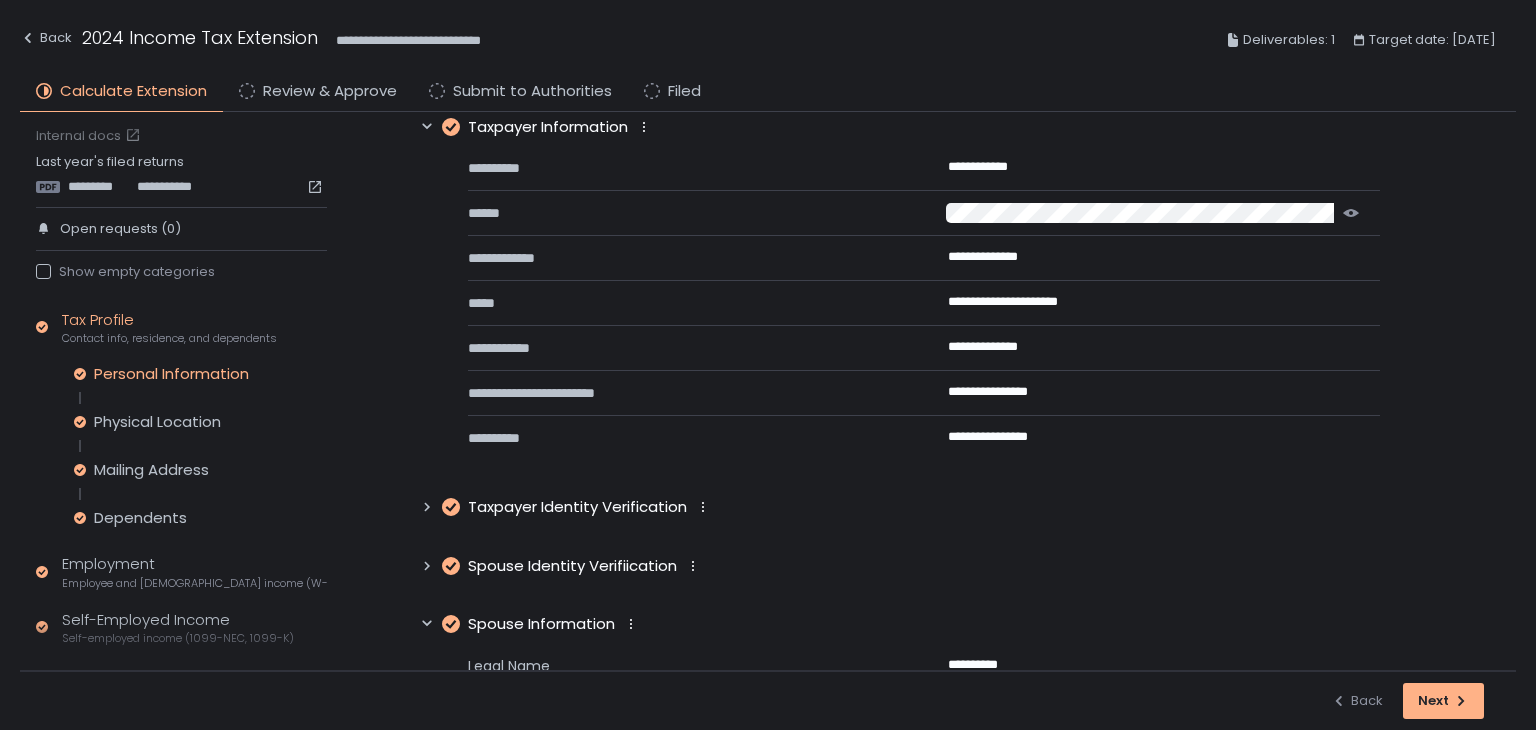 scroll, scrollTop: 395, scrollLeft: 0, axis: vertical 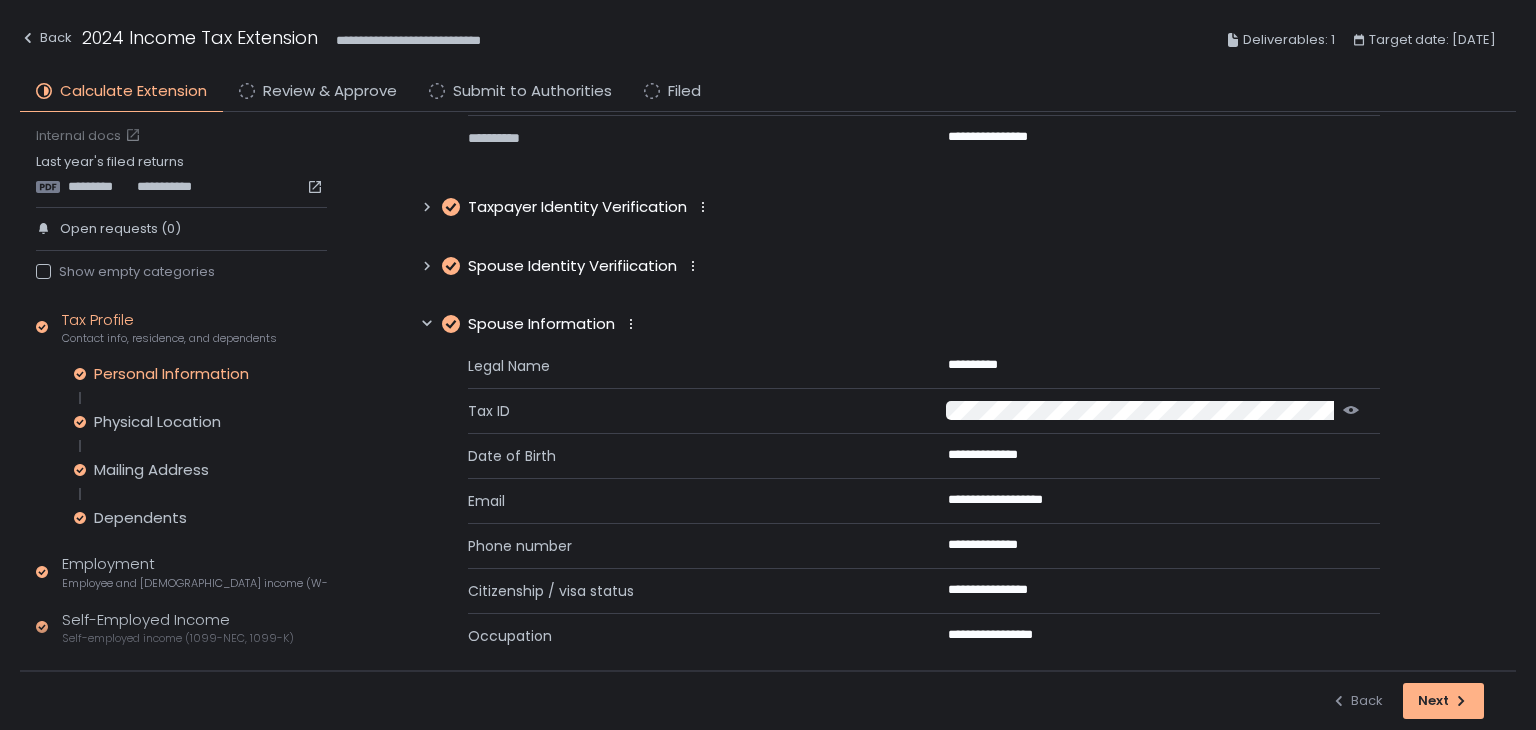 click on "Tax Profile Contact info, residence, and dependents" 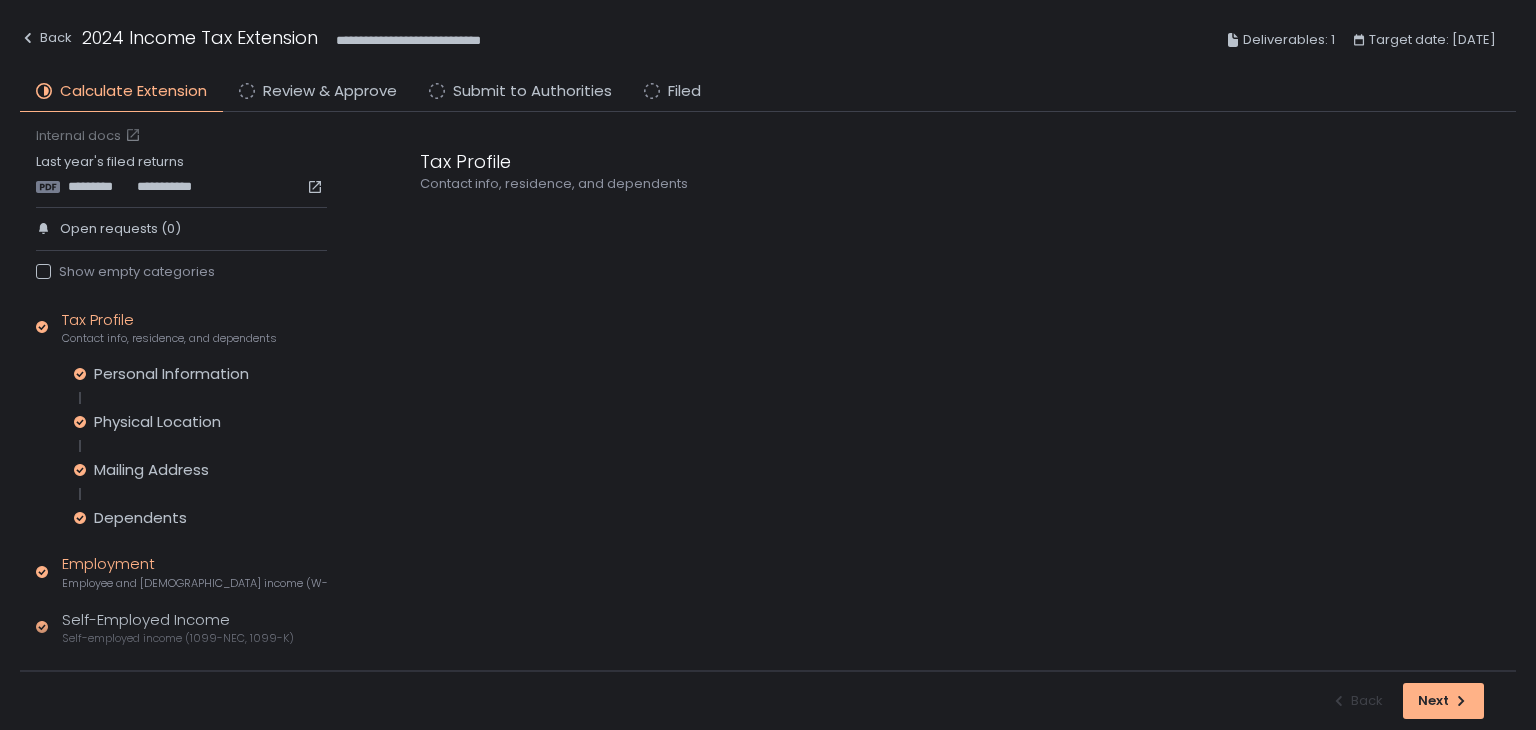 click on "Employment Employee and [DEMOGRAPHIC_DATA] income (W-2s)" 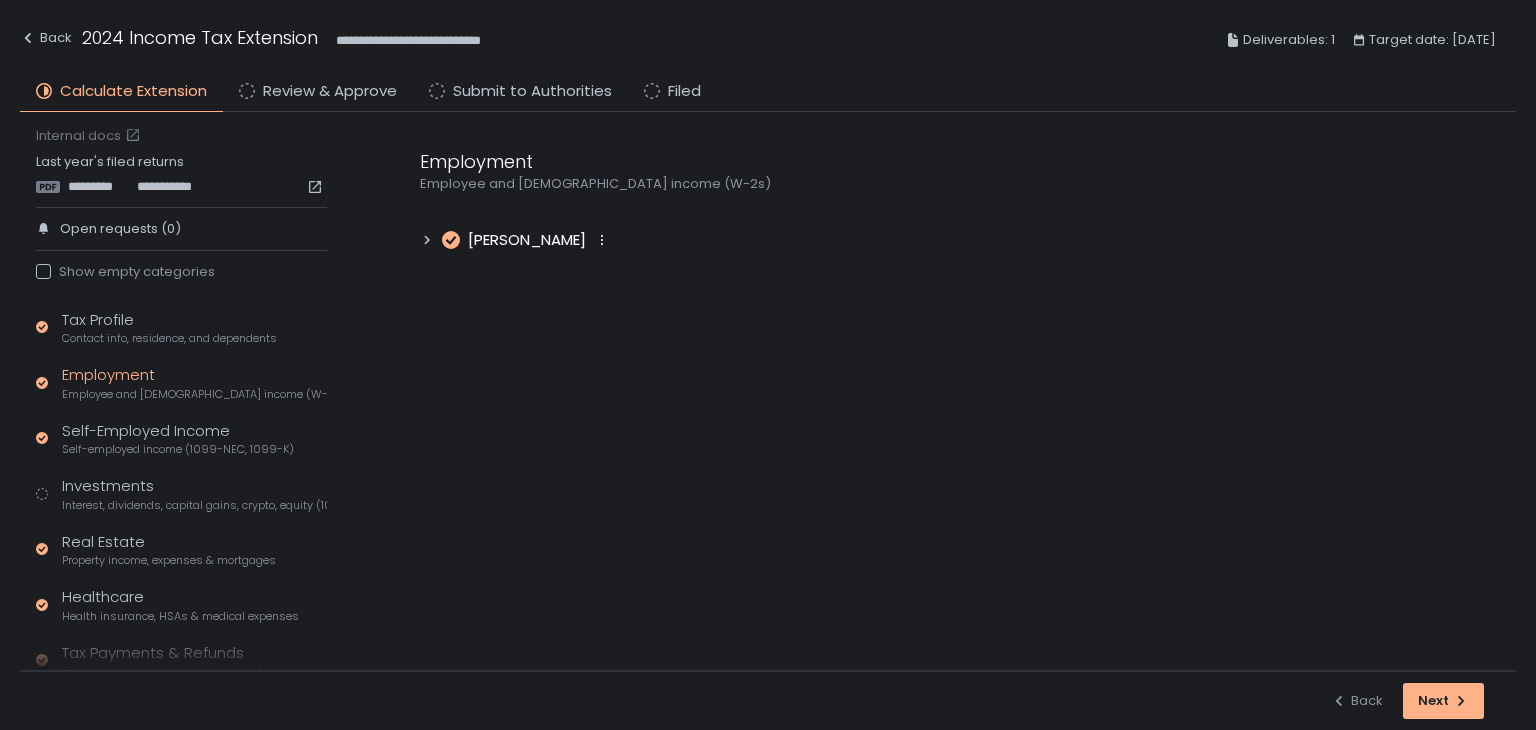 click on "[PERSON_NAME]" 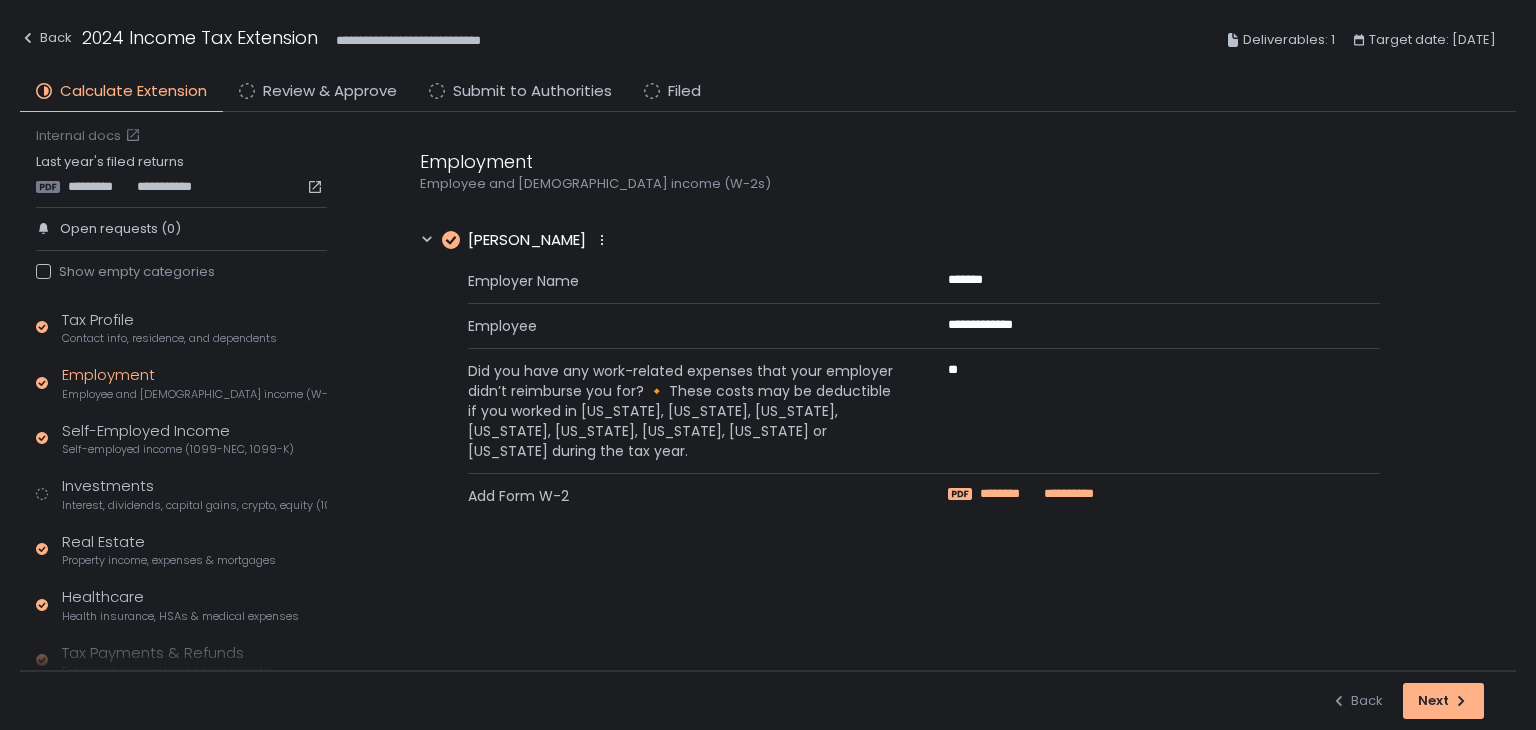 click on "**********" at bounding box center (1068, 494) 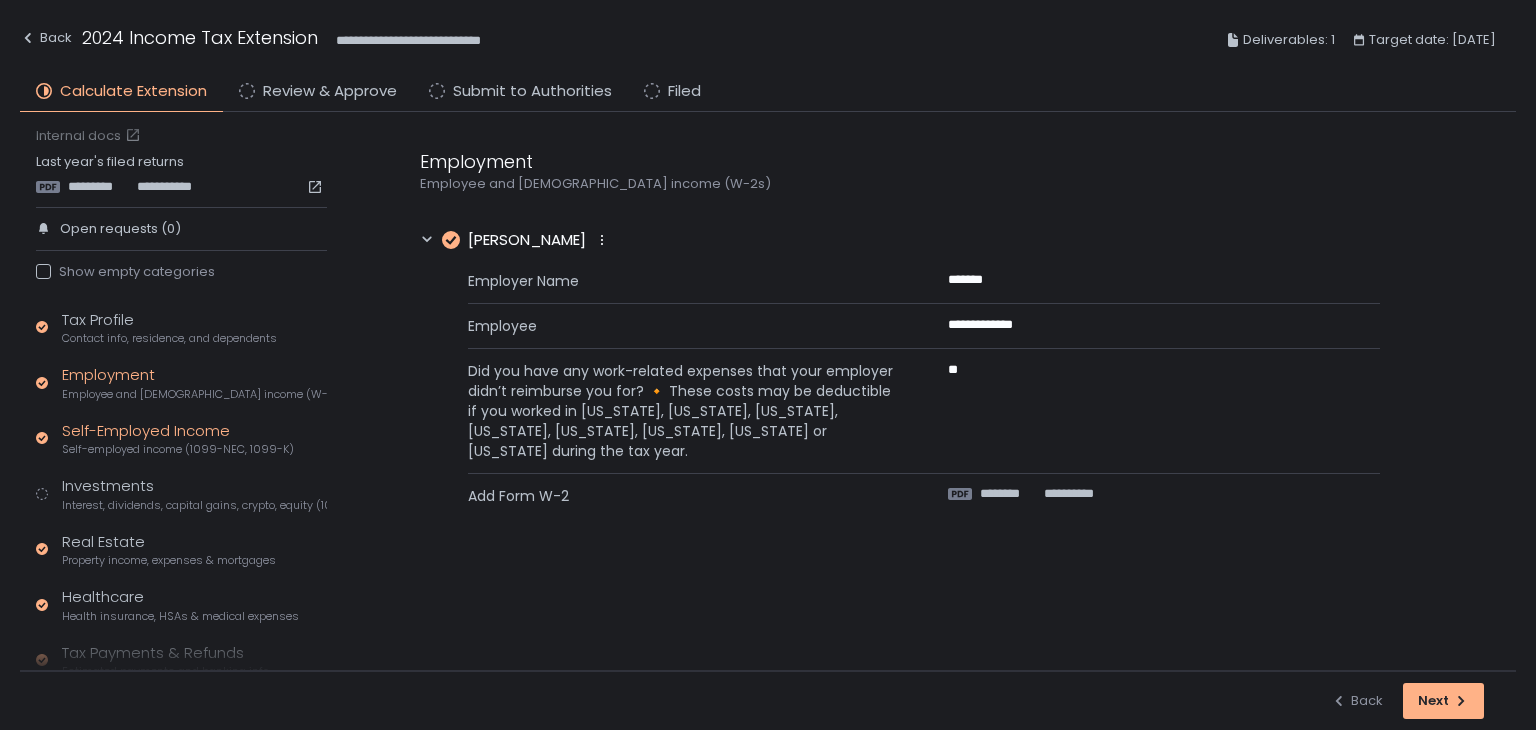 click on "Self-employed income (1099-NEC, 1099-K)" 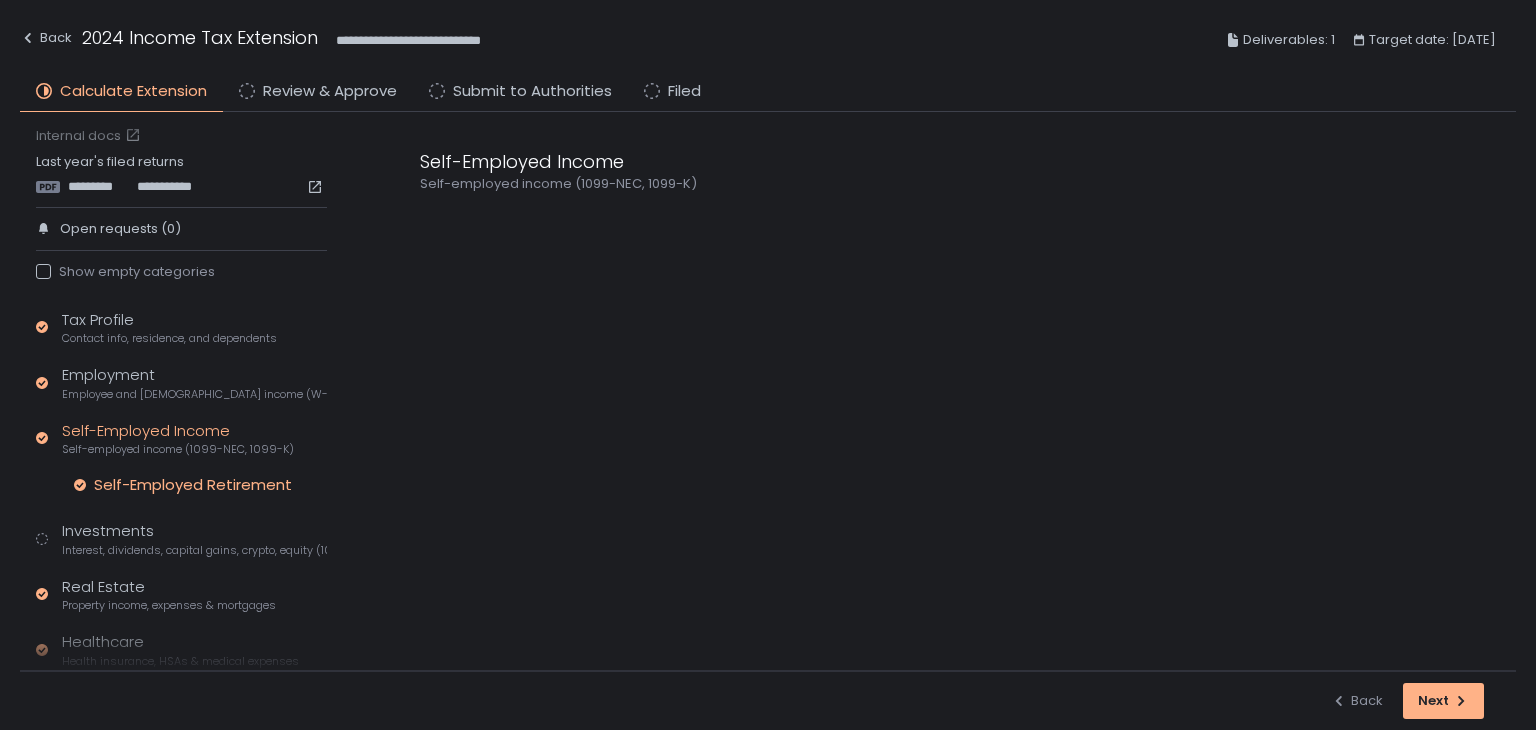 click on "Self-Employed Retirement" 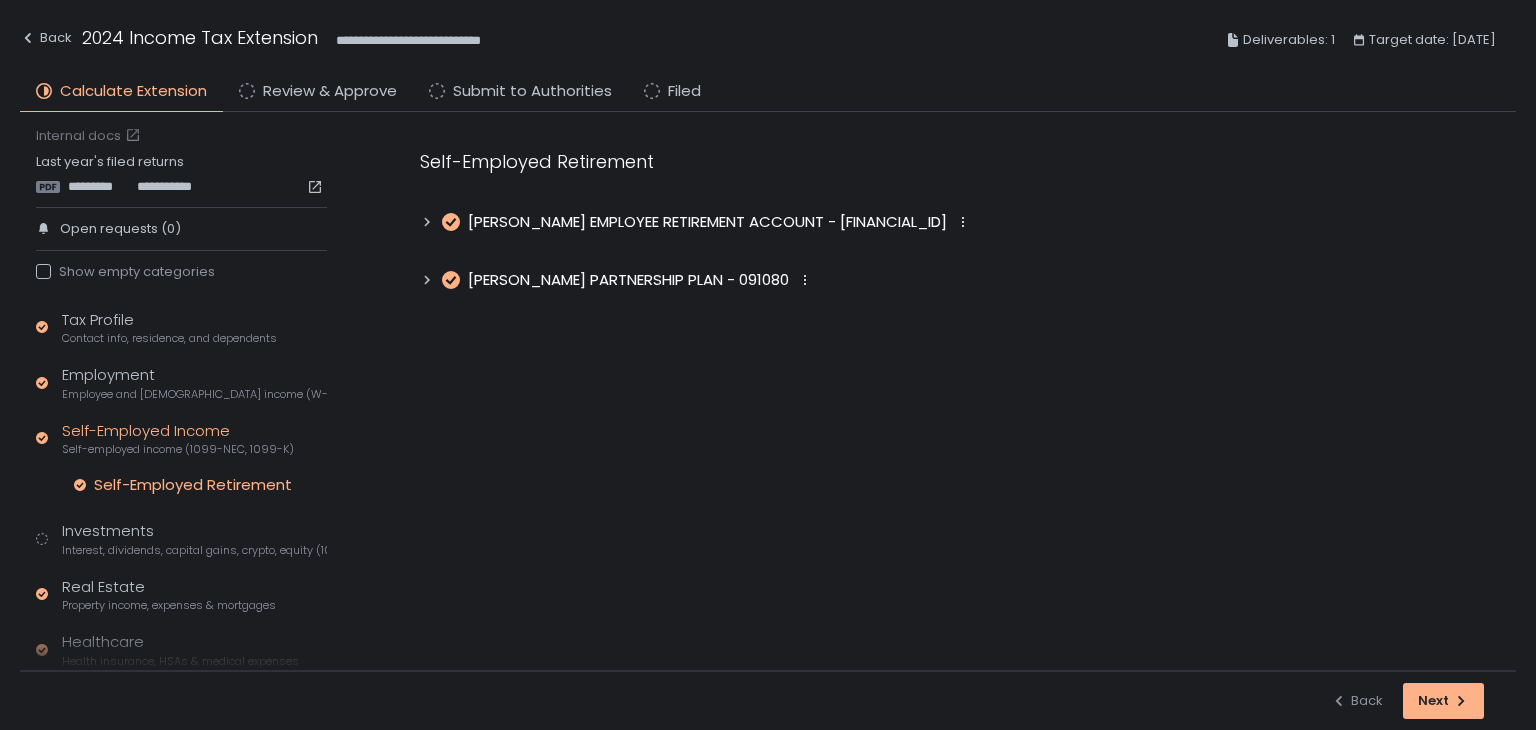 click 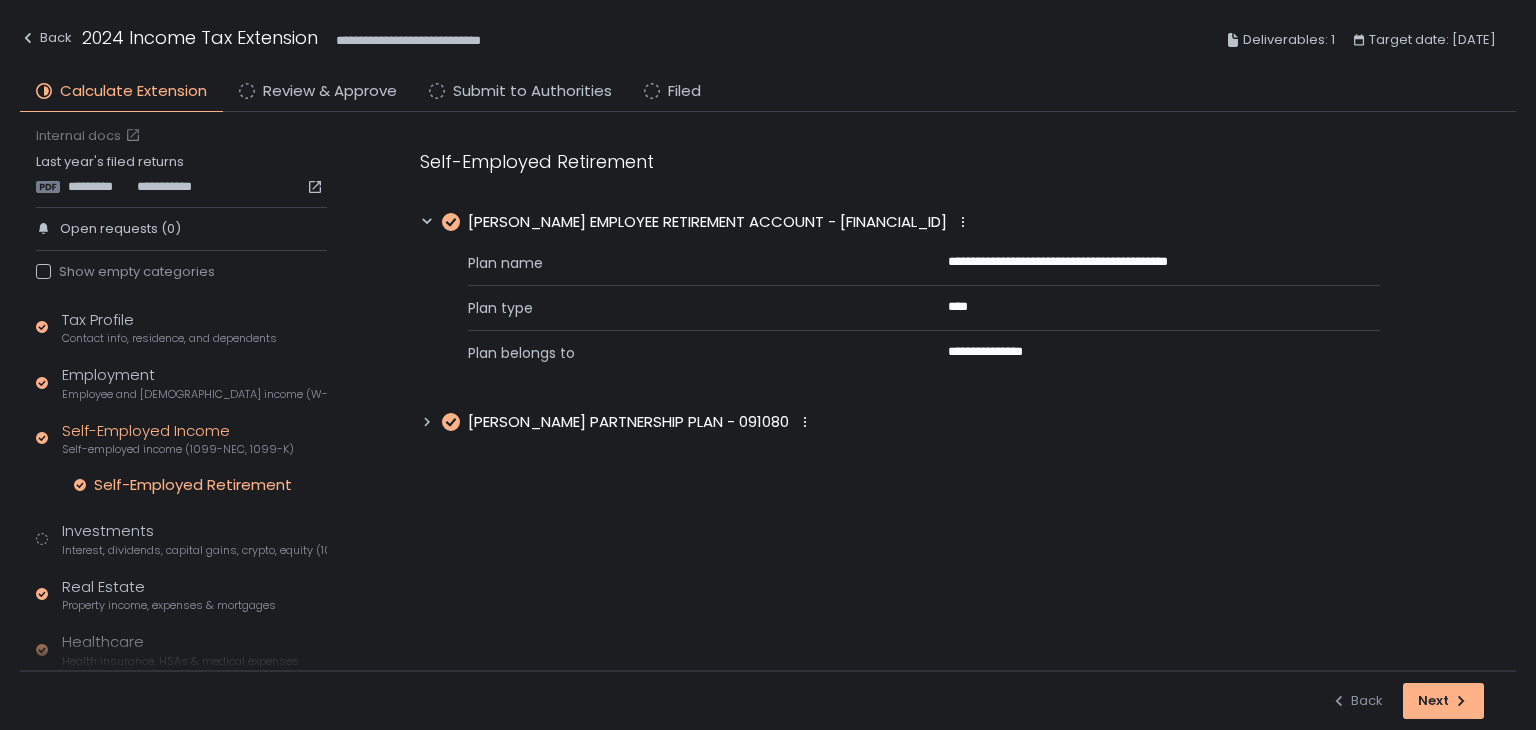 click 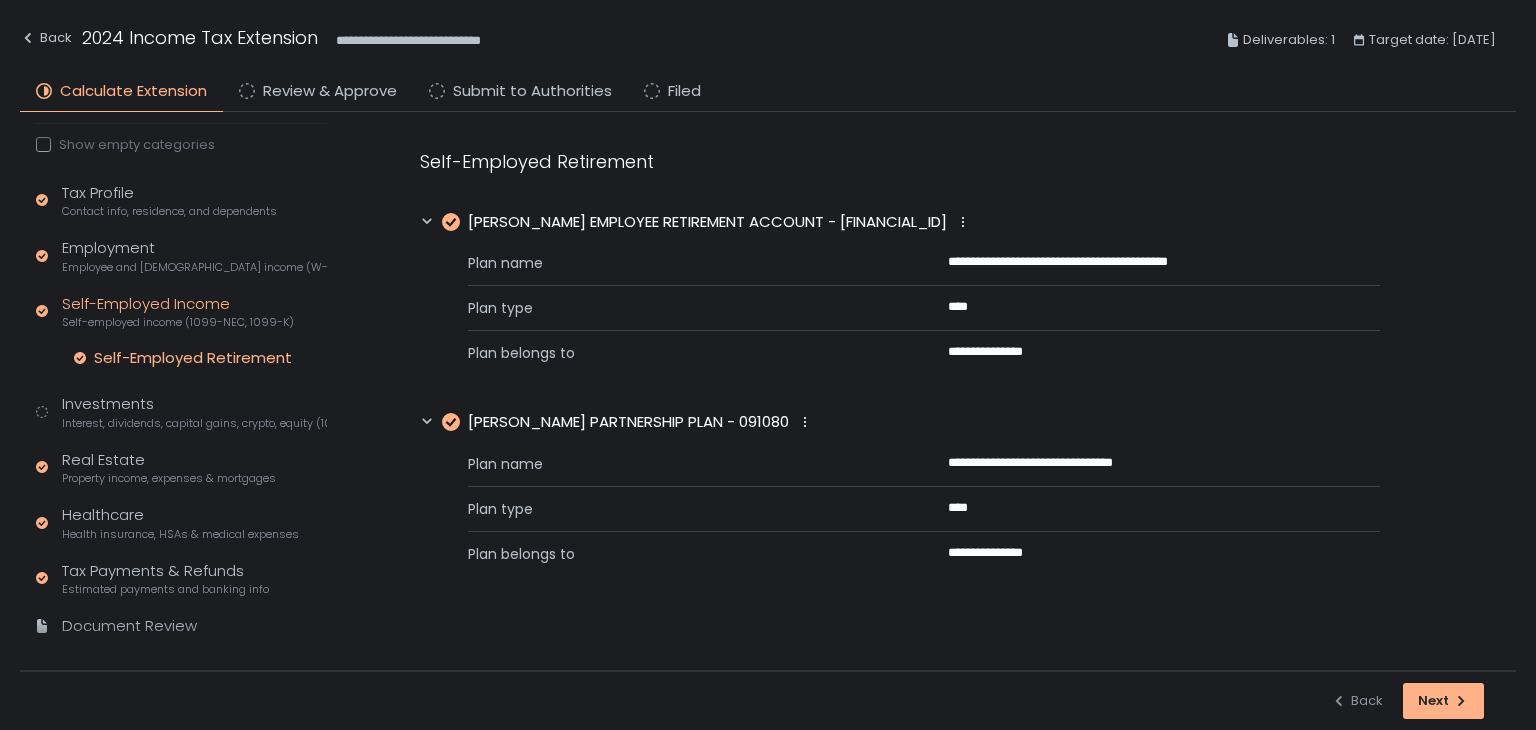 scroll, scrollTop: 165, scrollLeft: 0, axis: vertical 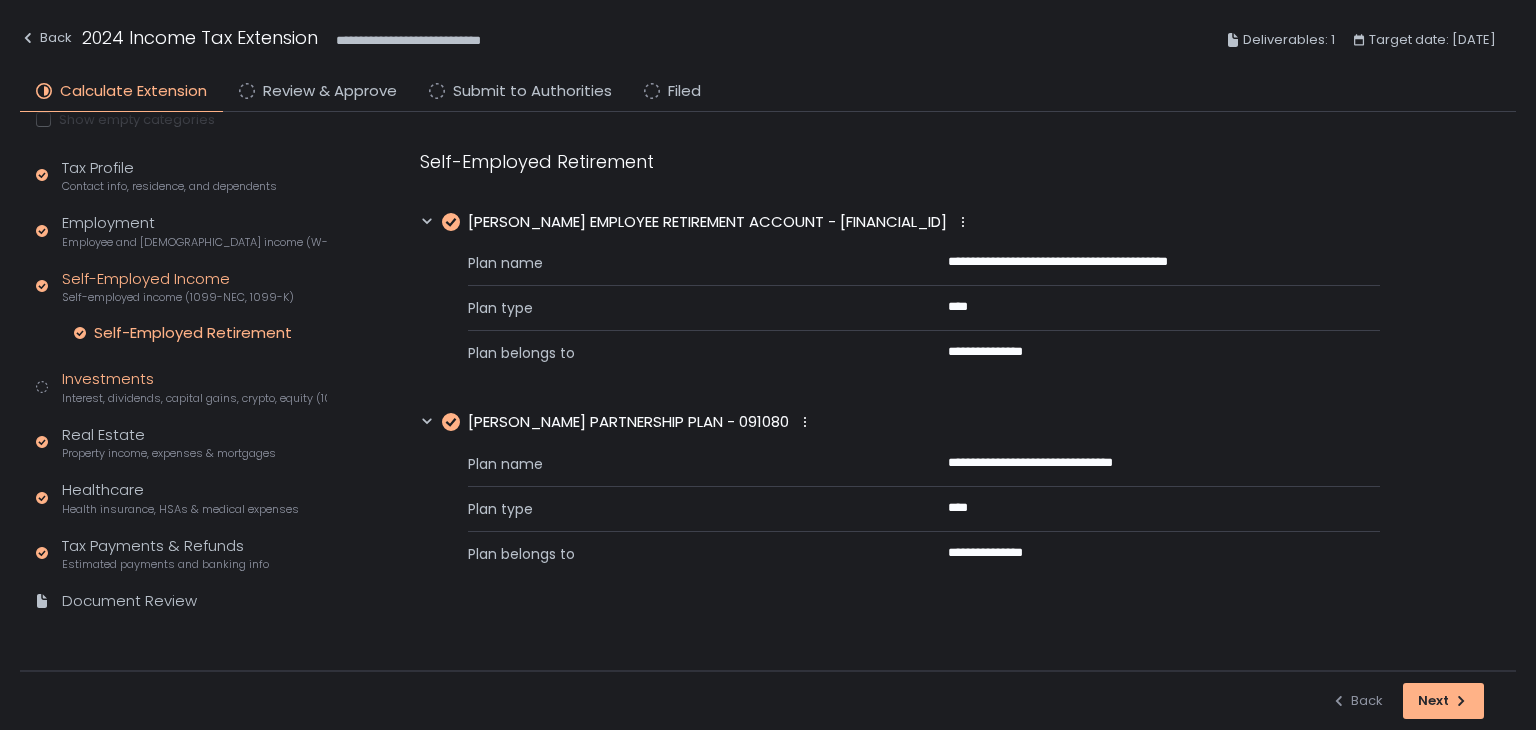 click on "Interest, dividends, capital gains, crypto, equity (1099s, K-1s)" 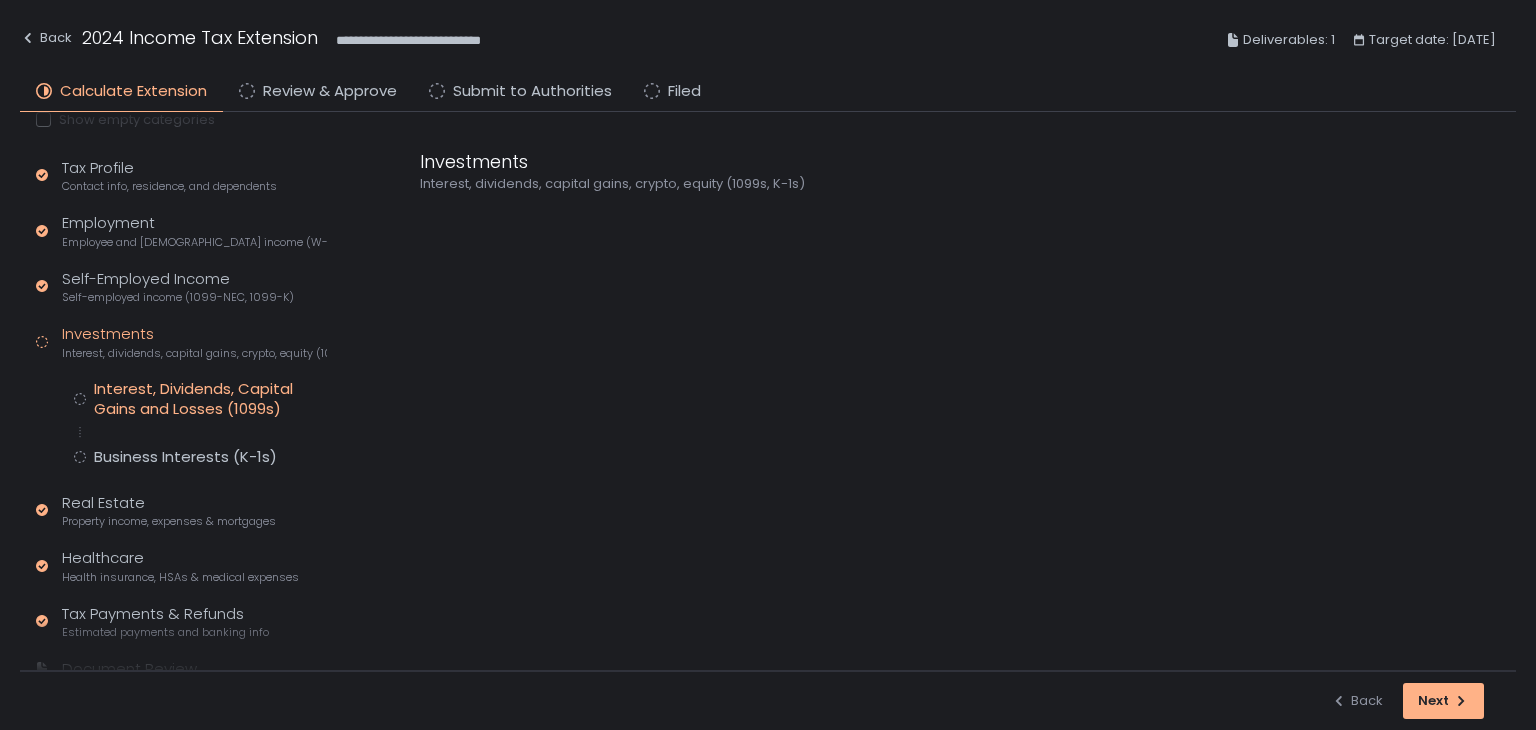 click on "Interest, Dividends, Capital Gains and Losses (1099s)" 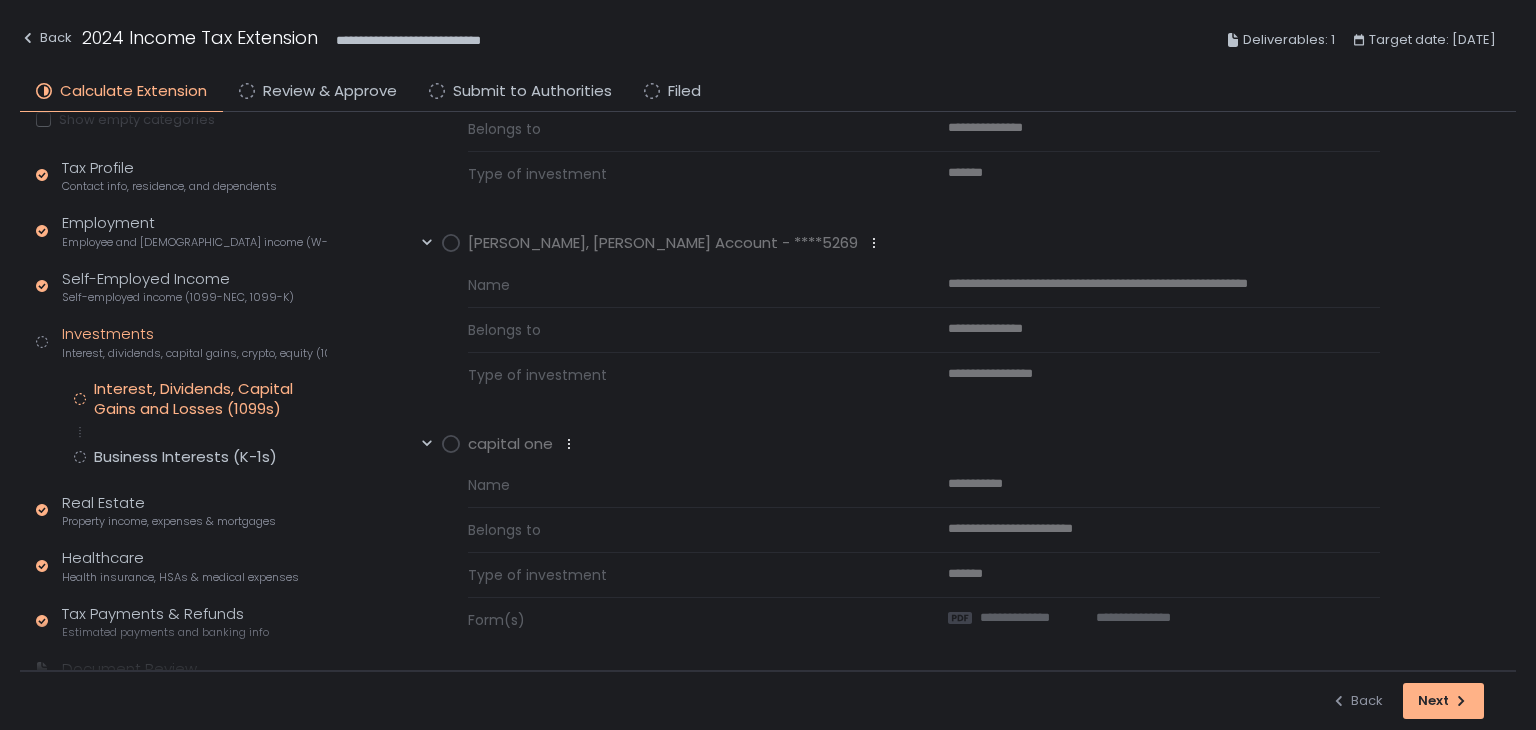 scroll, scrollTop: 585, scrollLeft: 0, axis: vertical 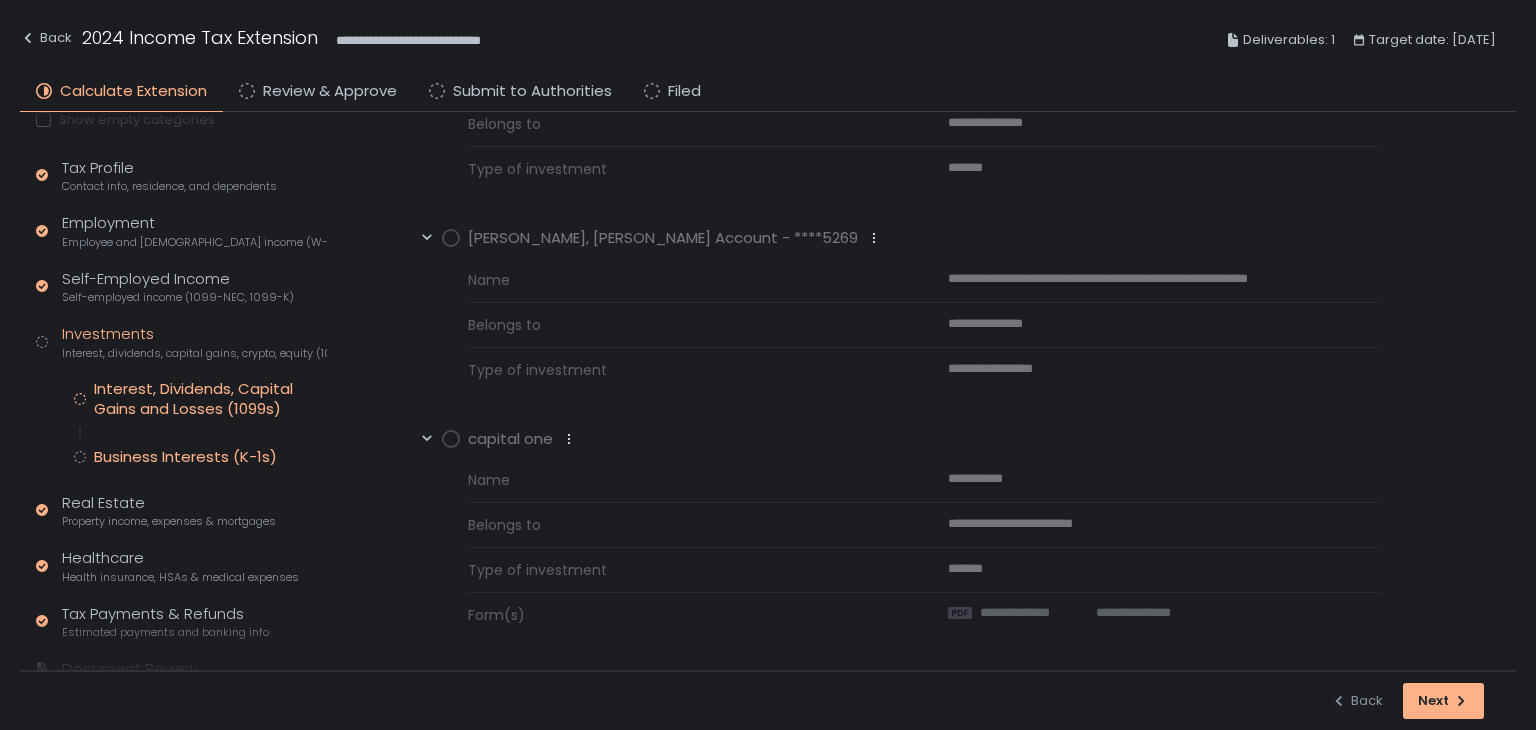 click on "Business Interests (K-1s)" 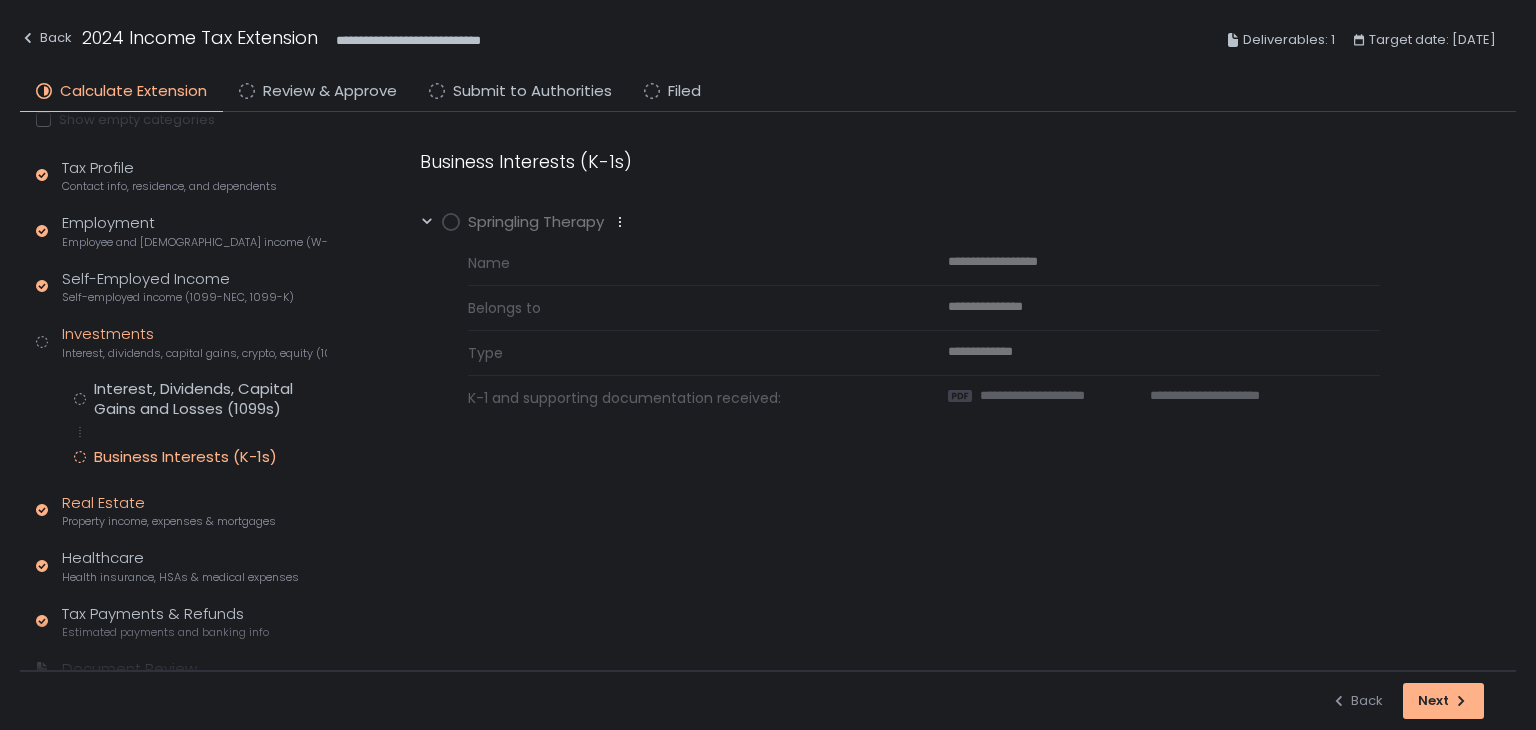 click on "Property income, expenses & mortgages" 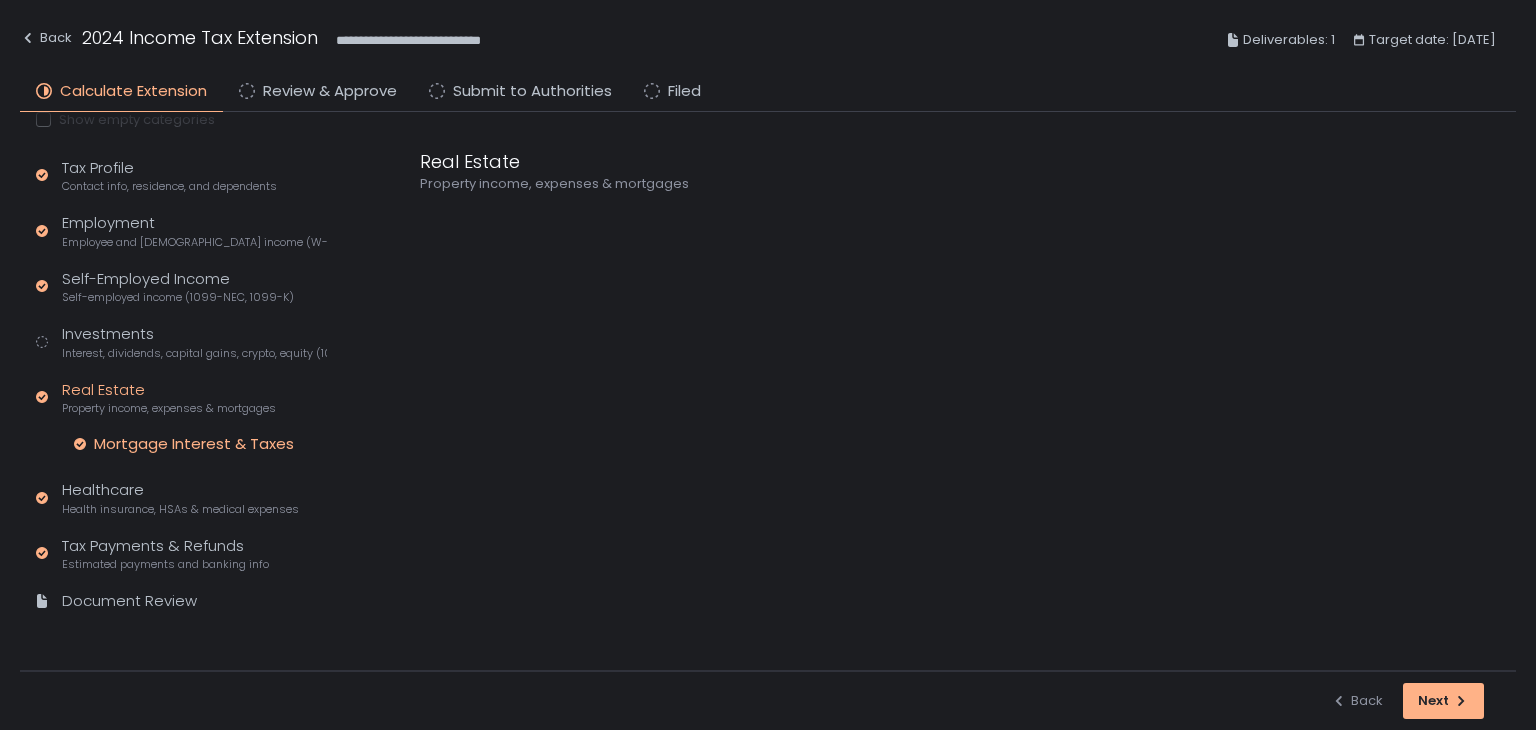 click on "Mortgage Interest & Taxes" 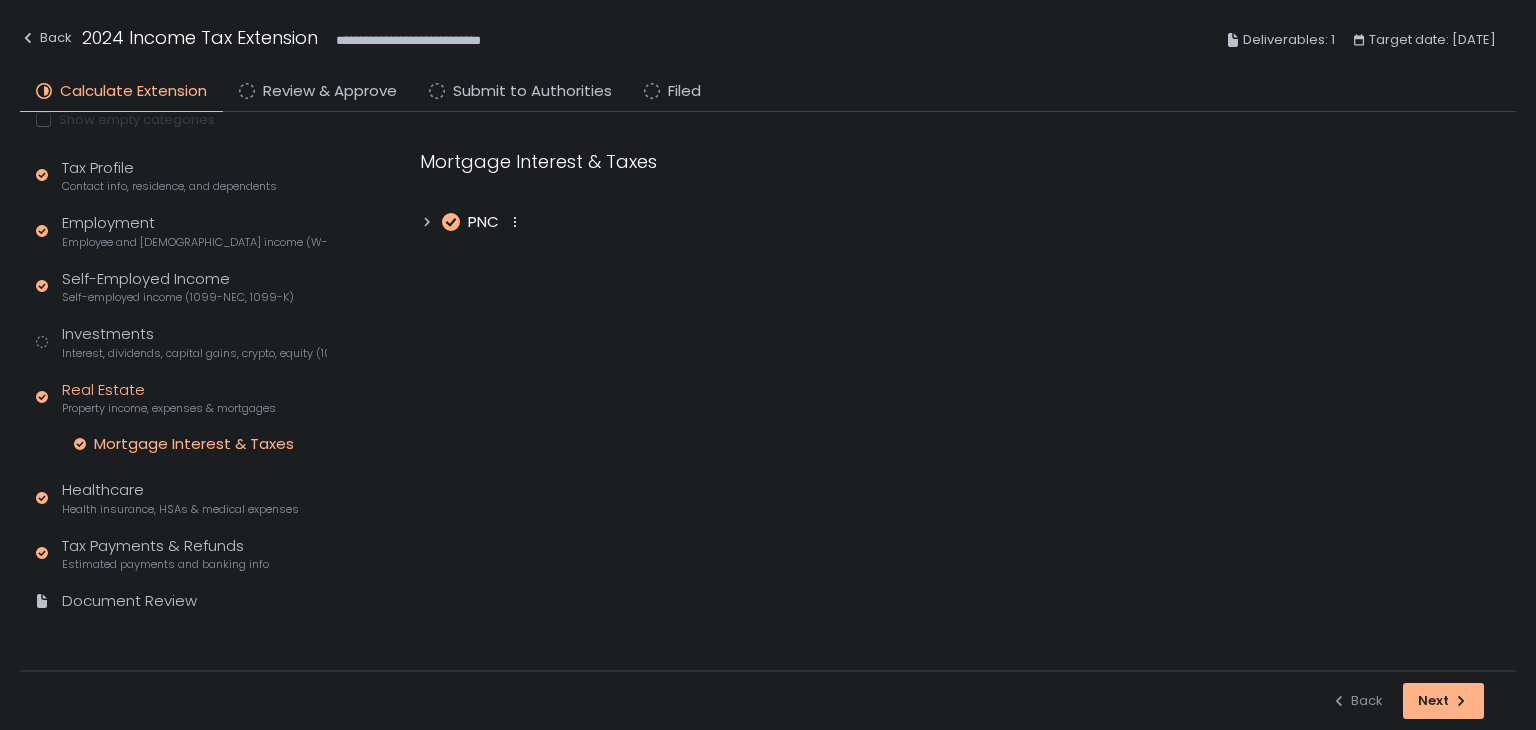 click 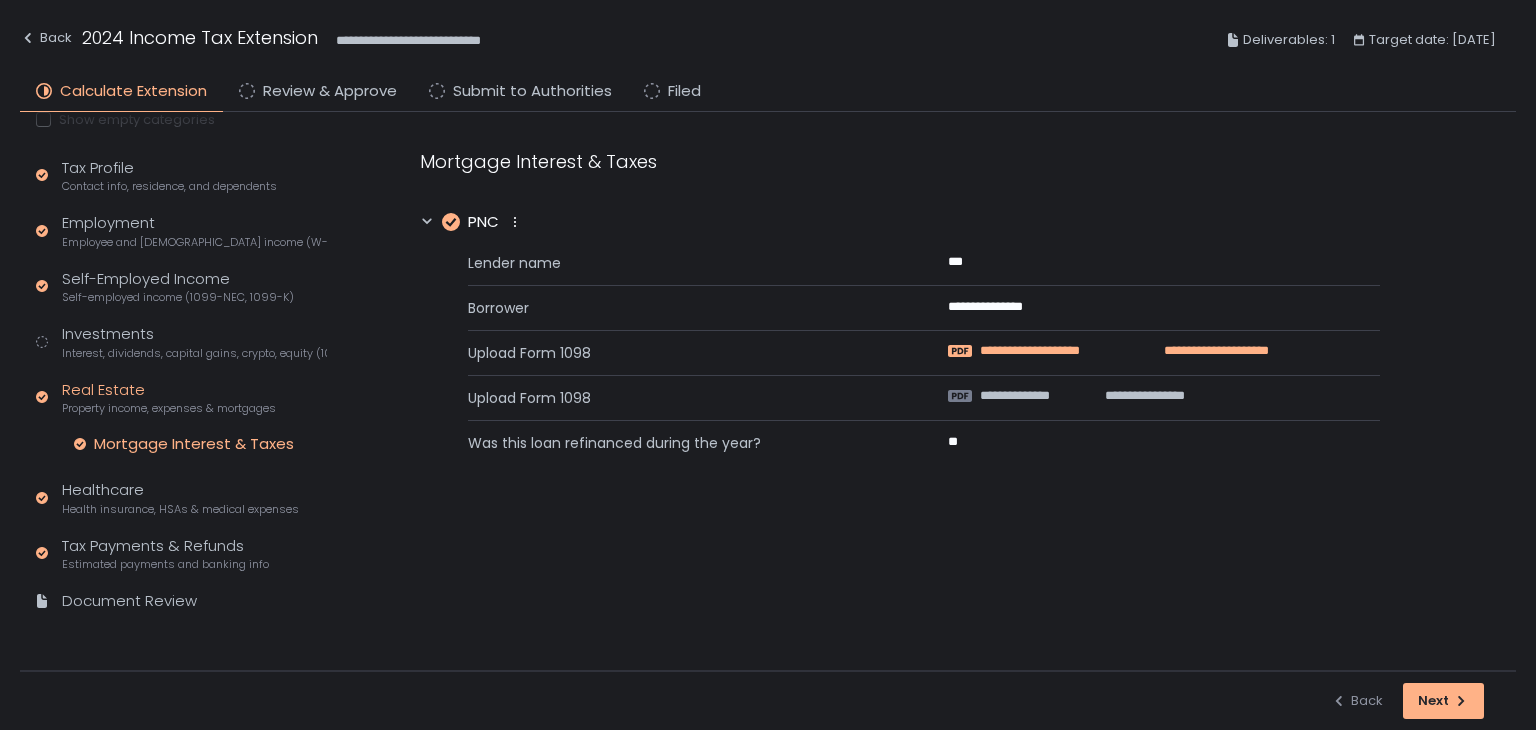 click on "**********" at bounding box center [1056, 351] 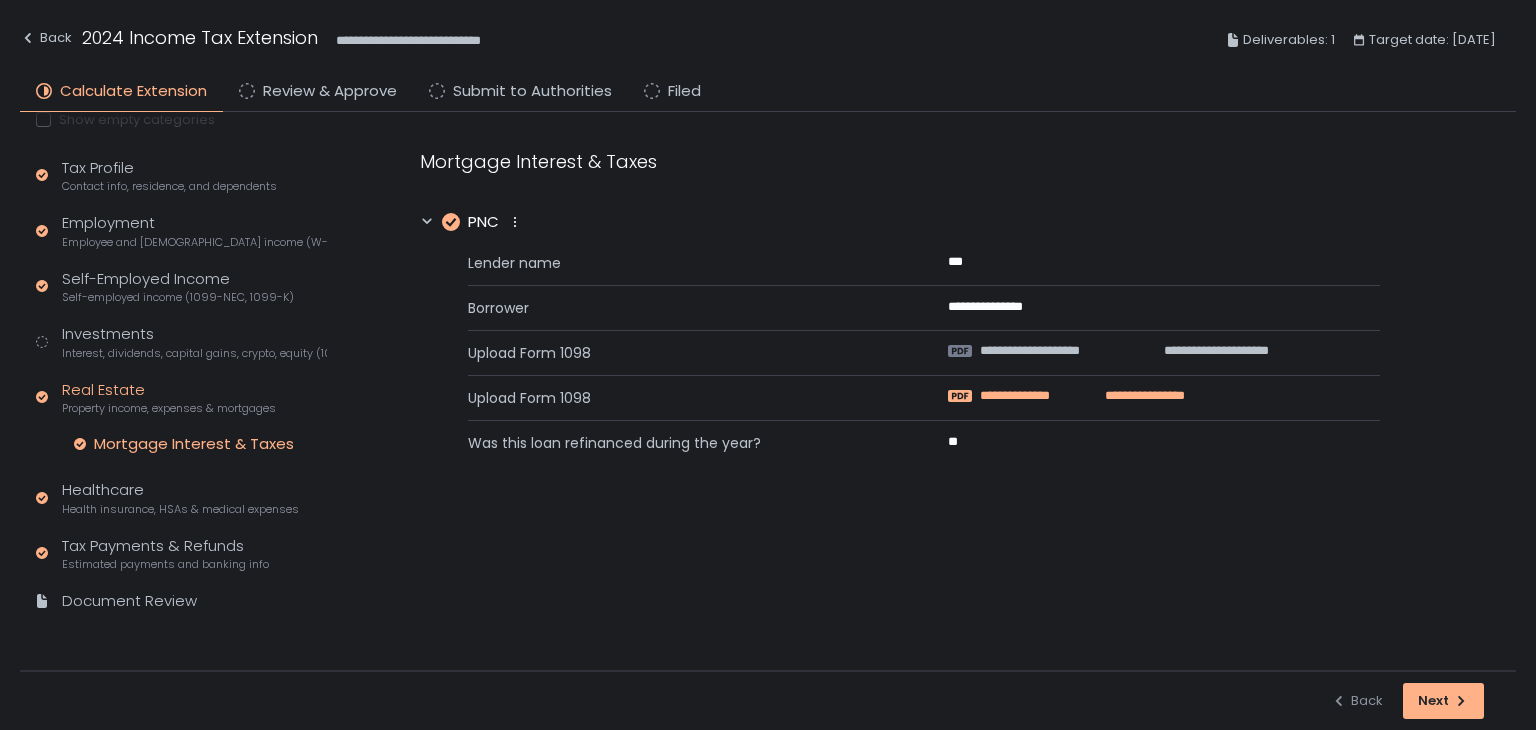 click on "**********" at bounding box center (1033, 396) 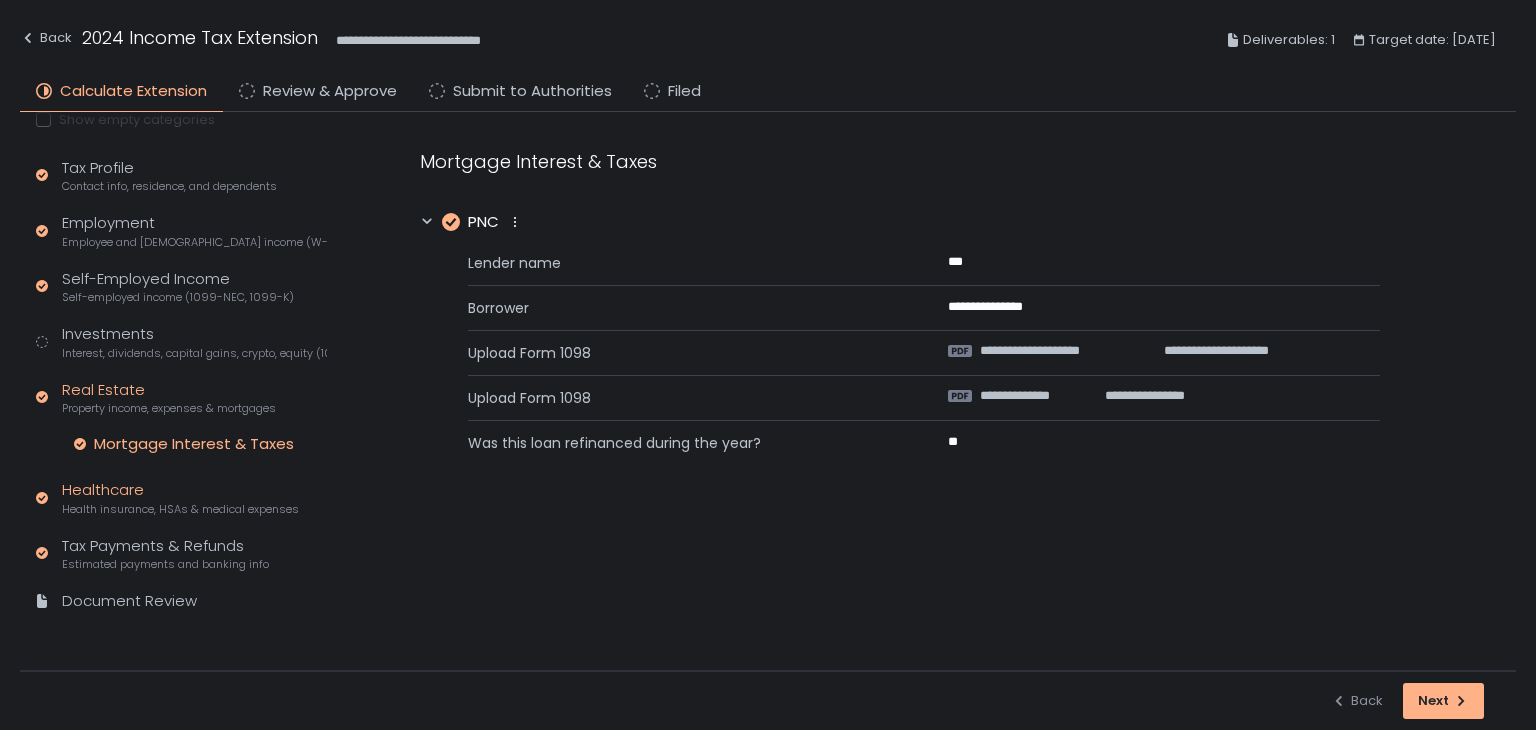click on "Health insurance, HSAs & medical expenses" 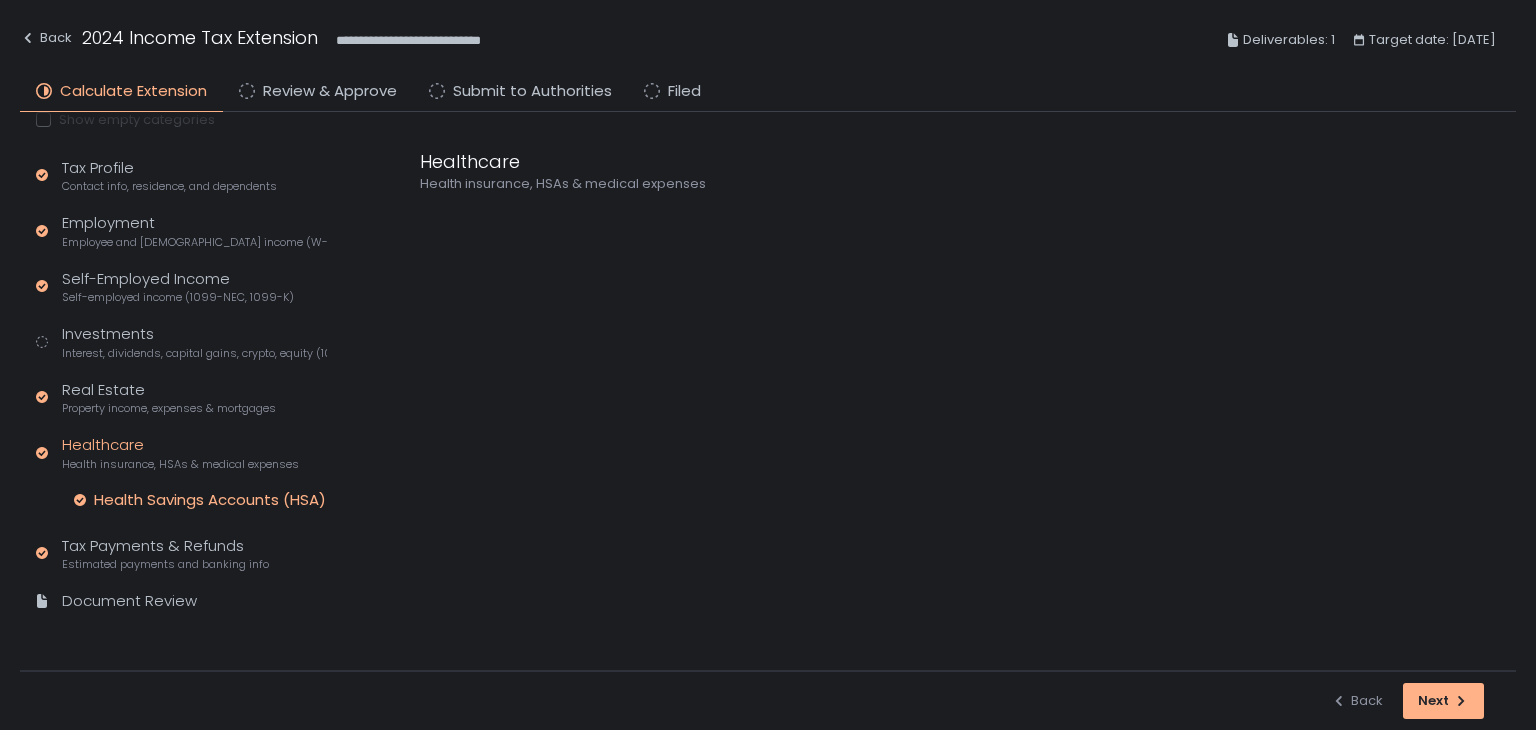 click on "Health Savings Accounts (HSA)" 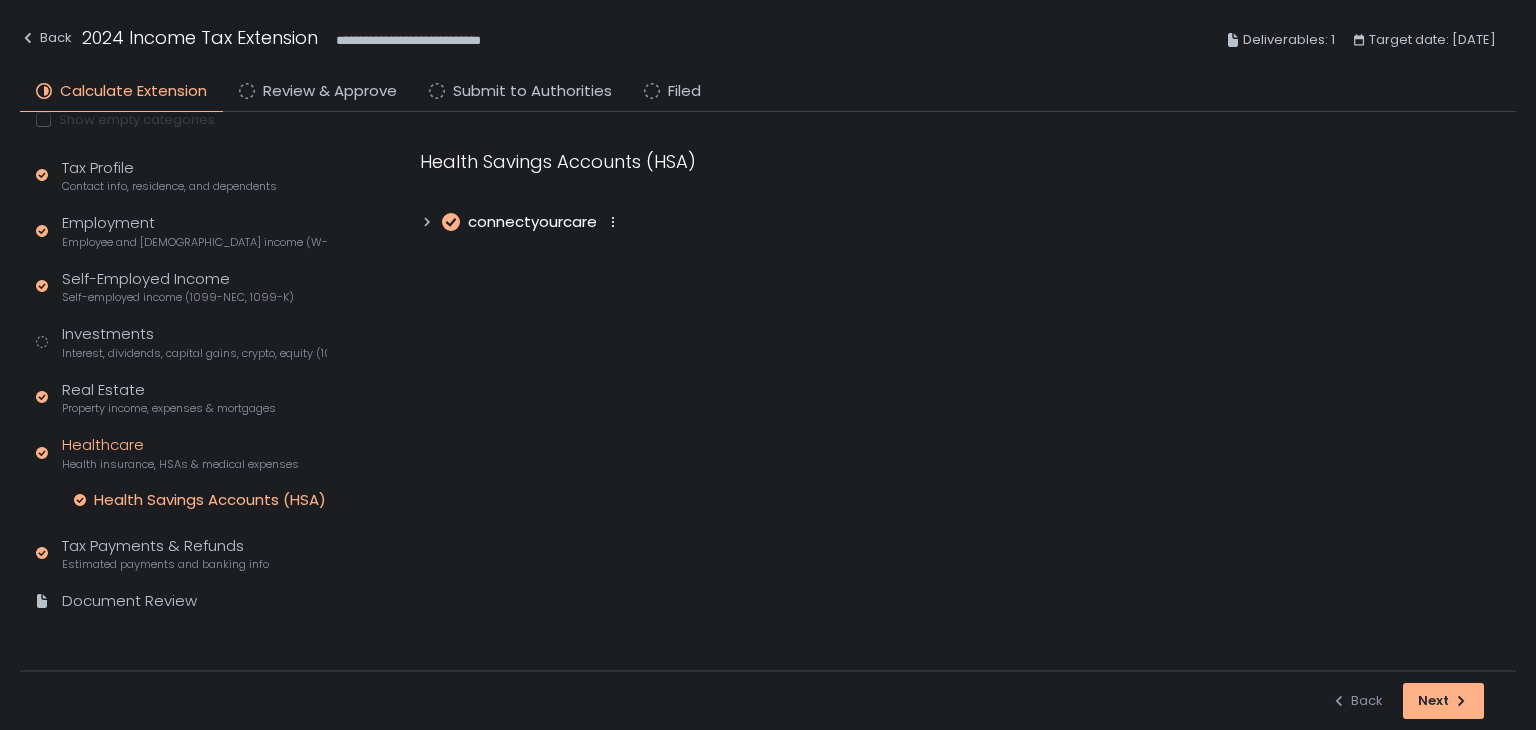 click on "Health Savings Accounts (HSA) connectyourcare" at bounding box center (948, 191) 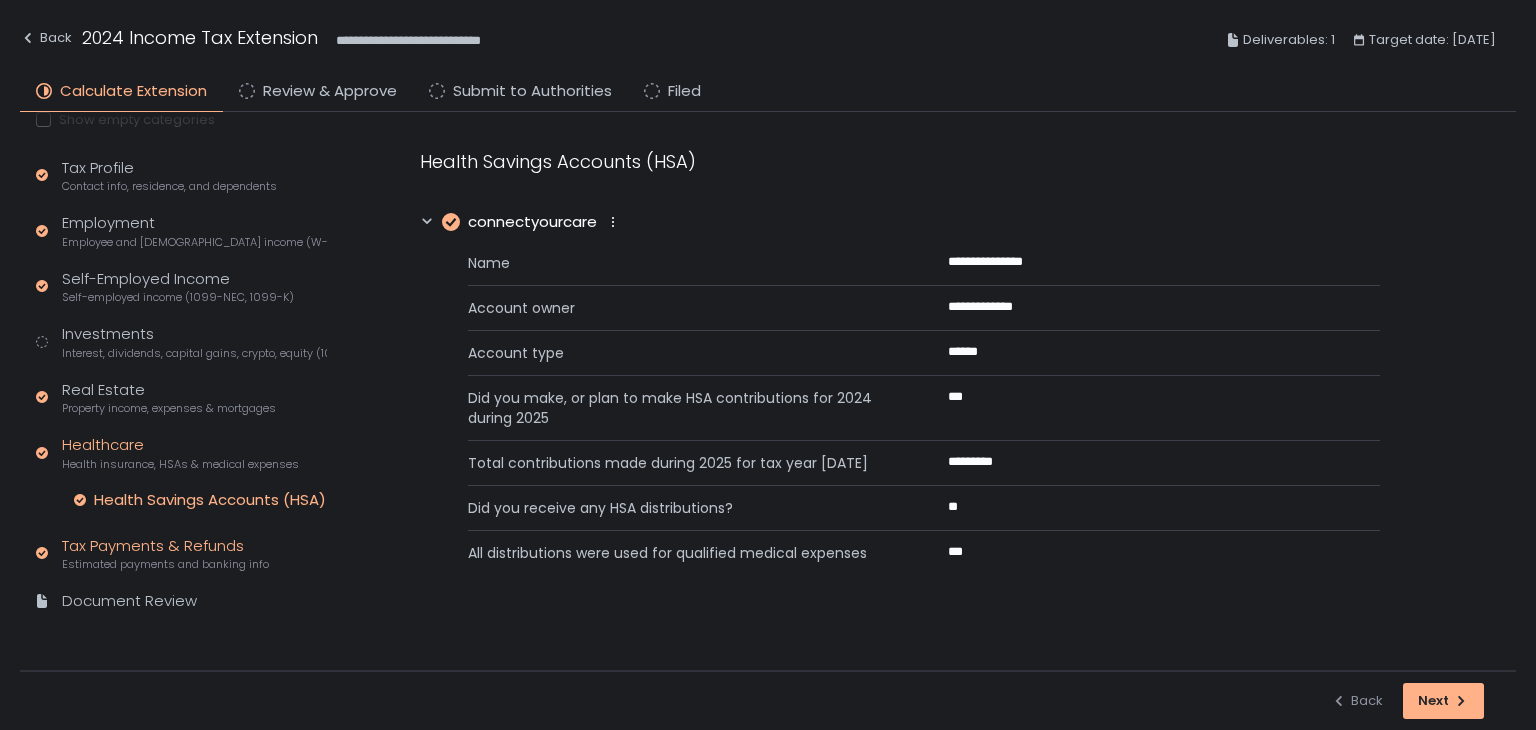 click on "Tax Payments & Refunds Estimated payments and banking info" 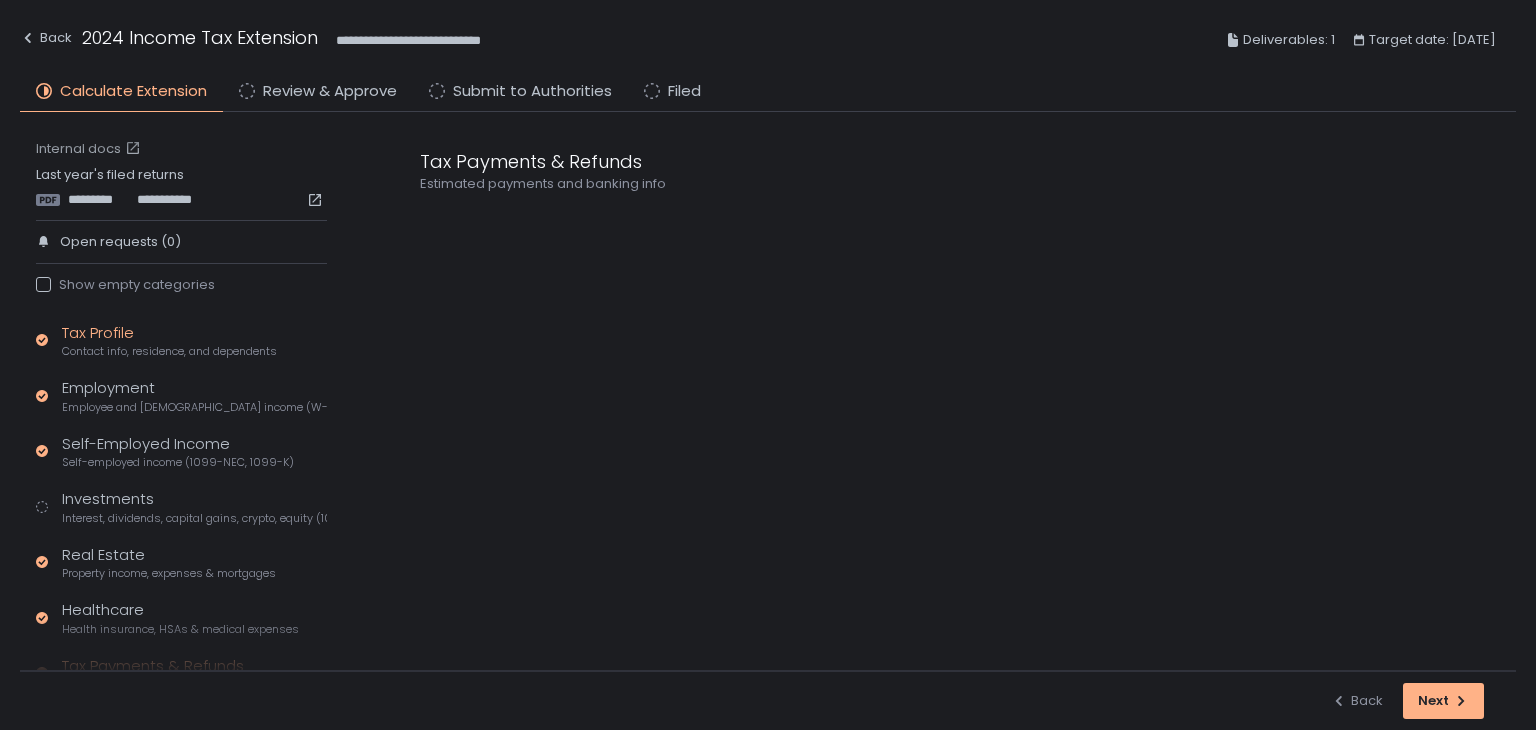 scroll, scrollTop: 0, scrollLeft: 0, axis: both 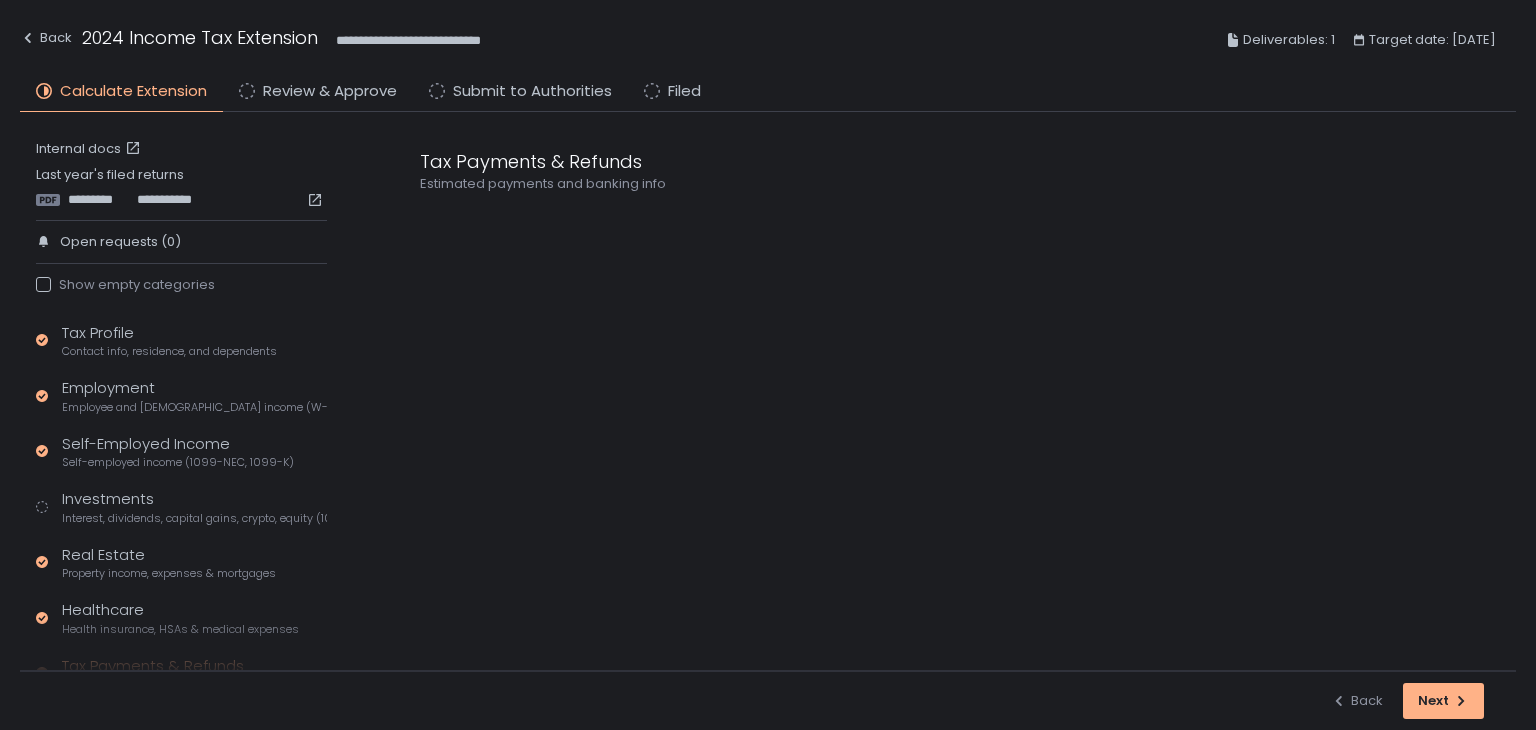 click on "Tax Profile Contact info, residence, and dependents Employment Employee and [DEMOGRAPHIC_DATA] income (W-2s) Self-Employed Income Self-employed income (1099-NEC, 1099-K) Investments Interest, dividends, capital gains, crypto, equity (1099s, K-1s) Real Estate Property income, expenses & mortgages Healthcare Health insurance, HSAs & medical expenses Tax Payments & Refunds Estimated payments and banking info Estimated Tax Payments Bank Details Document Review" at bounding box center [181, 583] 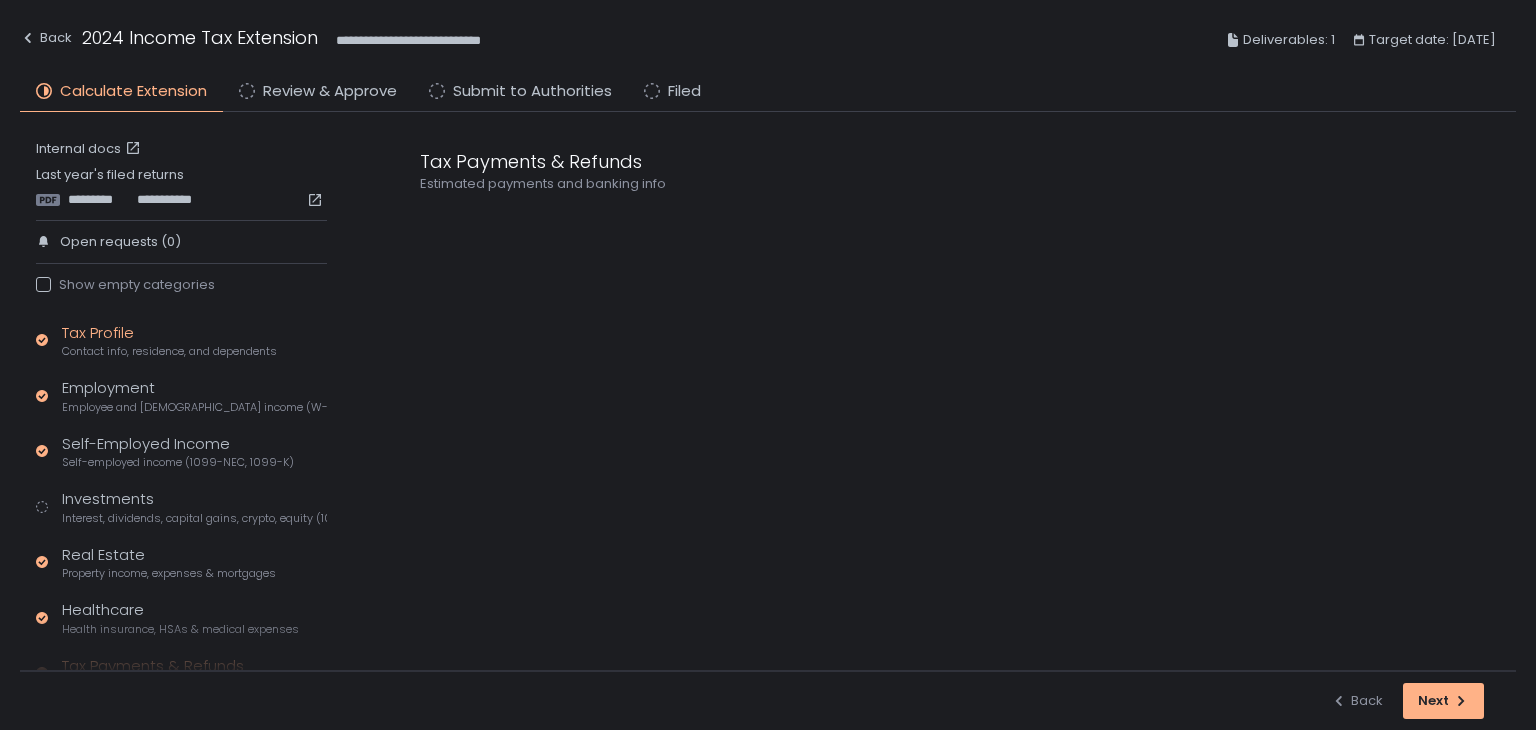 click on "Tax Profile Contact info, residence, and dependents" 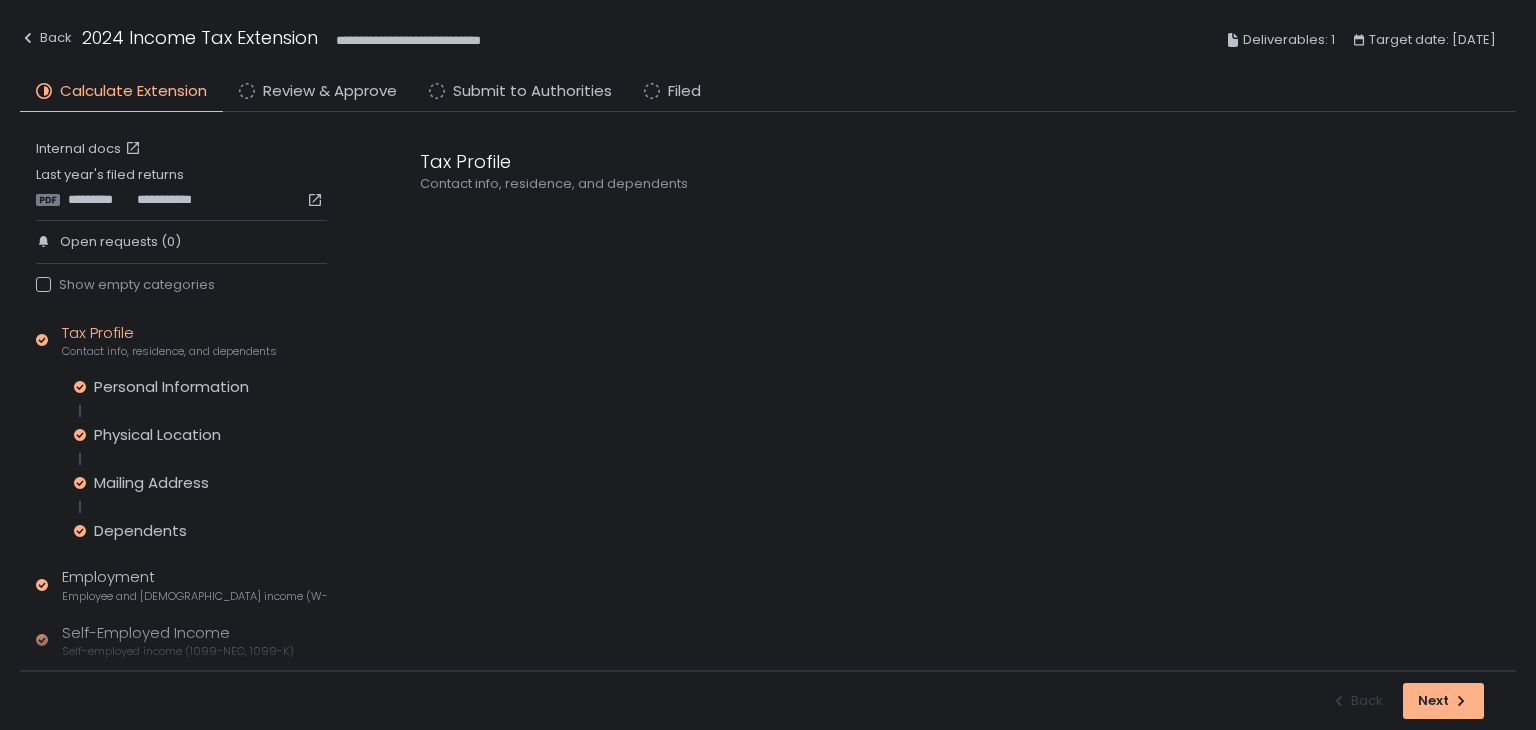 click on "Contact info, residence, and dependents" at bounding box center (900, 184) 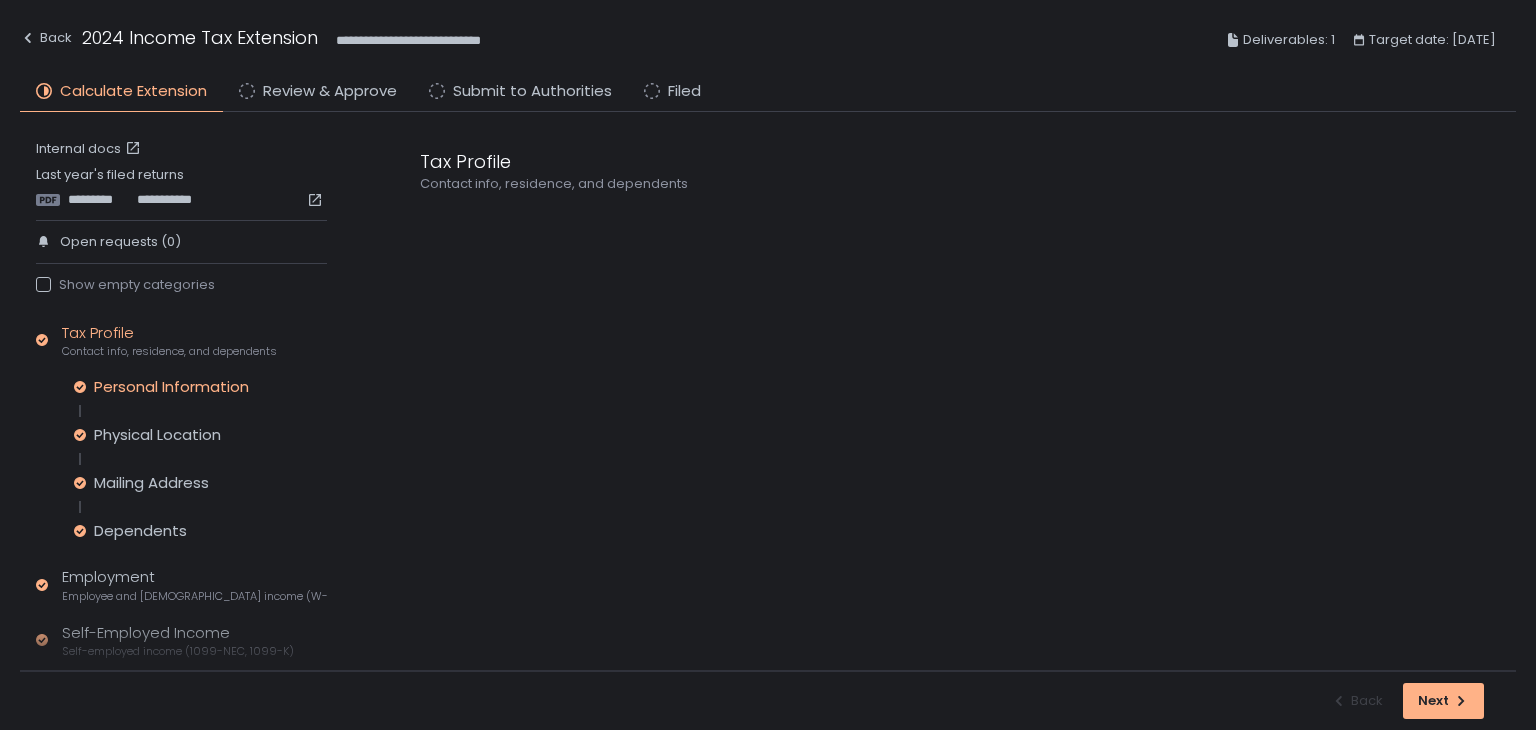 click on "Personal Information" 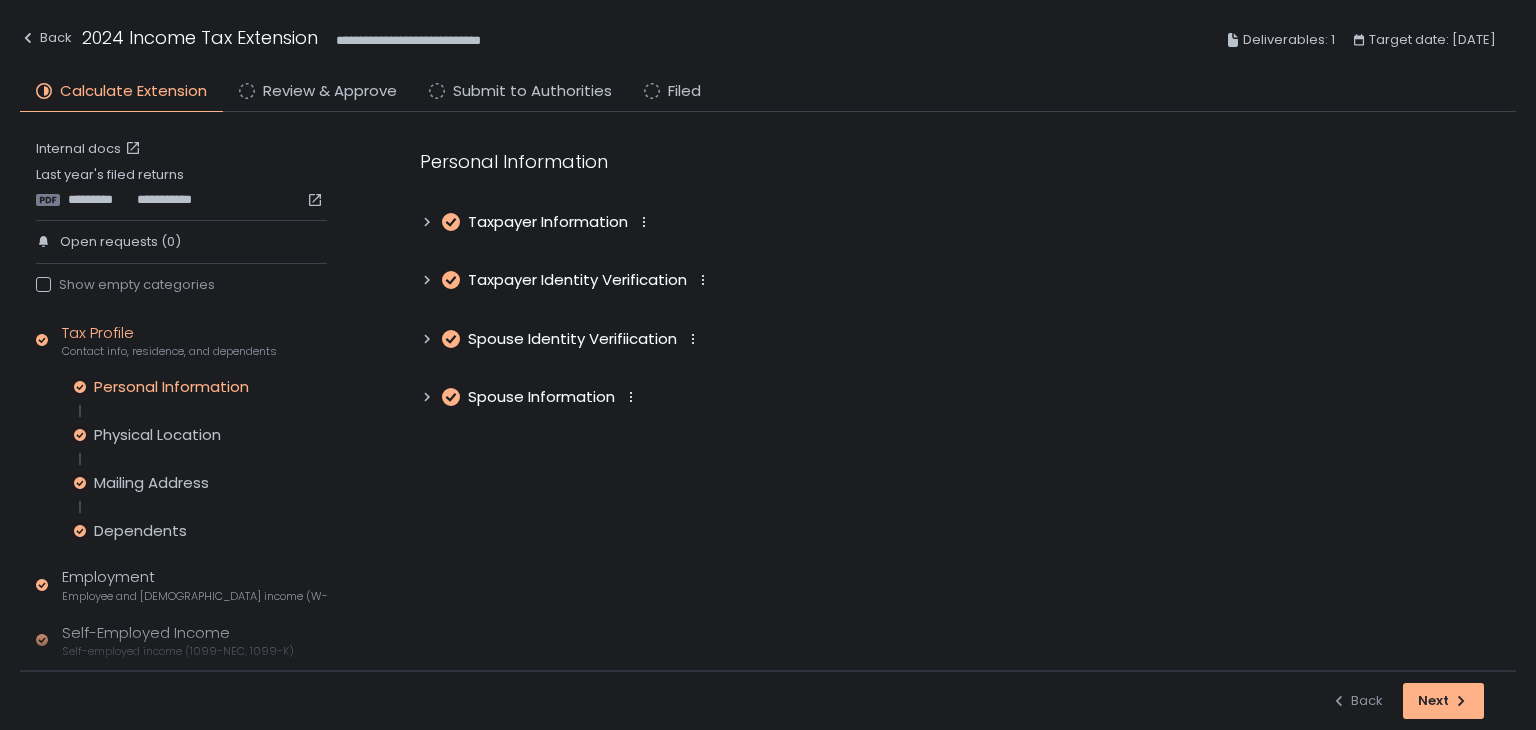 click 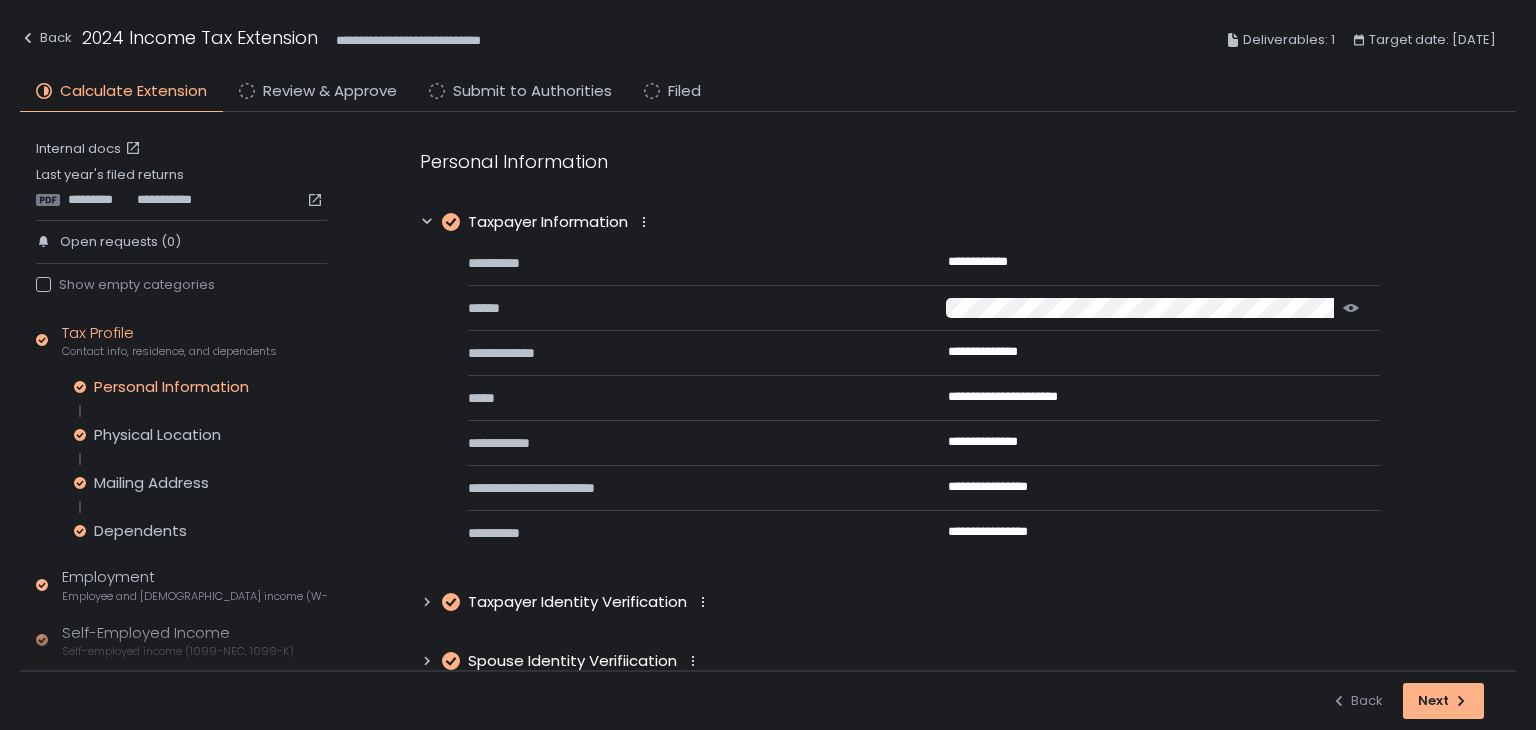 click on "Taxpayer Information" 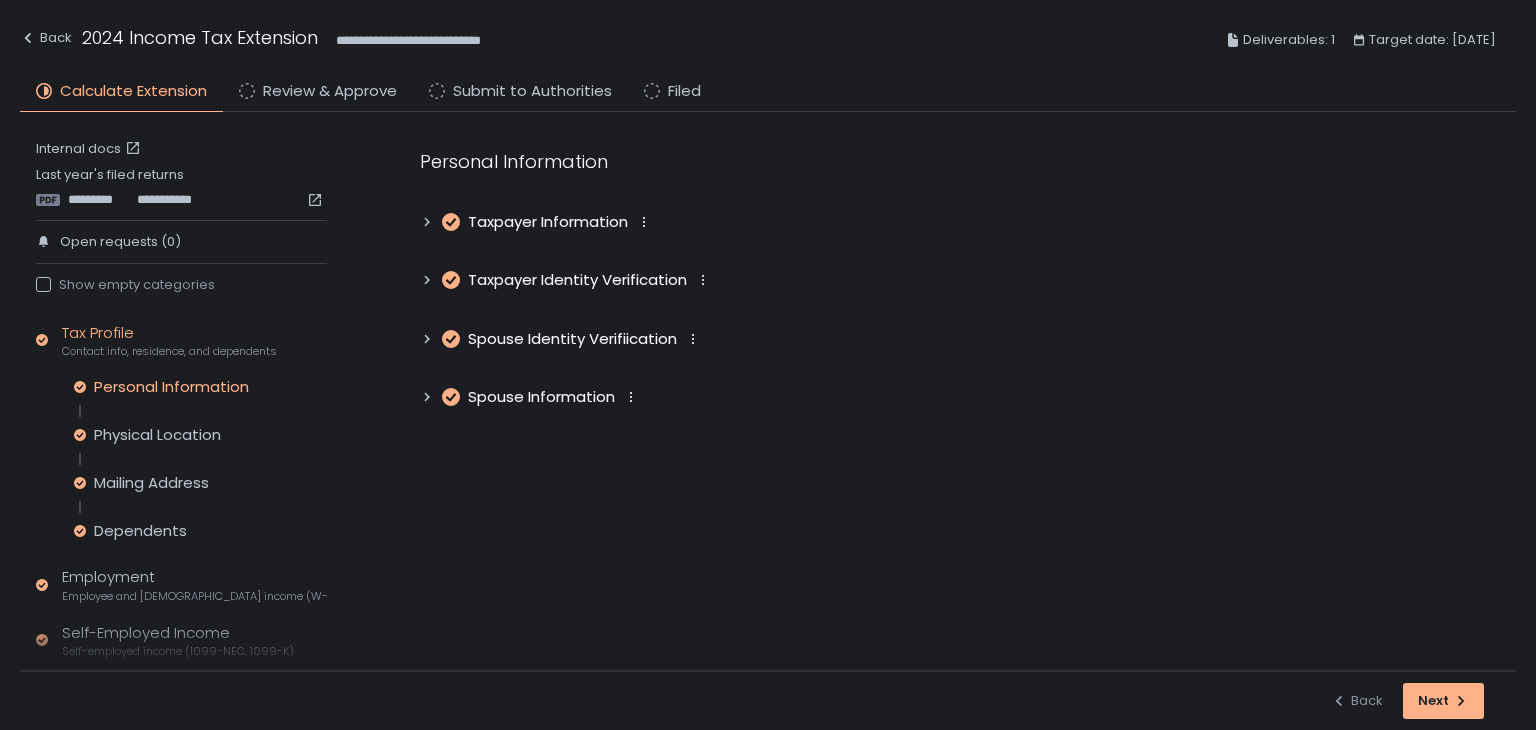 click on "Personal Information Taxpayer Information Taxpayer Identity Verification Spouse Identity Verifiication Spouse Information" at bounding box center [948, 278] 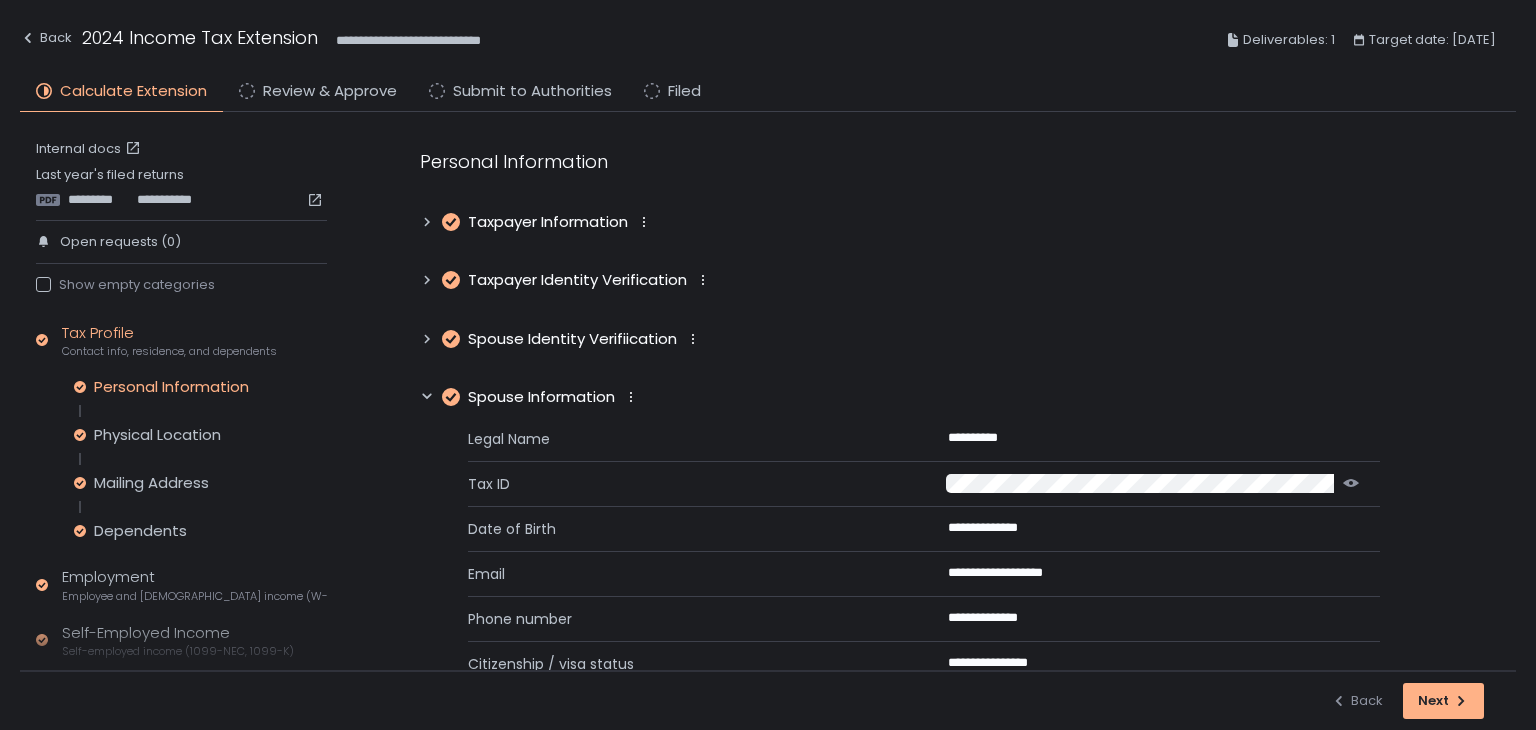 click 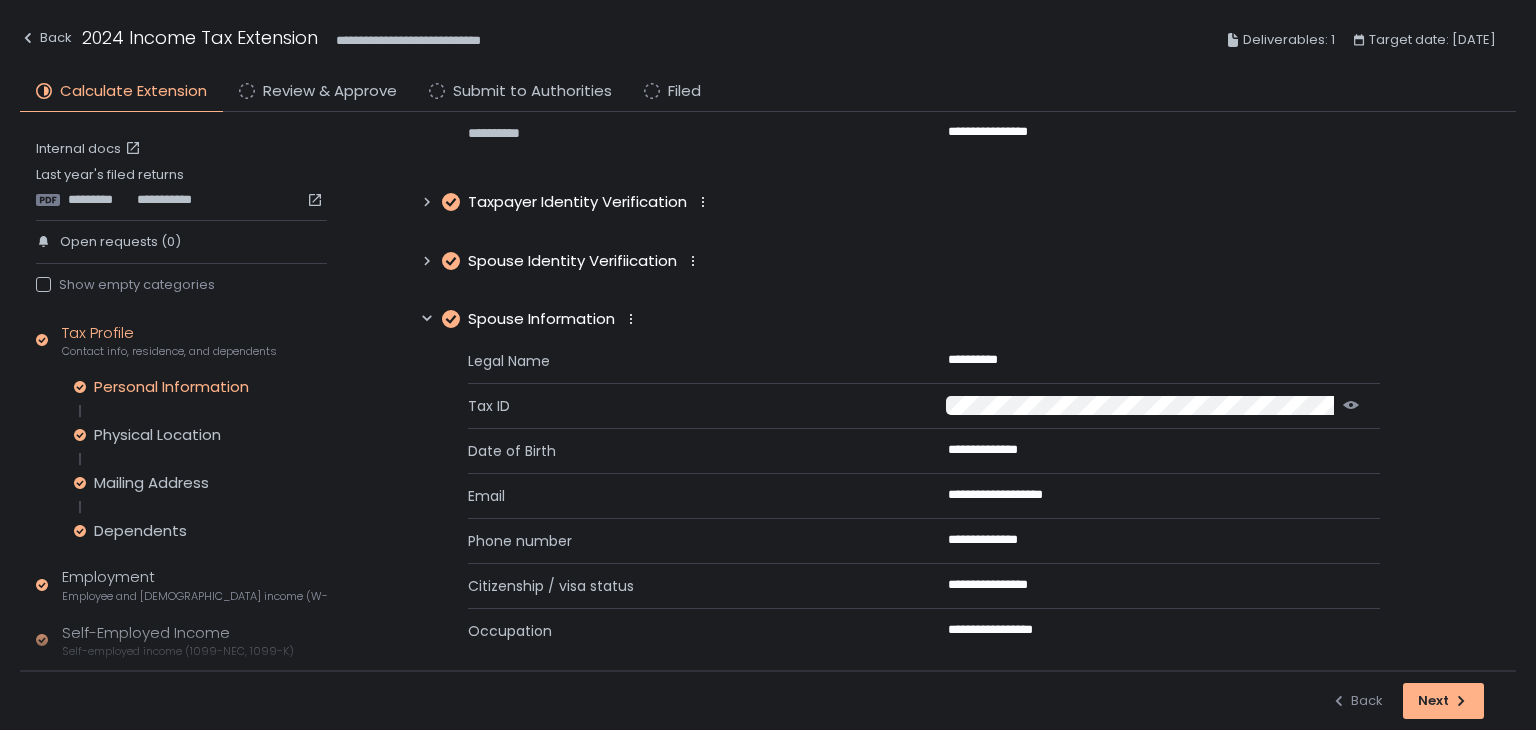 scroll, scrollTop: 416, scrollLeft: 0, axis: vertical 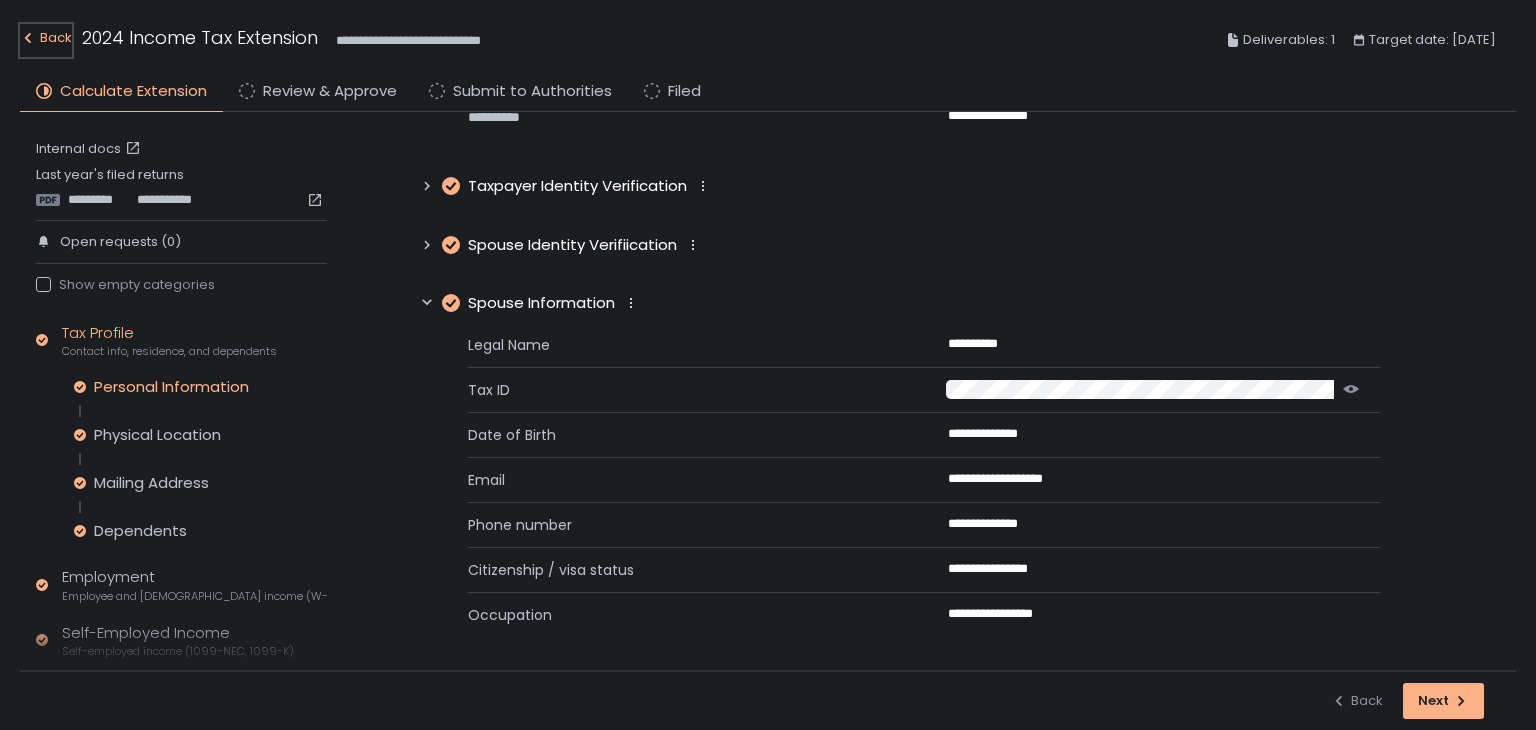 click on "Back" 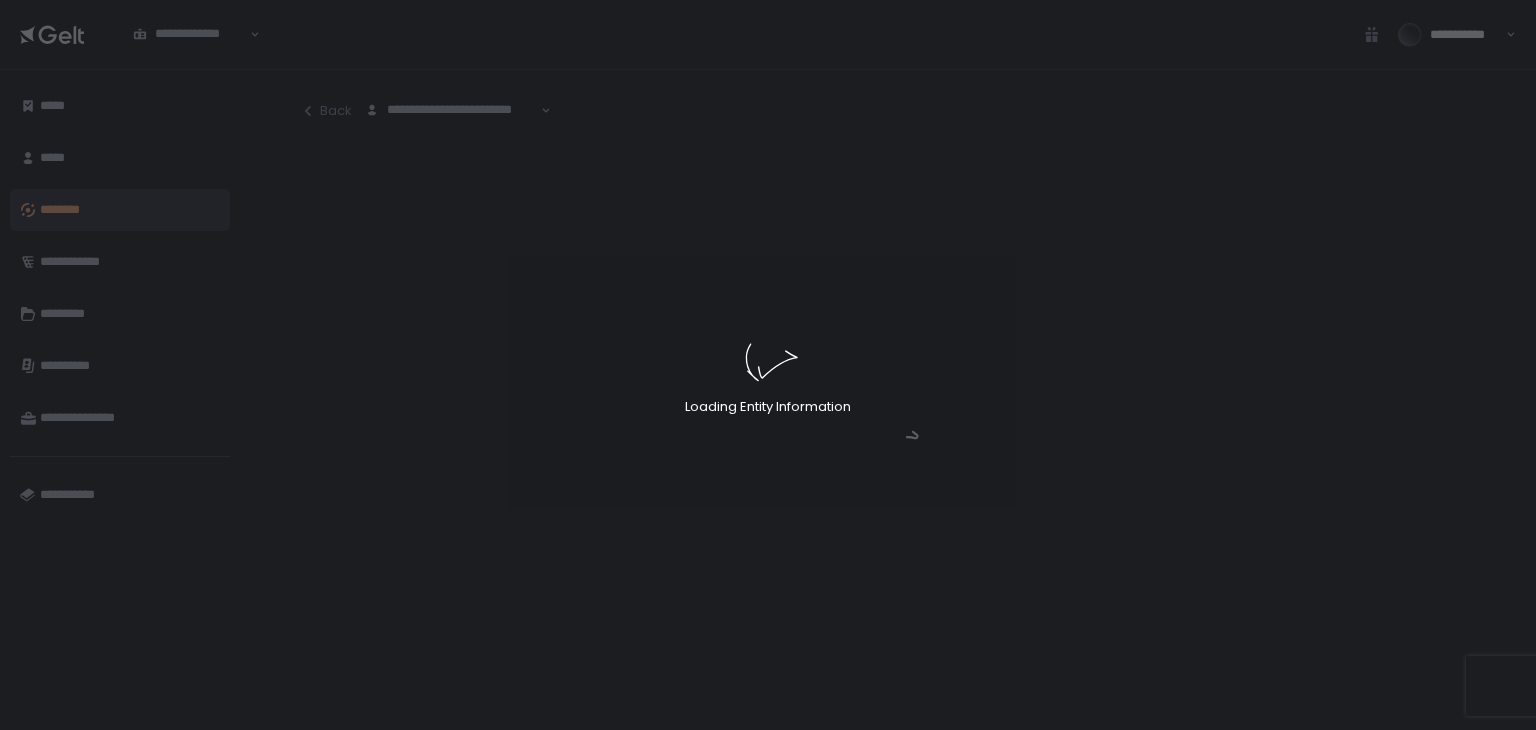 click on "Loading Entity Information" 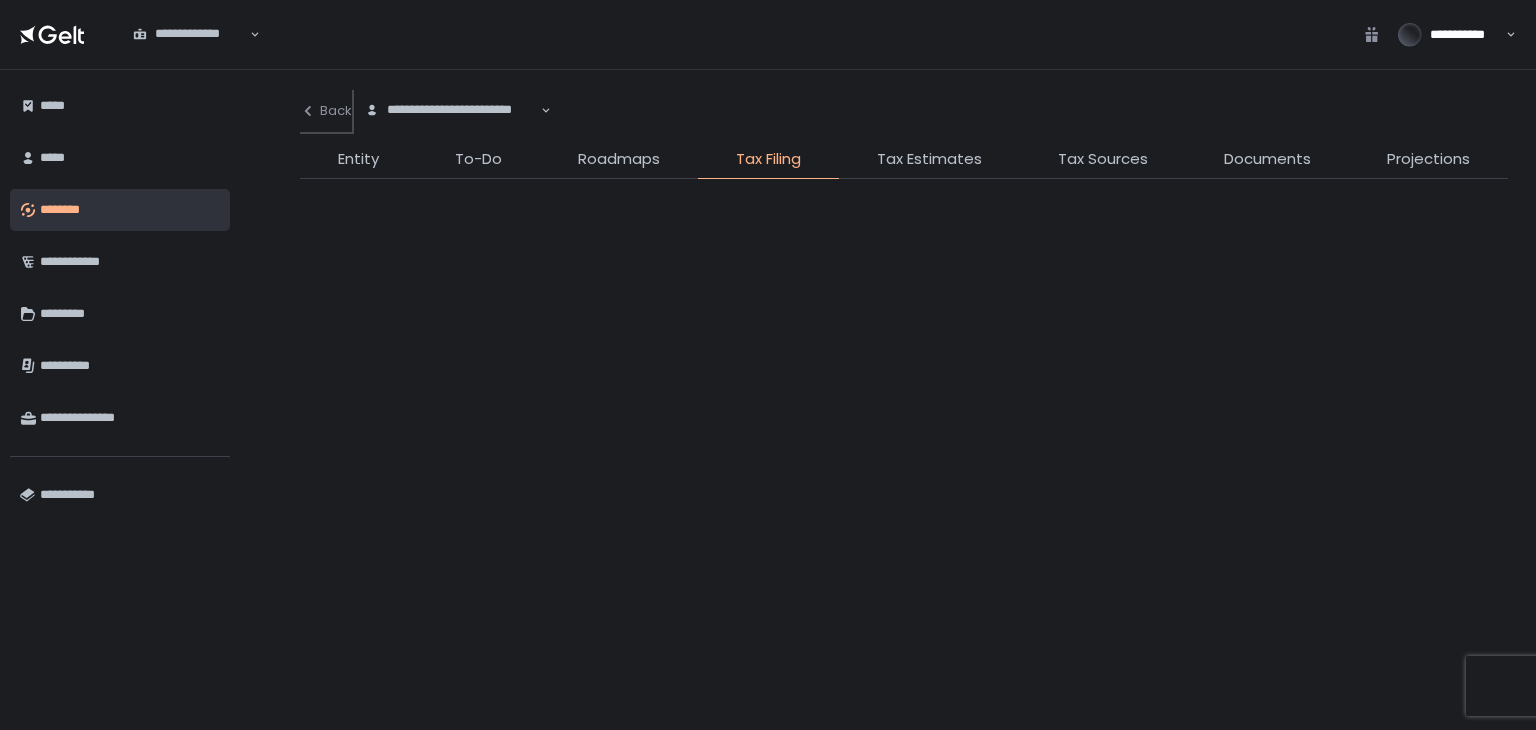 click on "**********" 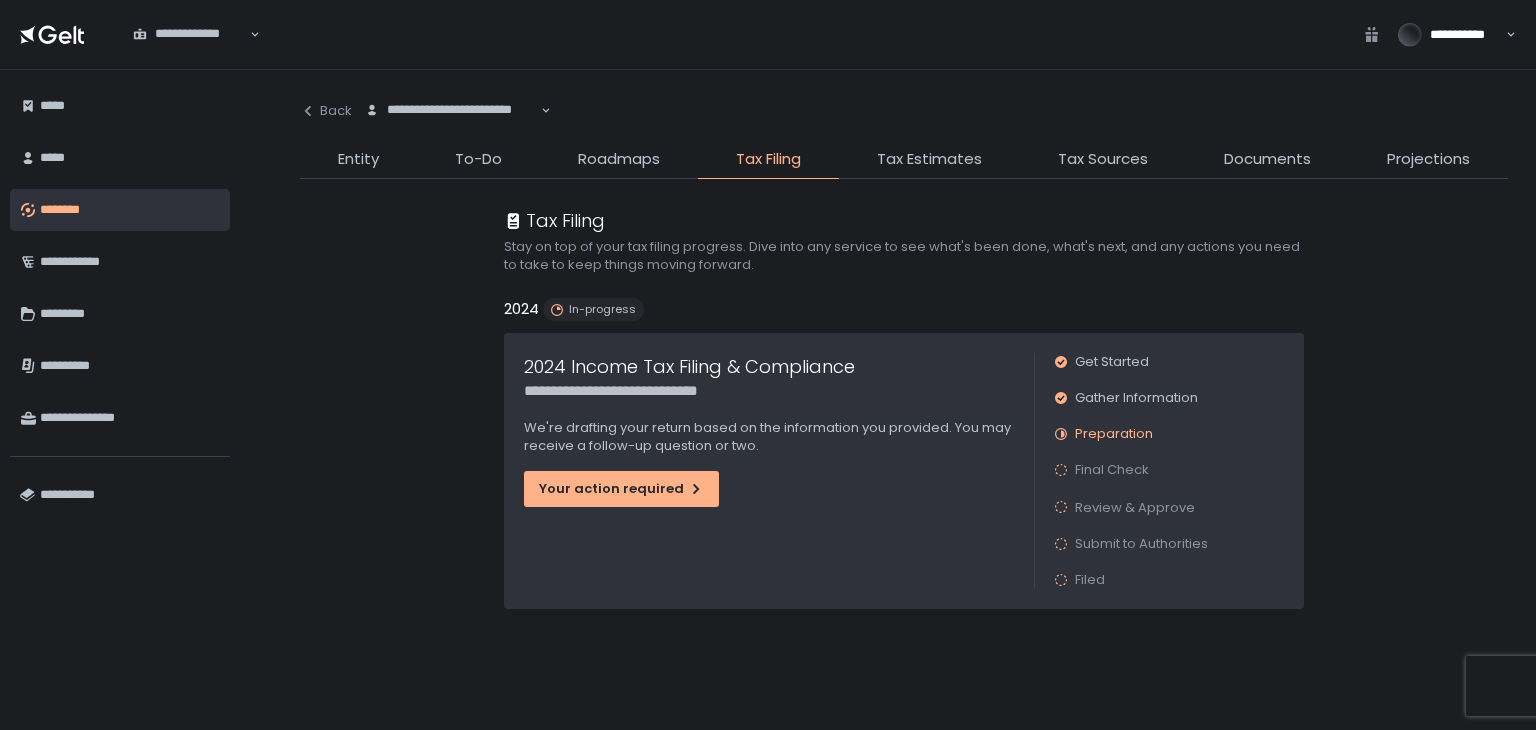 click on "********" at bounding box center [130, 210] 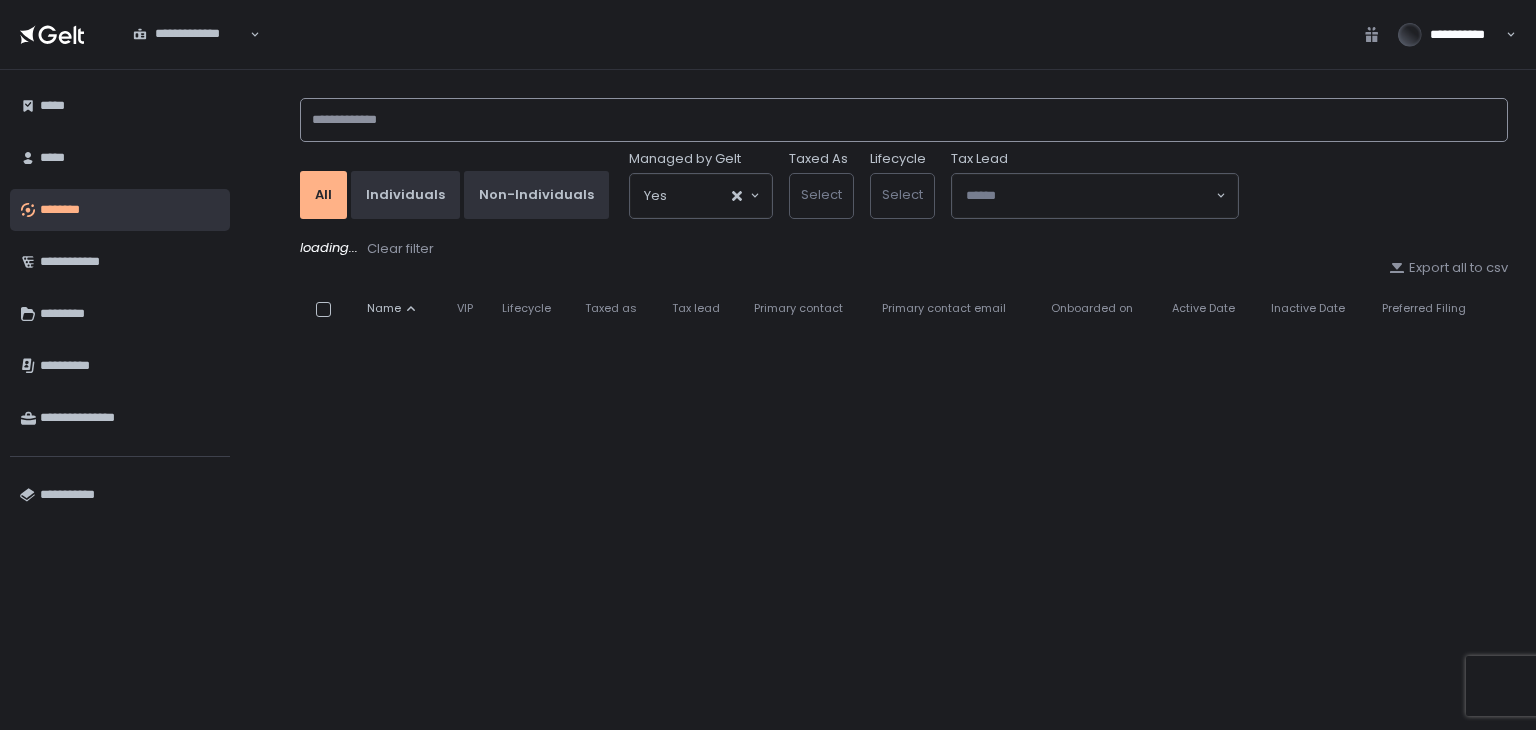 drag, startPoint x: 545, startPoint y: 117, endPoint x: 619, endPoint y: 103, distance: 75.31268 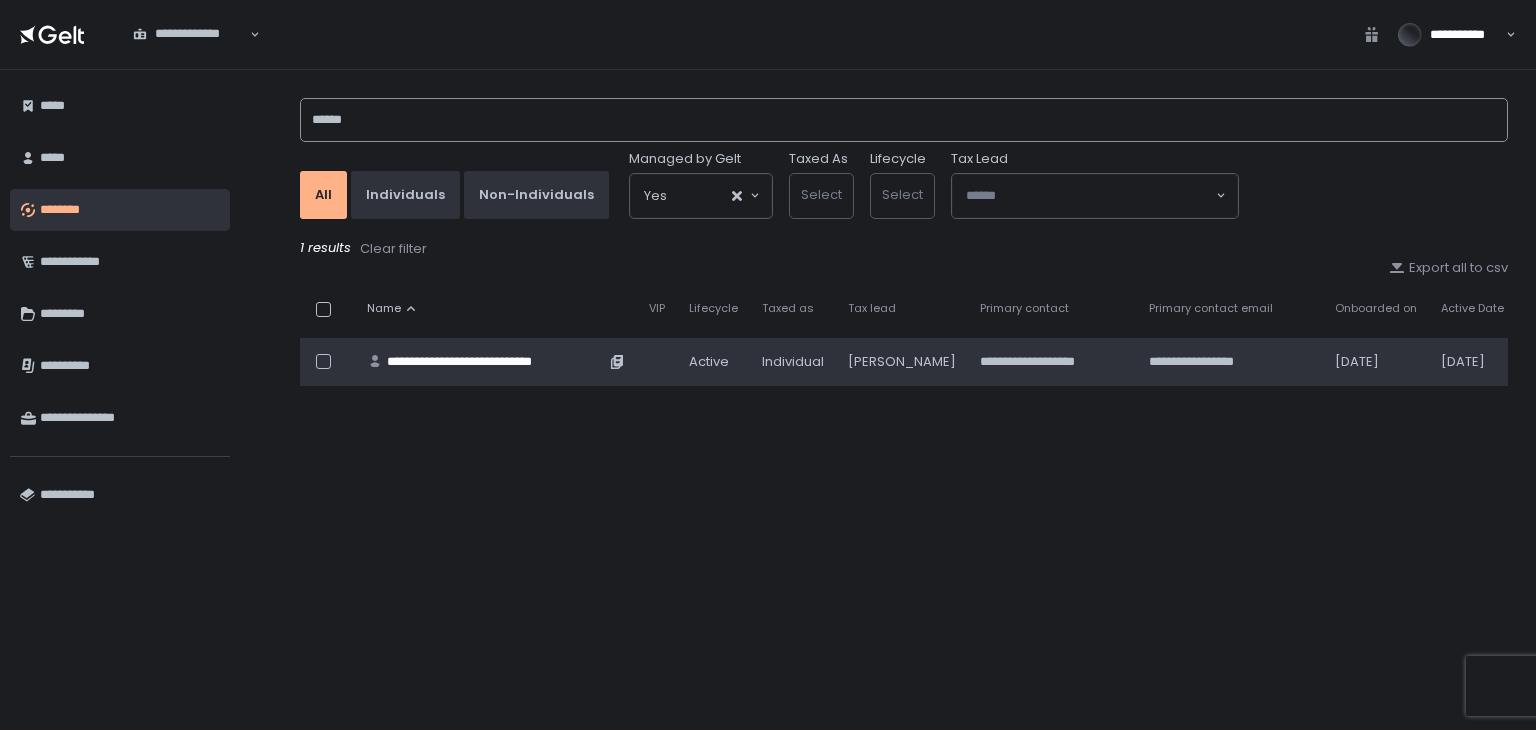 type on "******" 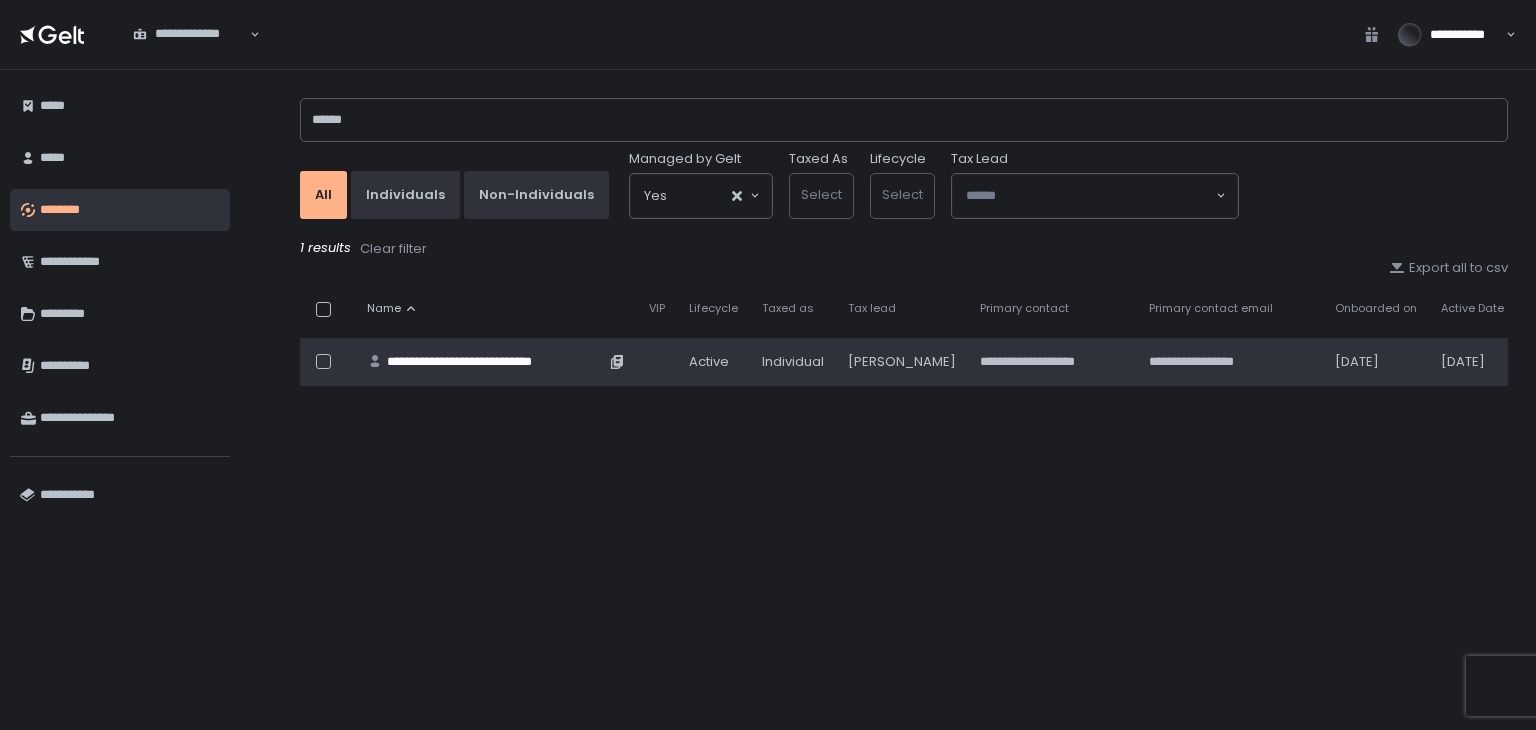 click on "**********" at bounding box center (496, 362) 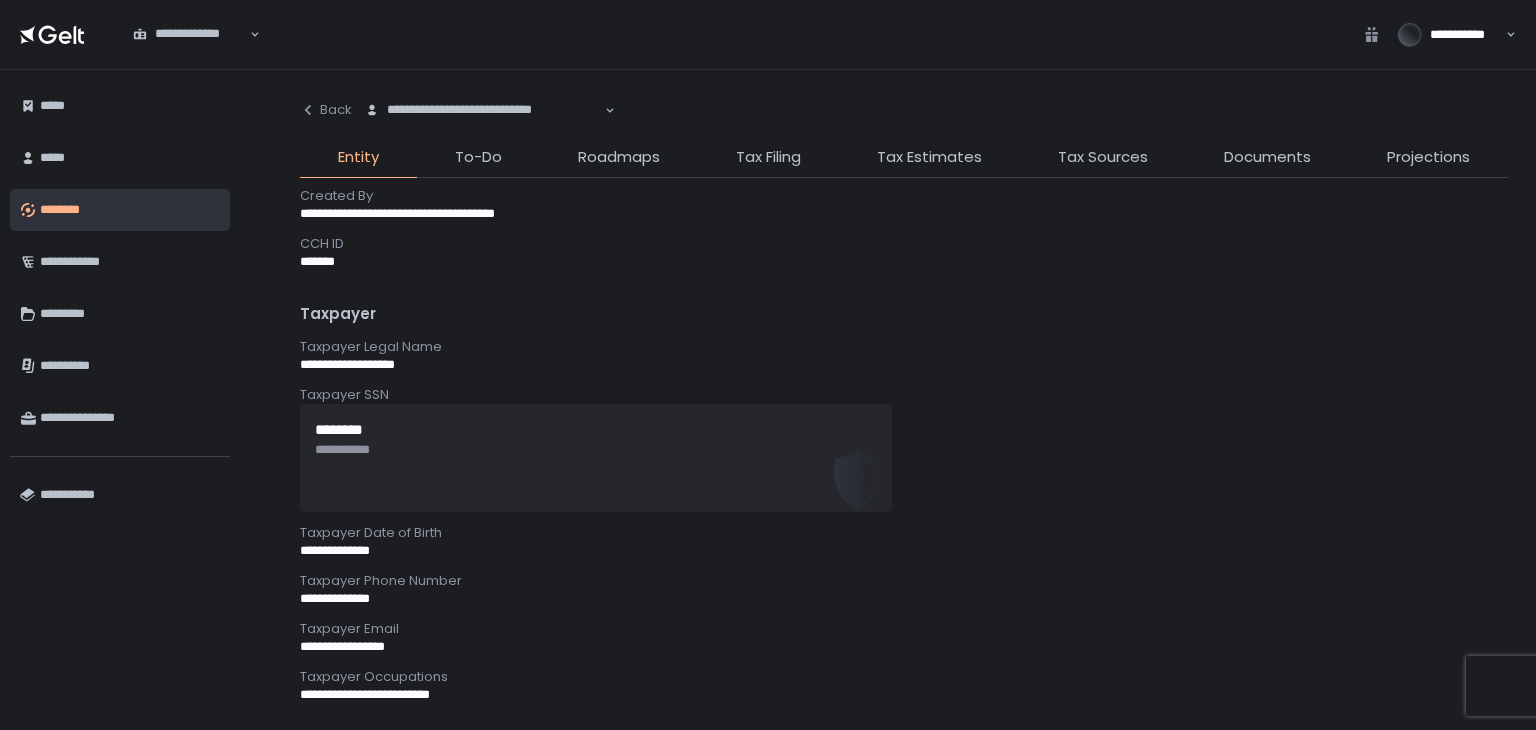 scroll, scrollTop: 112, scrollLeft: 0, axis: vertical 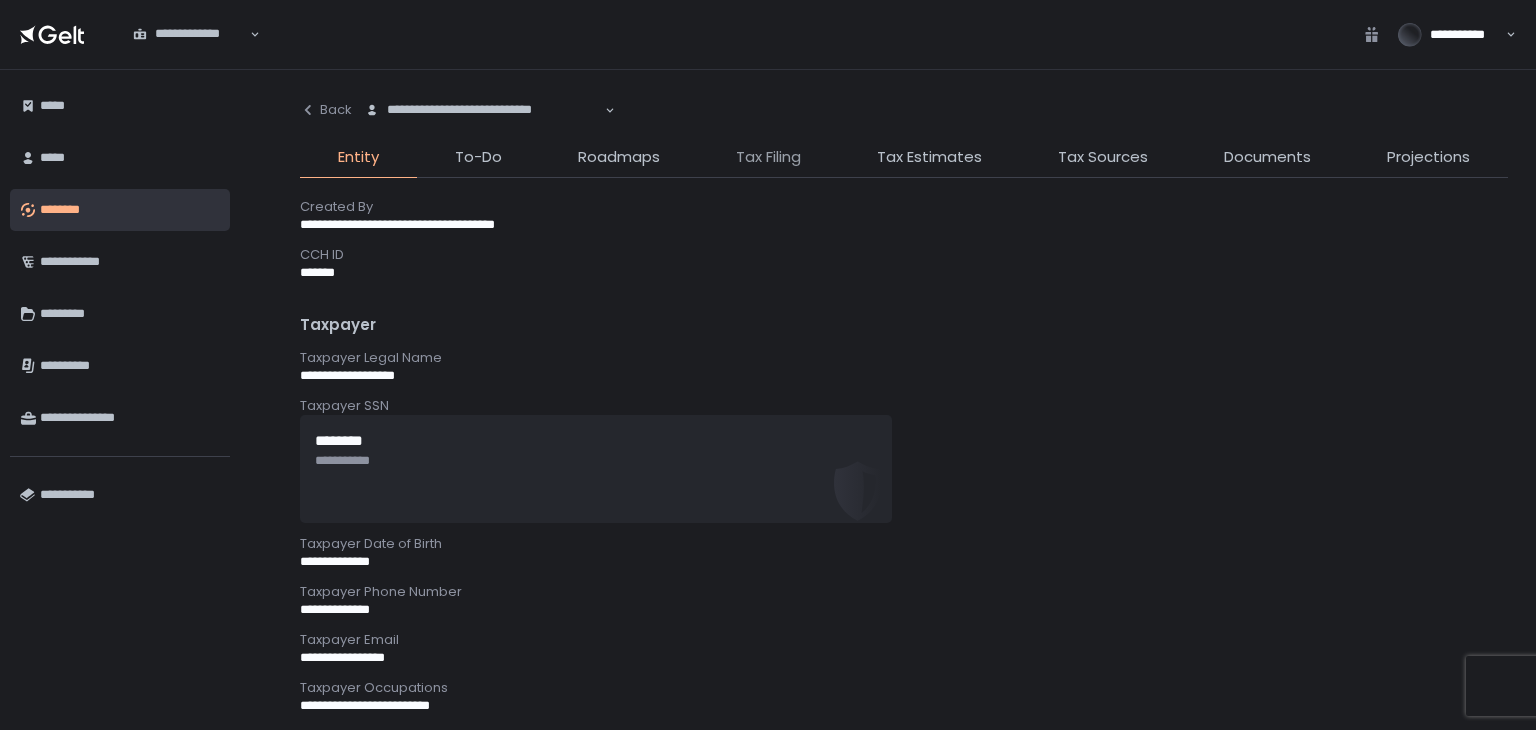 click on "Tax Filing" at bounding box center (768, 157) 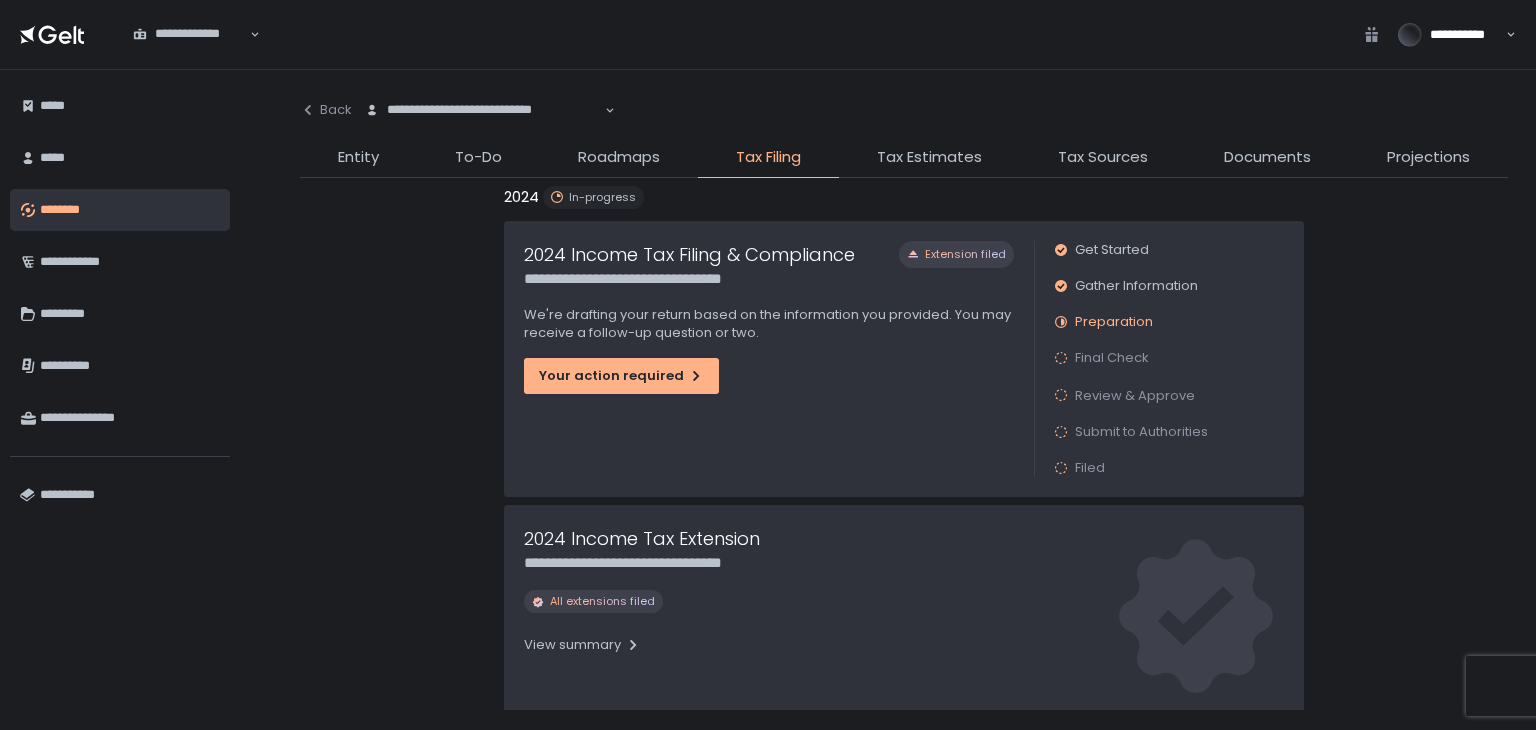 scroll, scrollTop: 146, scrollLeft: 0, axis: vertical 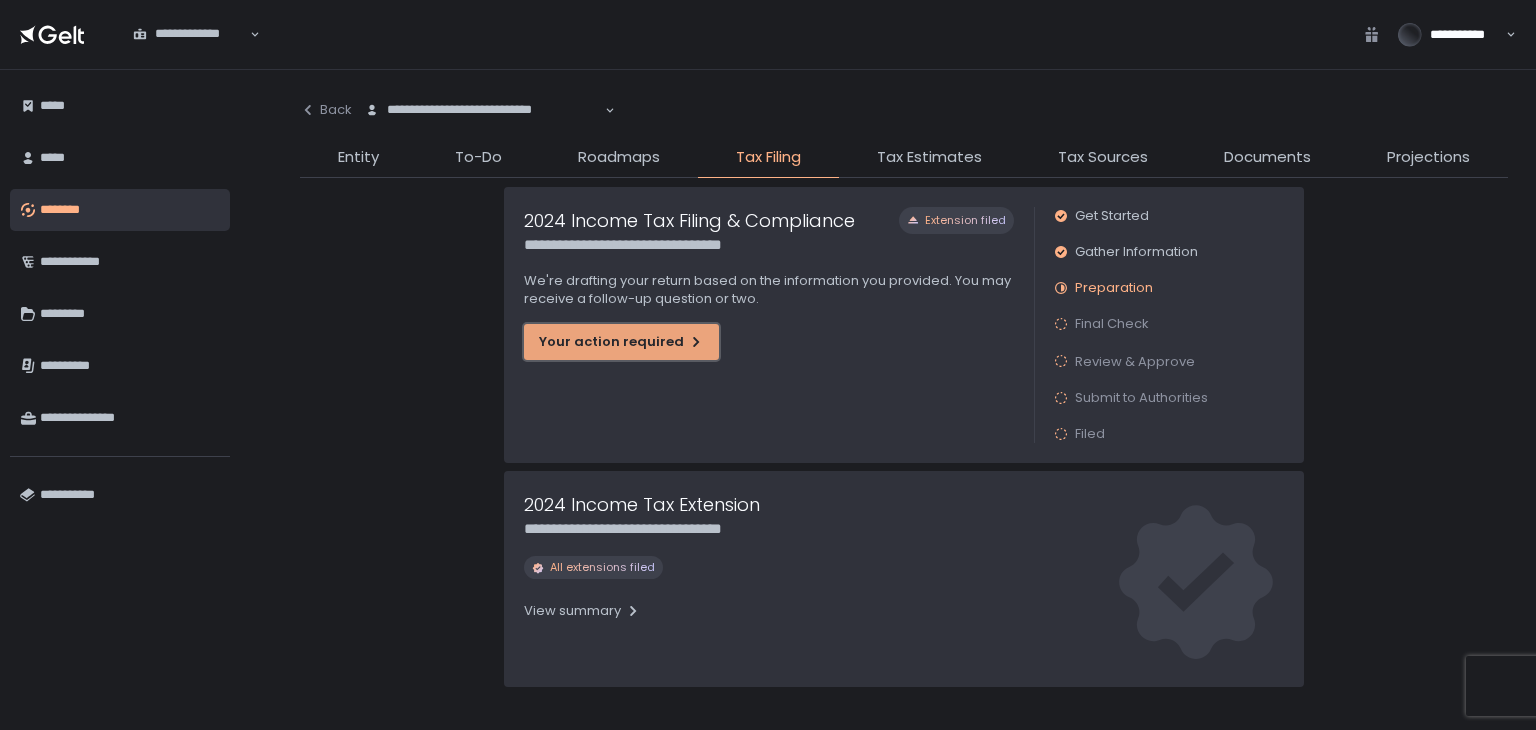 click on "Your action required" 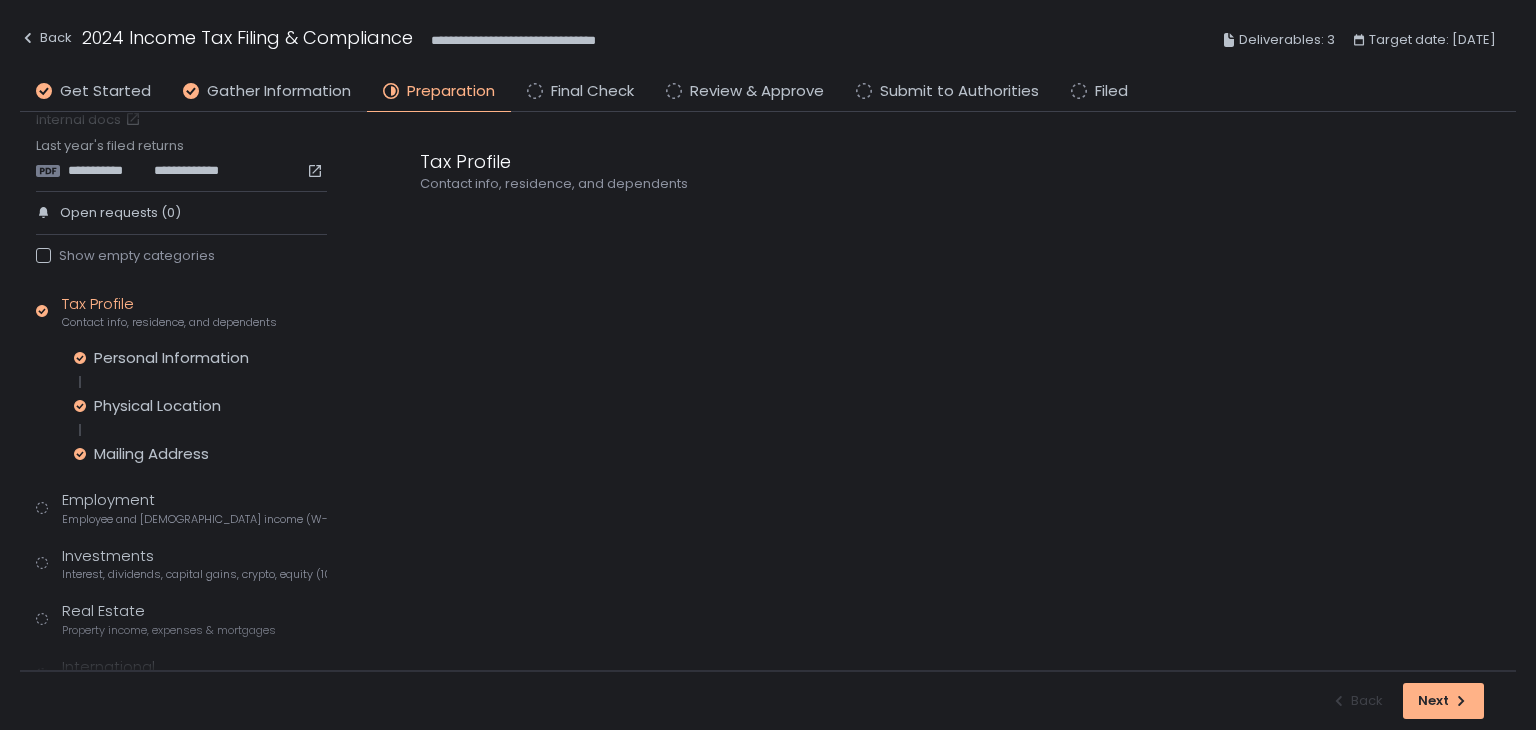 scroll, scrollTop: 0, scrollLeft: 0, axis: both 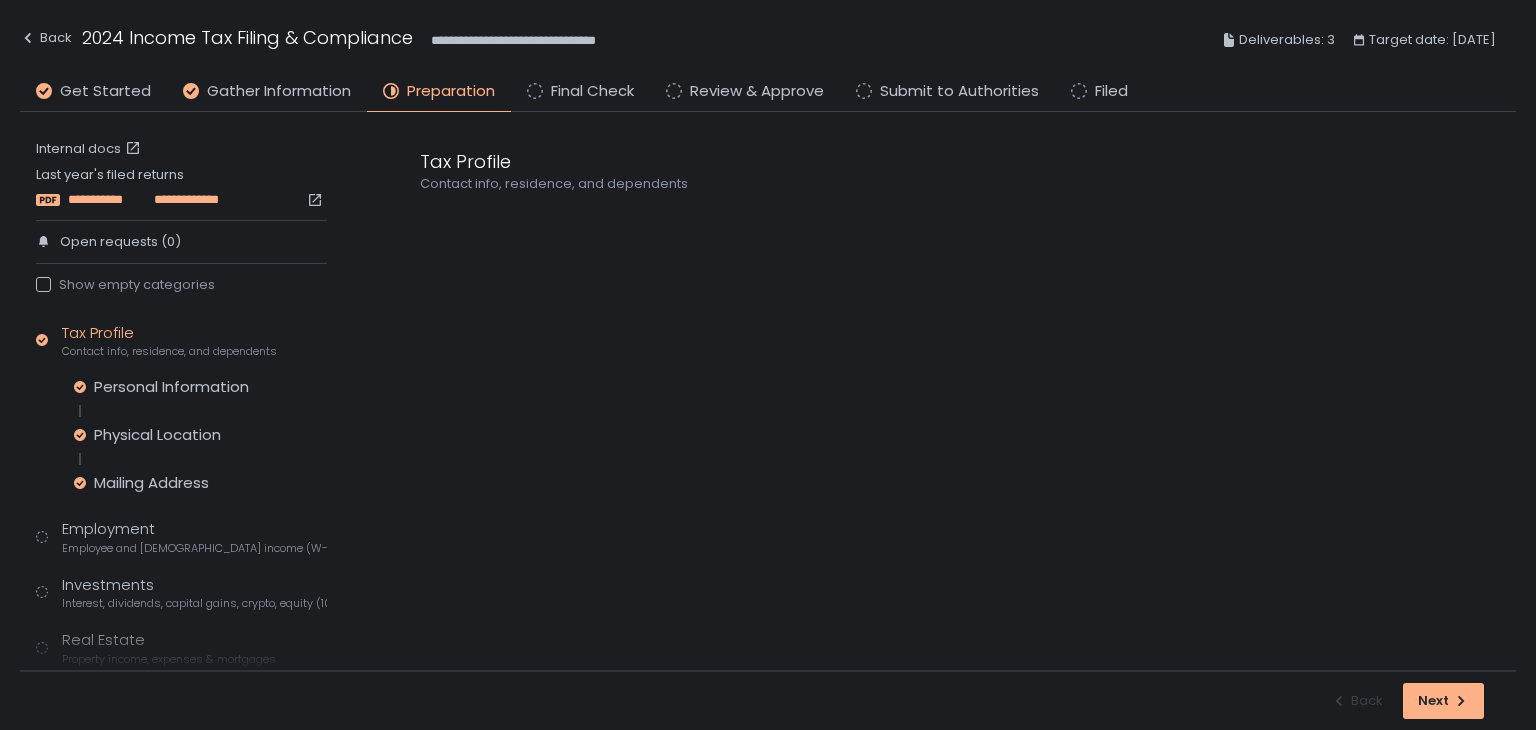 click on "**********" at bounding box center [109, 200] 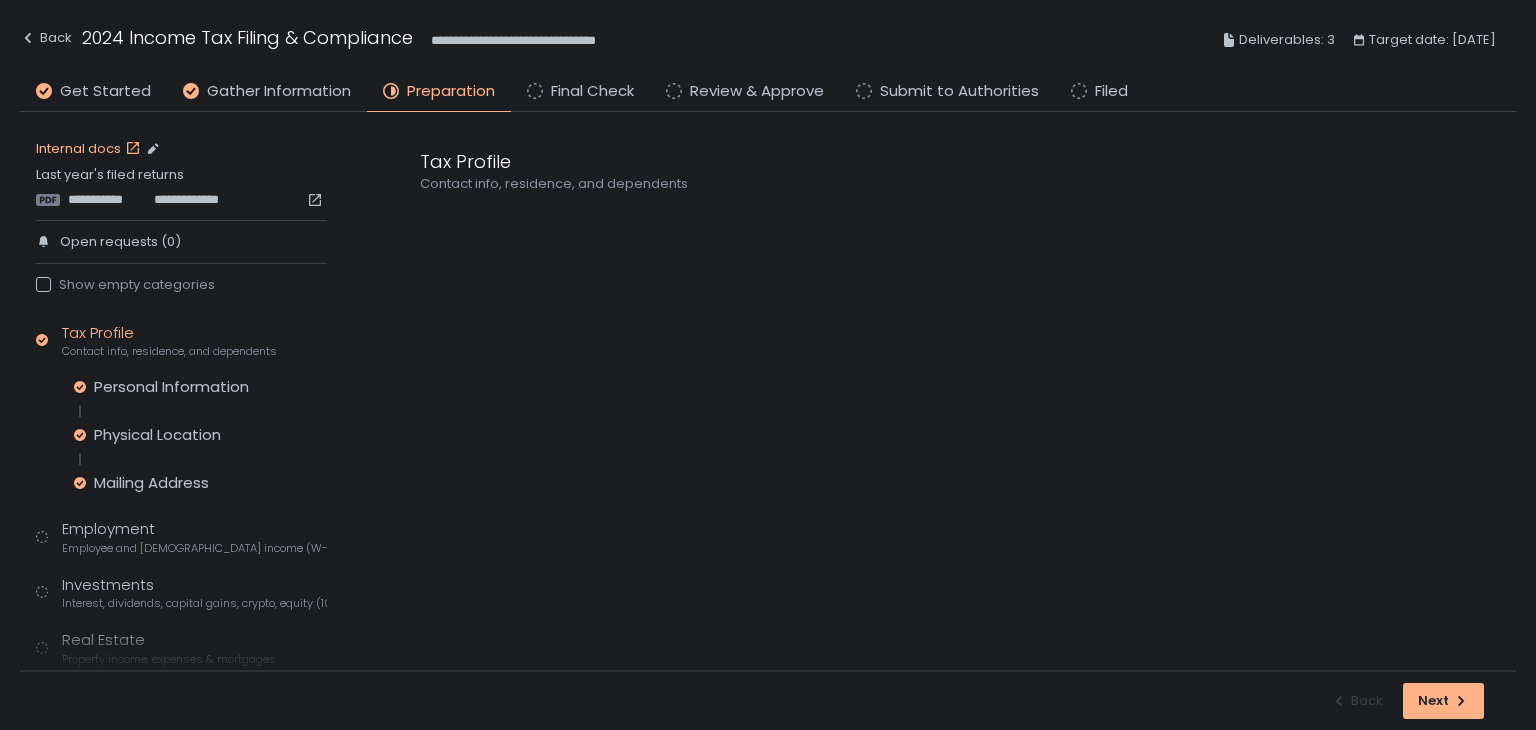 click on "Internal docs" at bounding box center [90, 149] 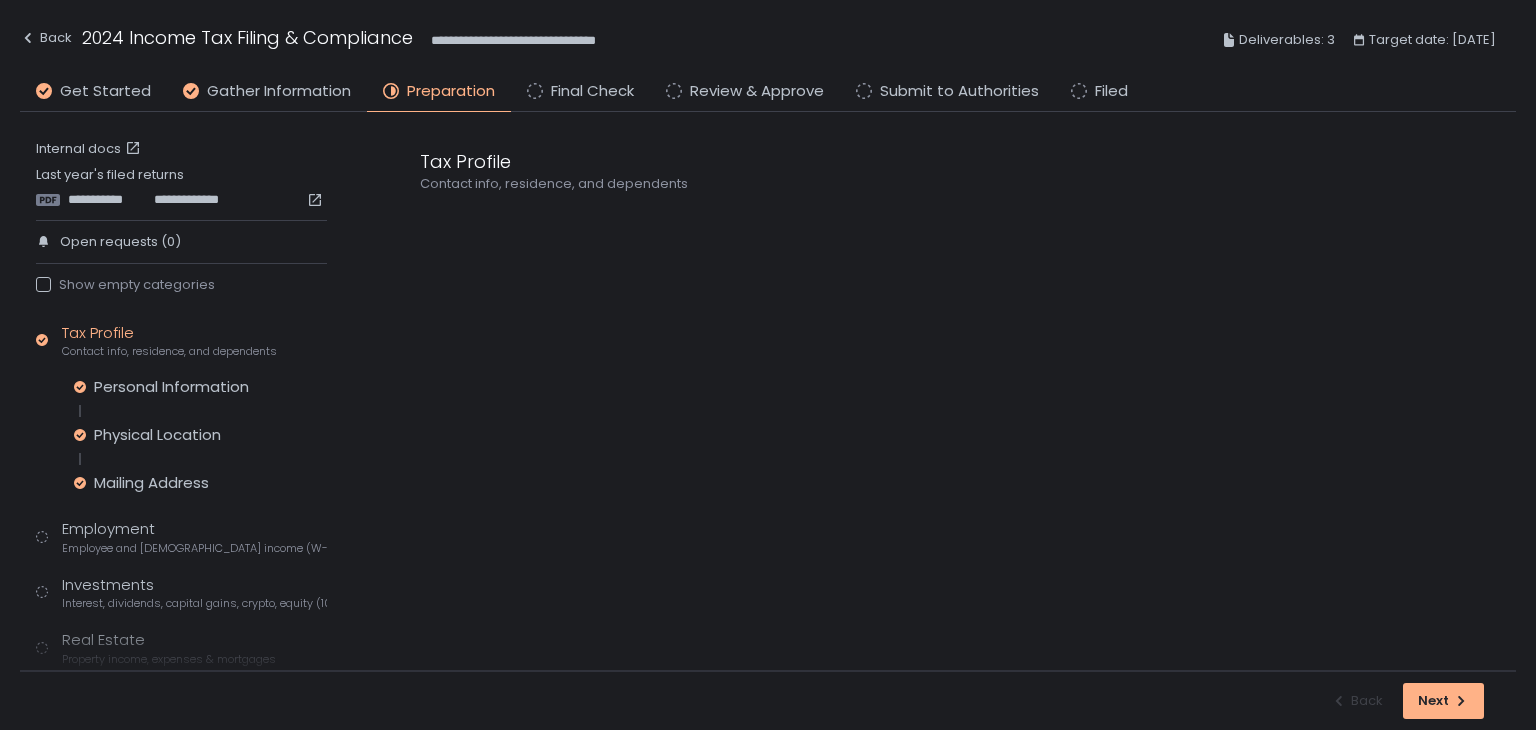 scroll, scrollTop: 316, scrollLeft: 0, axis: vertical 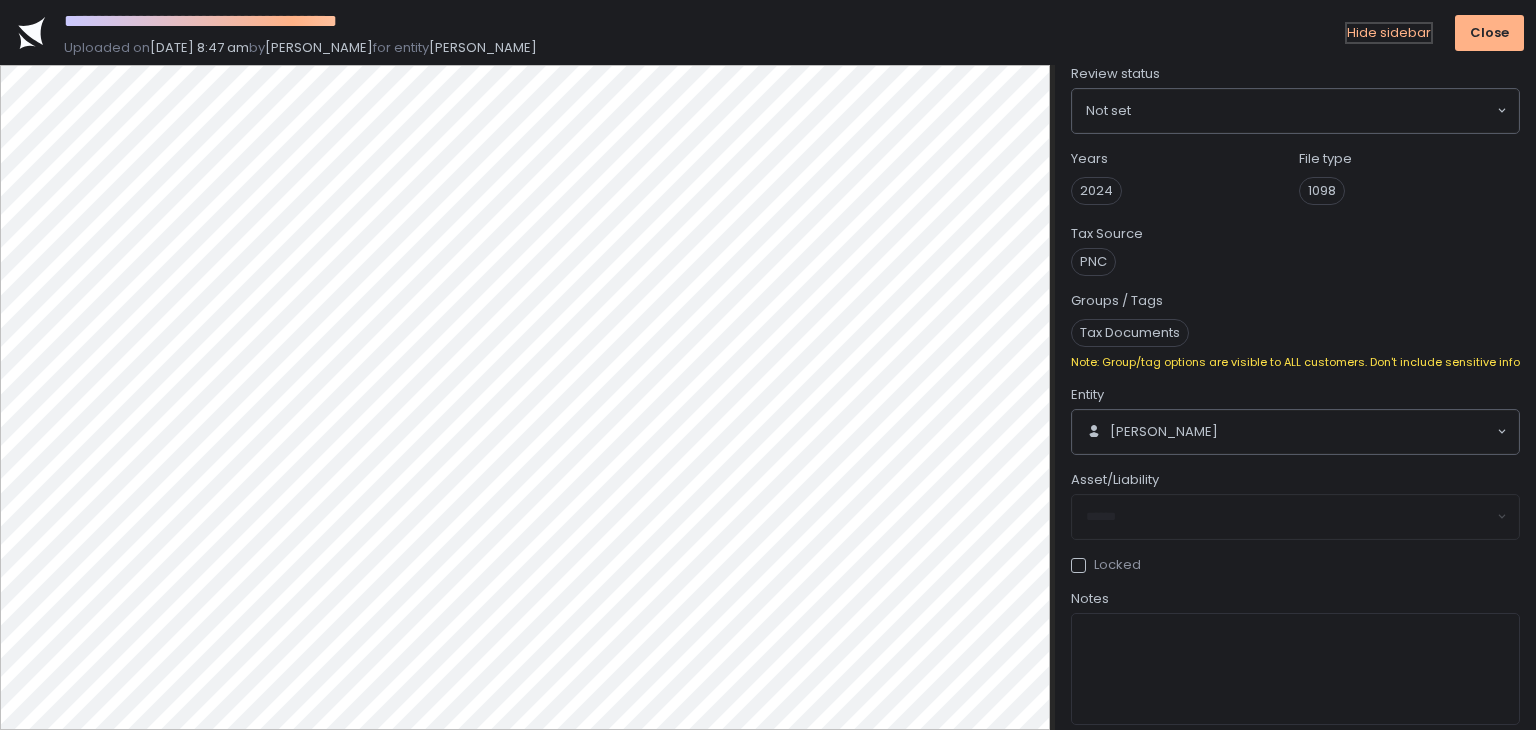 click on "Hide sidebar" at bounding box center [1389, 33] 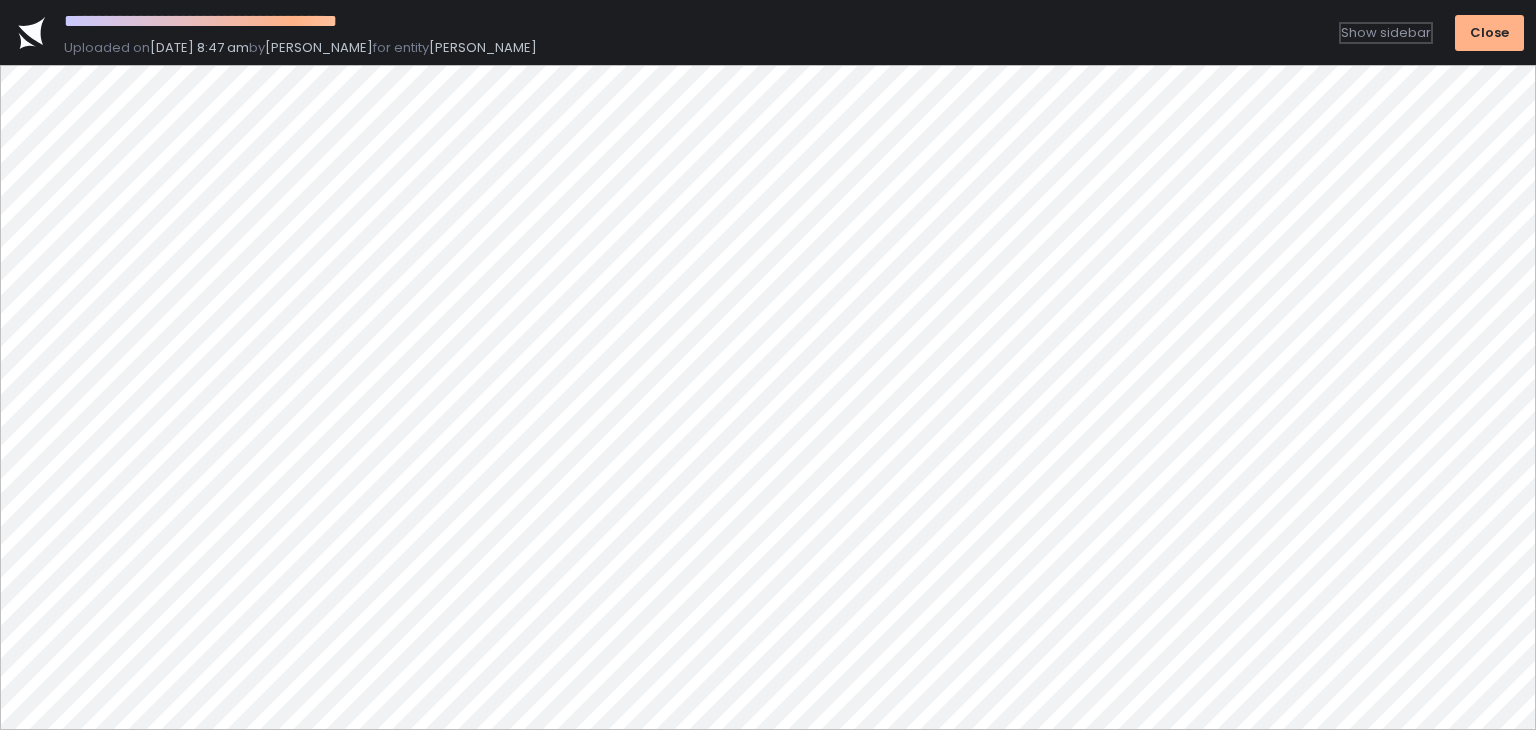 type 